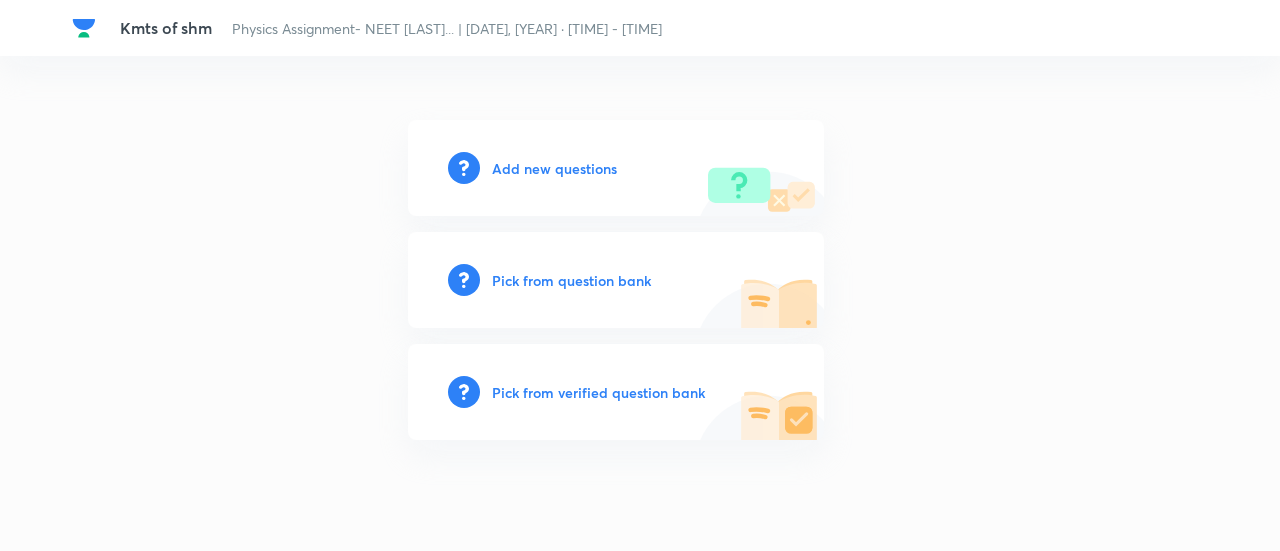 scroll, scrollTop: 0, scrollLeft: 0, axis: both 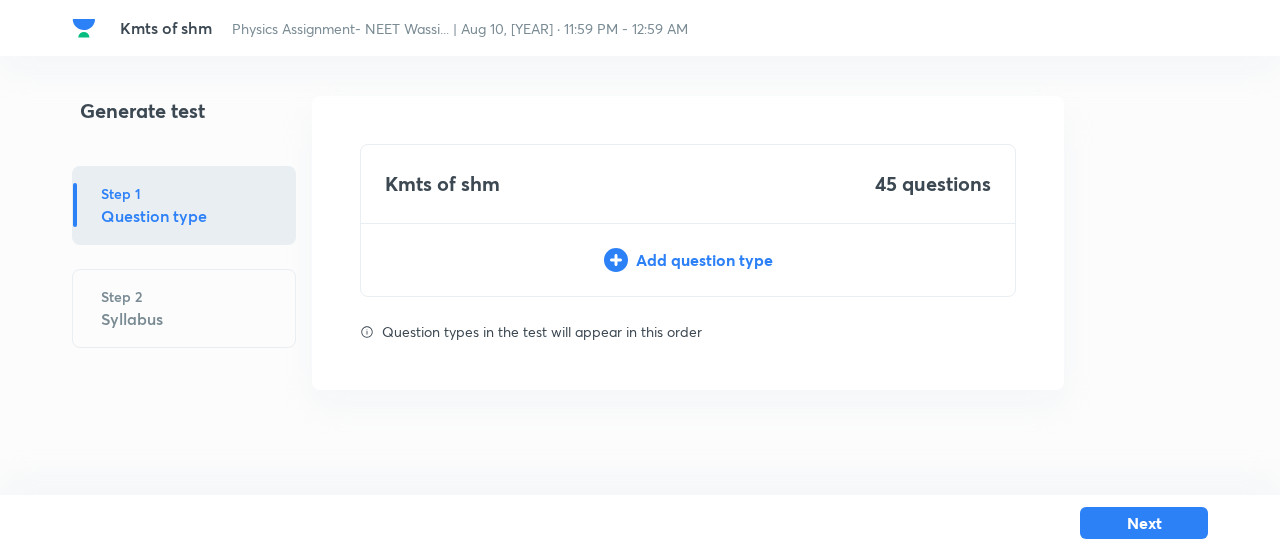 click on "Kmts of shm 45 questions Add question type" at bounding box center (688, 220) 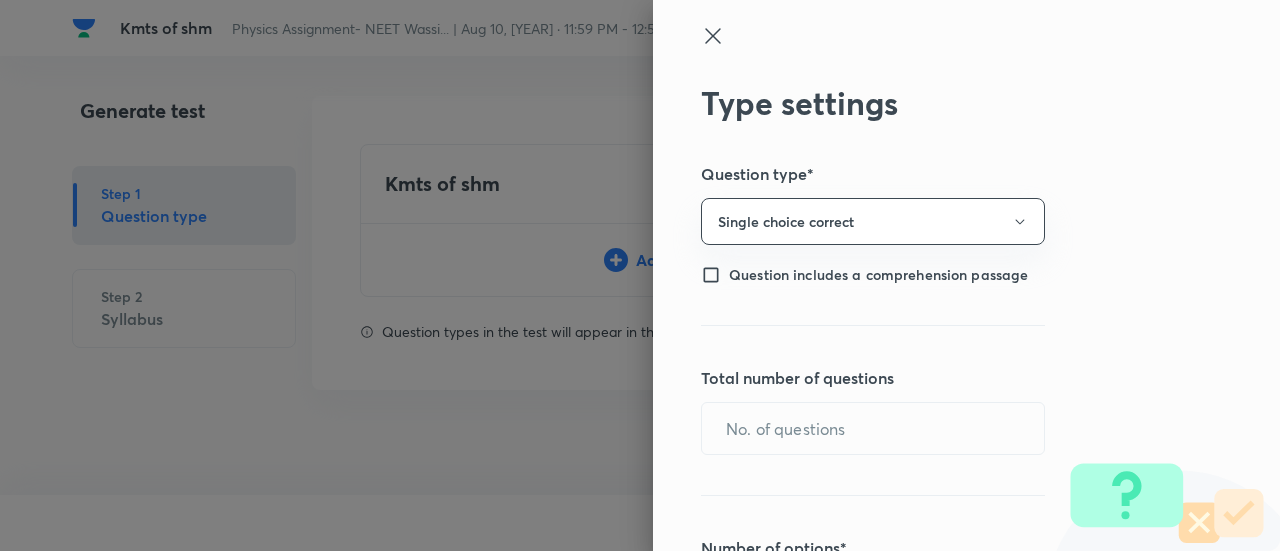 type on "1" 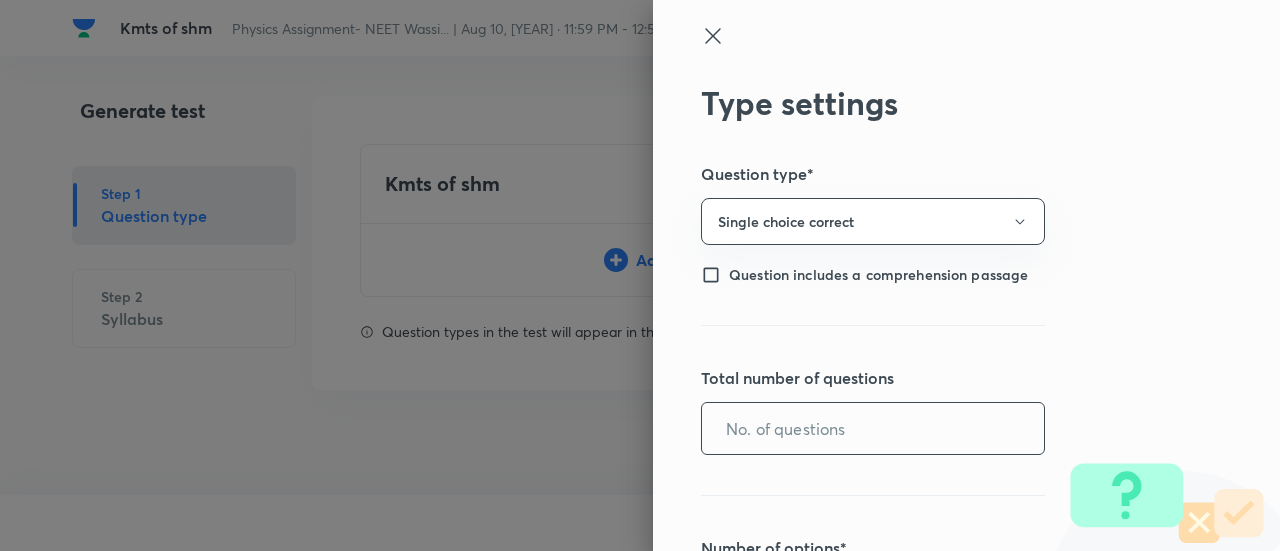 click at bounding box center (873, 428) 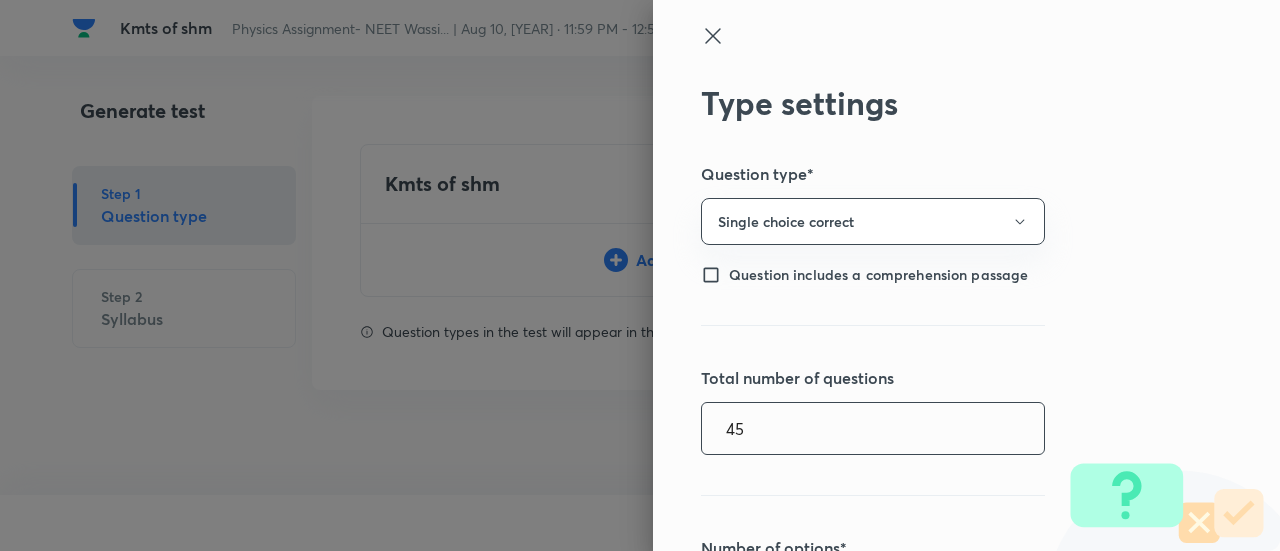 type on "45" 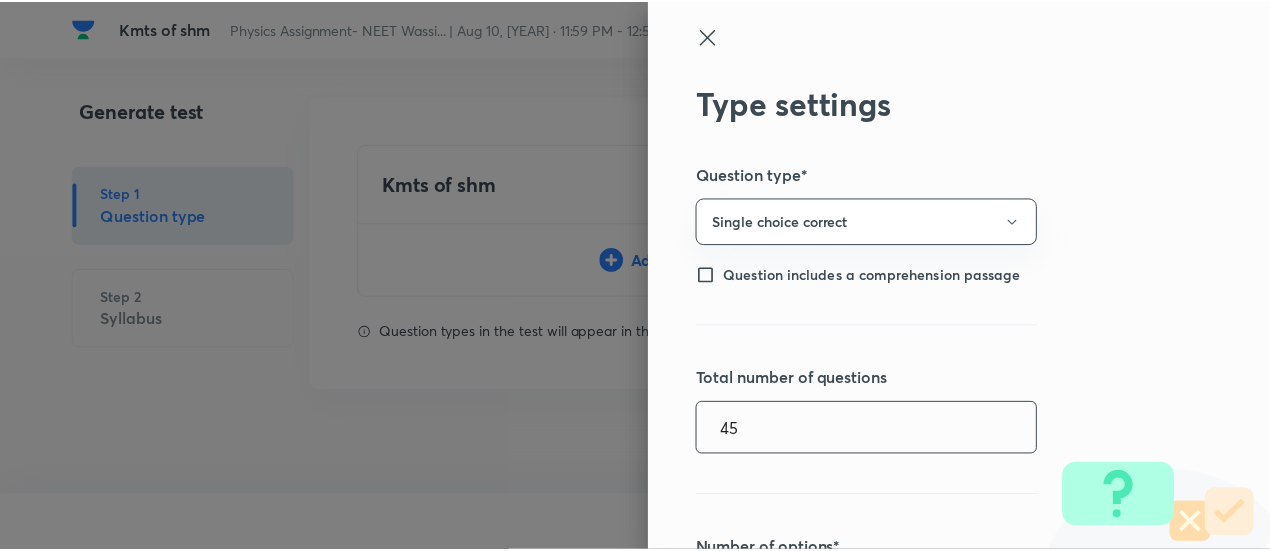 scroll, scrollTop: 479, scrollLeft: 0, axis: vertical 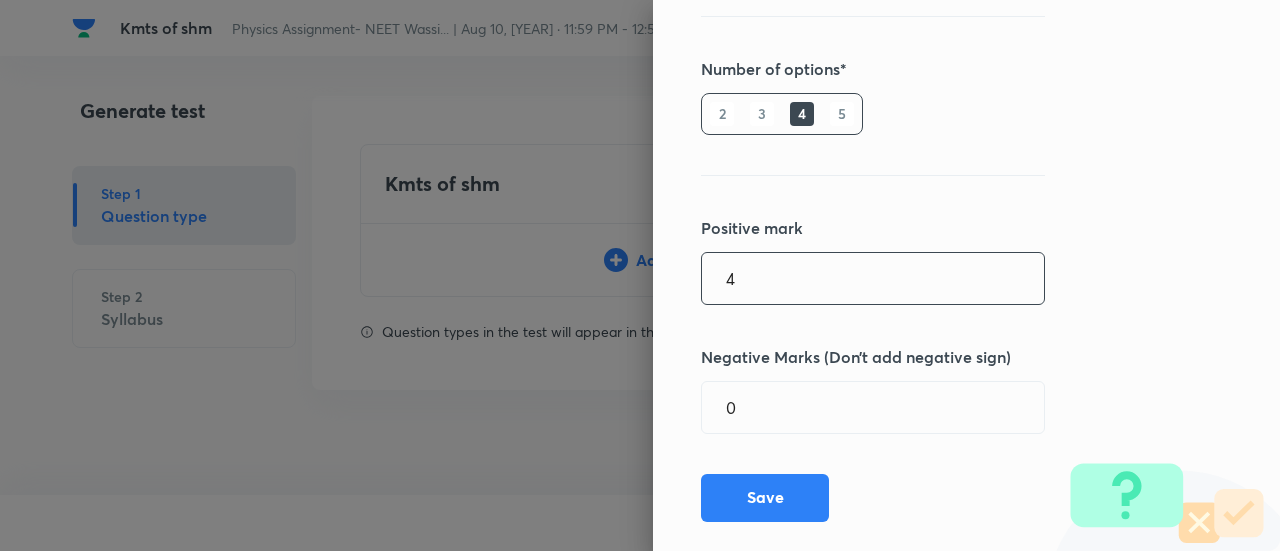 type on "4" 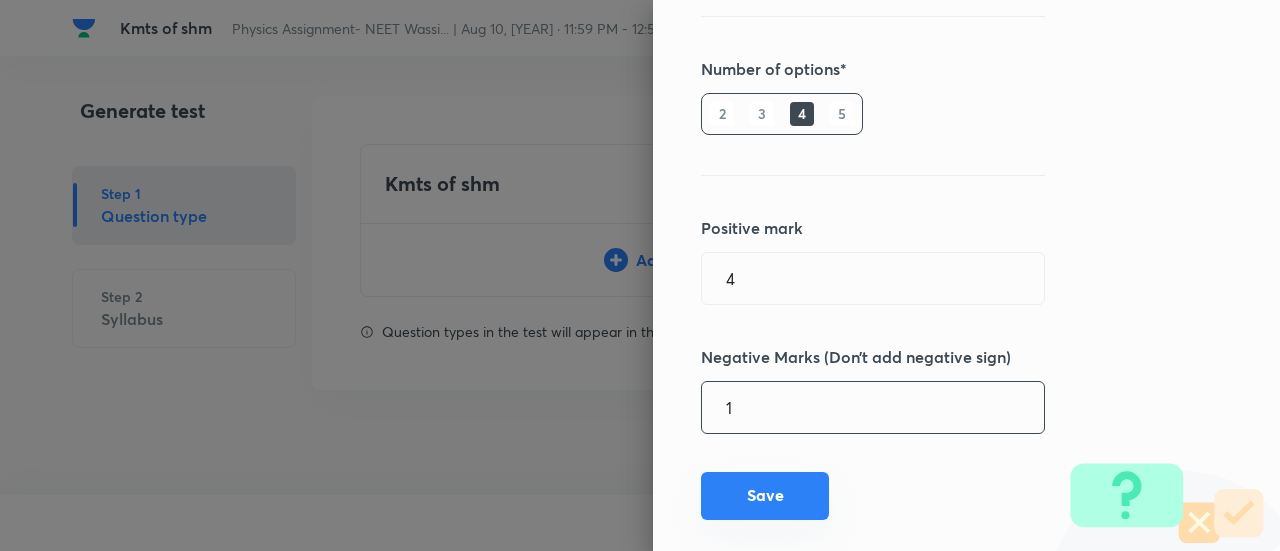 type on "1" 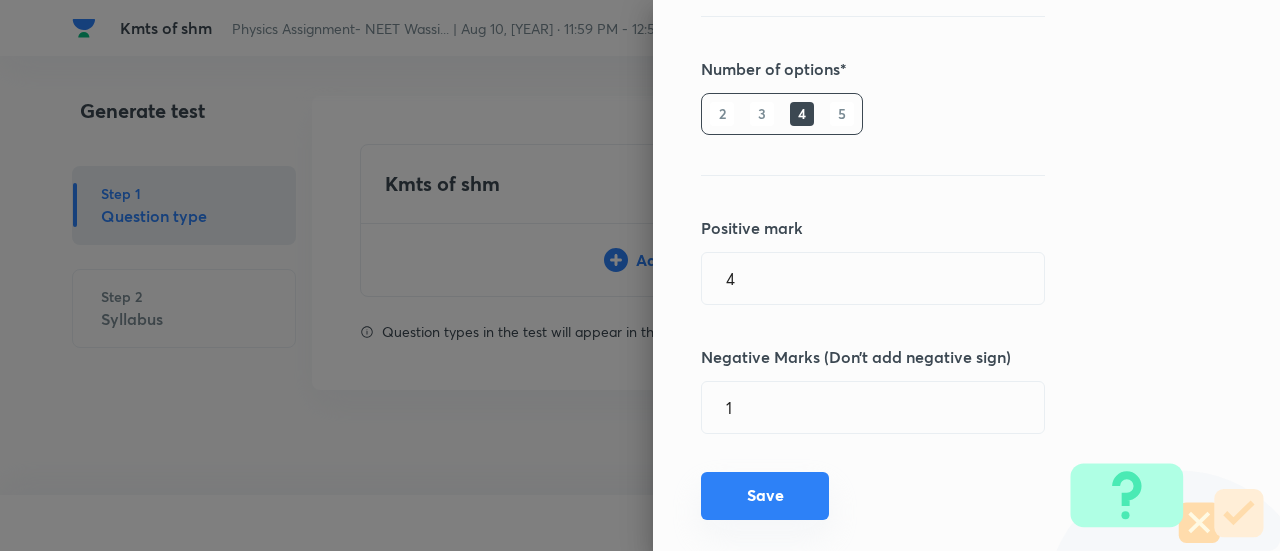 click on "Save" at bounding box center (765, 496) 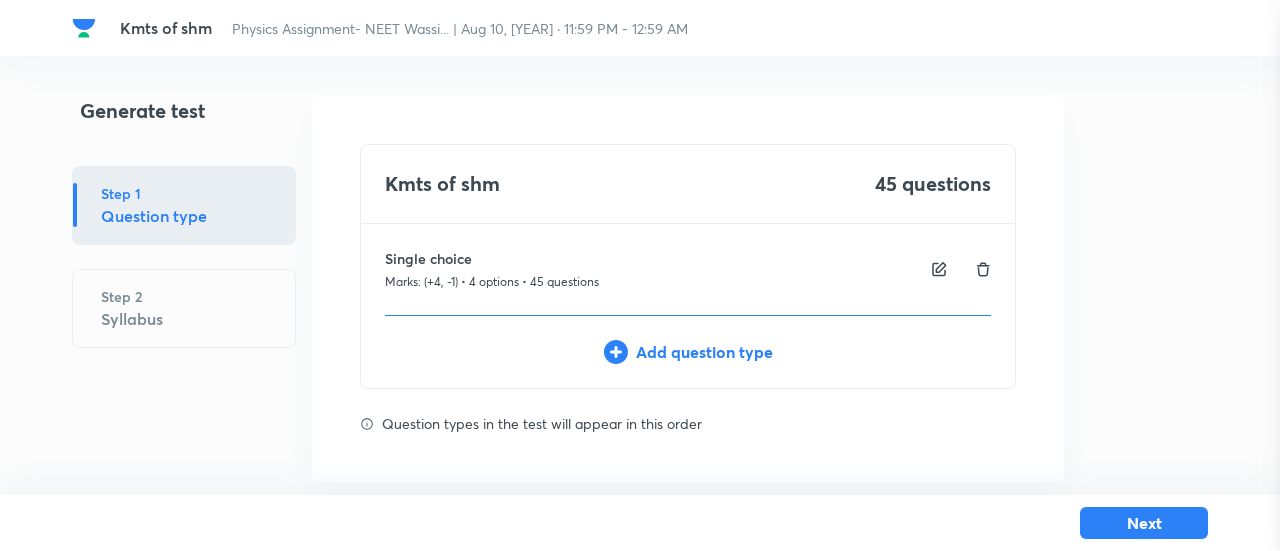 type 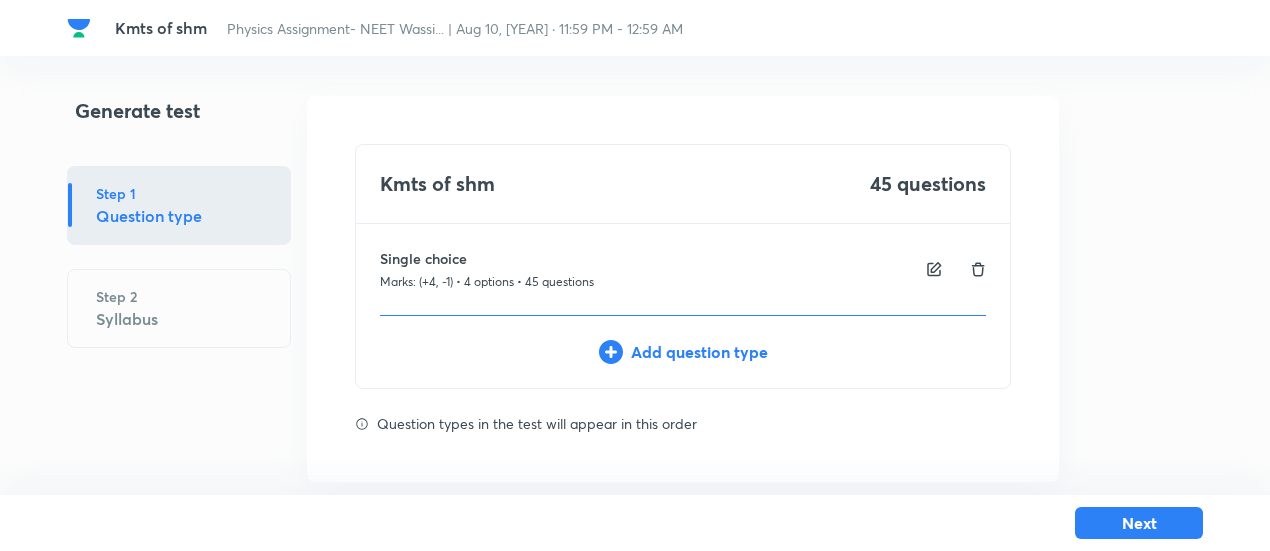 scroll, scrollTop: 26, scrollLeft: 0, axis: vertical 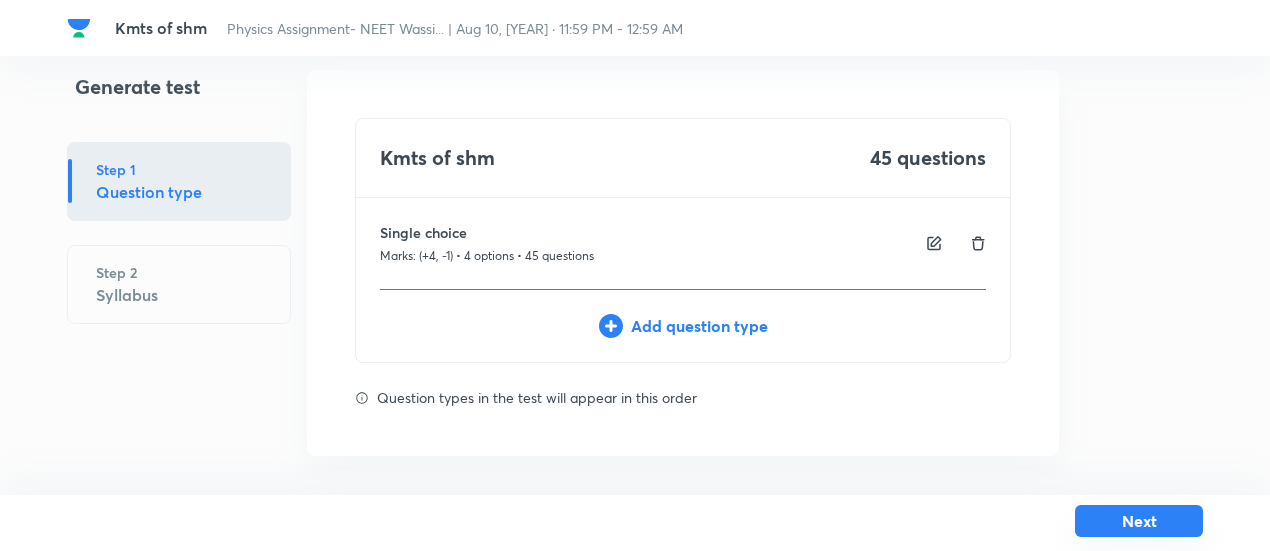click on "Next" at bounding box center (1139, 521) 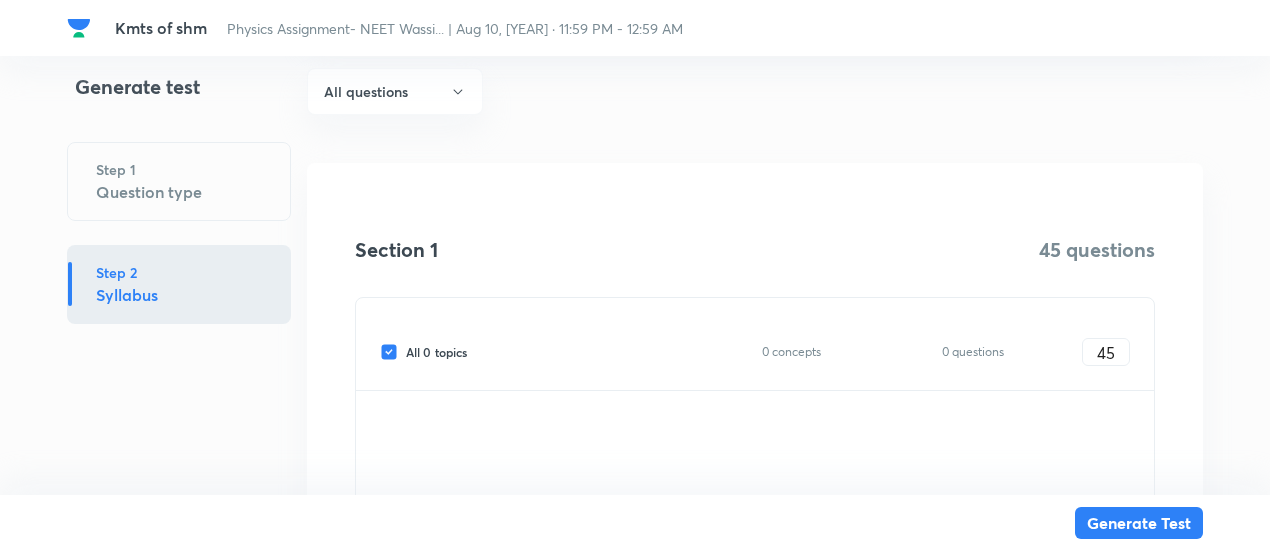 scroll, scrollTop: 353, scrollLeft: 0, axis: vertical 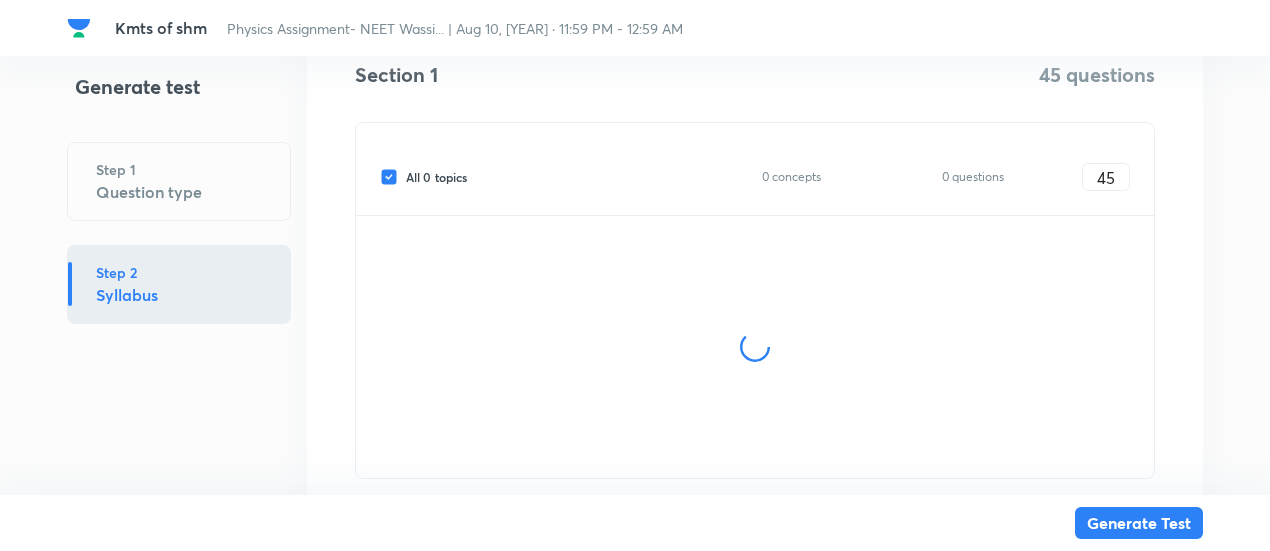 click on "All 0 topics" at bounding box center (436, 177) 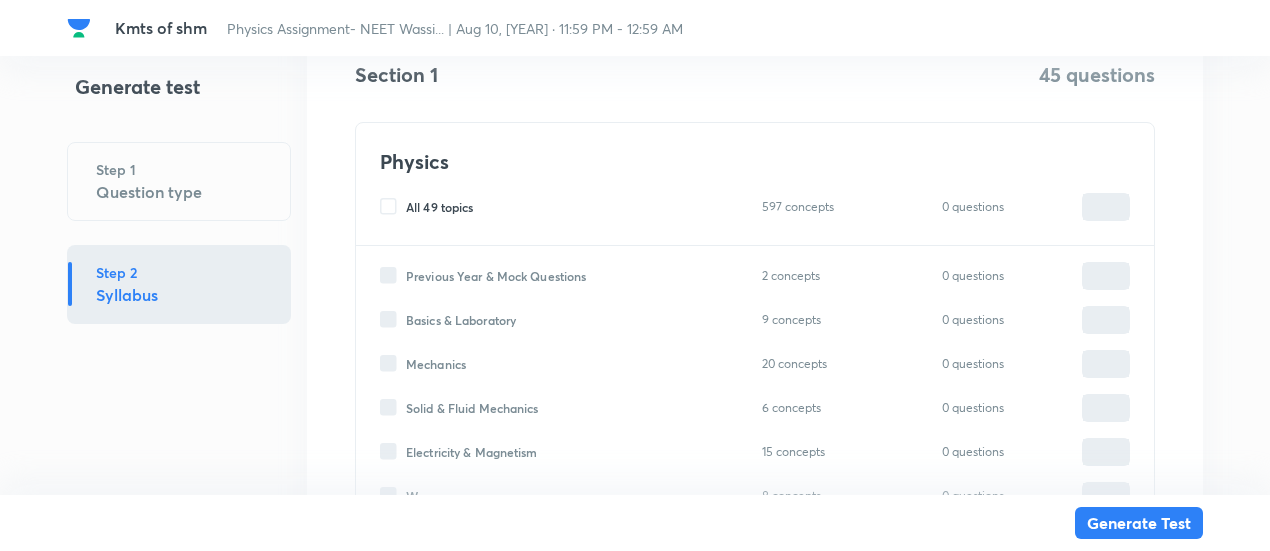 type on "0" 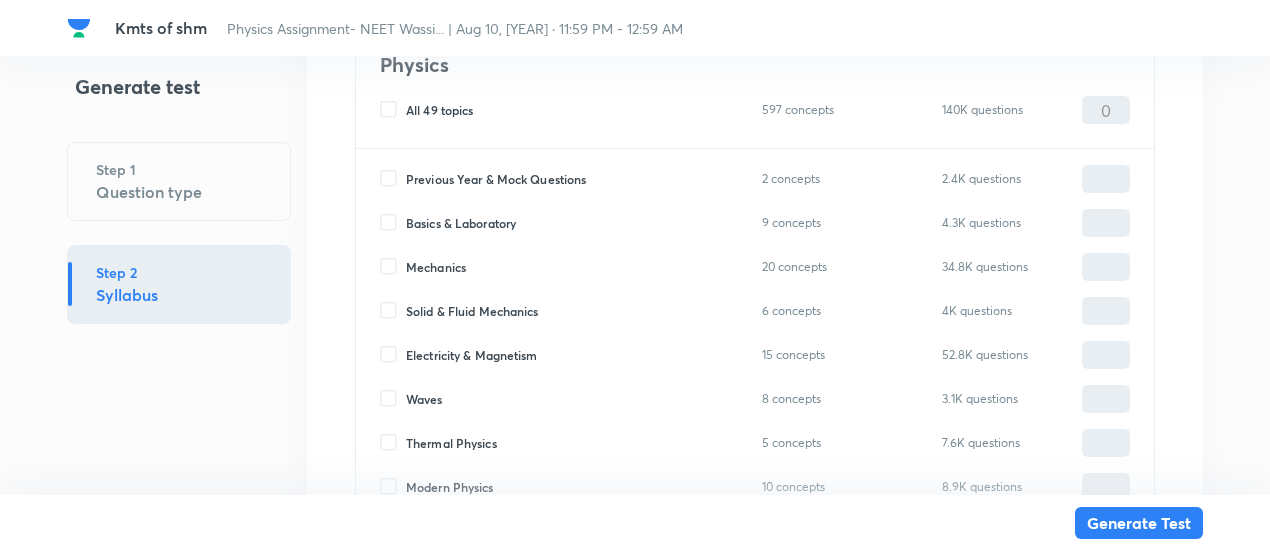 scroll, scrollTop: 455, scrollLeft: 0, axis: vertical 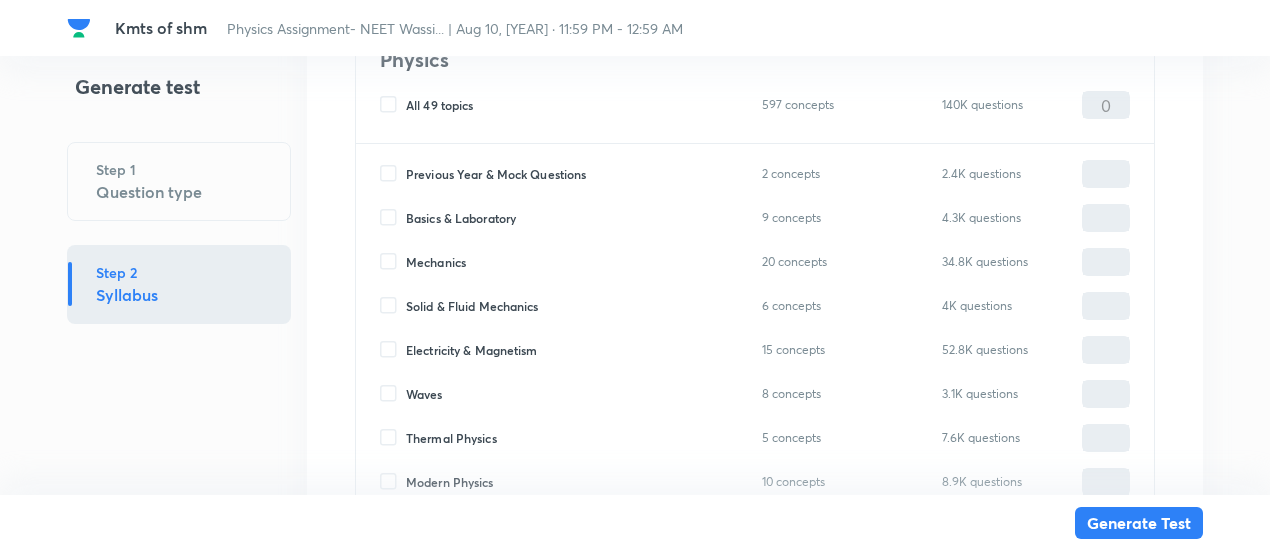 click on "Mechanics 20 concepts 34.8K questions ​" at bounding box center [755, 262] 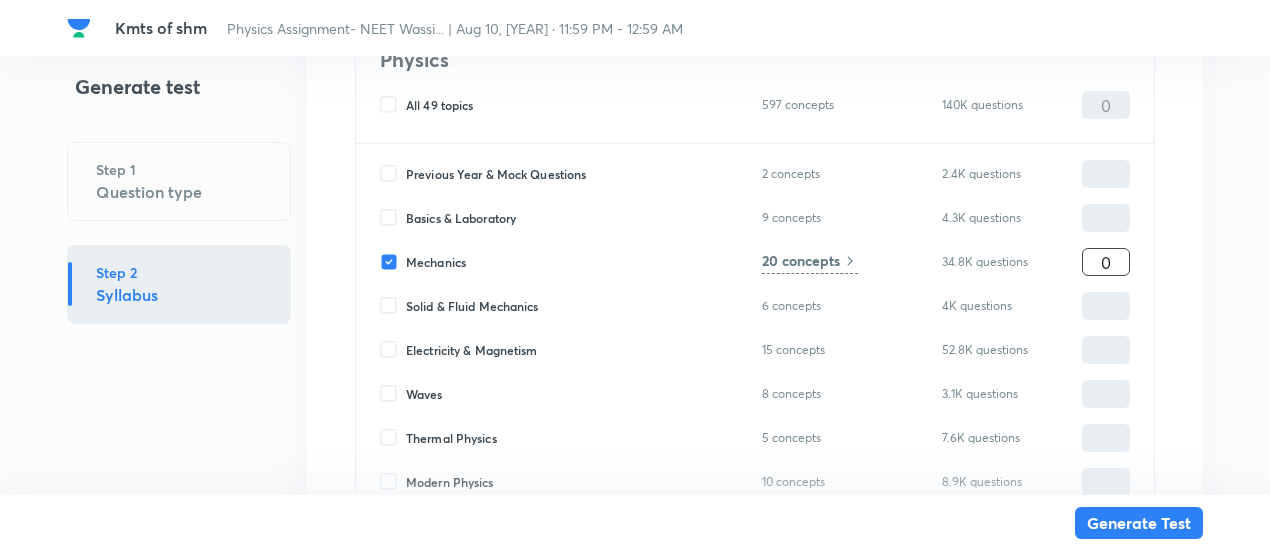 click on "0" at bounding box center (1106, 262) 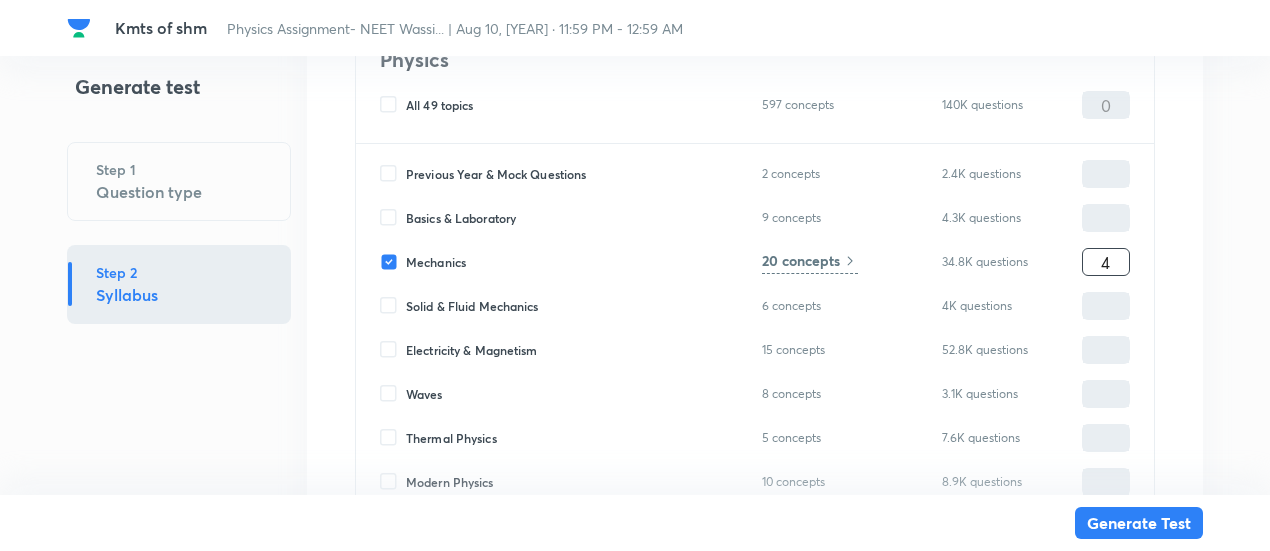 type on "4" 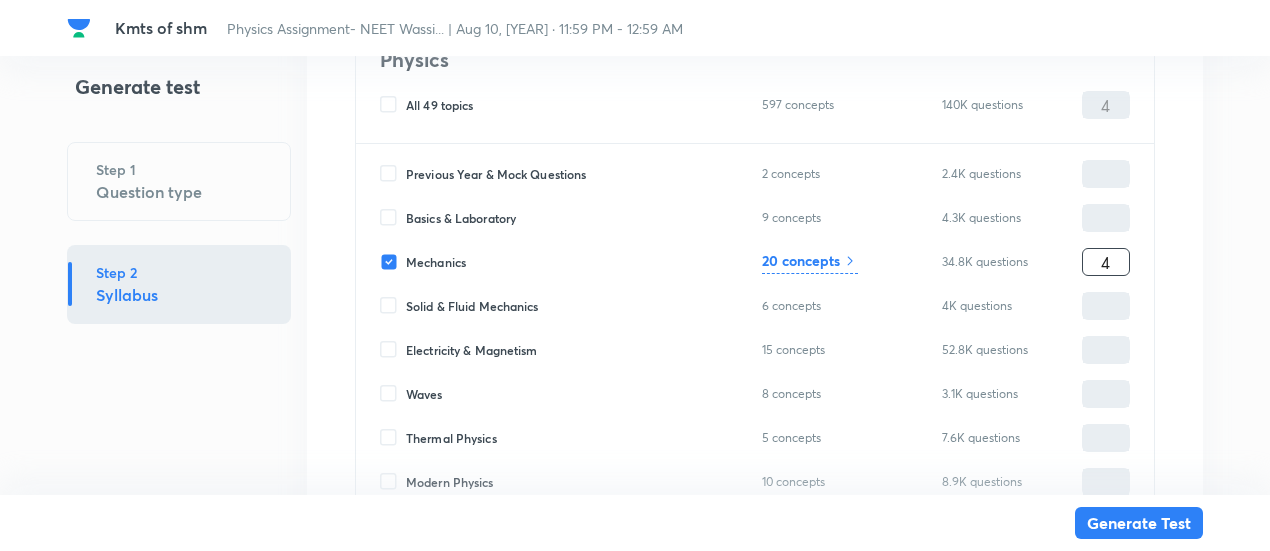 type on "45" 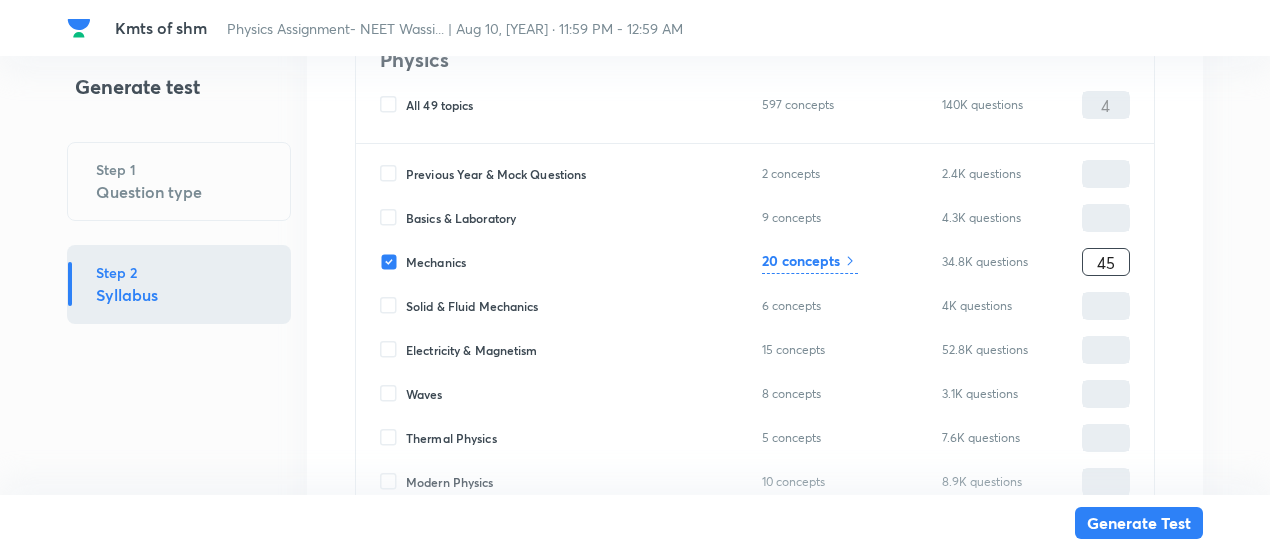 type on "45" 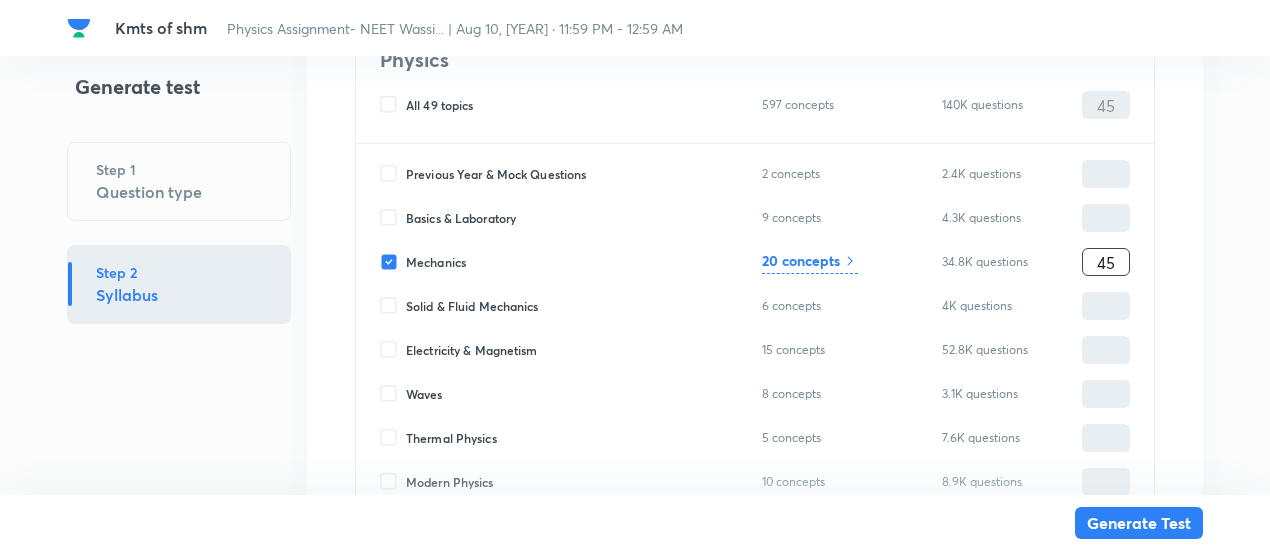 type on "45" 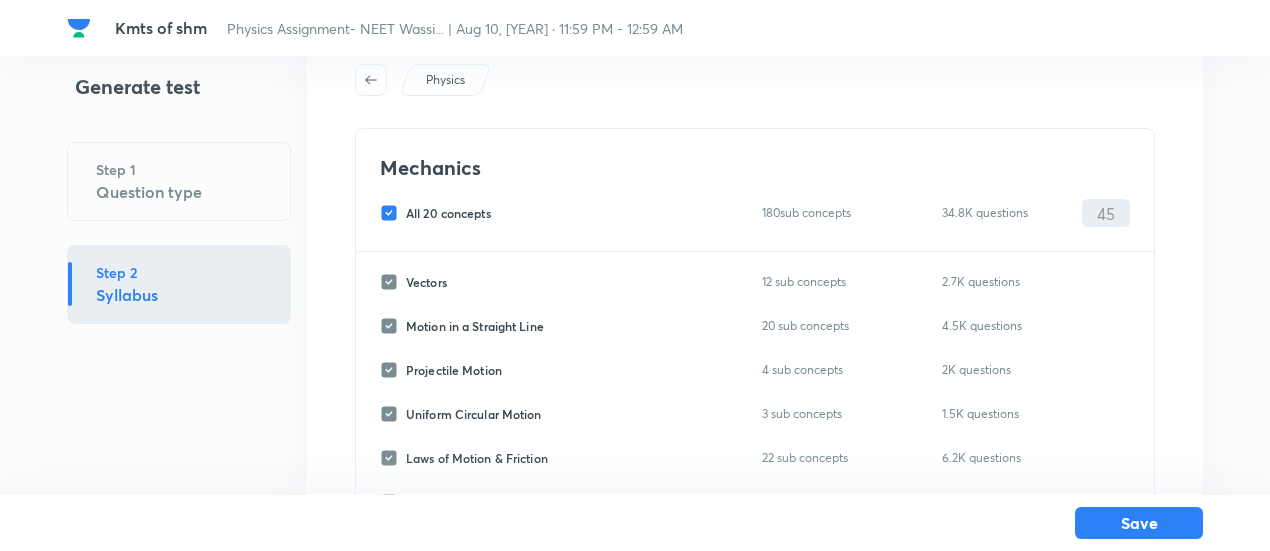 scroll, scrollTop: 66, scrollLeft: 0, axis: vertical 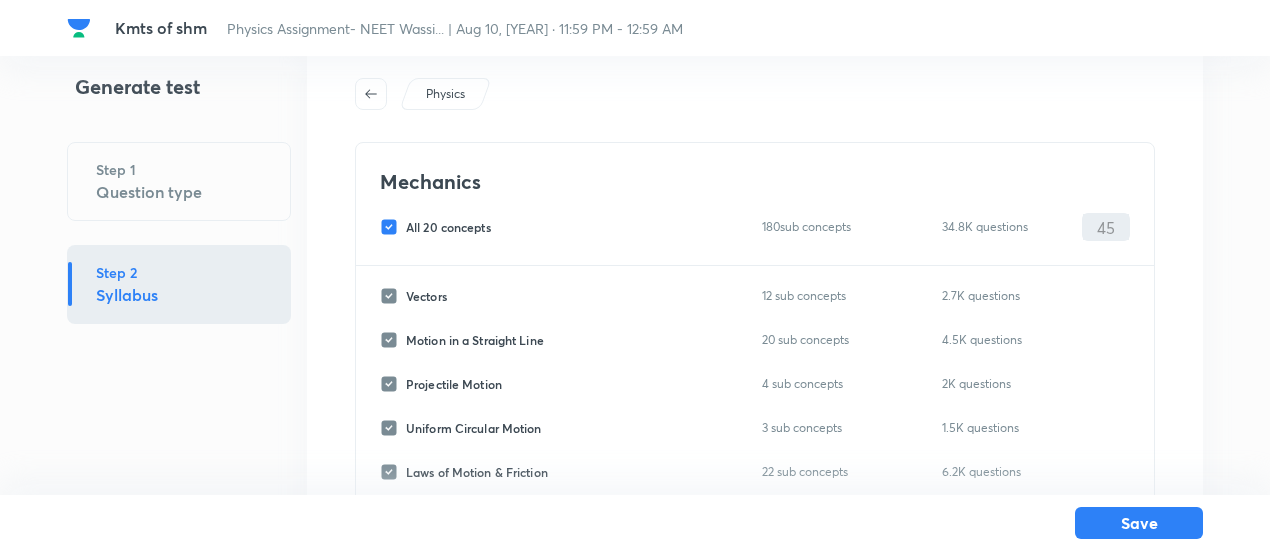 click on "All 20 concepts" at bounding box center [448, 227] 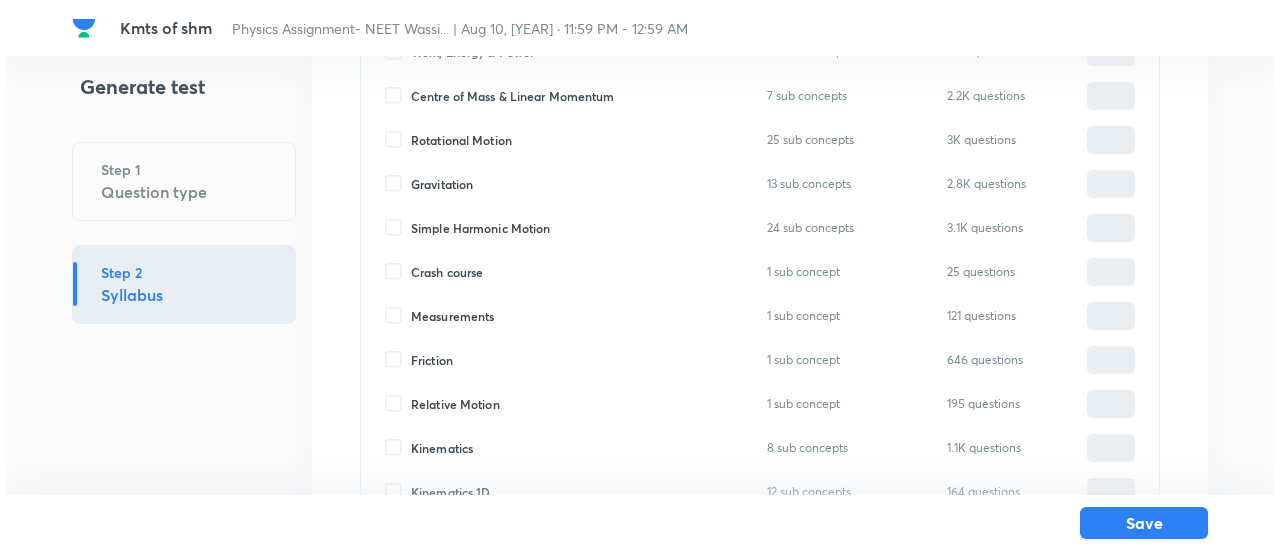 scroll, scrollTop: 528, scrollLeft: 0, axis: vertical 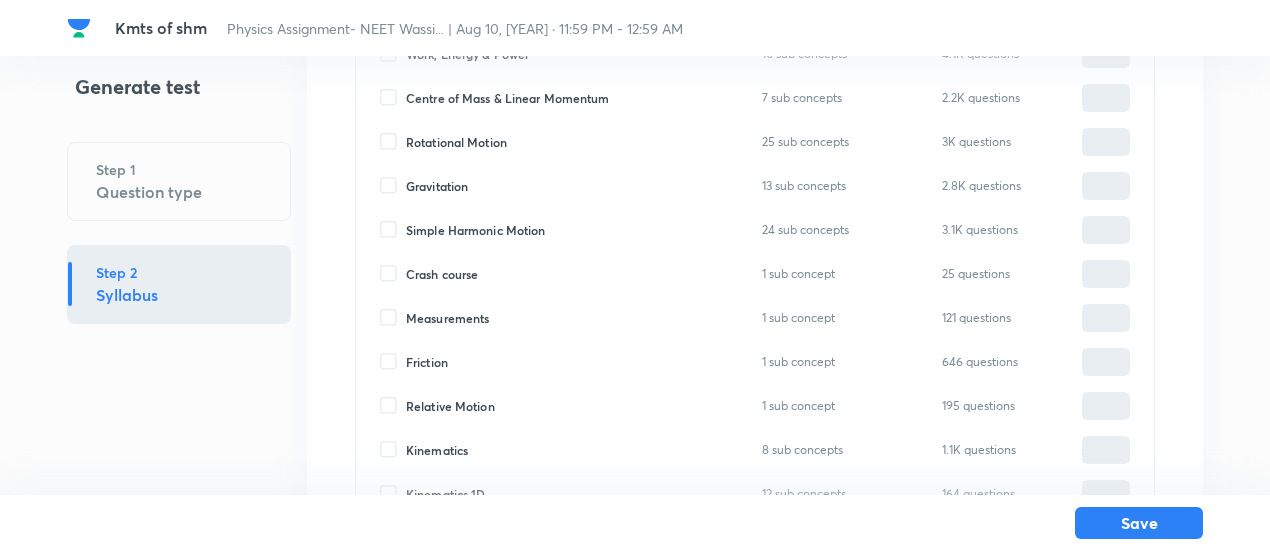 click on "Simple Harmonic Motion" at bounding box center (475, 230) 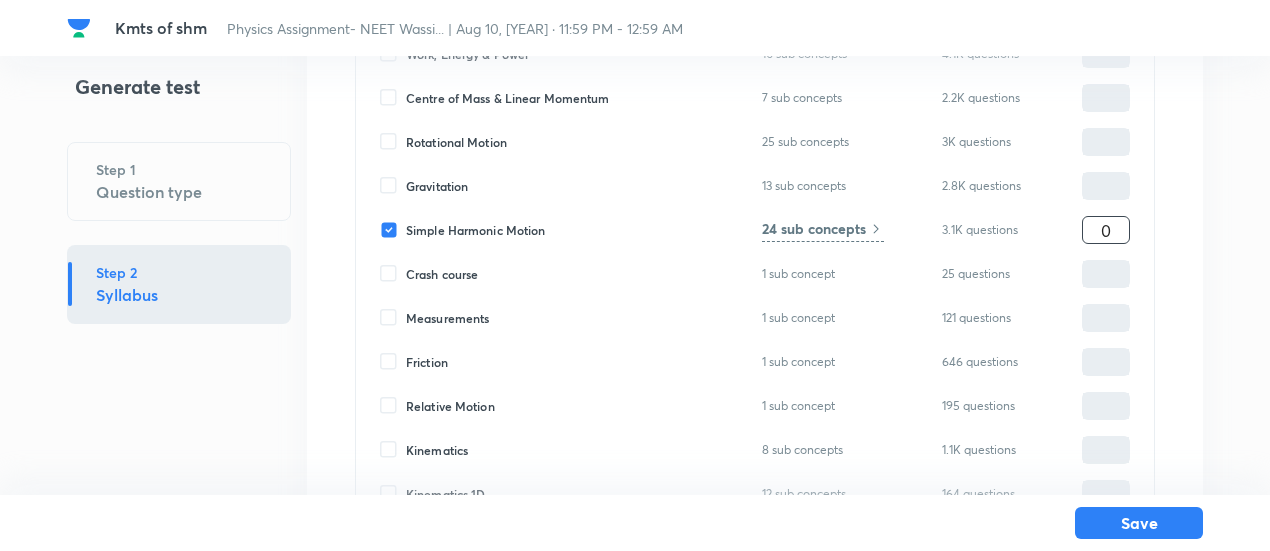 click on "0" at bounding box center (1106, 230) 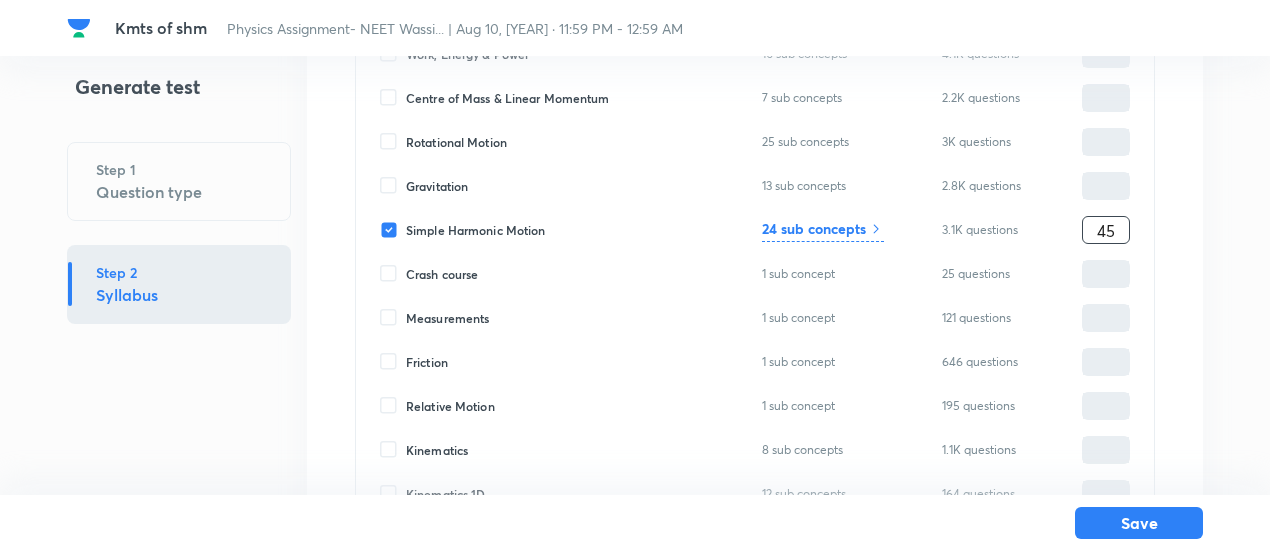 type on "45" 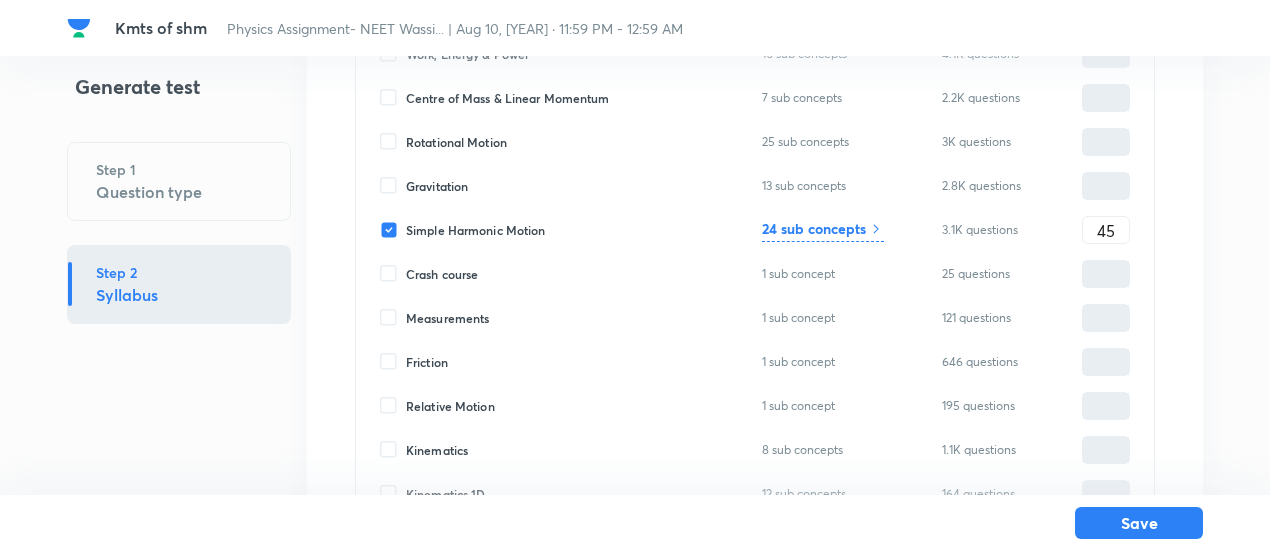 click on "24 sub concepts" at bounding box center (814, 228) 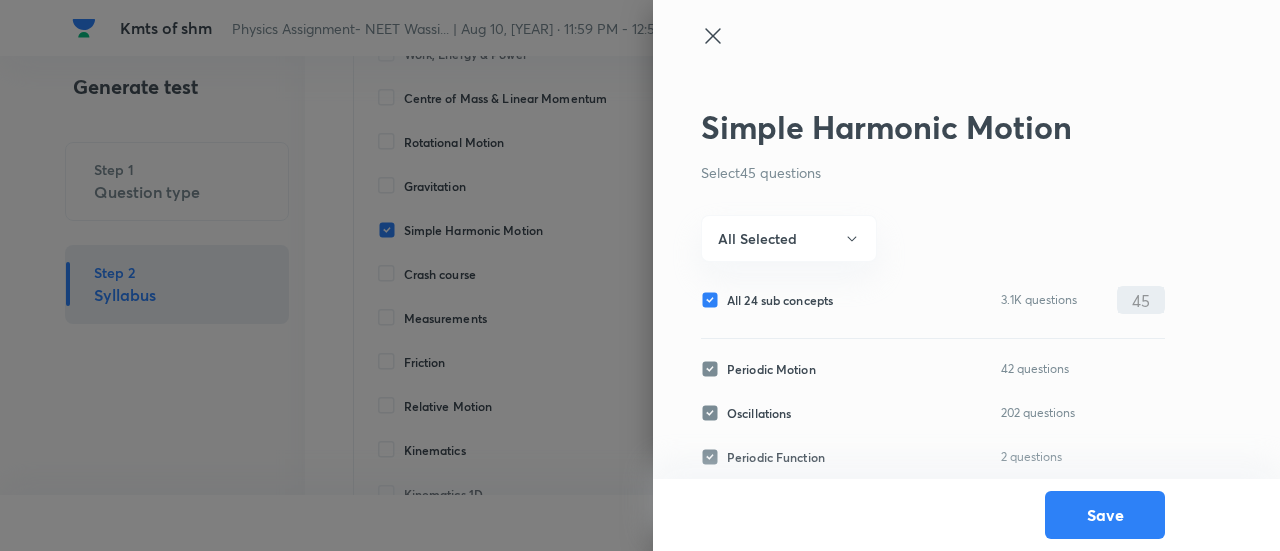 click on "All 24 sub concepts" at bounding box center [780, 300] 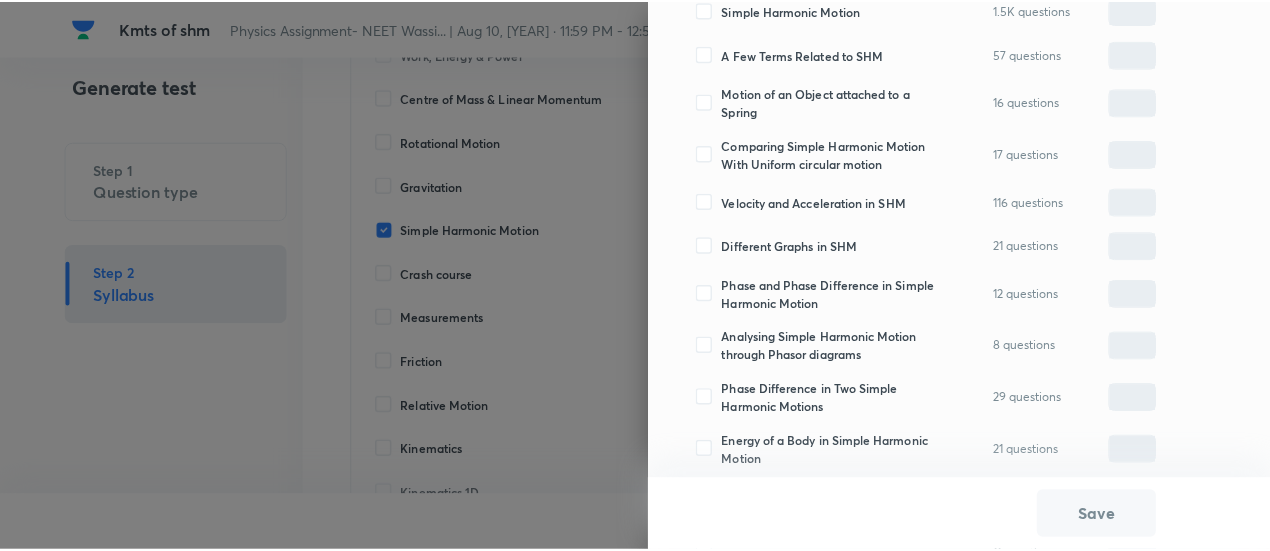 scroll, scrollTop: 0, scrollLeft: 0, axis: both 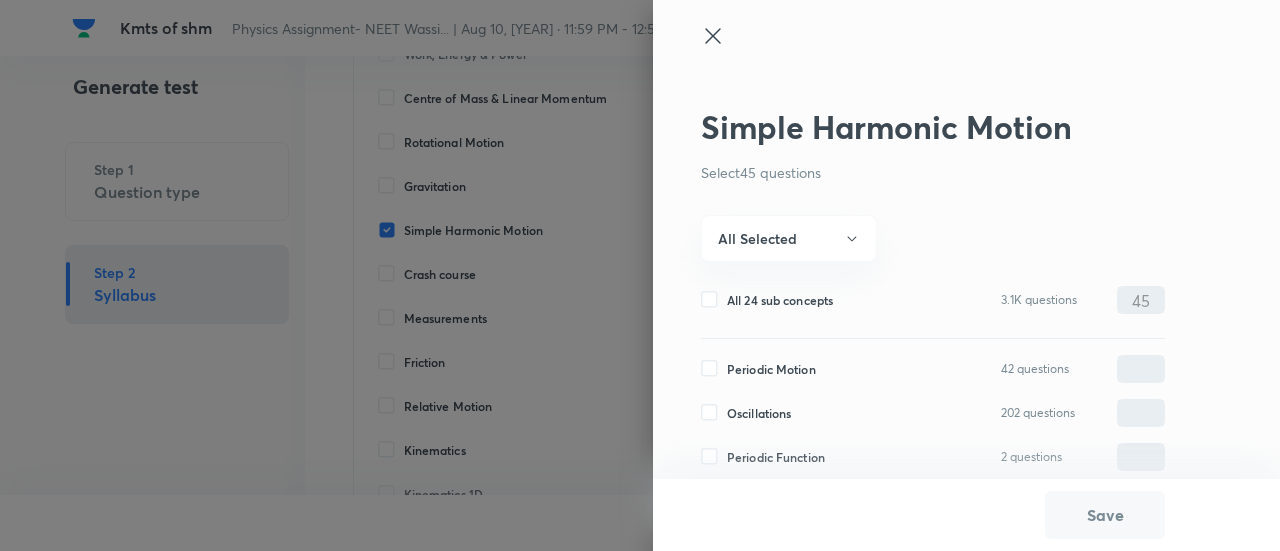 click 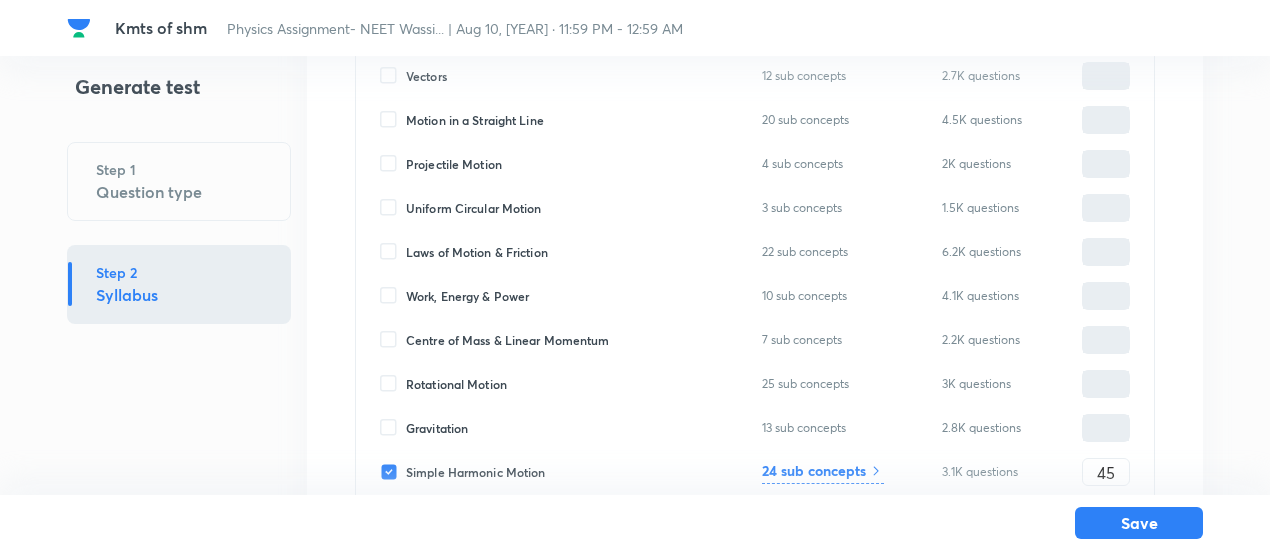 scroll, scrollTop: 0, scrollLeft: 0, axis: both 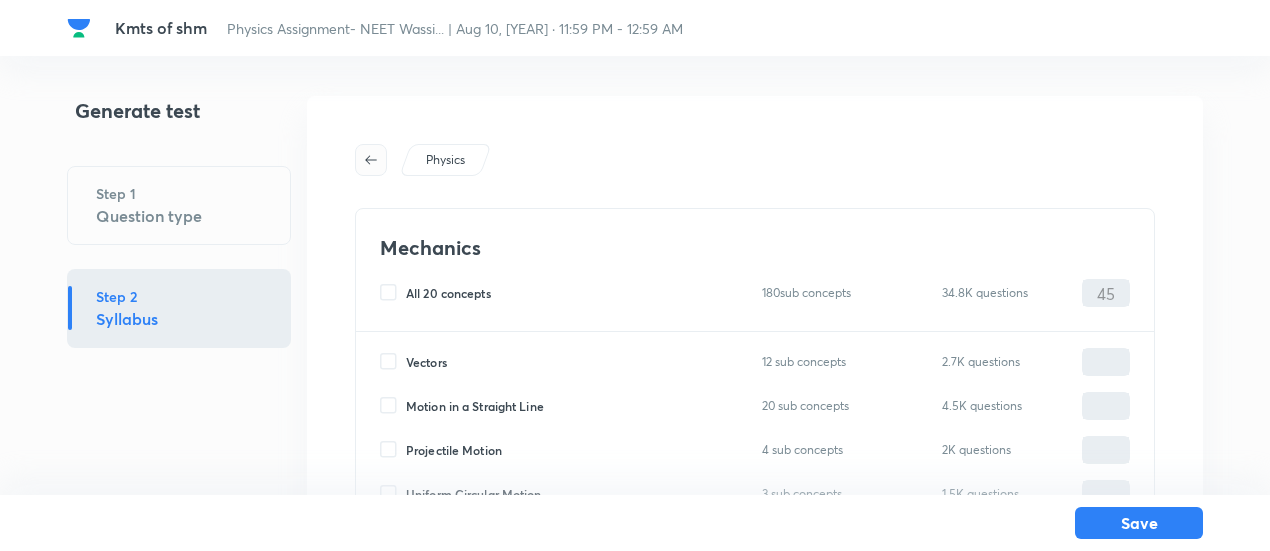 click 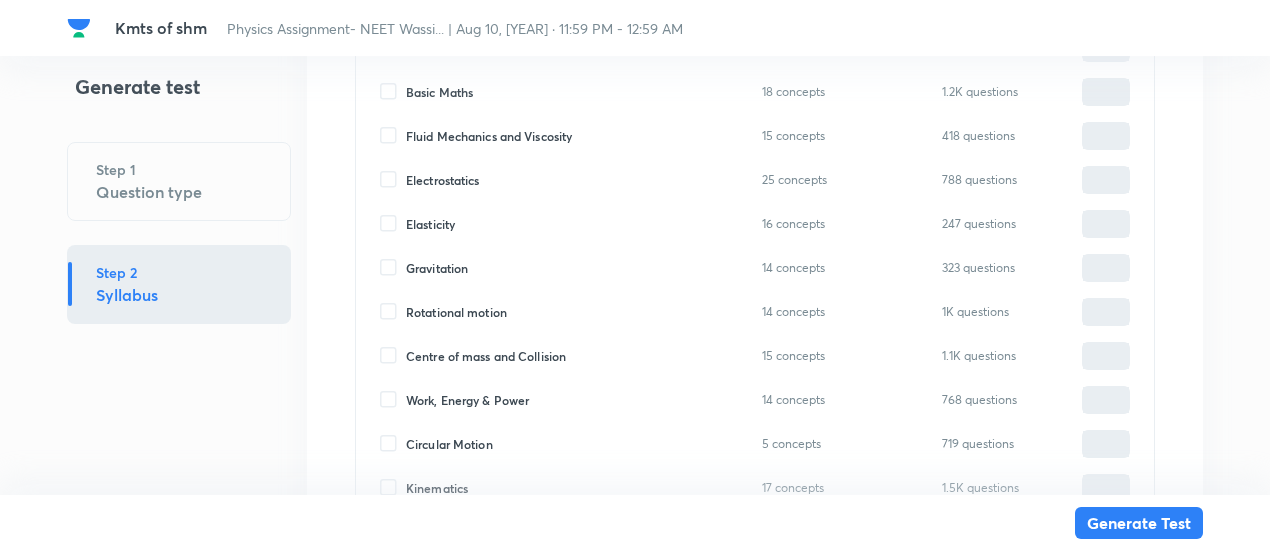 scroll, scrollTop: 1732, scrollLeft: 0, axis: vertical 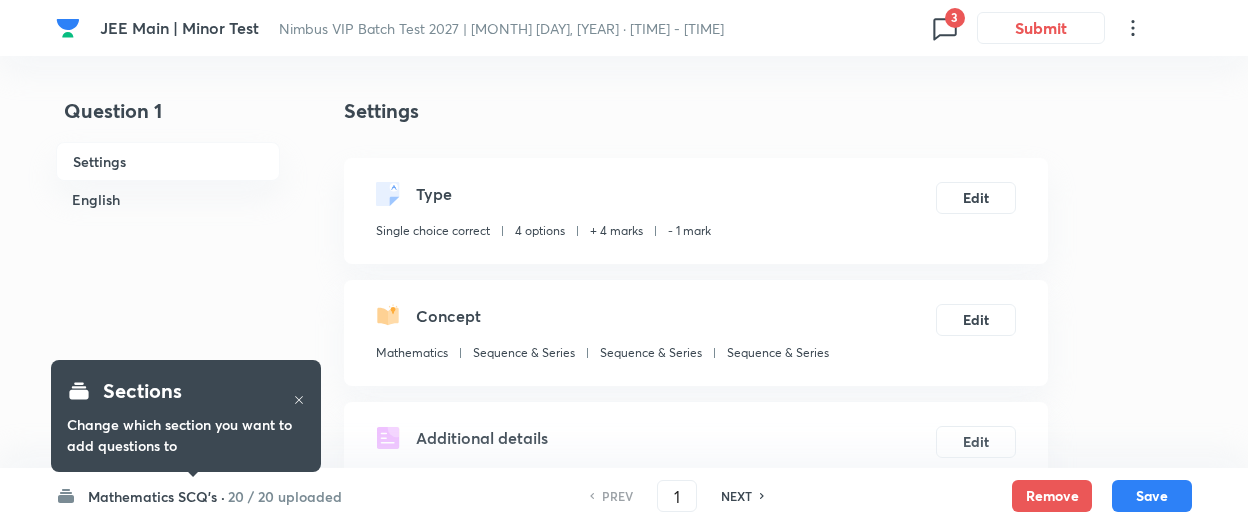 checkbox on "true" 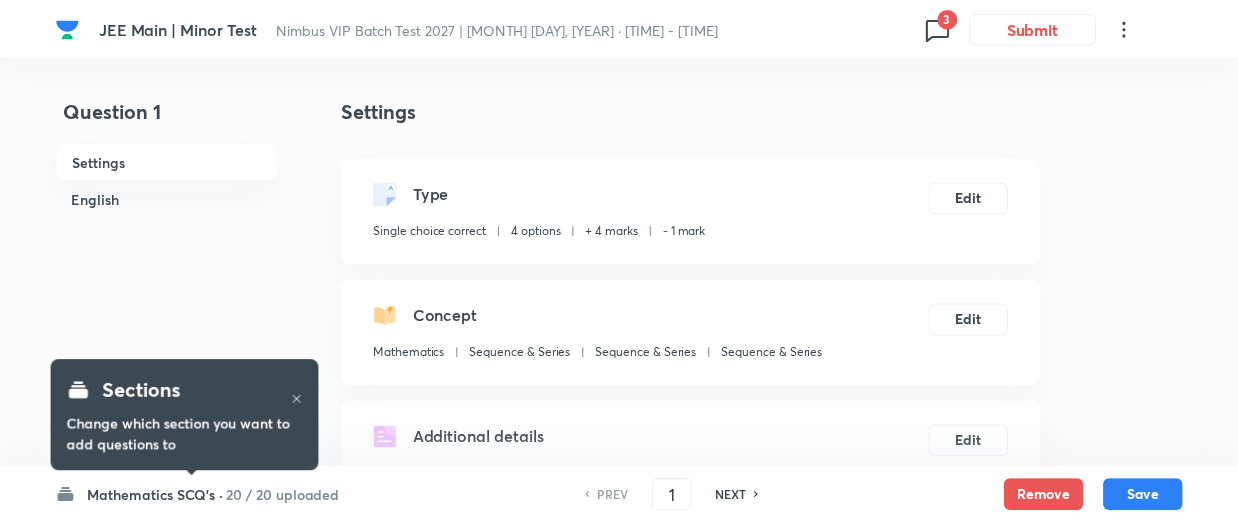 scroll, scrollTop: 0, scrollLeft: 0, axis: both 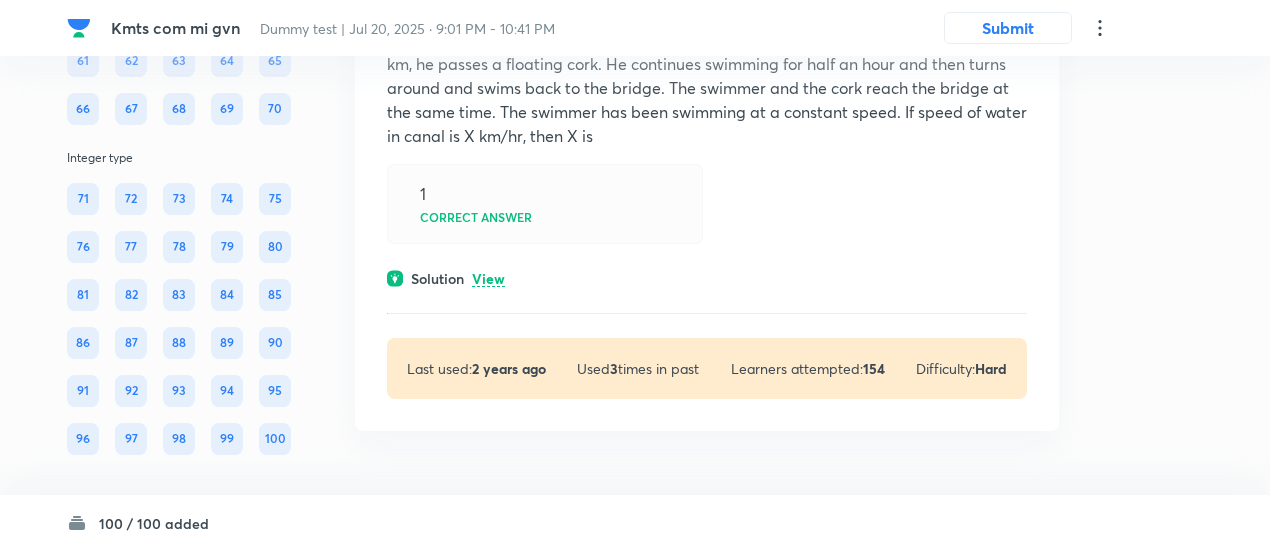 click on "View" at bounding box center (488, 279) 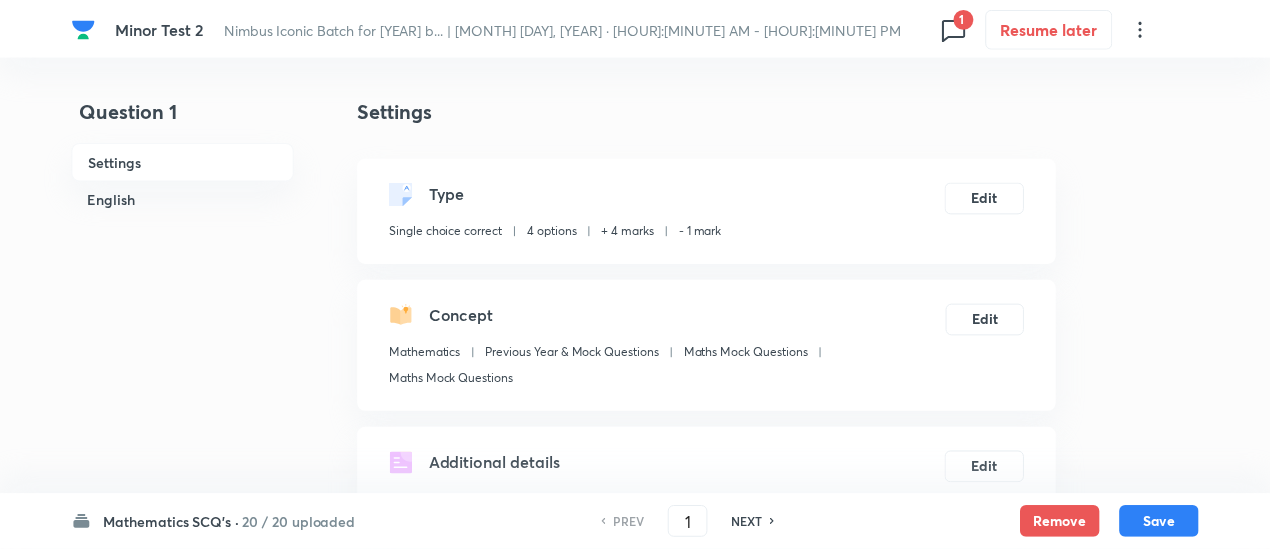 scroll, scrollTop: 0, scrollLeft: 0, axis: both 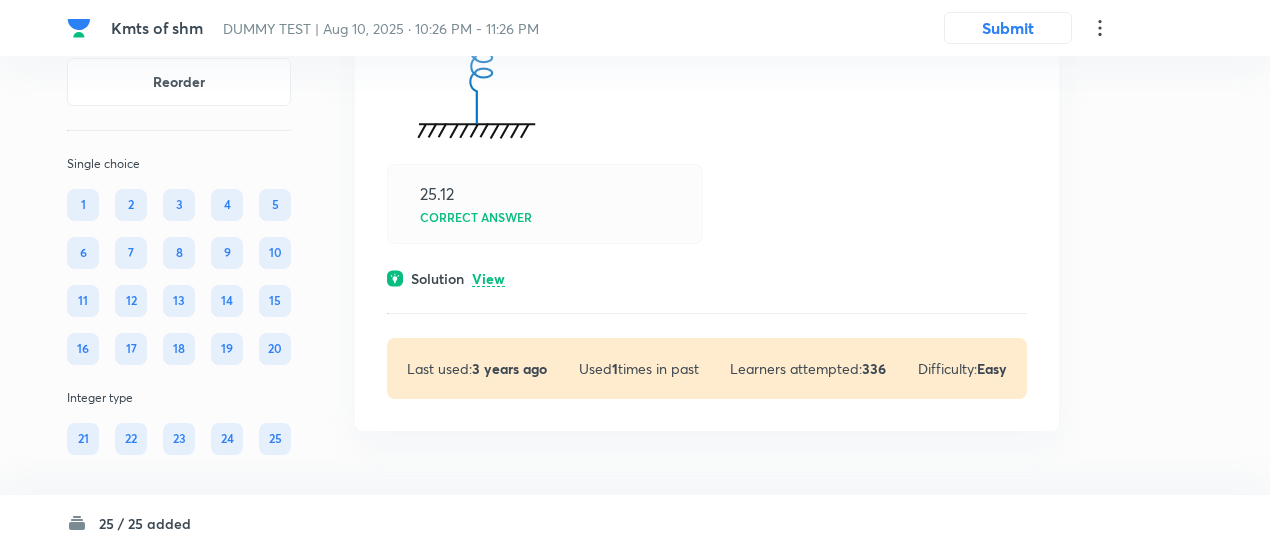 click on "View" at bounding box center [488, 279] 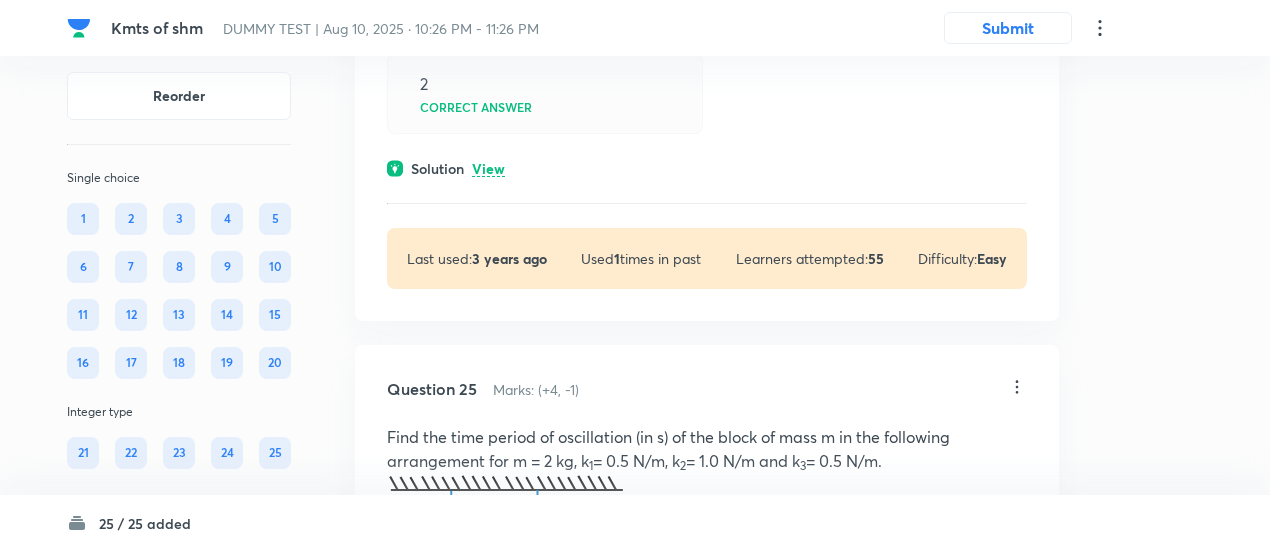 scroll, scrollTop: 14702, scrollLeft: 0, axis: vertical 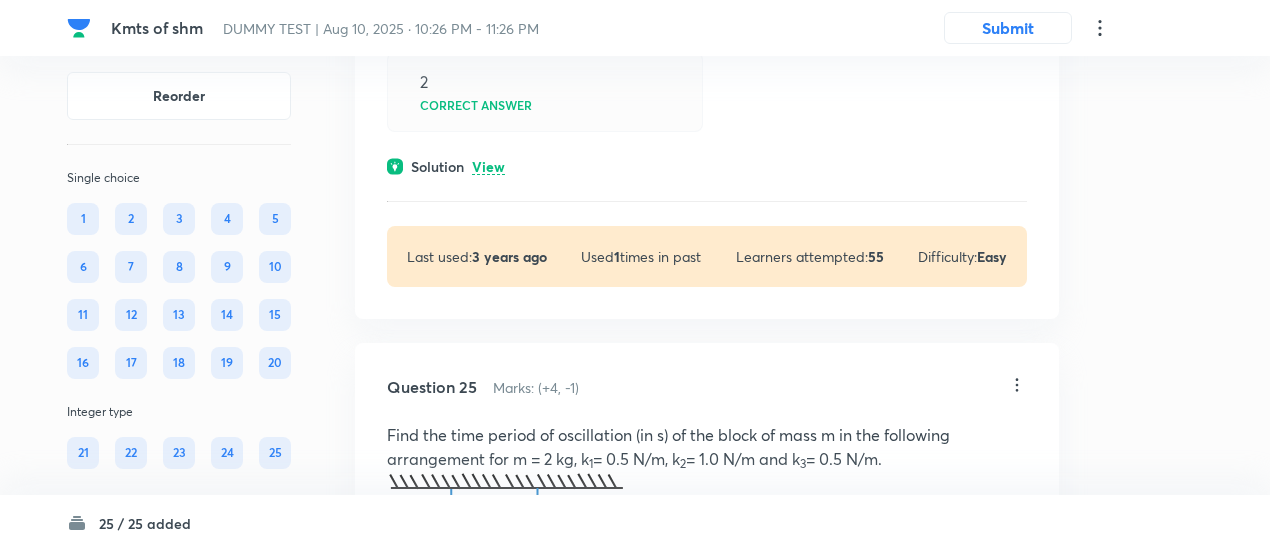click on "View" at bounding box center [488, 167] 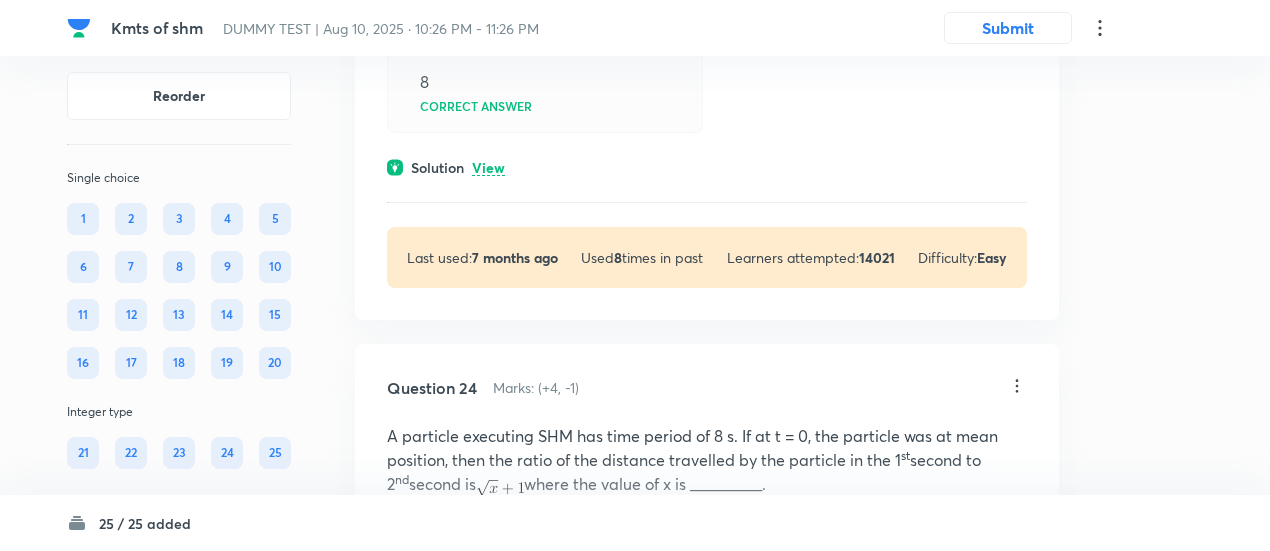 scroll, scrollTop: 14240, scrollLeft: 0, axis: vertical 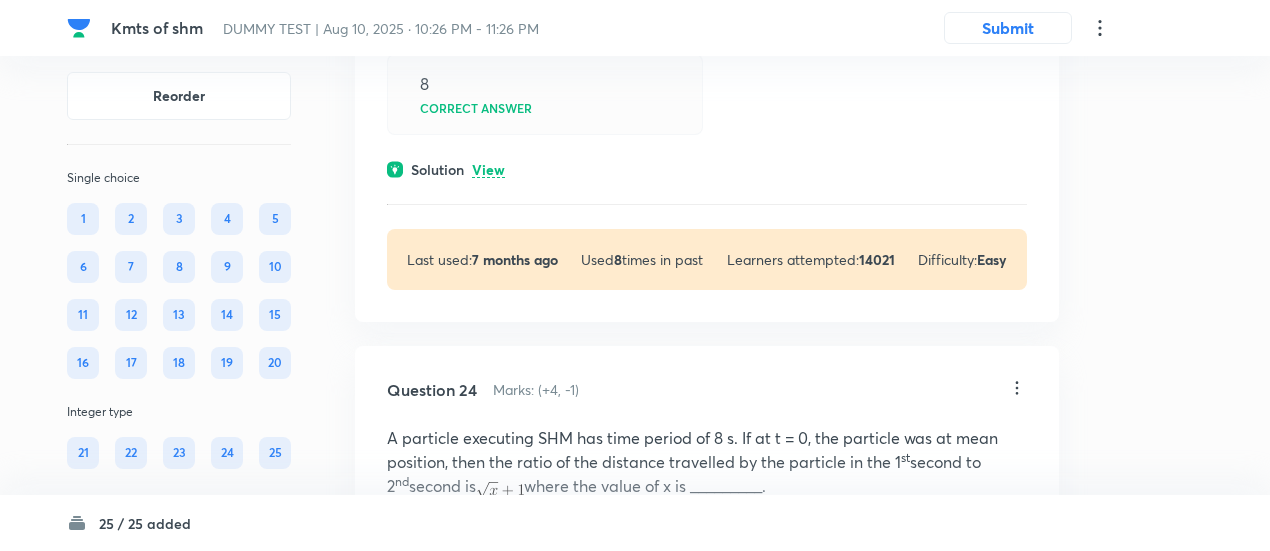 click on "View" at bounding box center [488, 170] 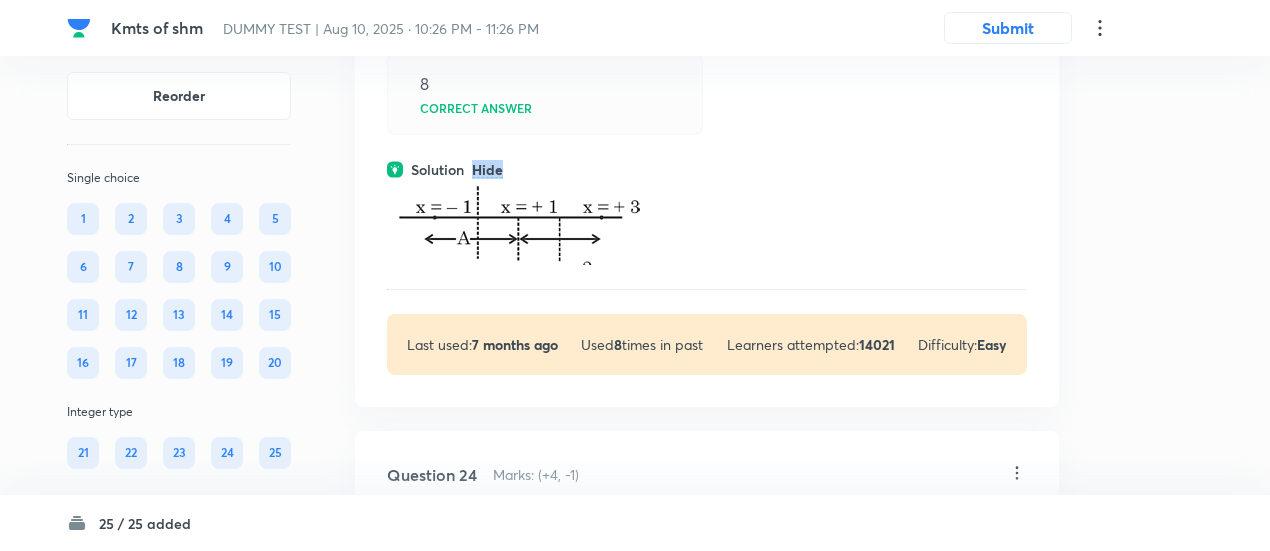 click on "Hide" at bounding box center [487, 170] 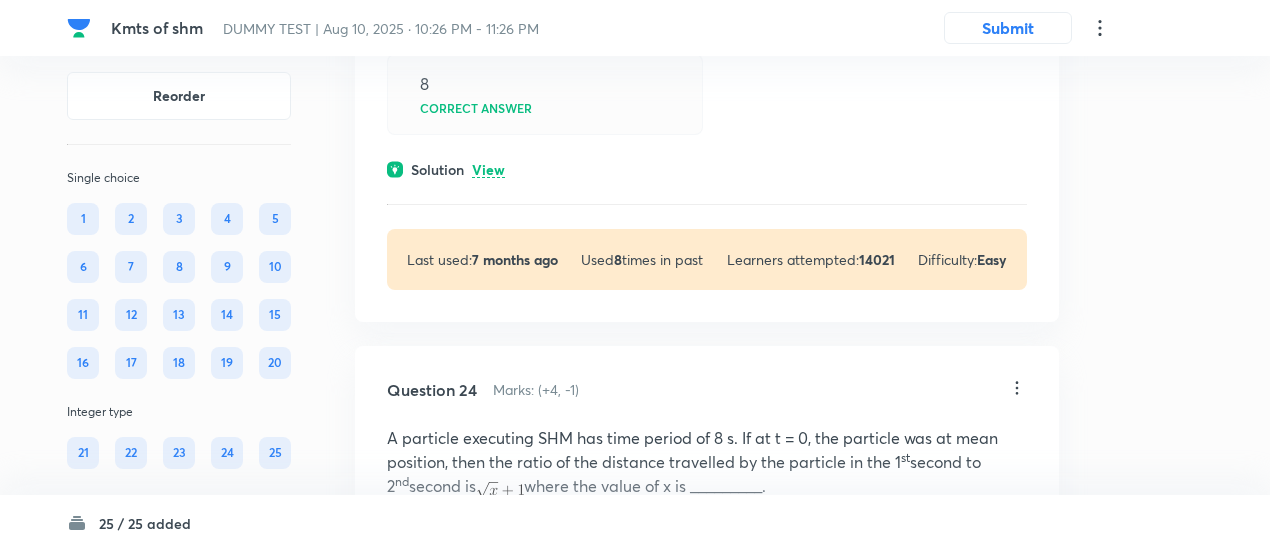 click on "View" at bounding box center [488, 170] 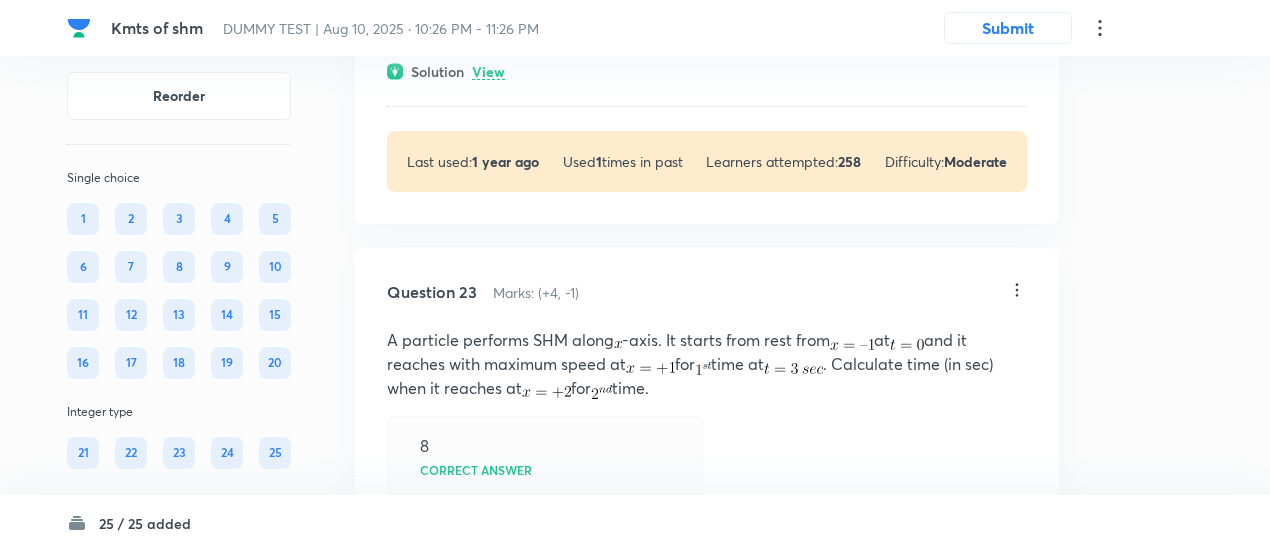 scroll, scrollTop: 13860, scrollLeft: 0, axis: vertical 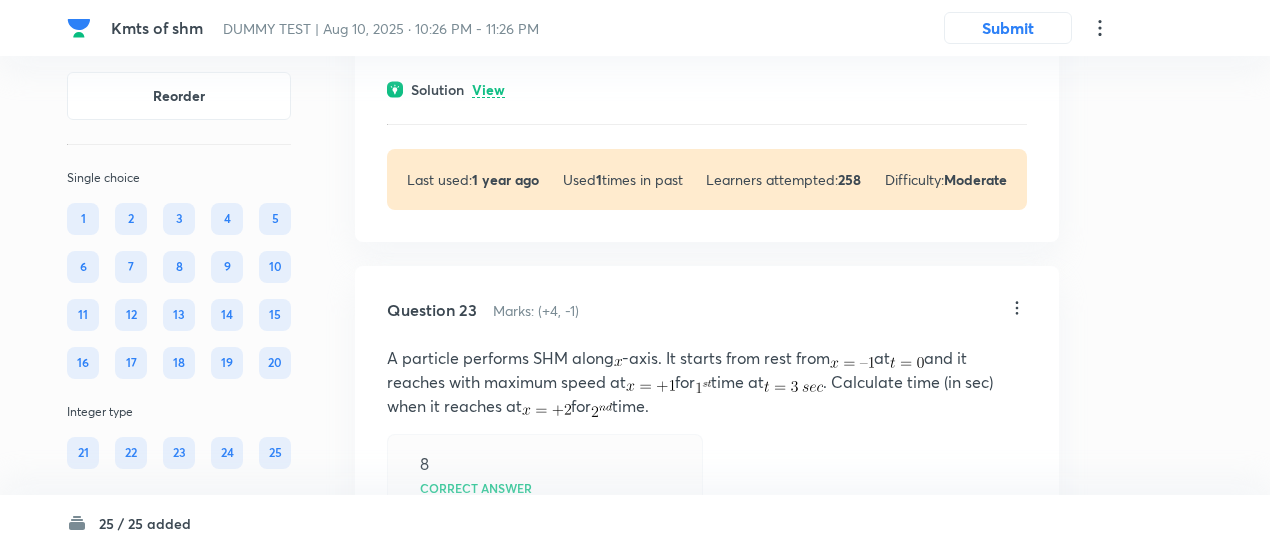 click on "View" at bounding box center [488, 90] 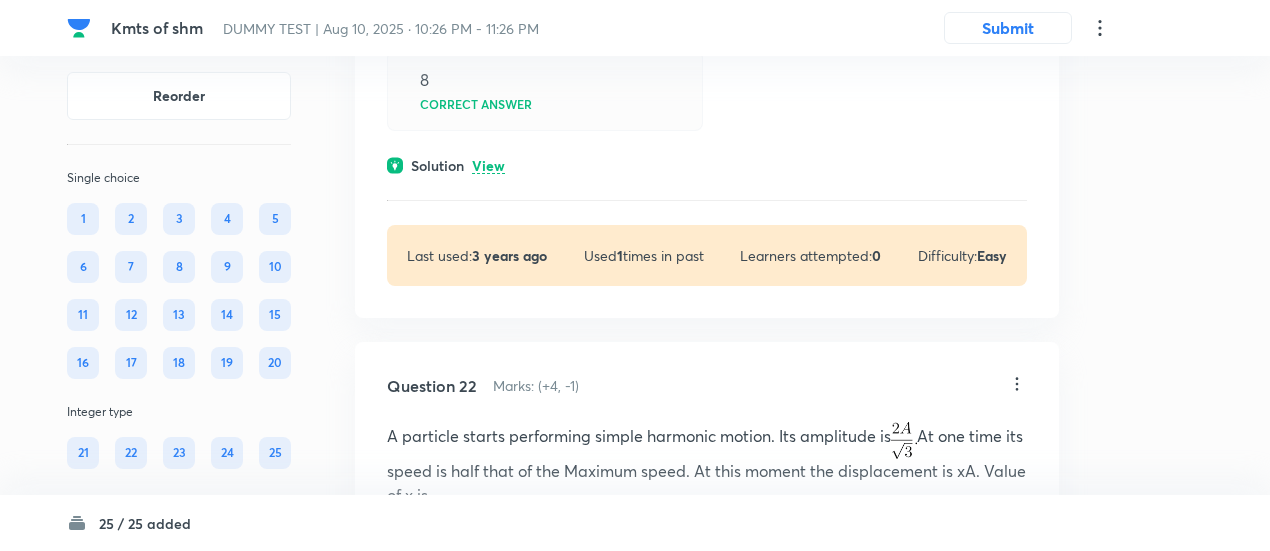 scroll, scrollTop: 13310, scrollLeft: 0, axis: vertical 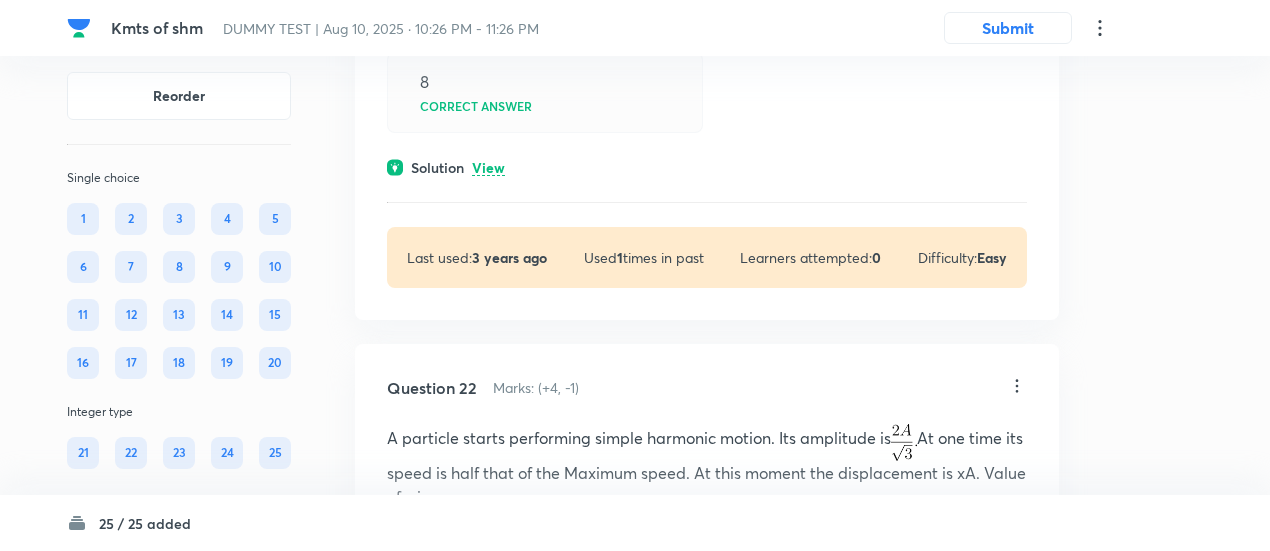click on "View" at bounding box center [488, 168] 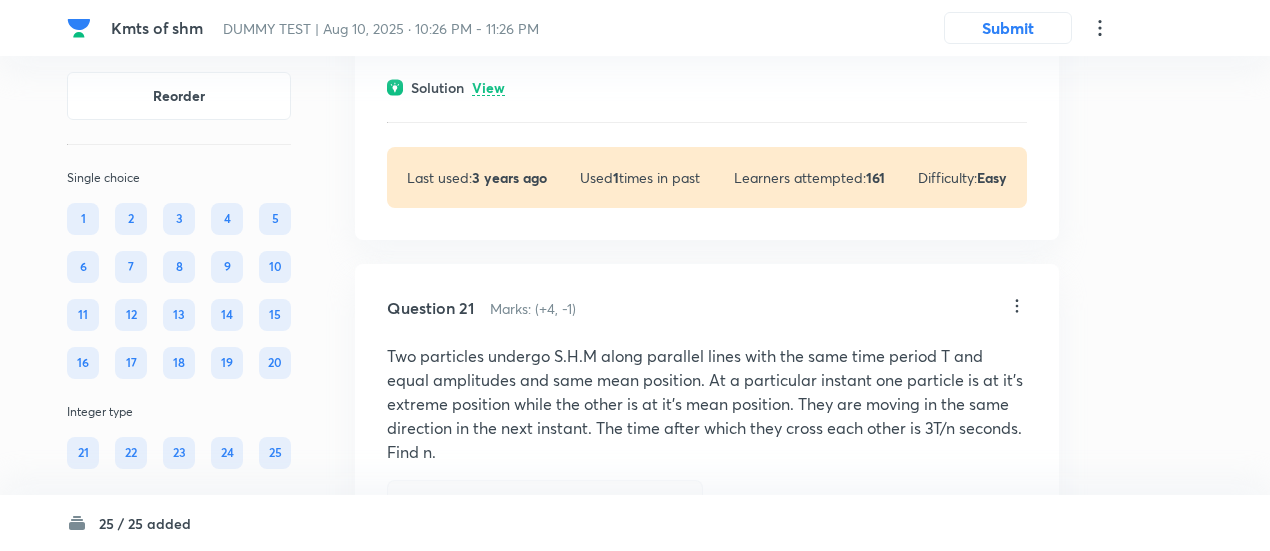 scroll, scrollTop: 12878, scrollLeft: 0, axis: vertical 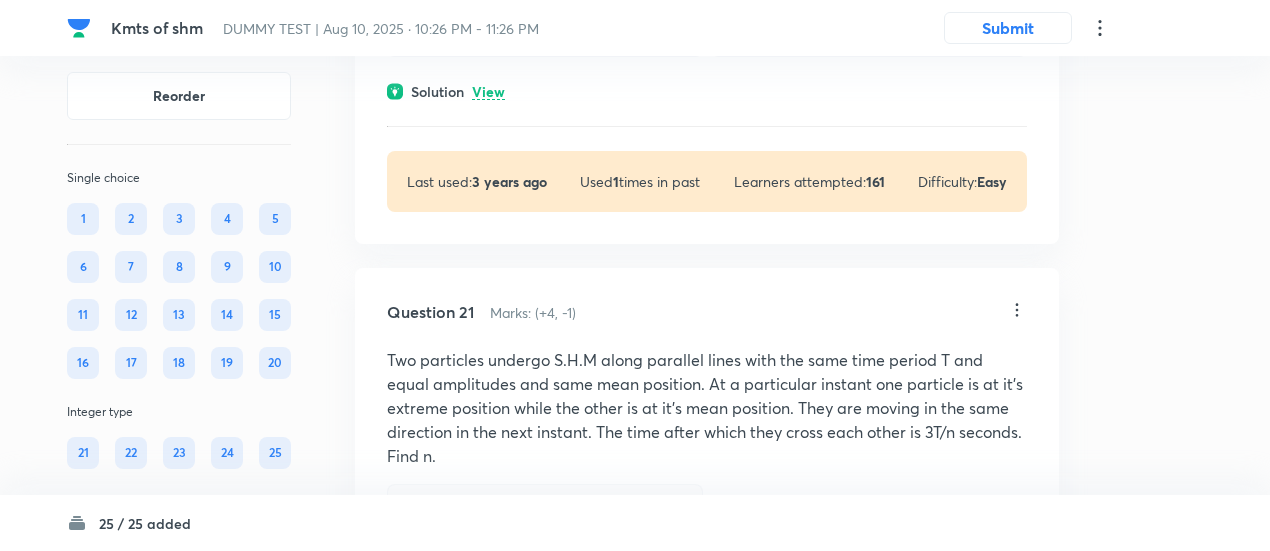click on "View" at bounding box center (488, 92) 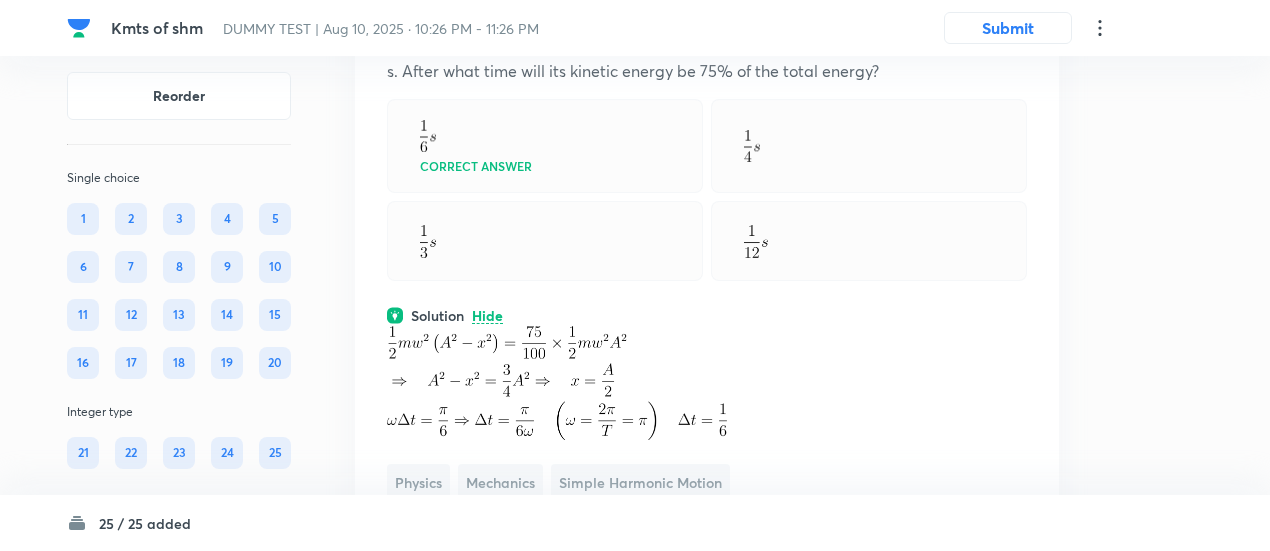 scroll, scrollTop: 12654, scrollLeft: 0, axis: vertical 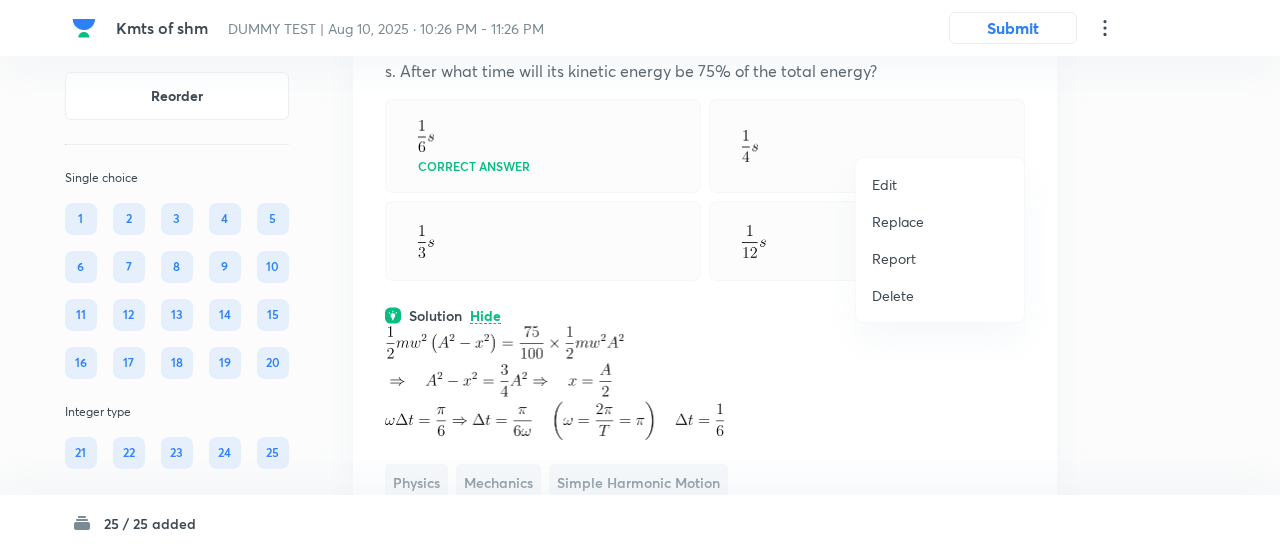 click on "Replace" at bounding box center (940, 221) 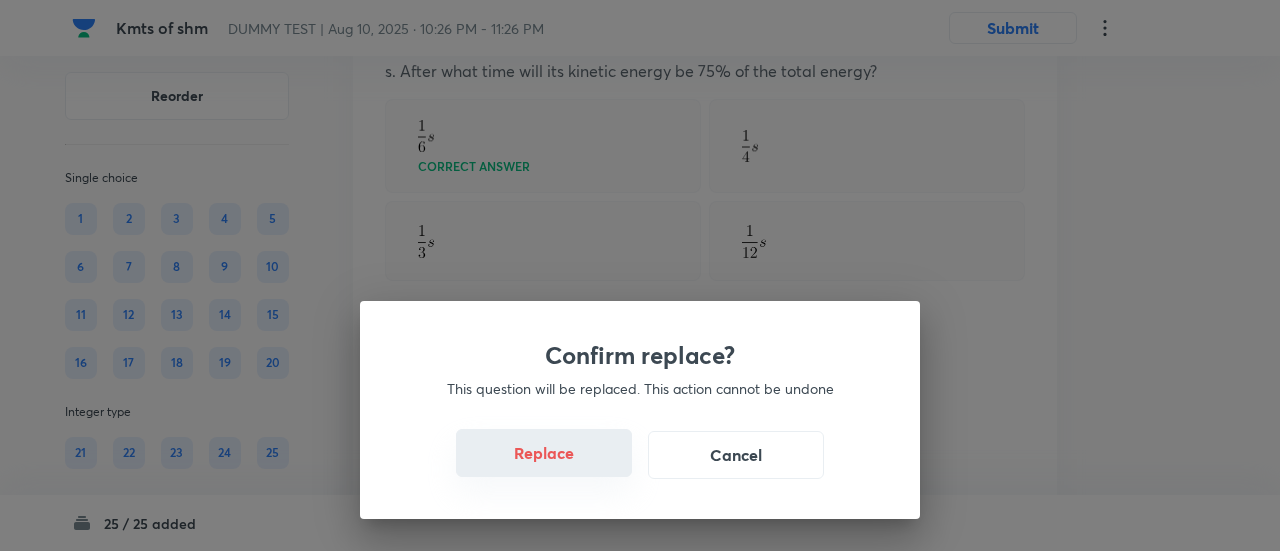 click on "Replace" at bounding box center [544, 453] 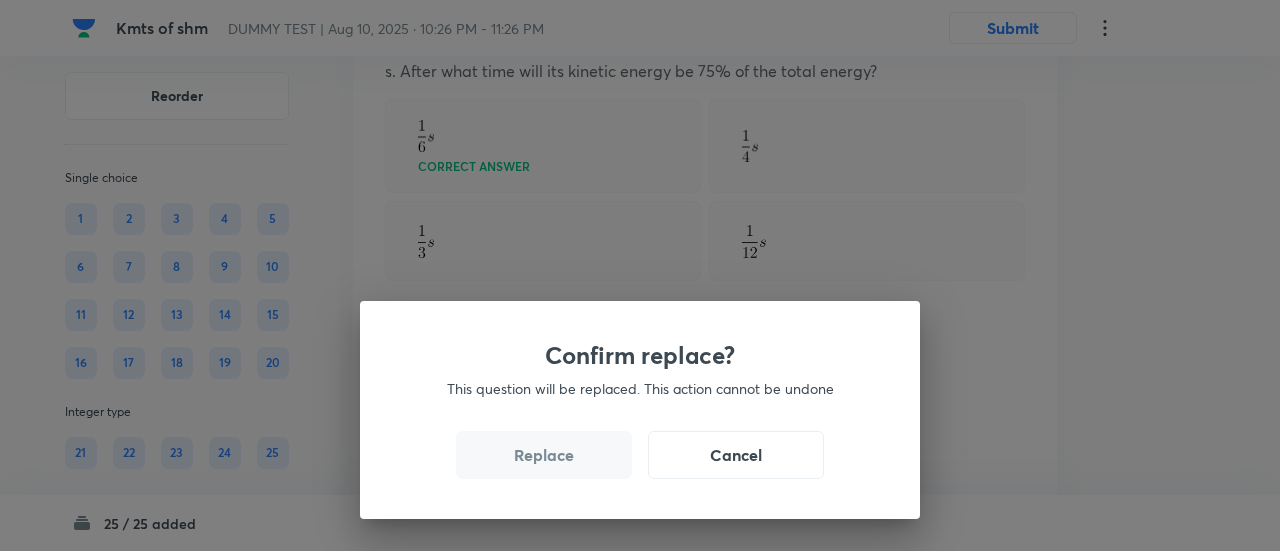 click on "Replace" at bounding box center [544, 455] 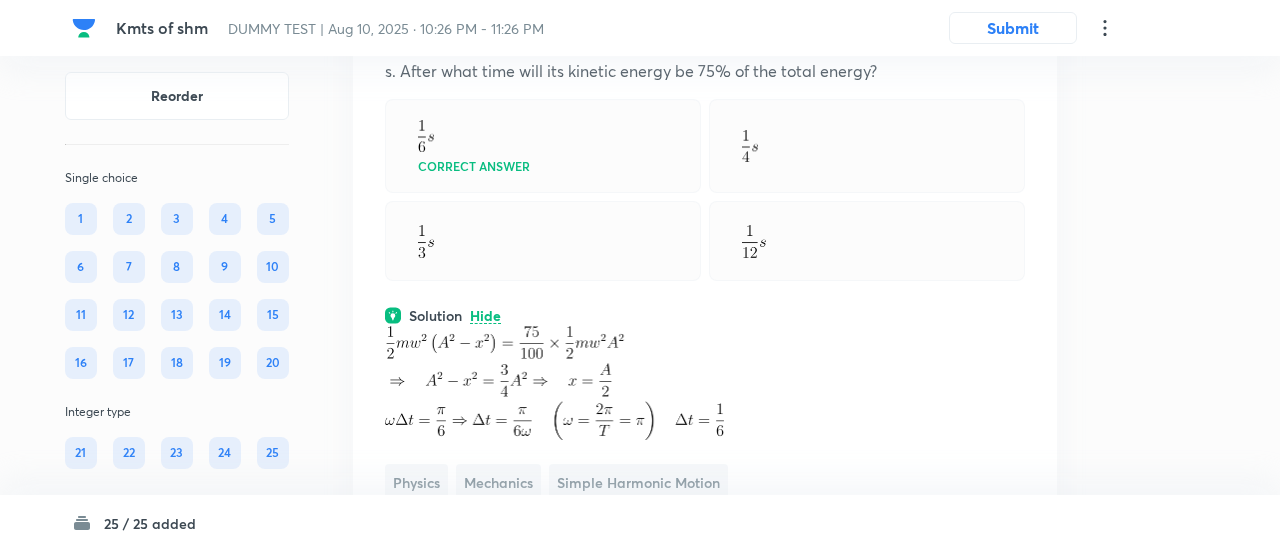 click on "Confirm replace? This question will be replaced. This action cannot be undone Replace Cancel" at bounding box center (640, 275) 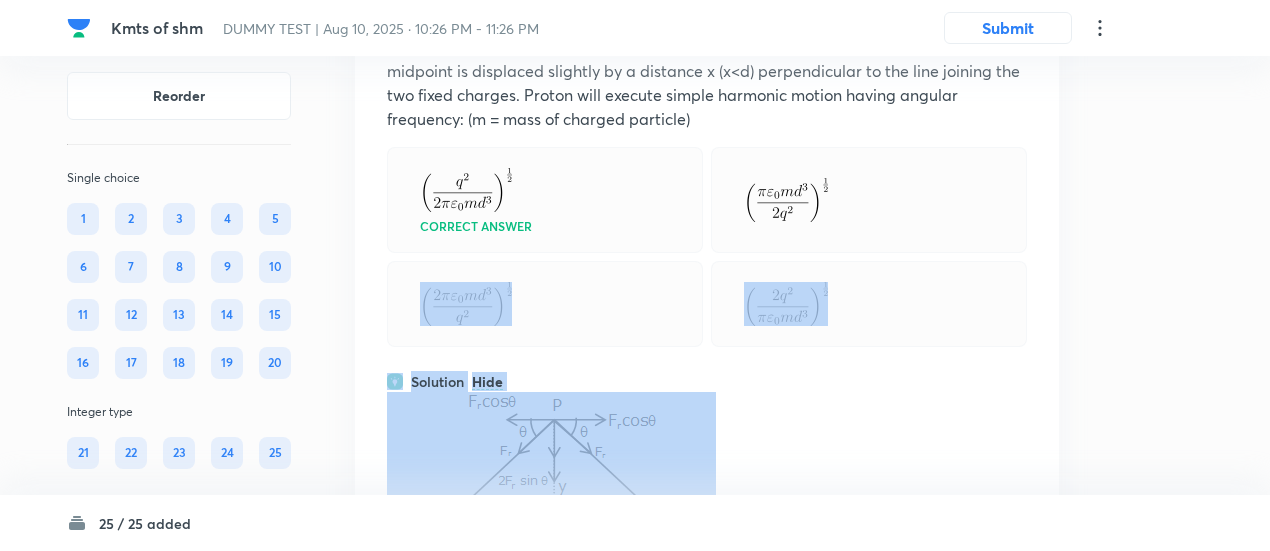 click on "Question 20 Marks: (+4, -1) • 4 options Two electrons each are fixed at a distance ‘2d’. A third charge proton placed at the midpoint is displaced slightly by a distance x (x<<d) perpendicular to the line joining the two fixed charges. Proton will execute simple harmonic motion having angular frequency: (m = mass of charged particle) Correct answer Solution Hide Restoring force on proton :- Angular Frequency :- Physics Mechanics Simple Harmonic Motion Last used:  3 years ago Used  1  times in past Learners attempted:  1819 Difficulty: Easy" at bounding box center (707, 515) 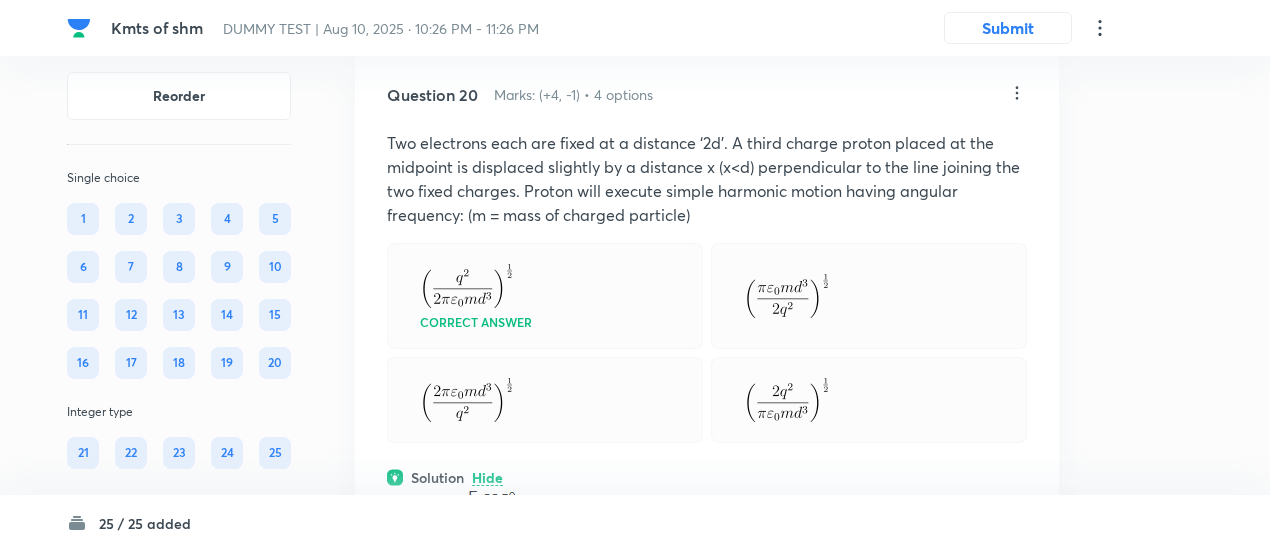scroll, scrollTop: 12556, scrollLeft: 0, axis: vertical 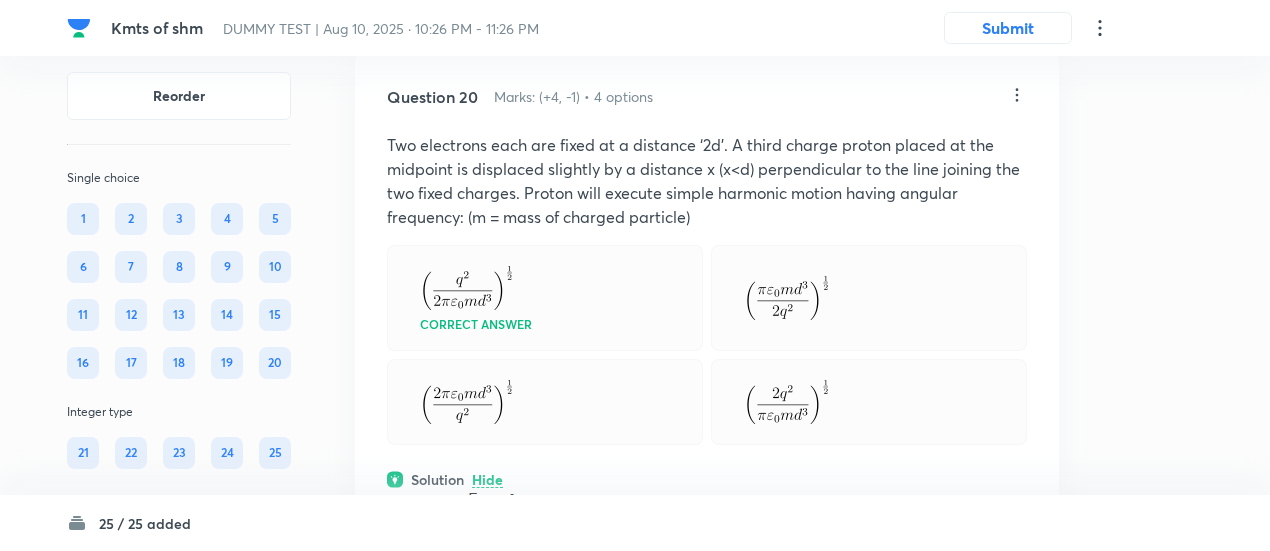 click 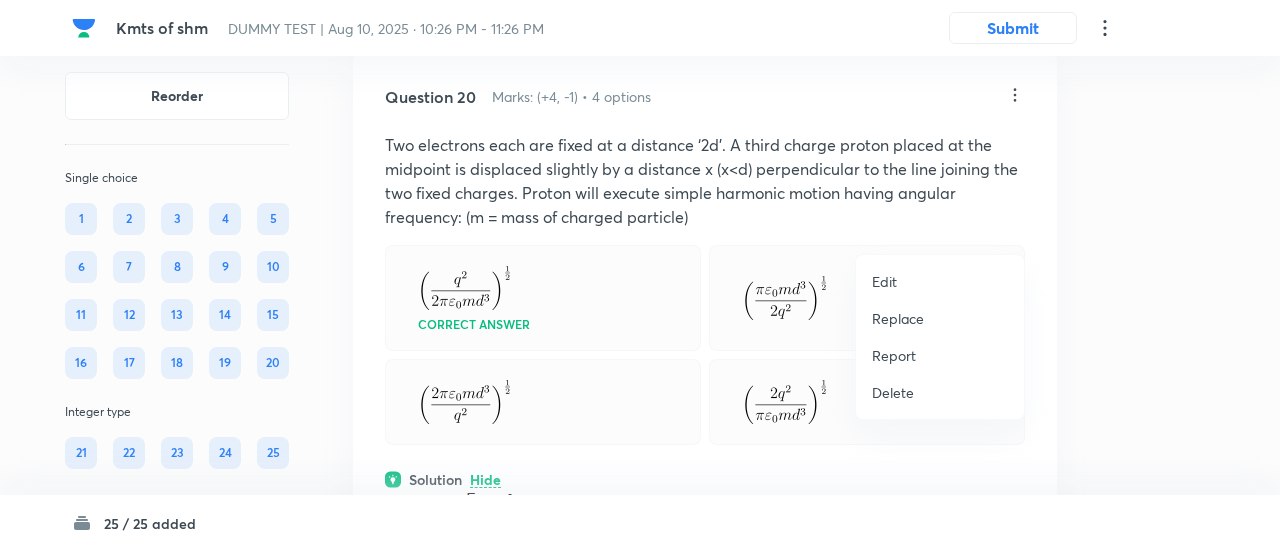 click on "Replace" at bounding box center [940, 318] 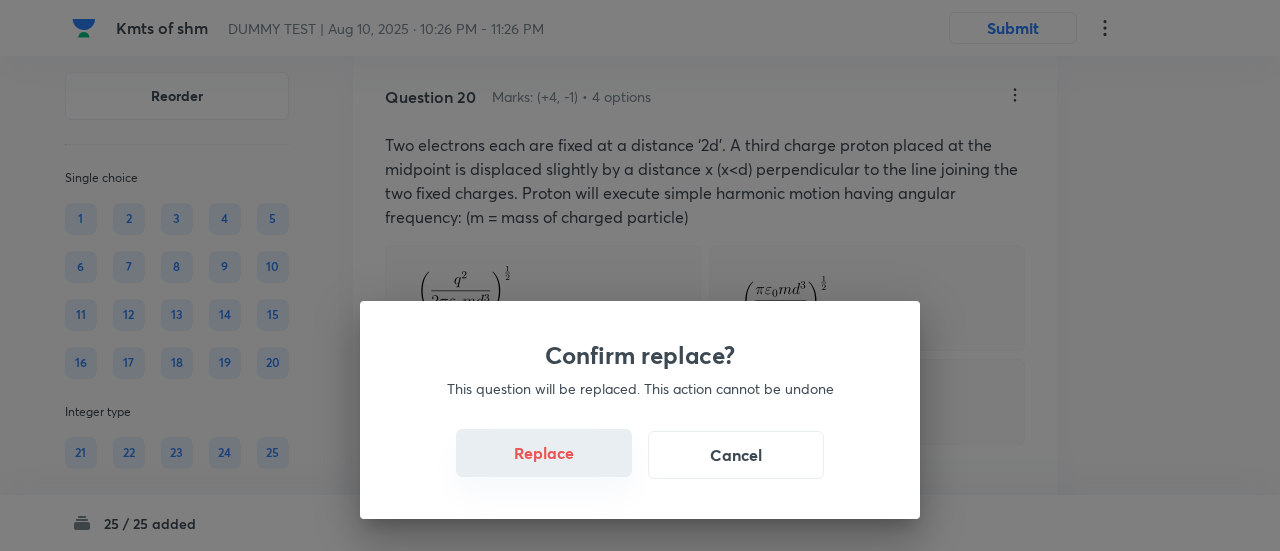 click on "Replace" at bounding box center (544, 453) 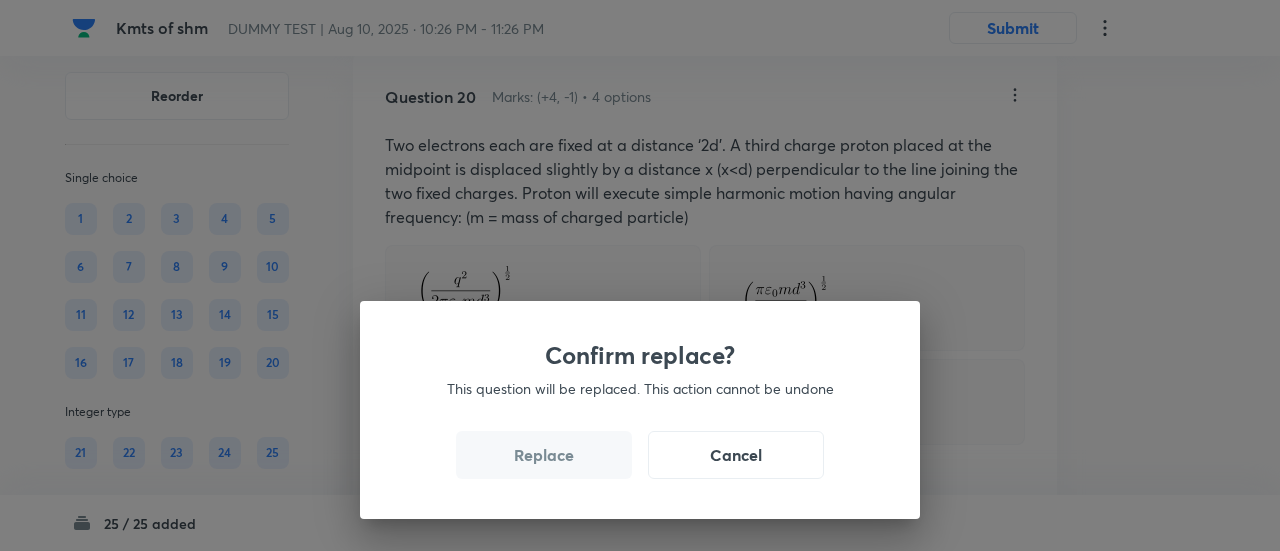 click on "Replace" at bounding box center [544, 455] 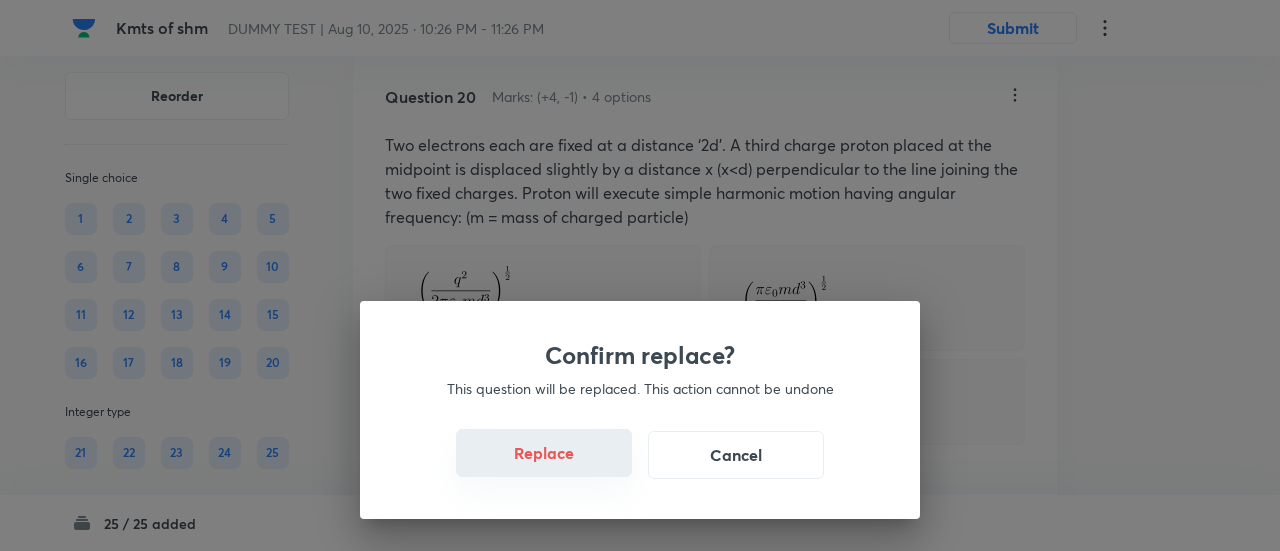 click on "Replace" at bounding box center [544, 453] 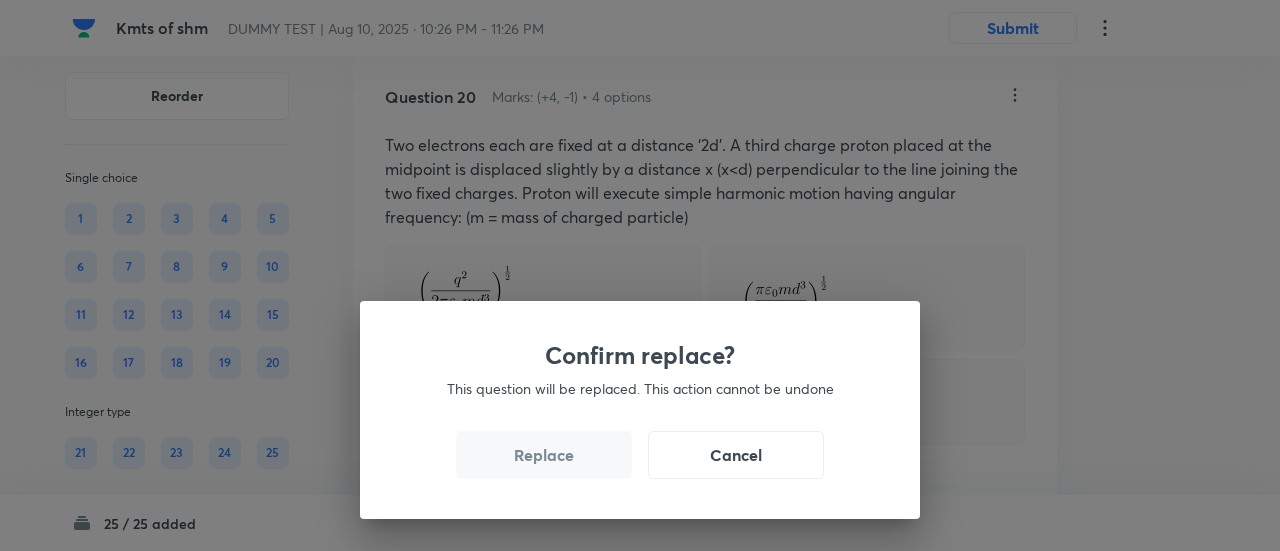 click on "Replace" at bounding box center [544, 455] 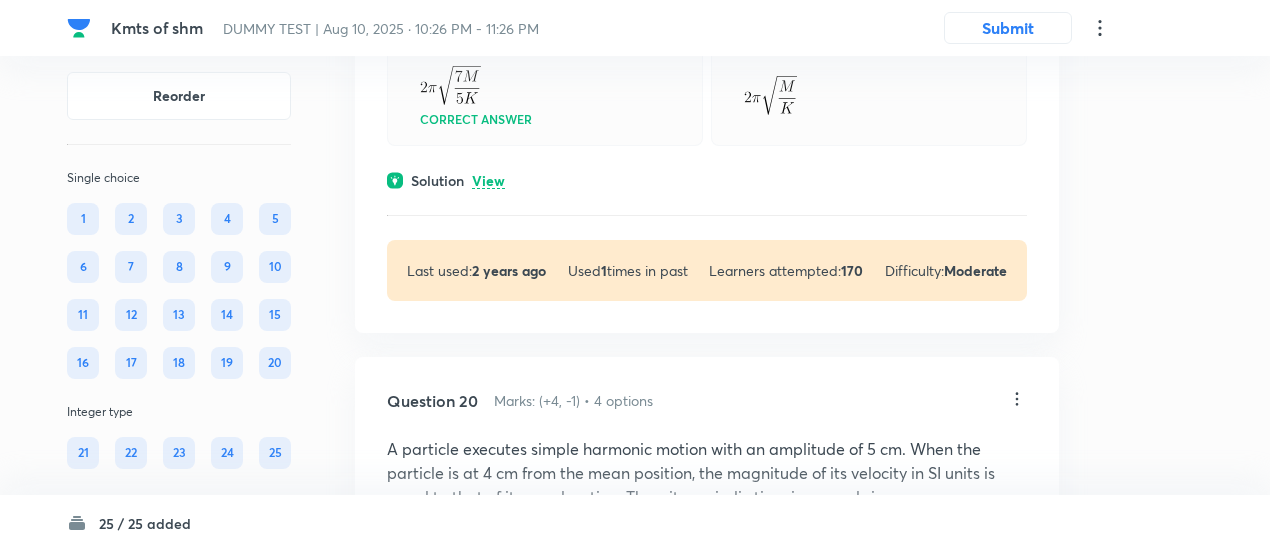 scroll, scrollTop: 12250, scrollLeft: 0, axis: vertical 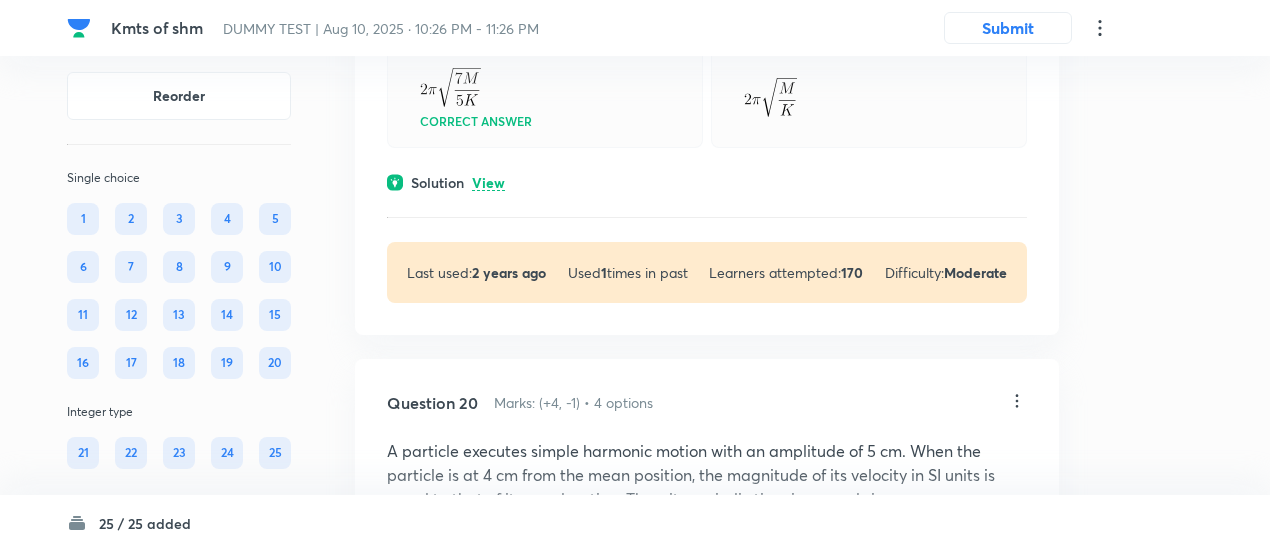 click on "View" at bounding box center [488, 183] 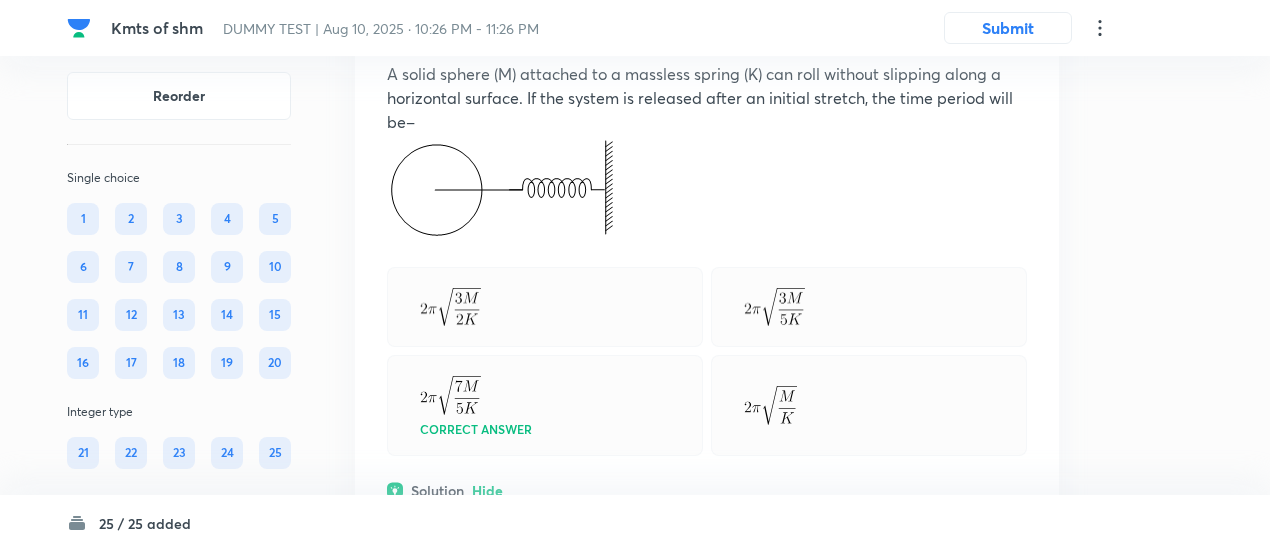 scroll, scrollTop: 11940, scrollLeft: 0, axis: vertical 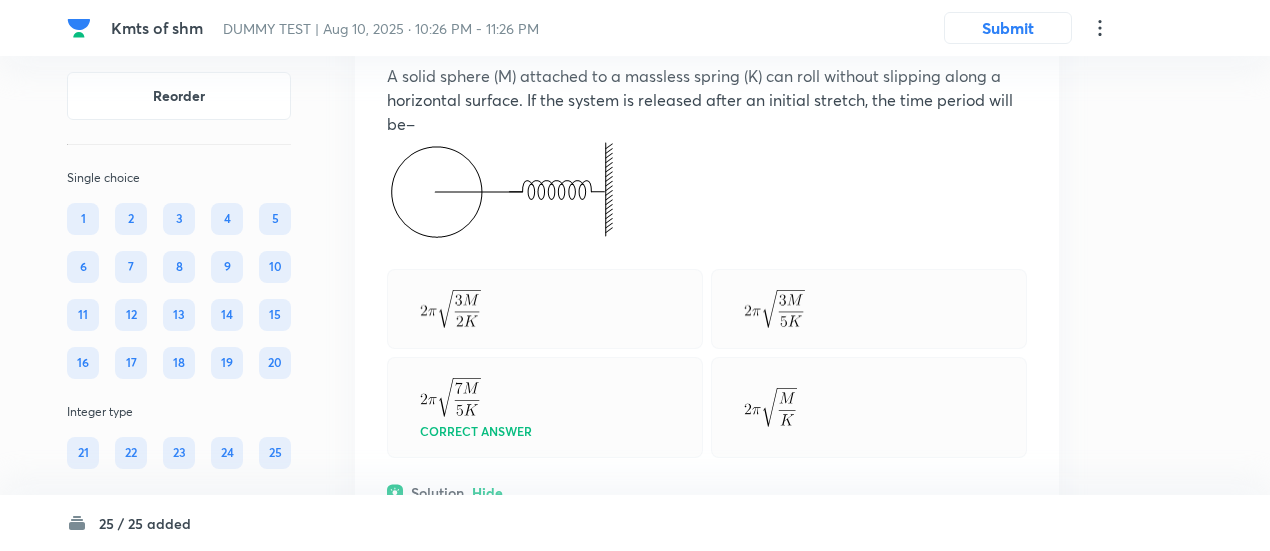click 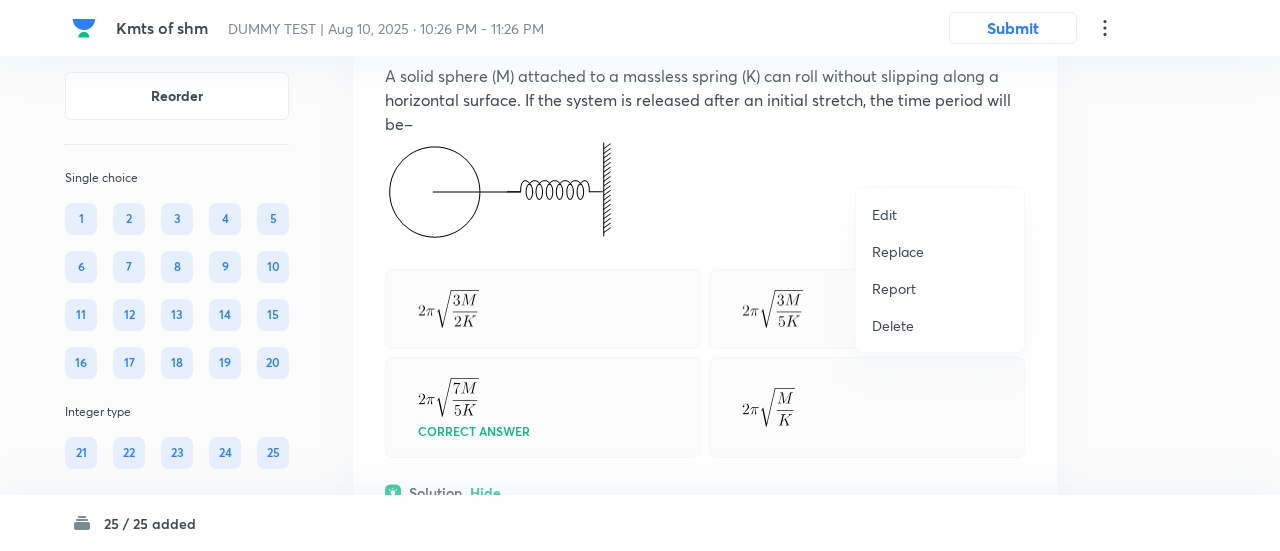 click on "Replace" at bounding box center (898, 251) 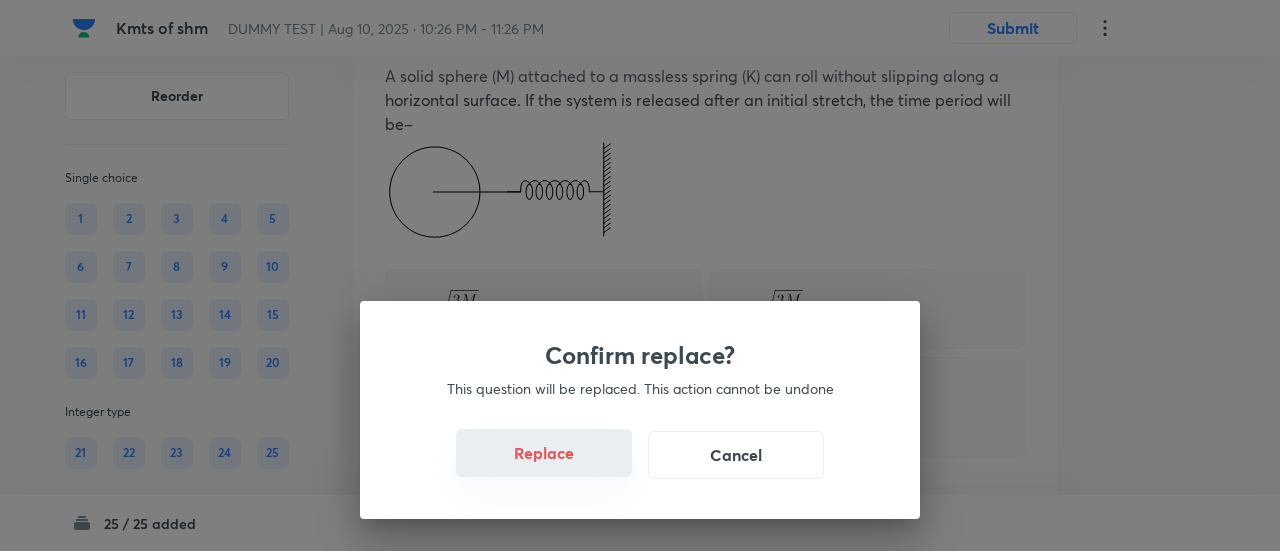 click on "Replace" at bounding box center (544, 453) 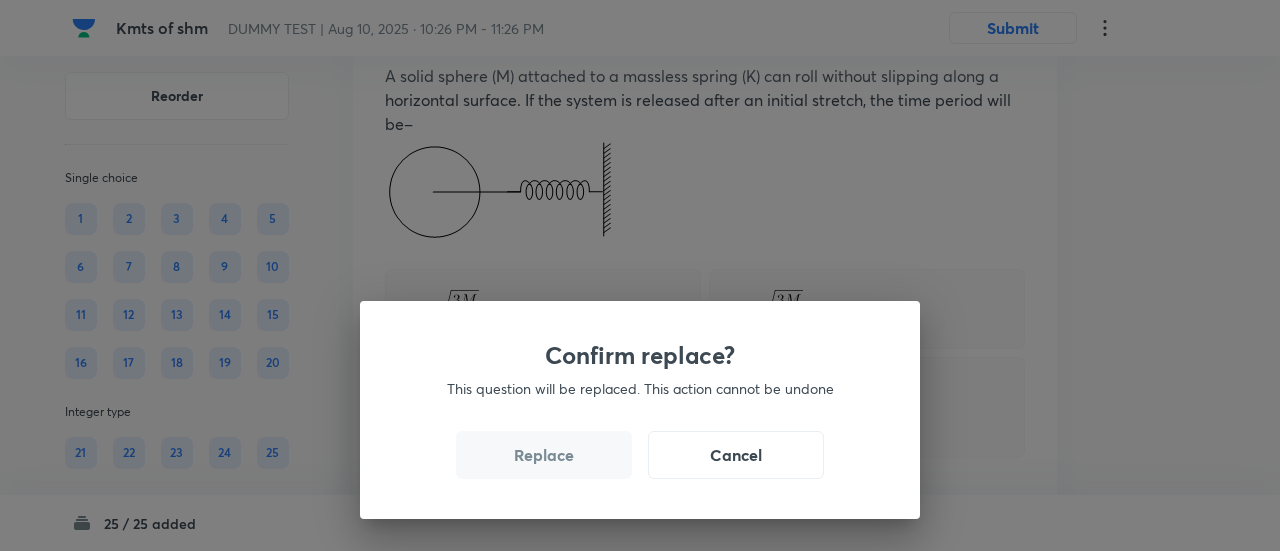 click on "Replace" at bounding box center (544, 455) 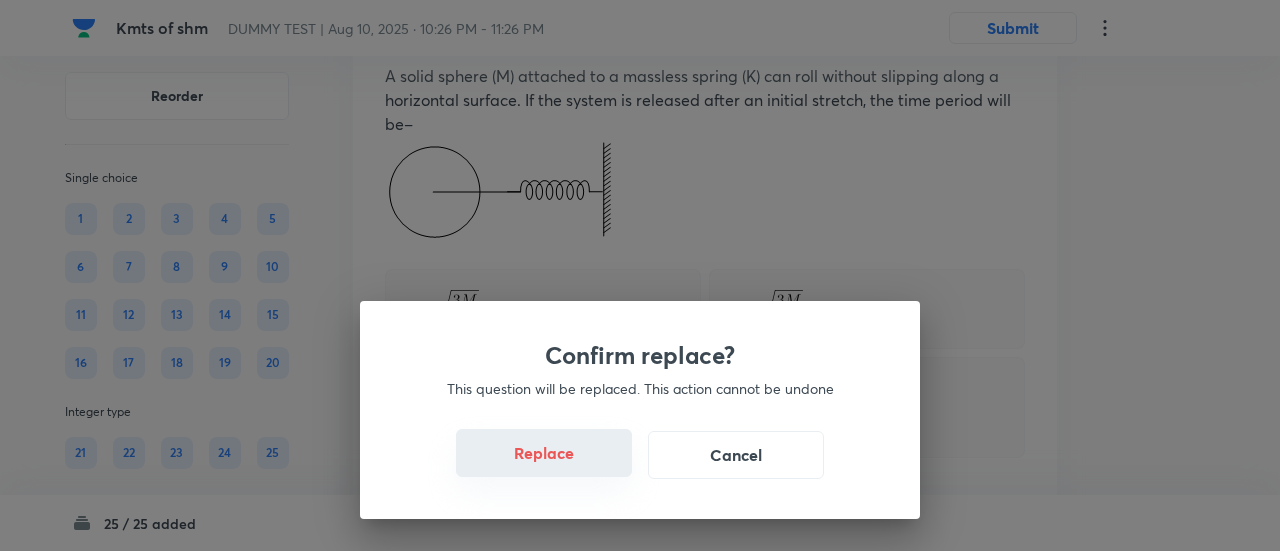 click on "Replace" at bounding box center [544, 453] 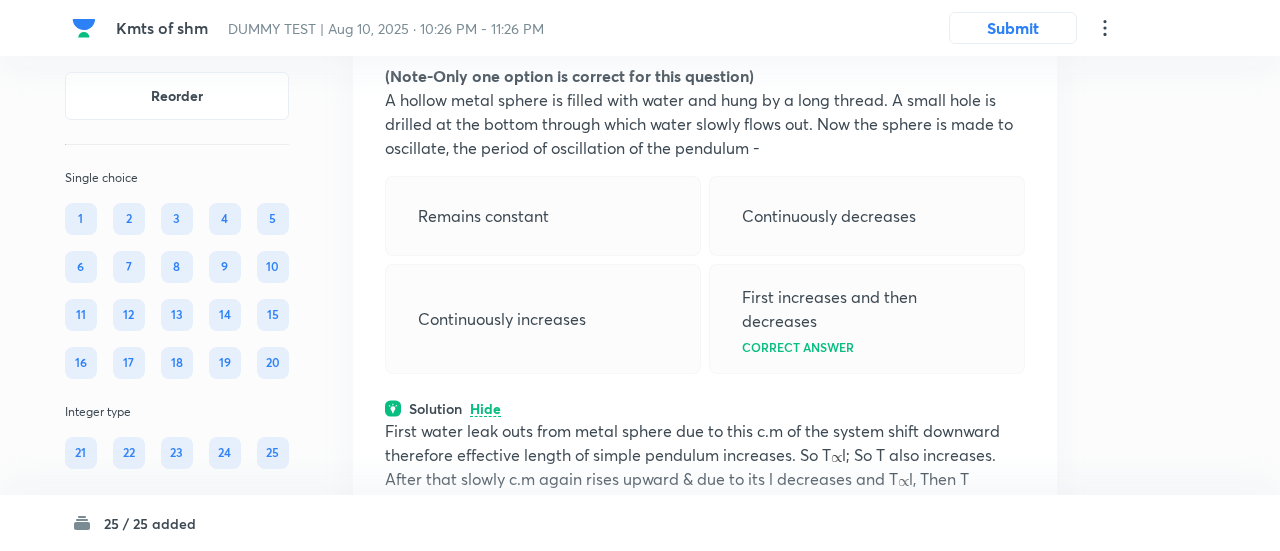 click on "Confirm replace? This question will be replaced. This action cannot be undone Replace Cancel" at bounding box center (640, 826) 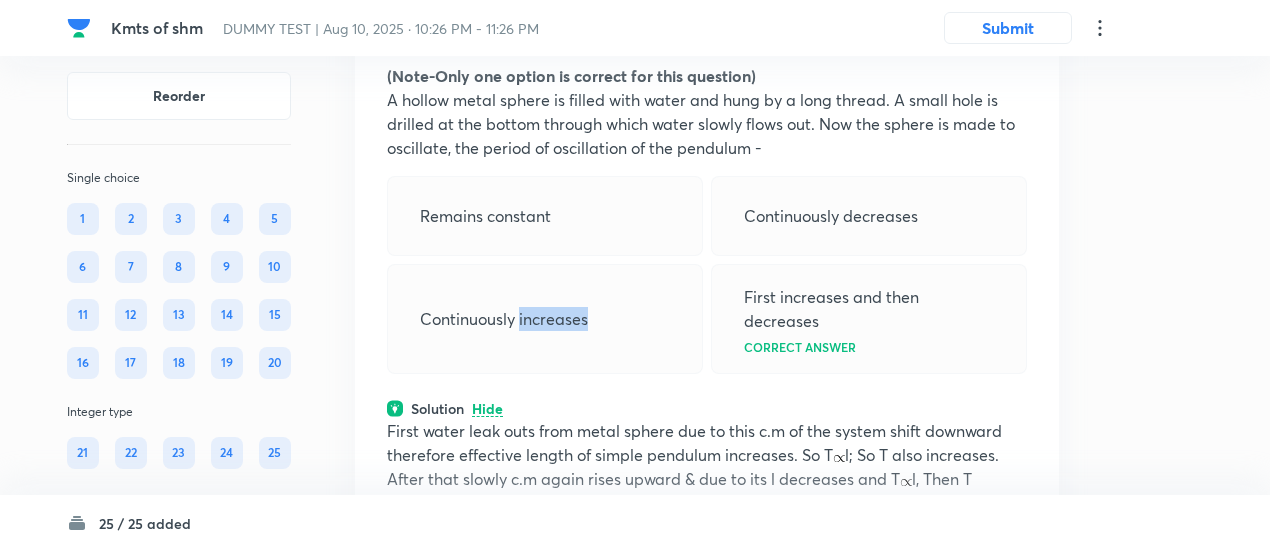 click on "Continuously increases" at bounding box center (504, 319) 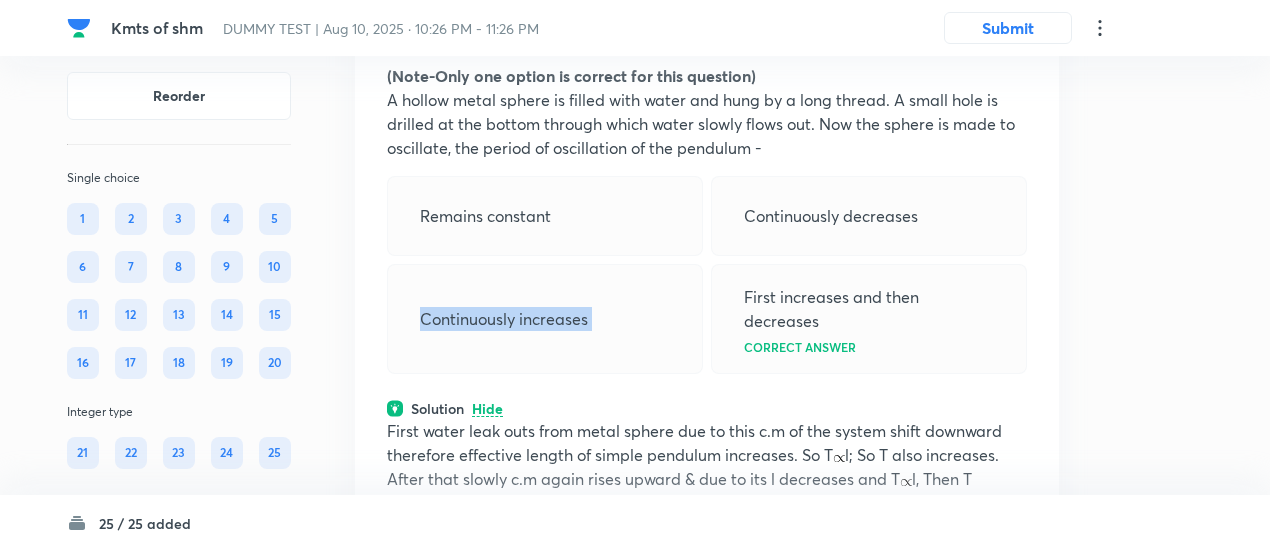 click on "Continuously increases" at bounding box center (504, 319) 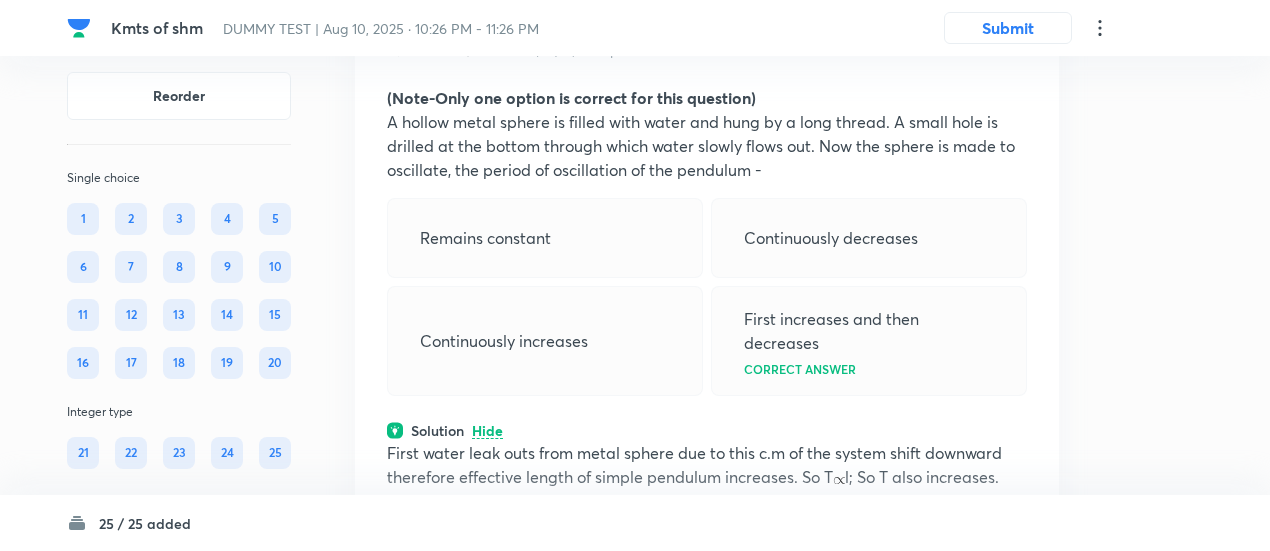 scroll, scrollTop: 11918, scrollLeft: 0, axis: vertical 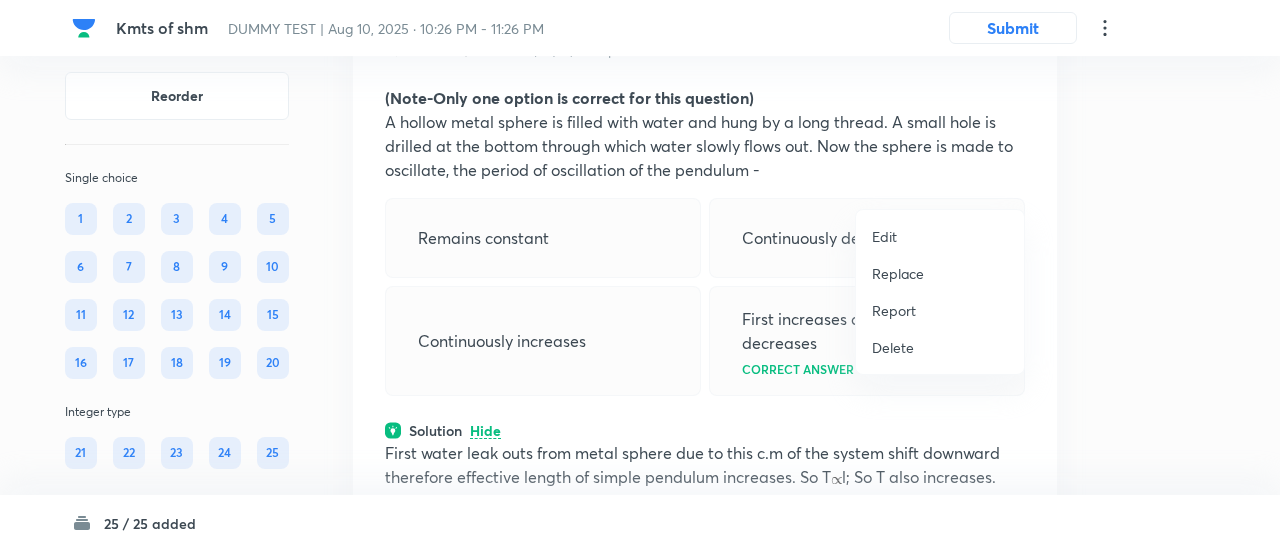click on "Replace" at bounding box center [898, 273] 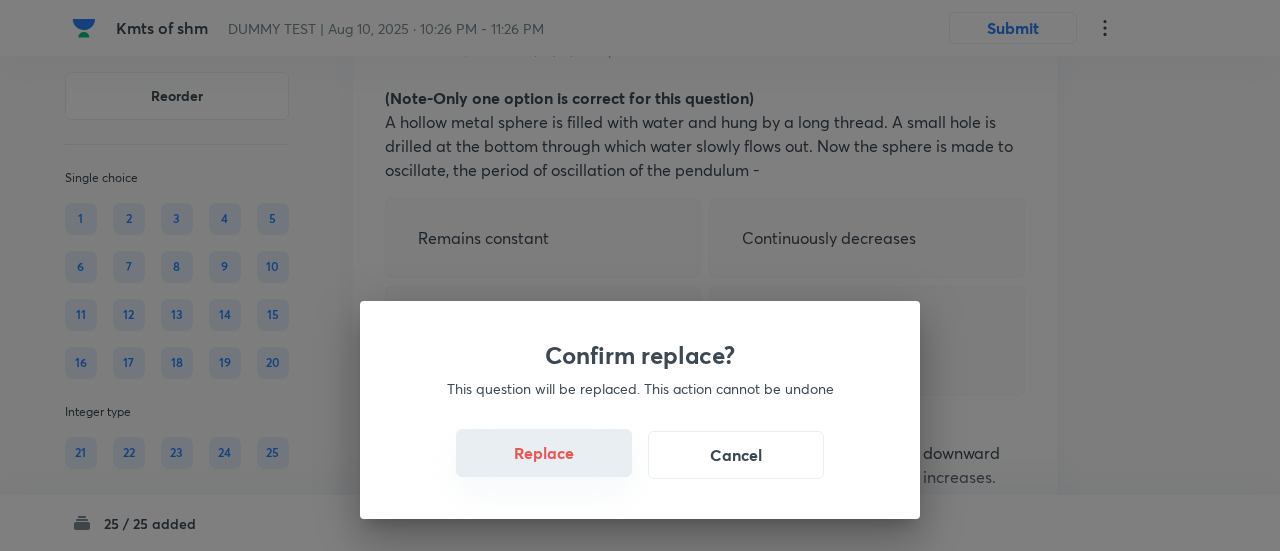 click on "Replace" at bounding box center (544, 453) 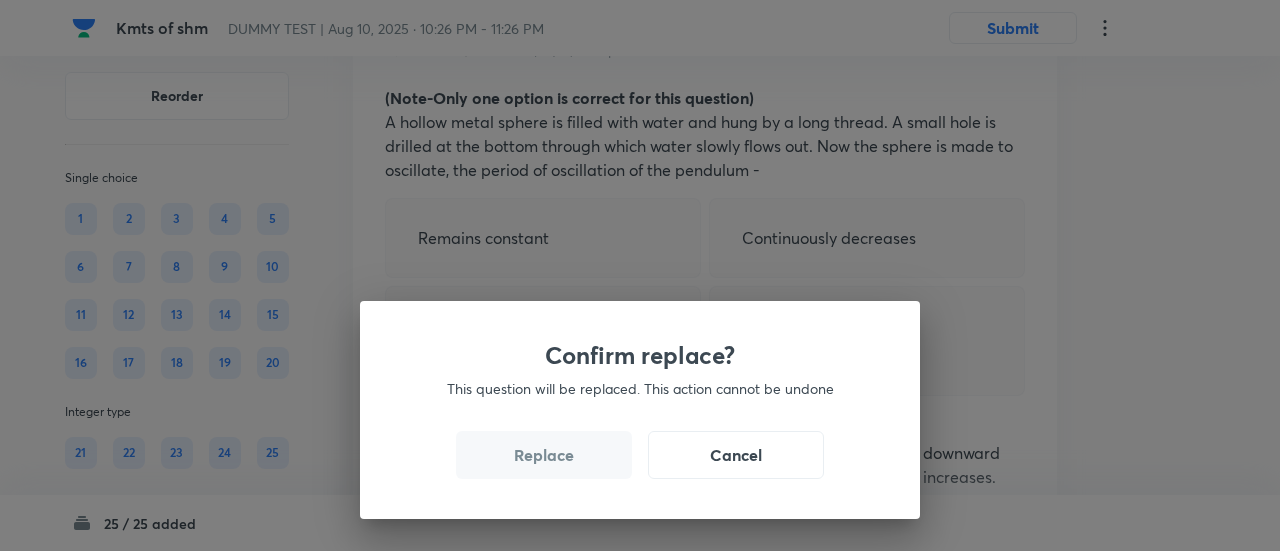 click on "Replace" at bounding box center [544, 455] 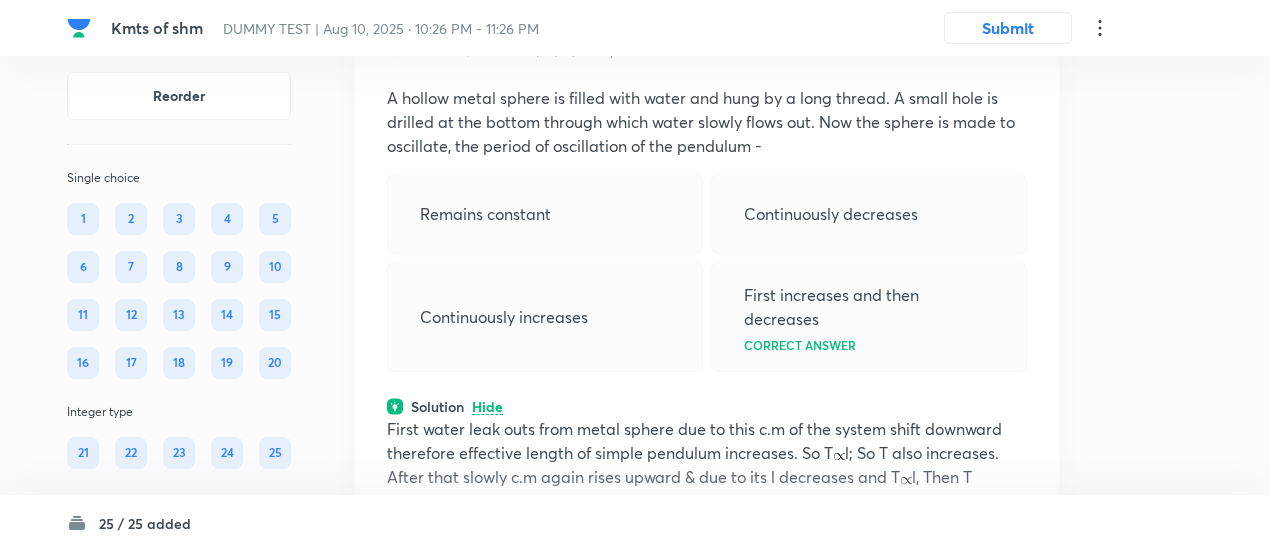 click 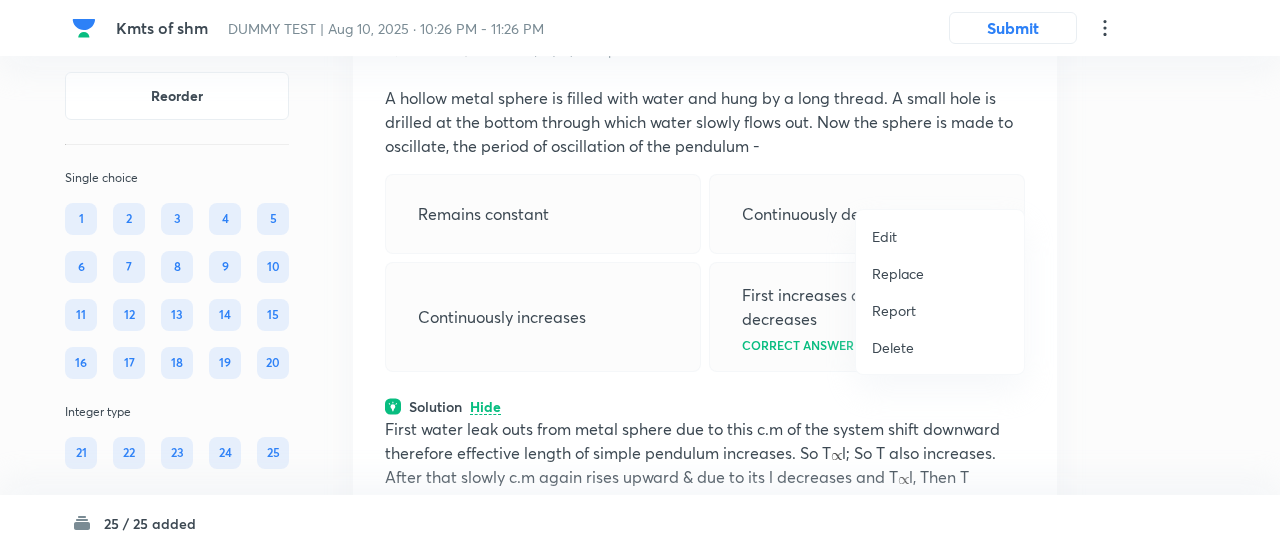 click on "Replace" at bounding box center [898, 273] 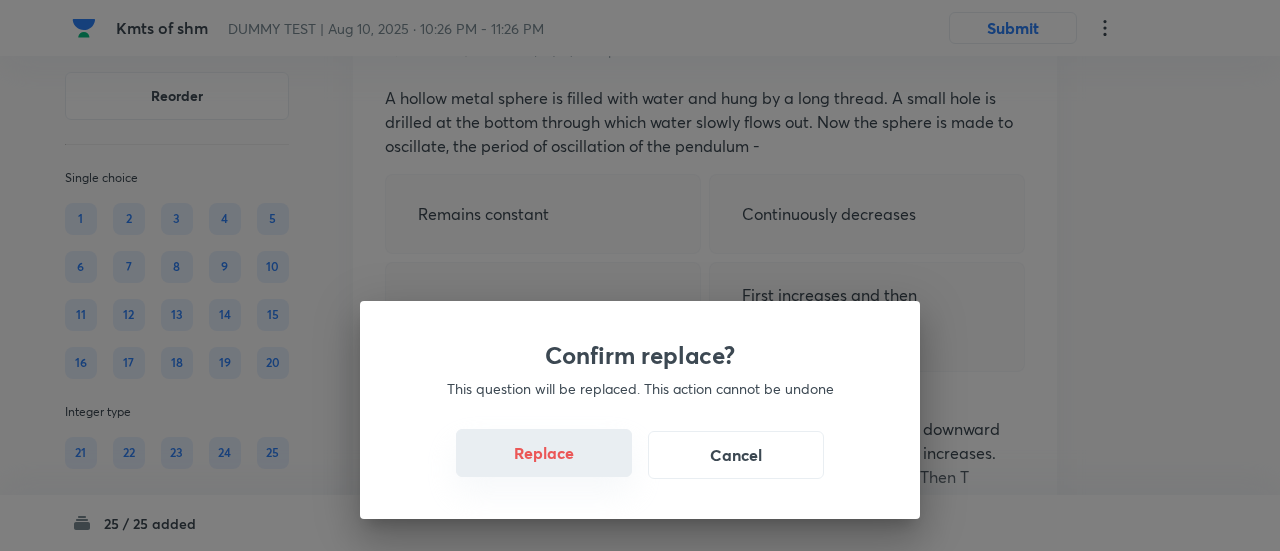 click on "Replace" at bounding box center (544, 453) 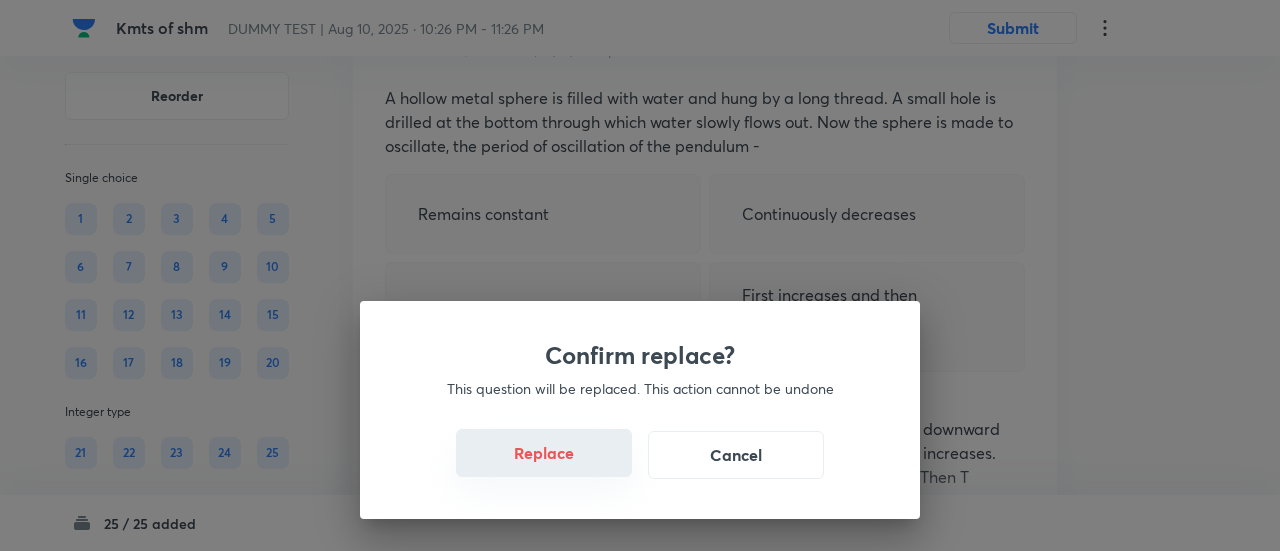 click on "Replace" at bounding box center [544, 453] 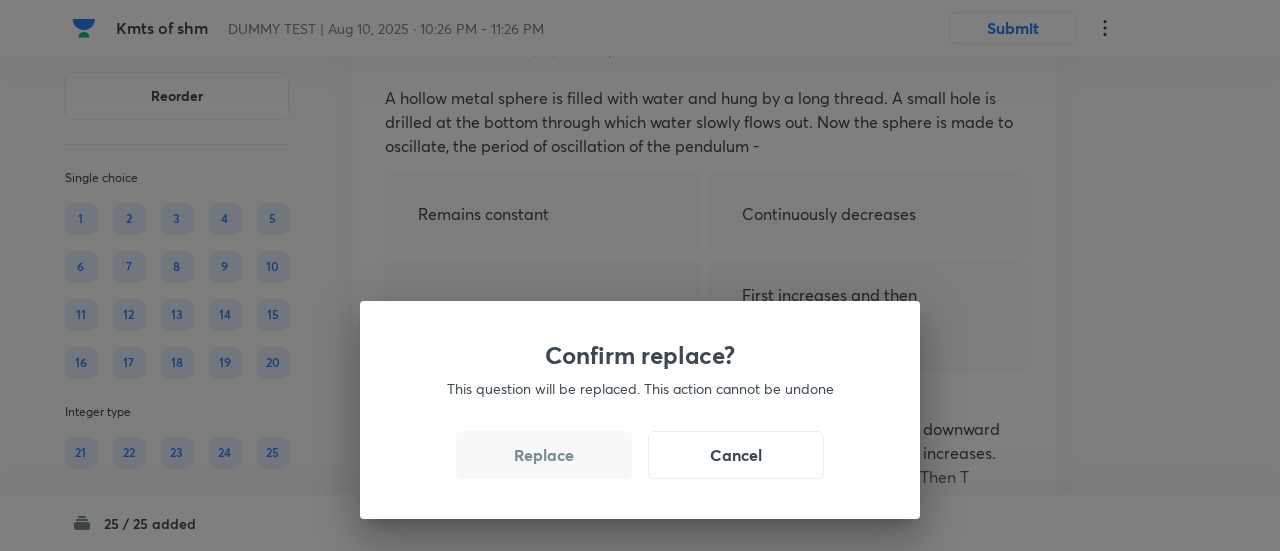 click on "Replace" at bounding box center (544, 455) 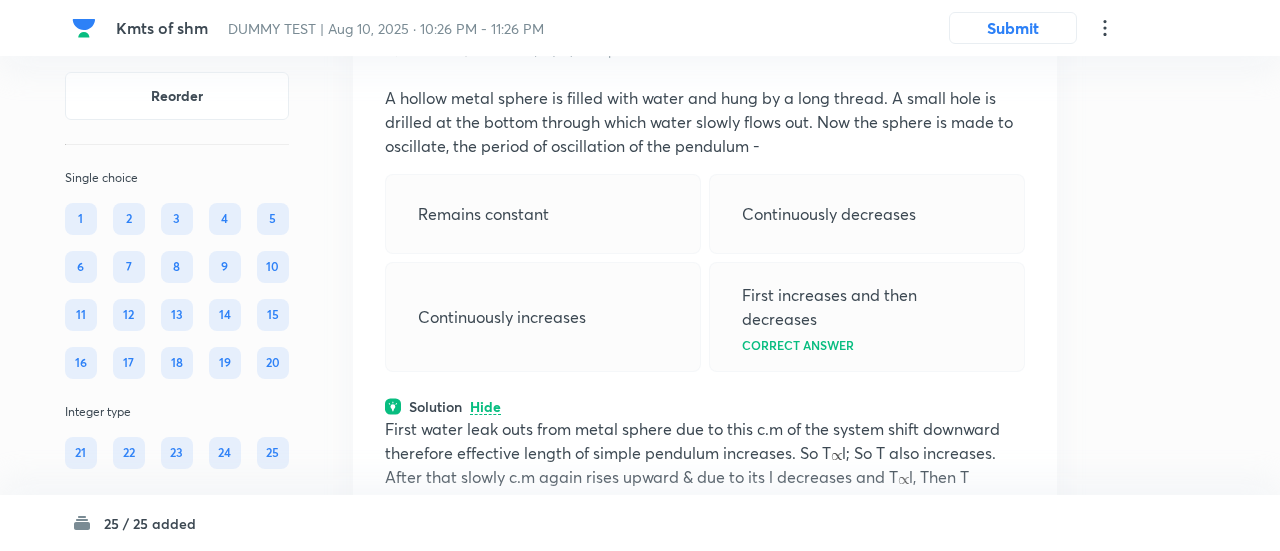click on "Confirm replace? This question will be replaced. This action cannot be undone Replace Cancel" at bounding box center (640, 826) 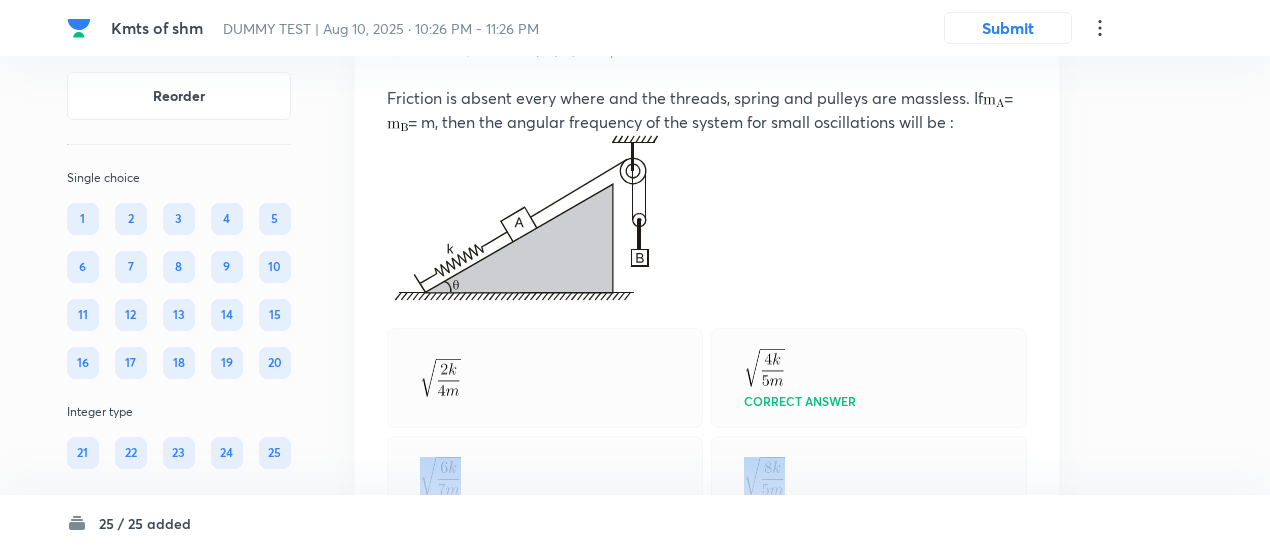 click at bounding box center [545, 476] 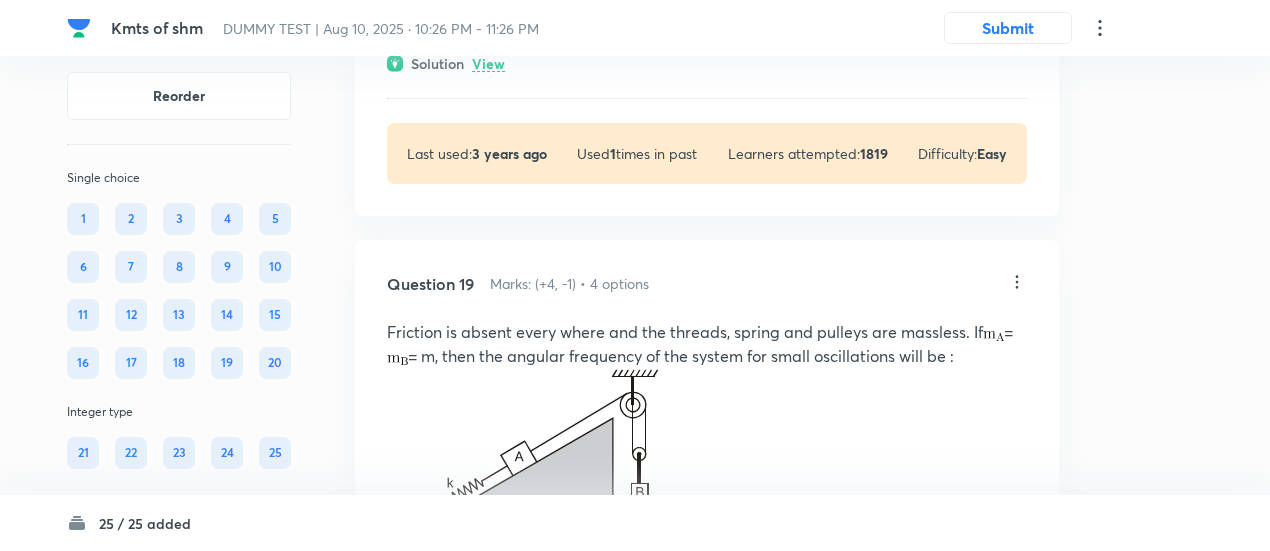 scroll, scrollTop: 11682, scrollLeft: 0, axis: vertical 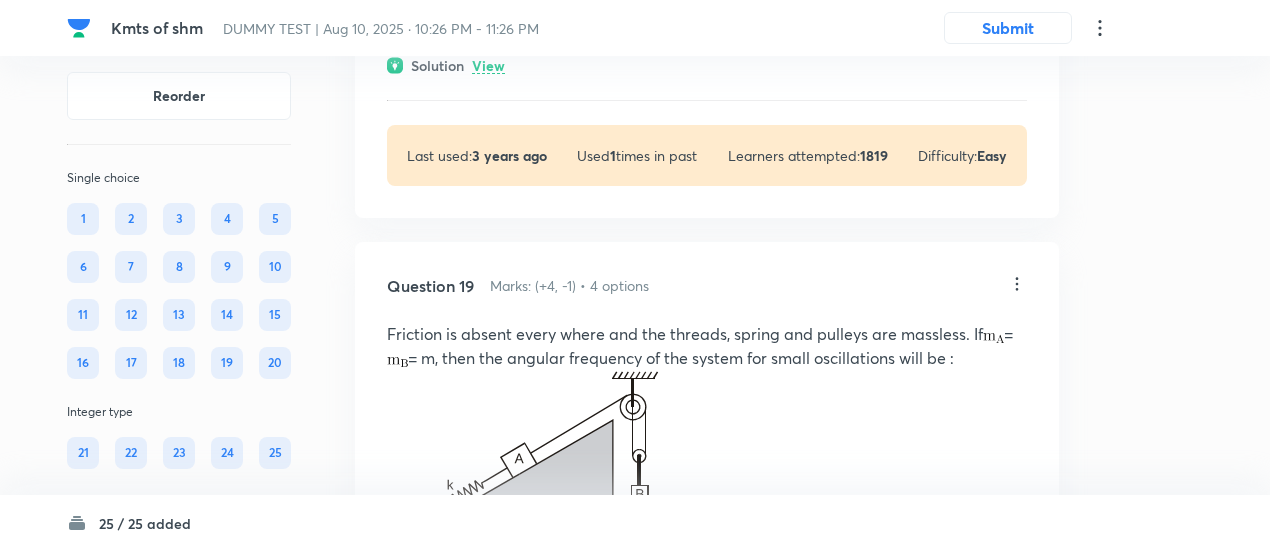 click on "Solution View" at bounding box center (707, 65) 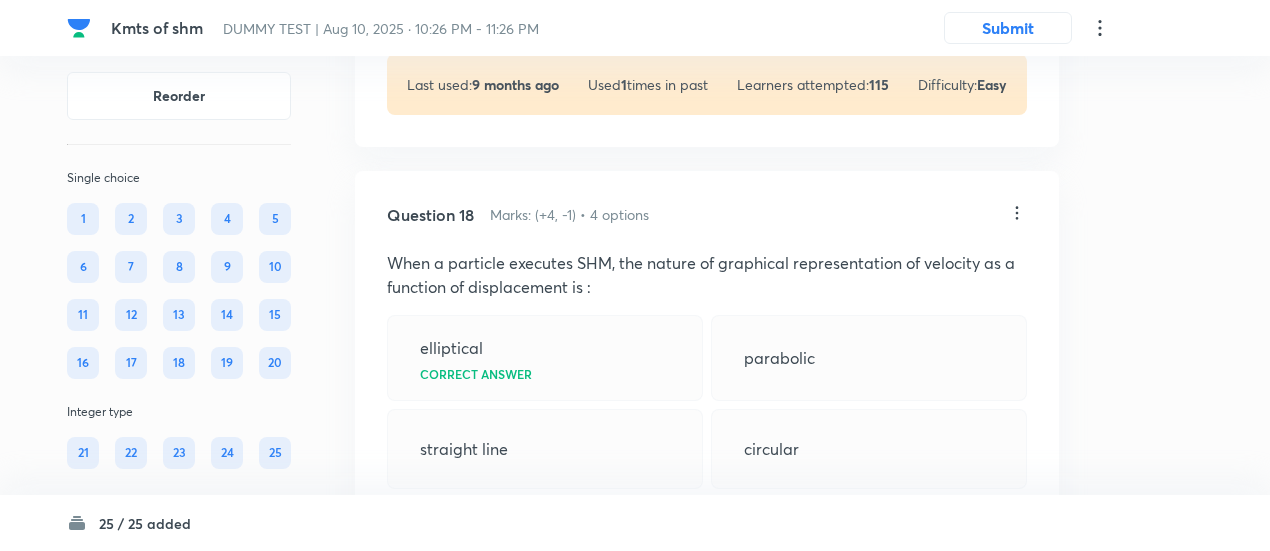 scroll, scrollTop: 11224, scrollLeft: 0, axis: vertical 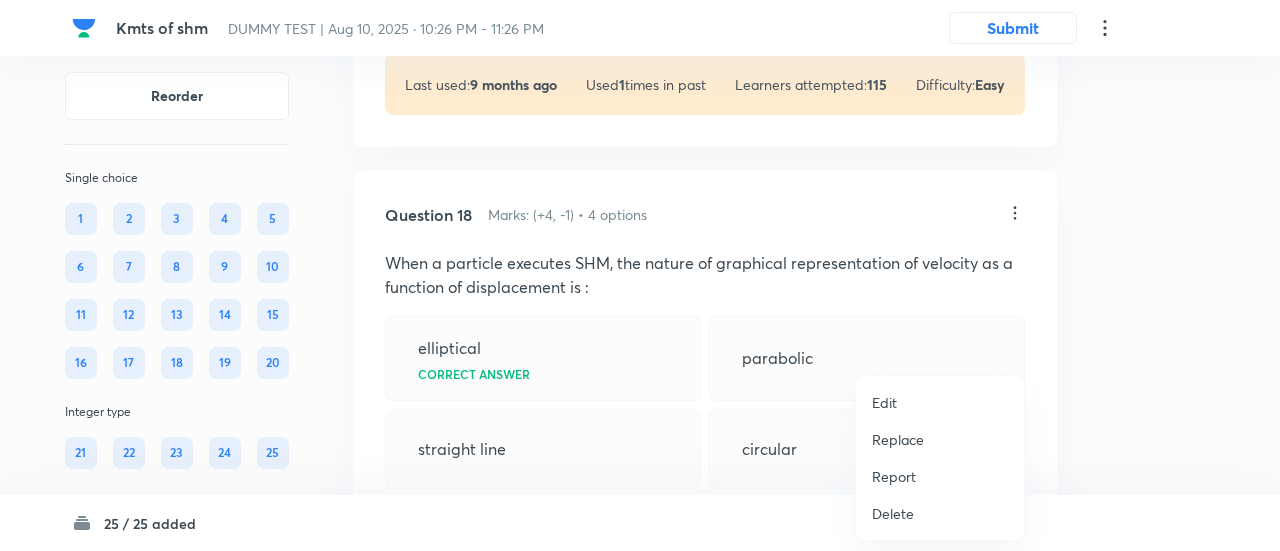 click on "Replace" at bounding box center (898, 439) 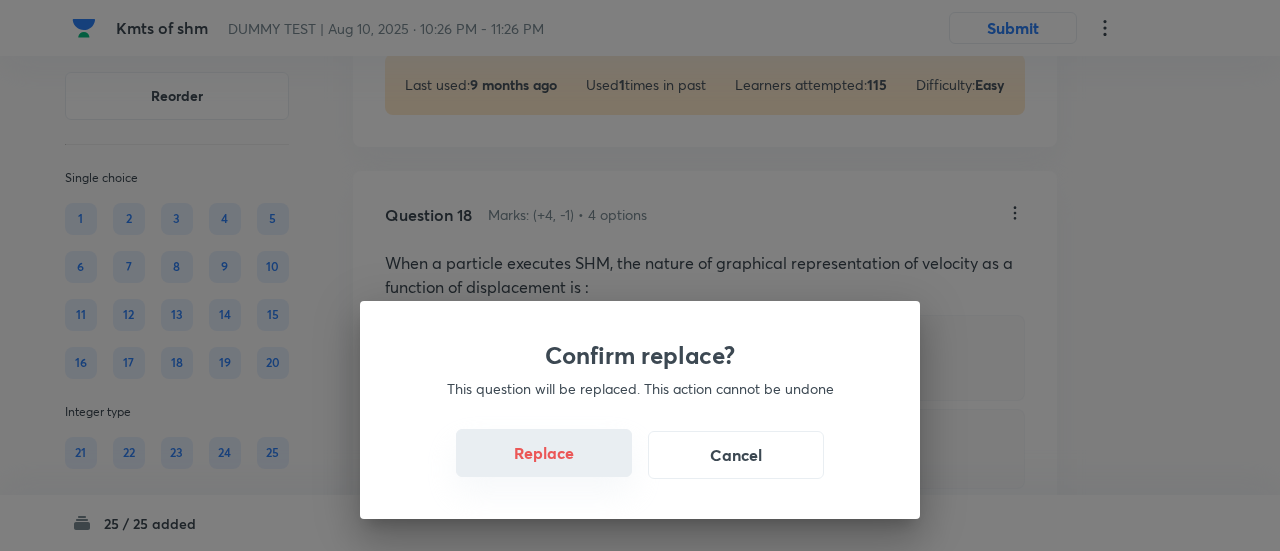 click on "Replace" at bounding box center [544, 453] 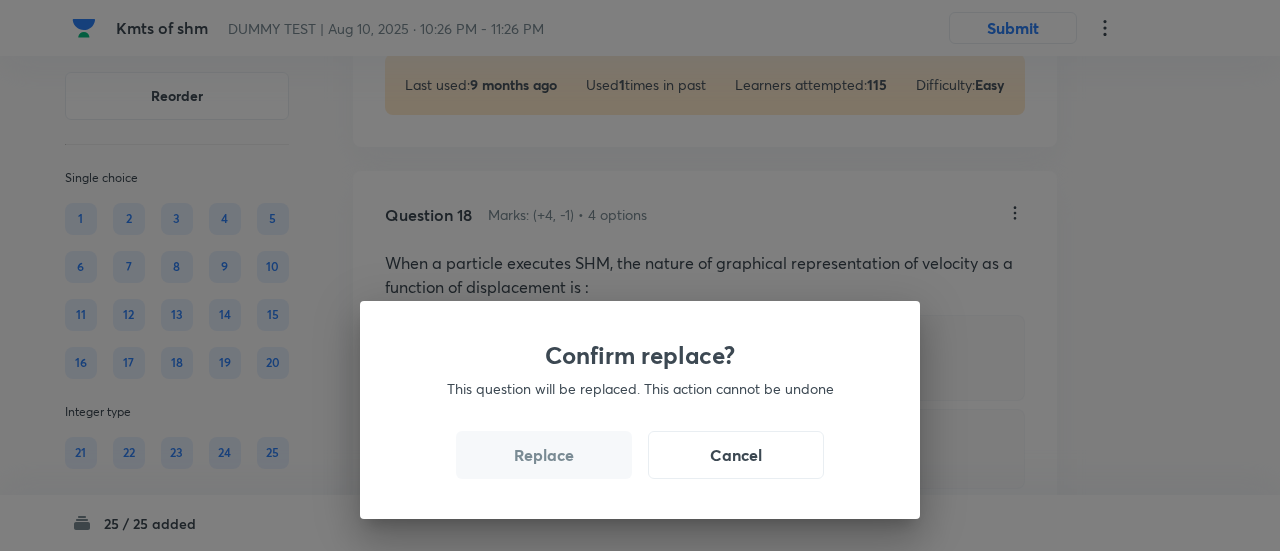click on "Replace" at bounding box center [544, 455] 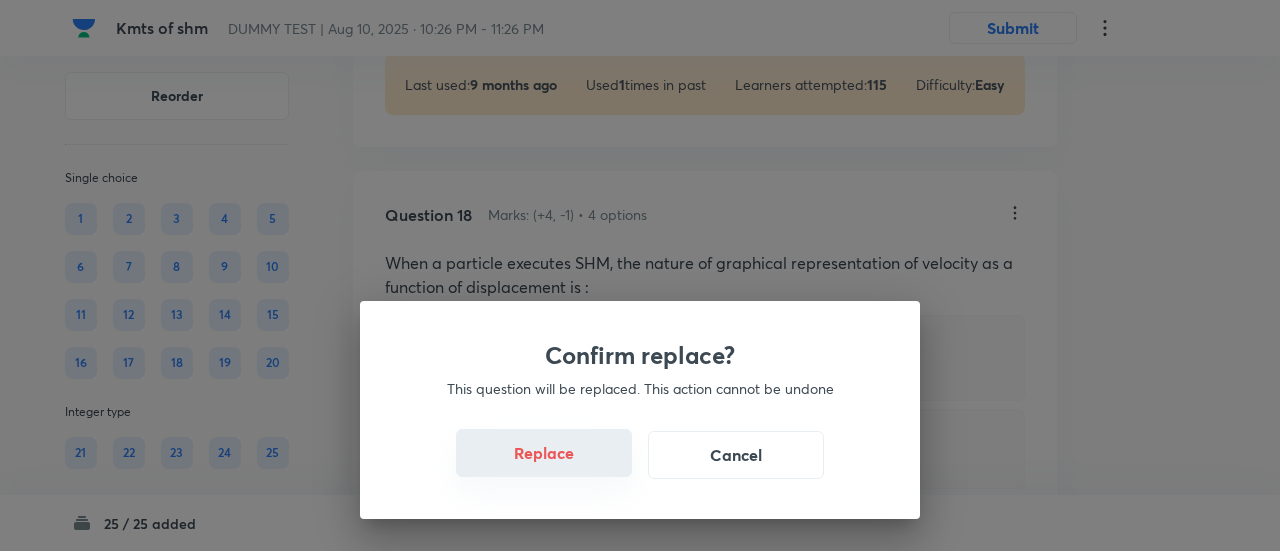click on "Replace" at bounding box center (544, 453) 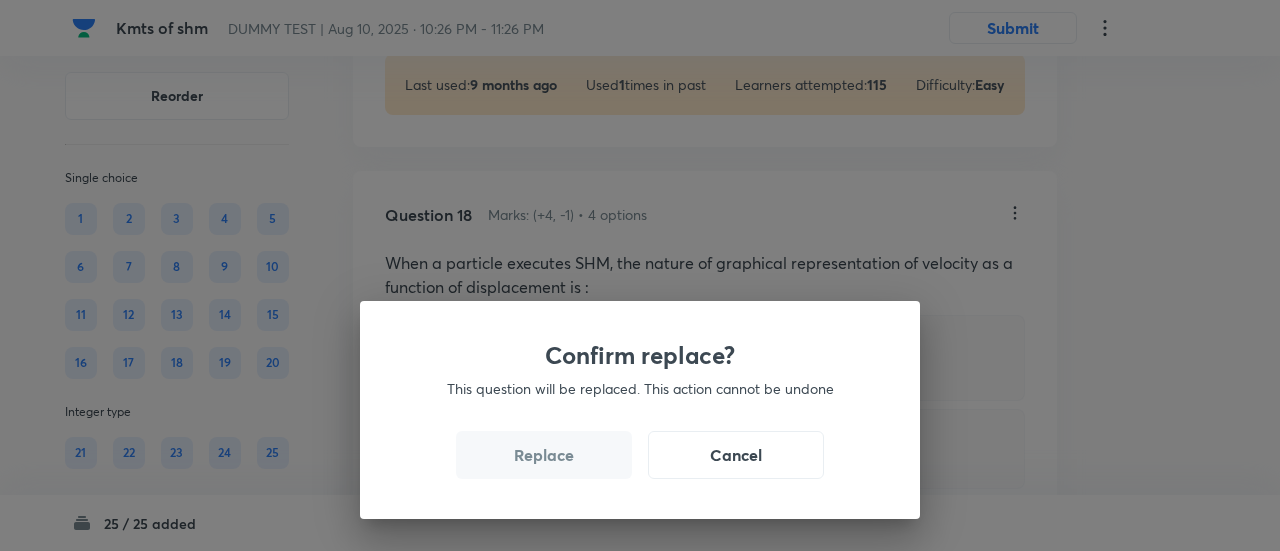 click on "Replace" at bounding box center (544, 455) 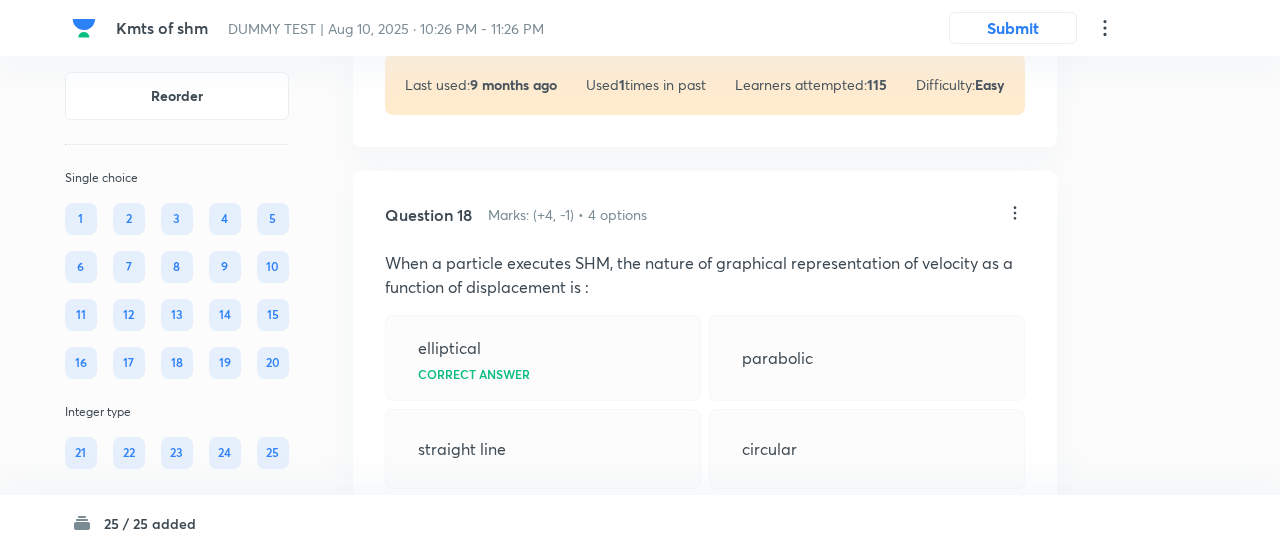 click on "Confirm replace? This question will be replaced. This action cannot be undone Replace Cancel" at bounding box center (640, 826) 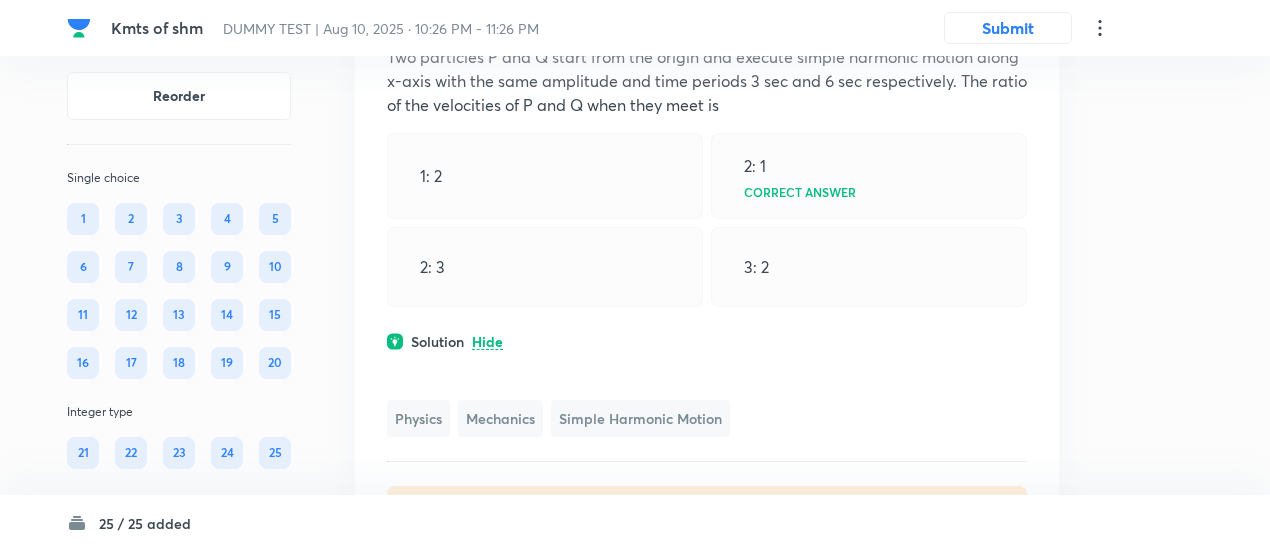 scroll, scrollTop: 11422, scrollLeft: 0, axis: vertical 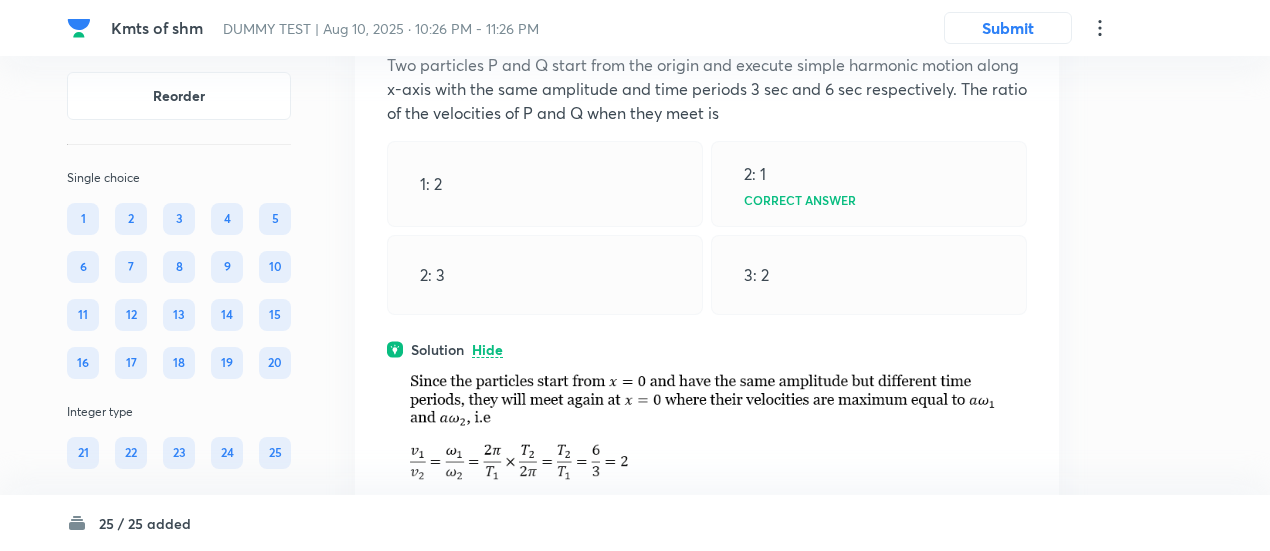 click 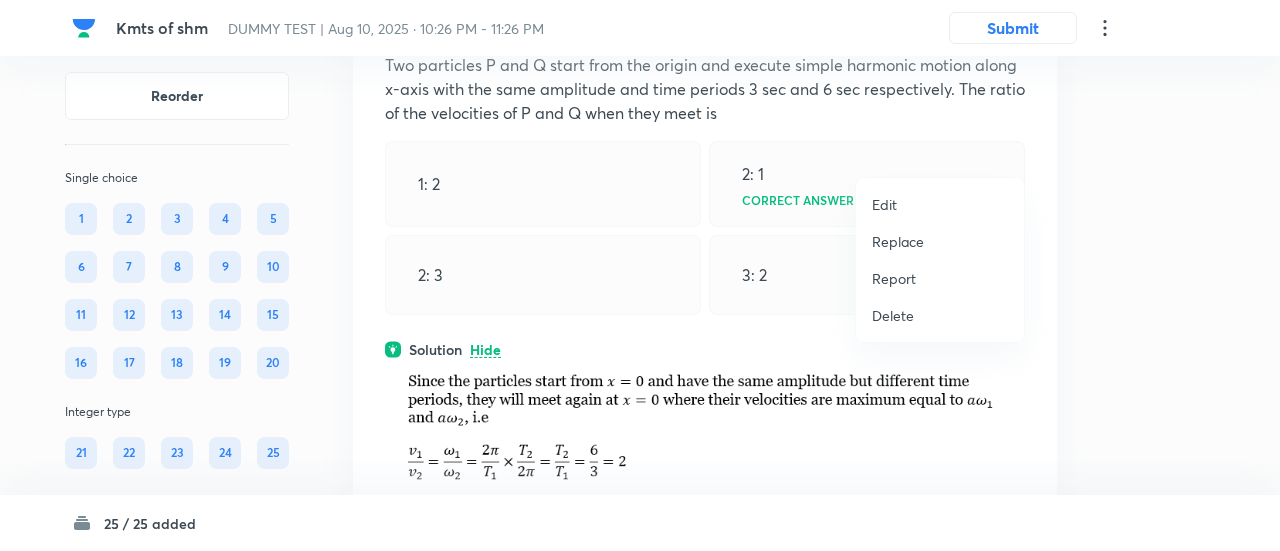 click on "Replace" at bounding box center (898, 241) 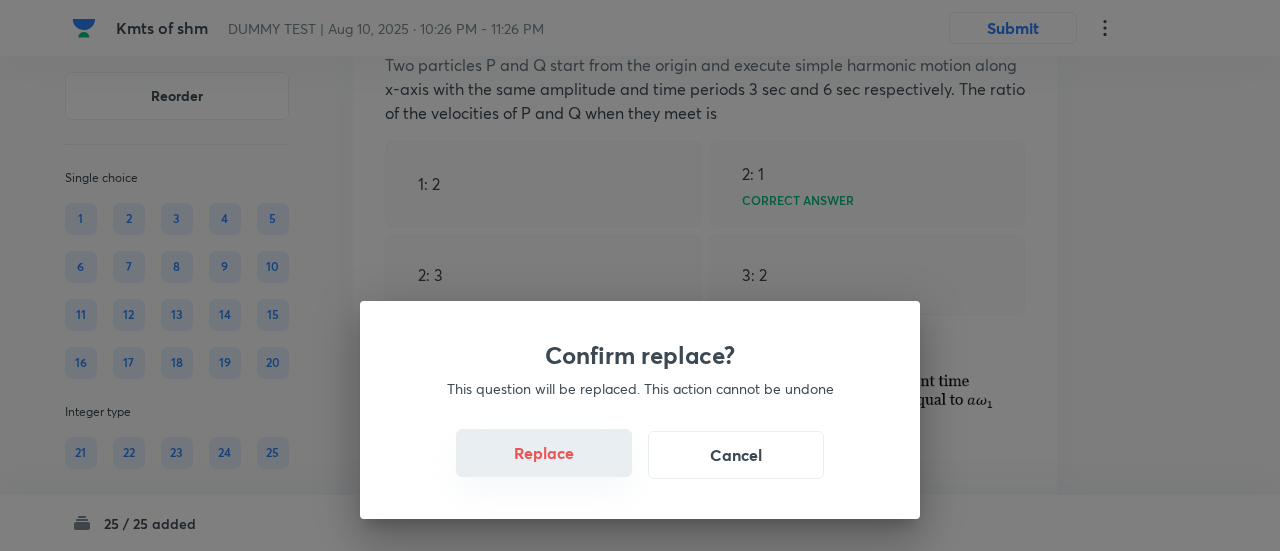 click on "Replace" at bounding box center (544, 453) 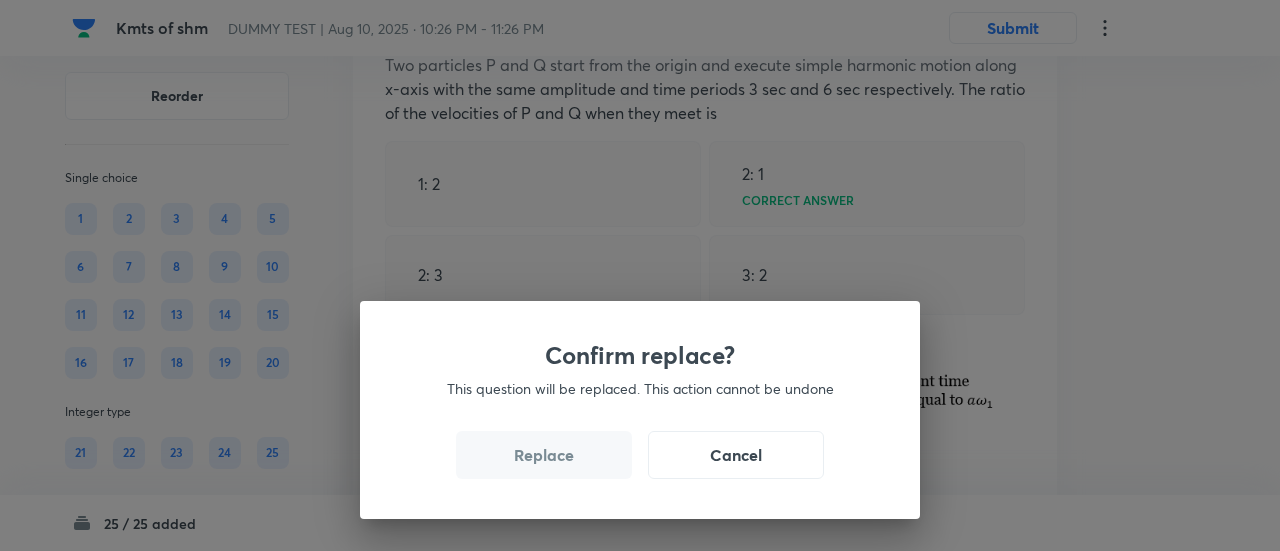 click on "Replace" at bounding box center (544, 455) 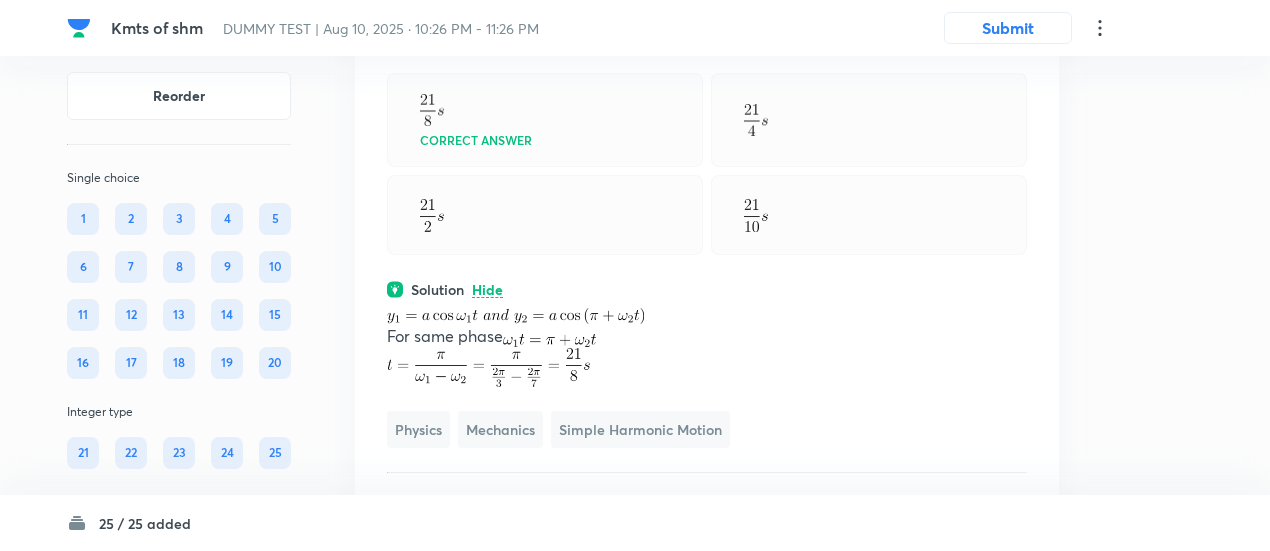 scroll, scrollTop: 11490, scrollLeft: 0, axis: vertical 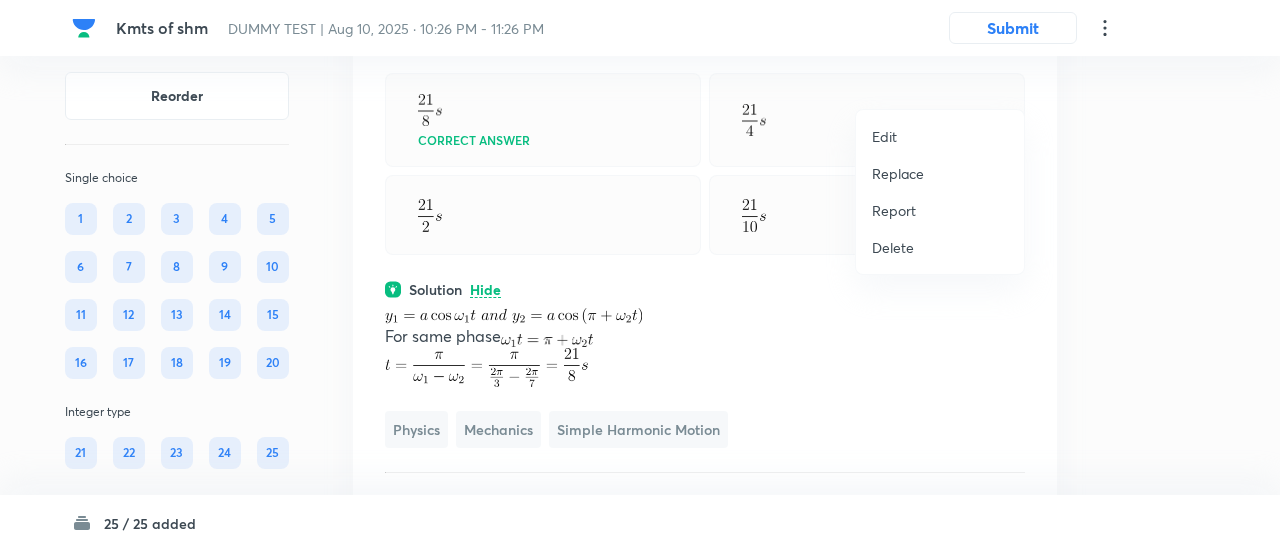 click on "Replace" at bounding box center [898, 173] 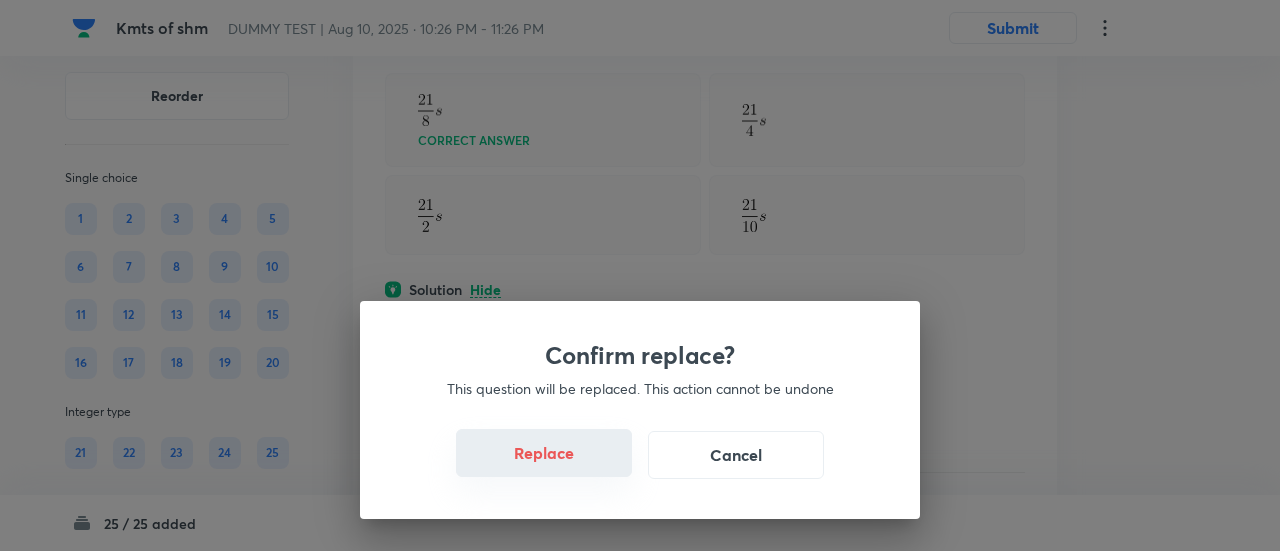 click on "Replace" at bounding box center [544, 453] 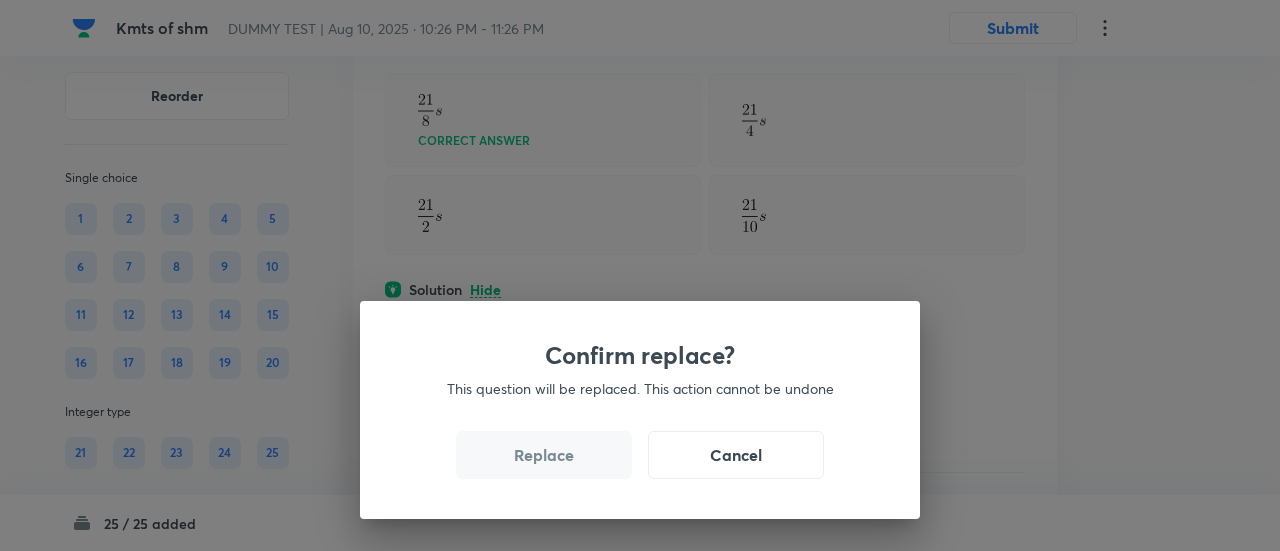 click on "Replace" at bounding box center (544, 455) 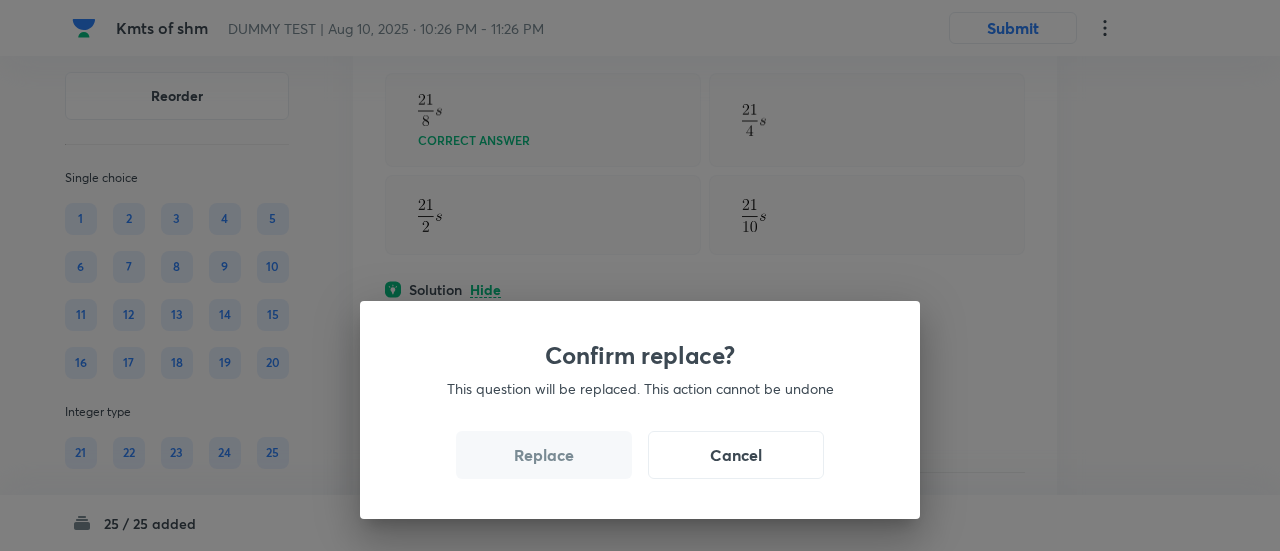 click on "Replace" at bounding box center [544, 455] 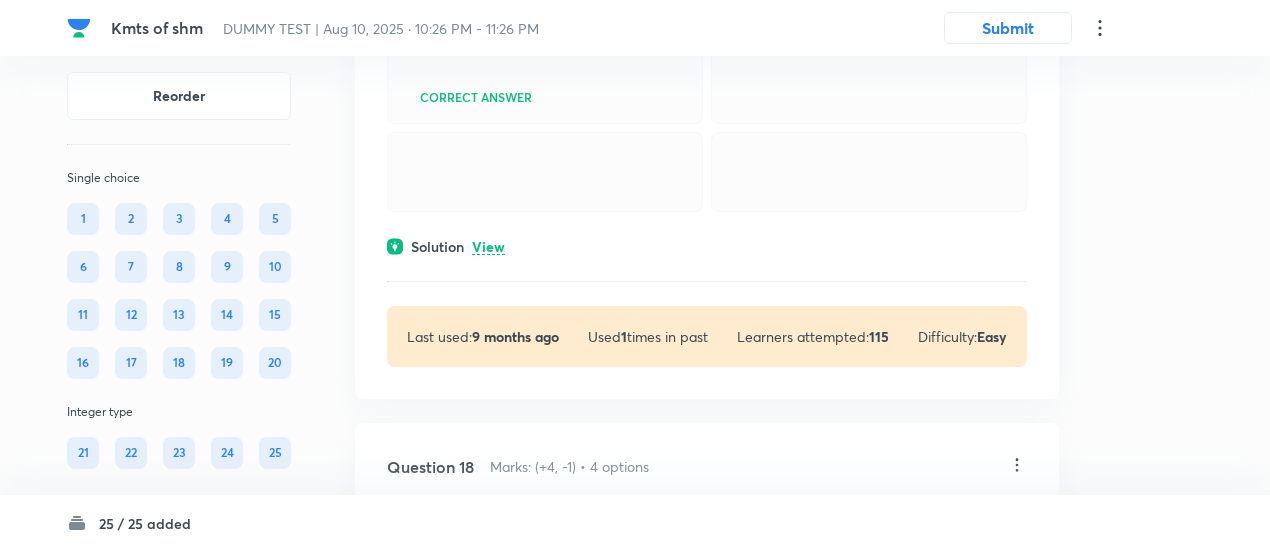 scroll, scrollTop: 10958, scrollLeft: 0, axis: vertical 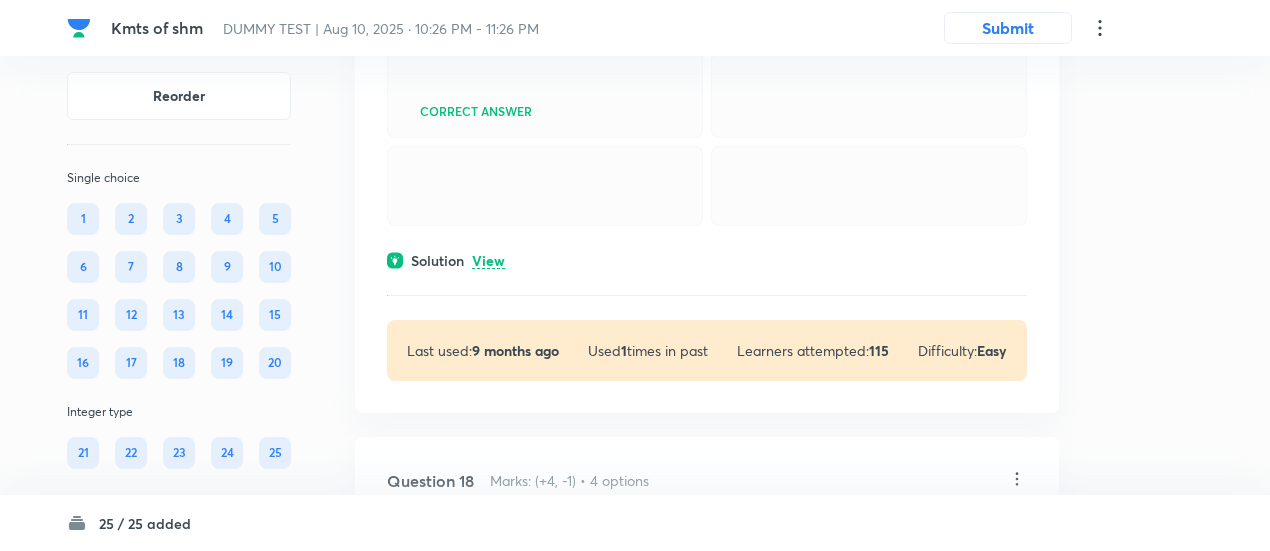 click on "View" at bounding box center [488, 261] 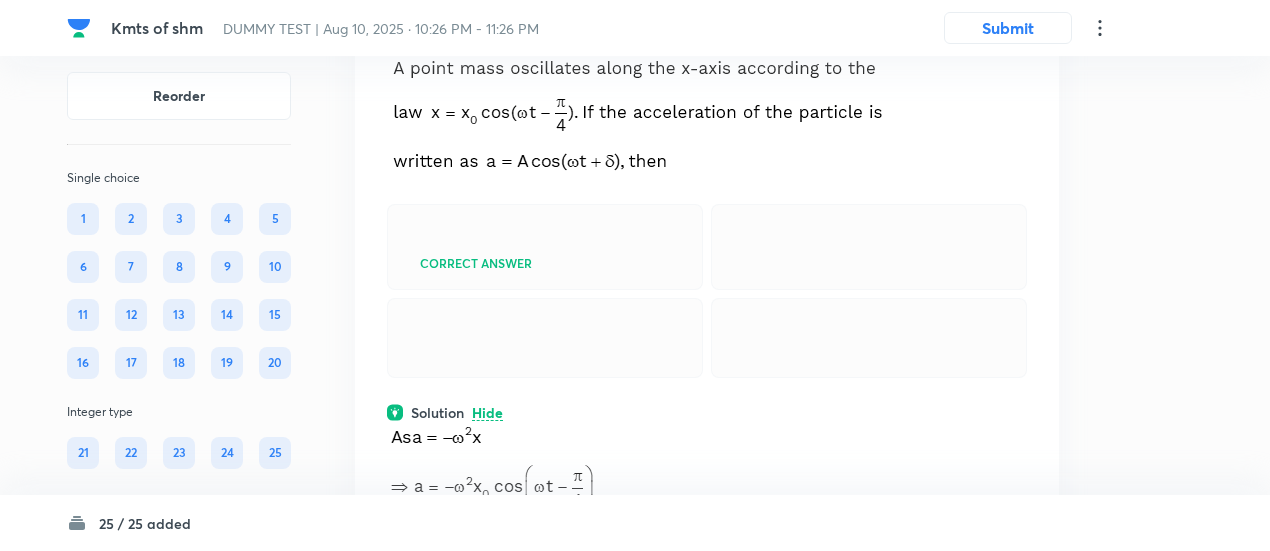 scroll, scrollTop: 10804, scrollLeft: 0, axis: vertical 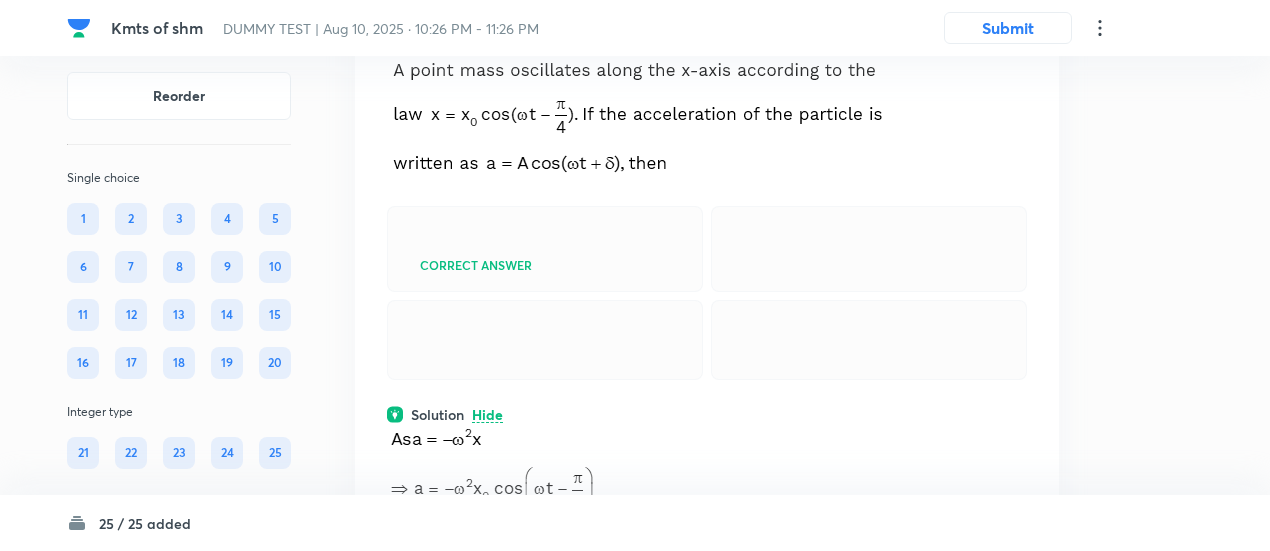 click 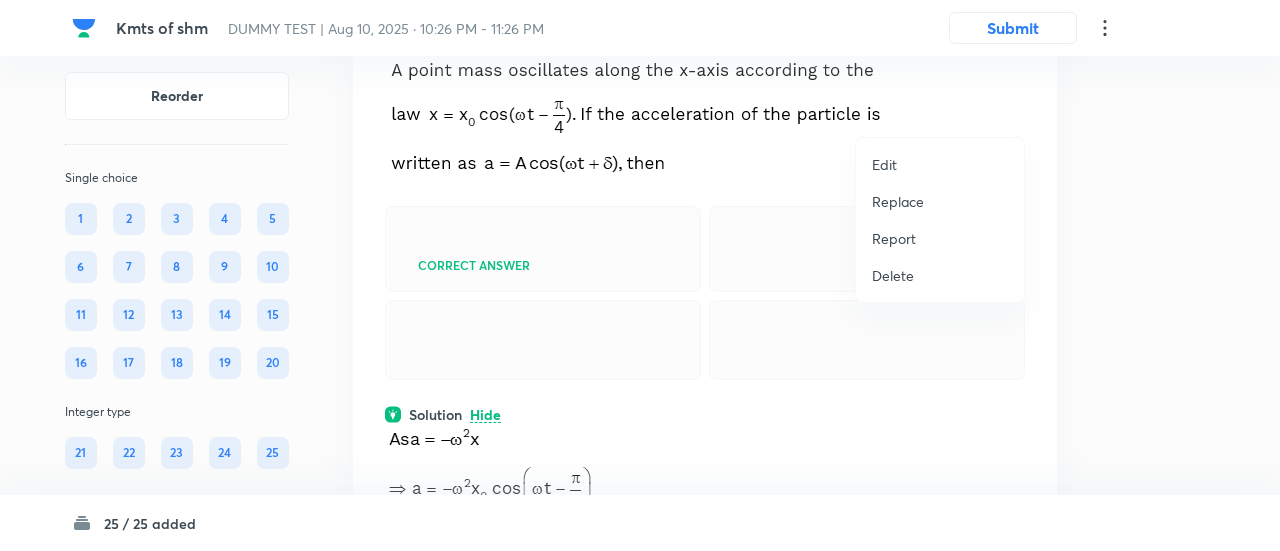 click on "Replace" at bounding box center (898, 201) 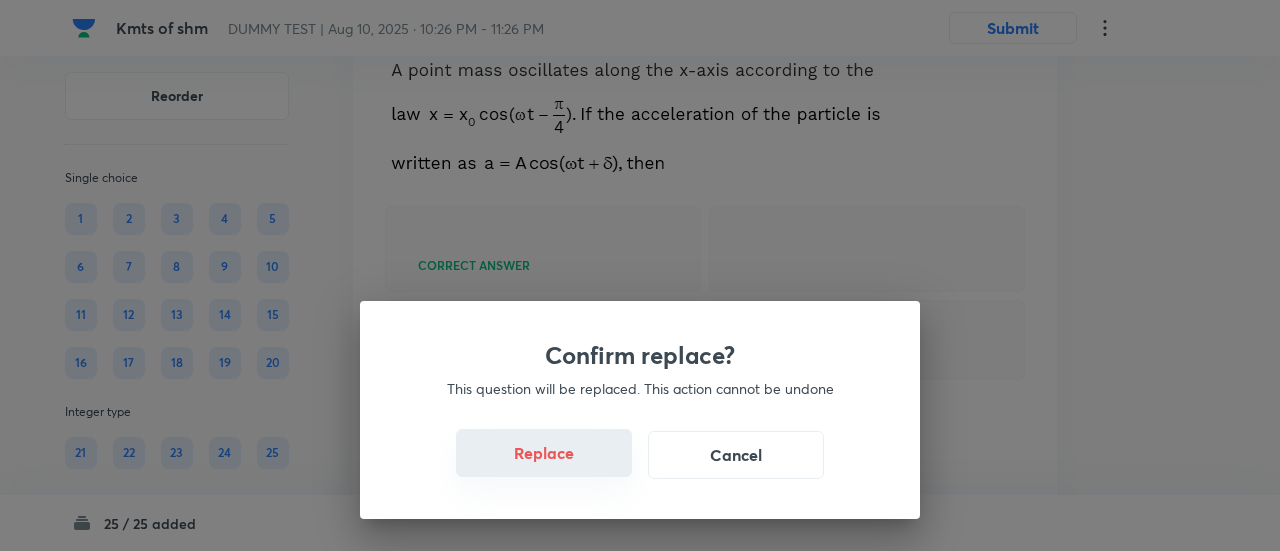 click on "Replace" at bounding box center [544, 453] 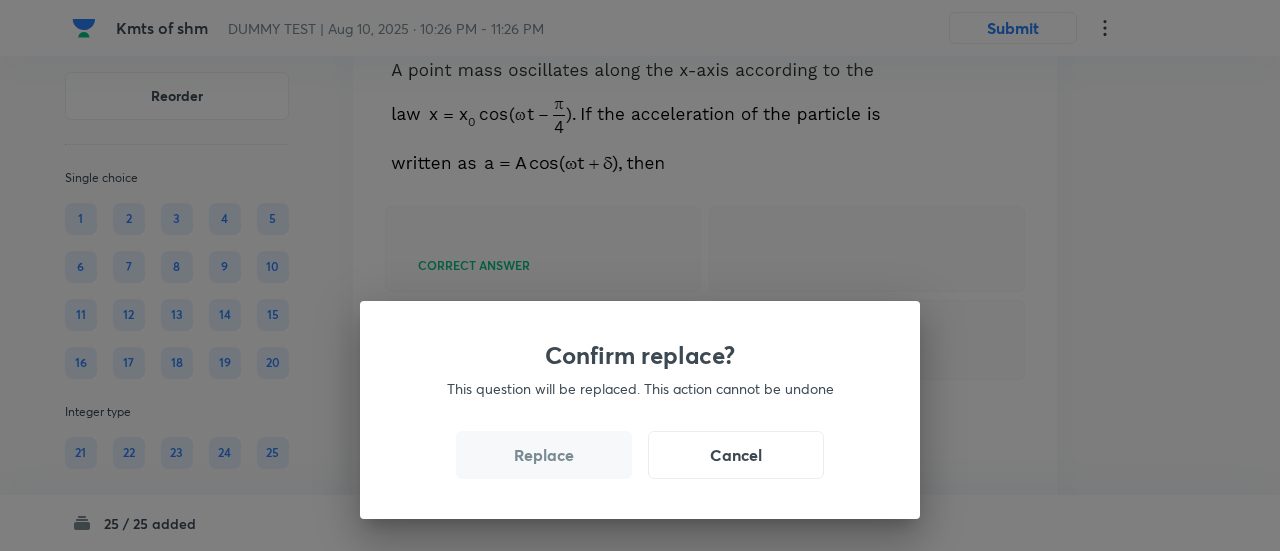 click on "Replace" at bounding box center [544, 455] 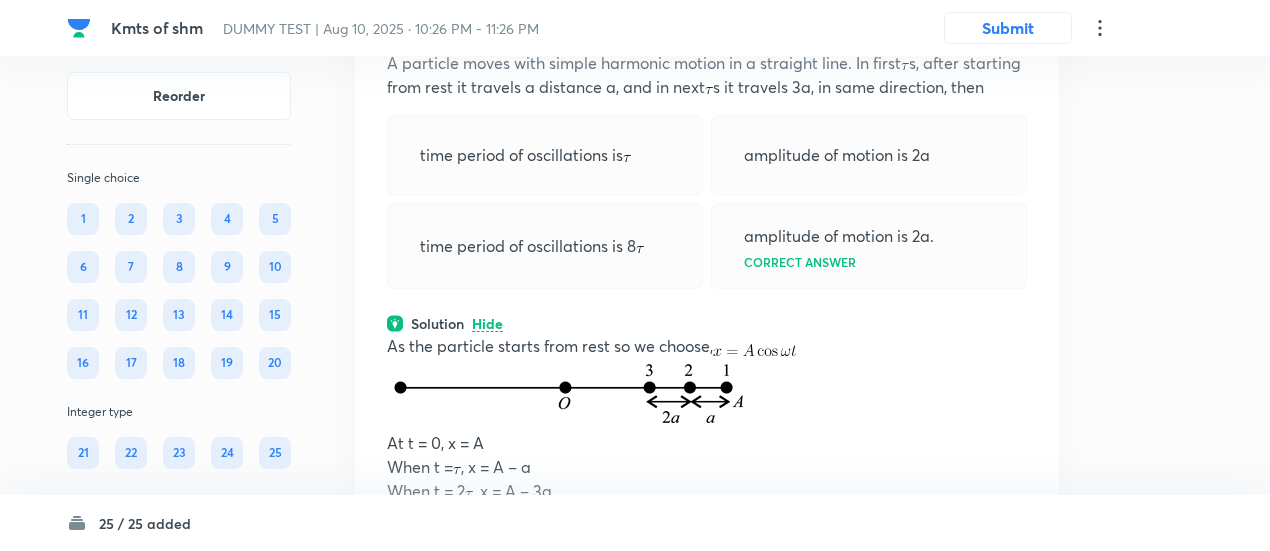 click on "As the particle starts from rest so we choose," at bounding box center [707, 346] 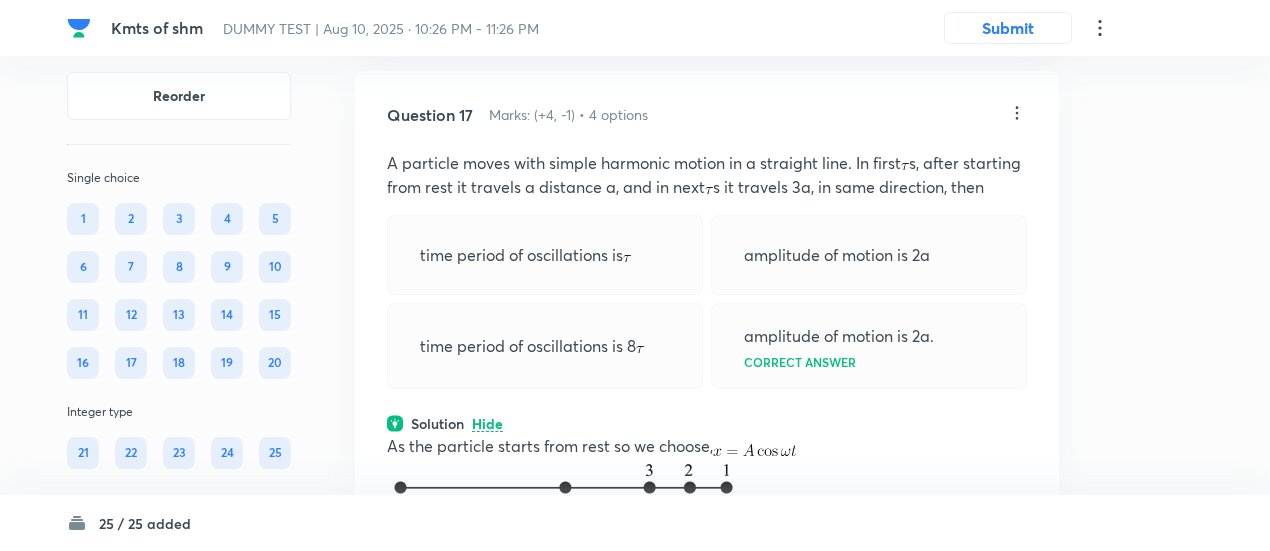 scroll, scrollTop: 10698, scrollLeft: 0, axis: vertical 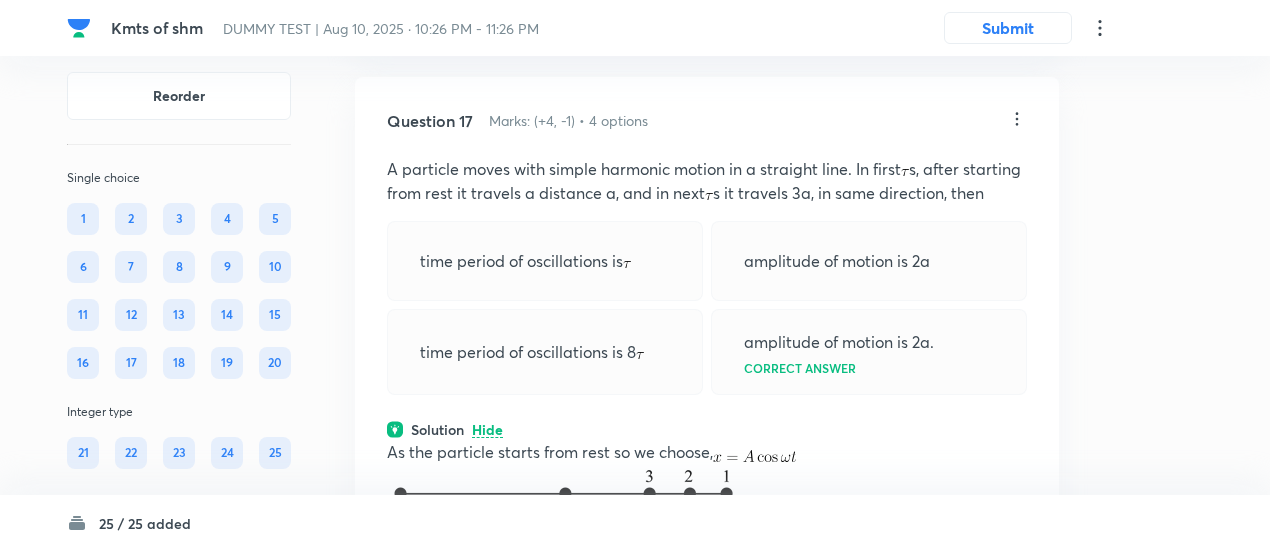 click 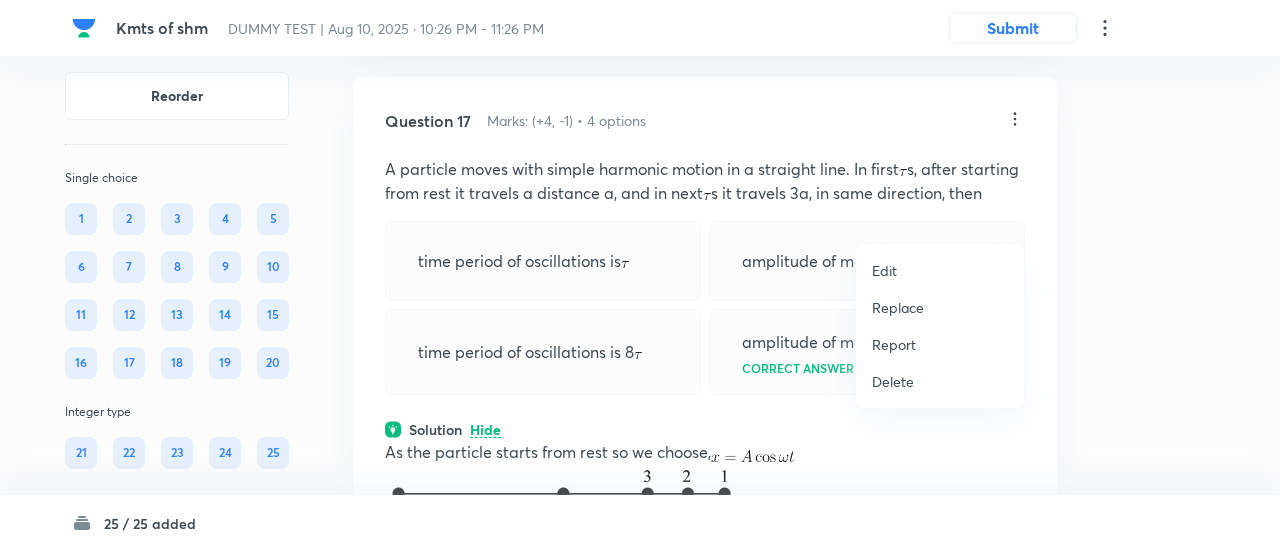 click on "Replace" at bounding box center [898, 307] 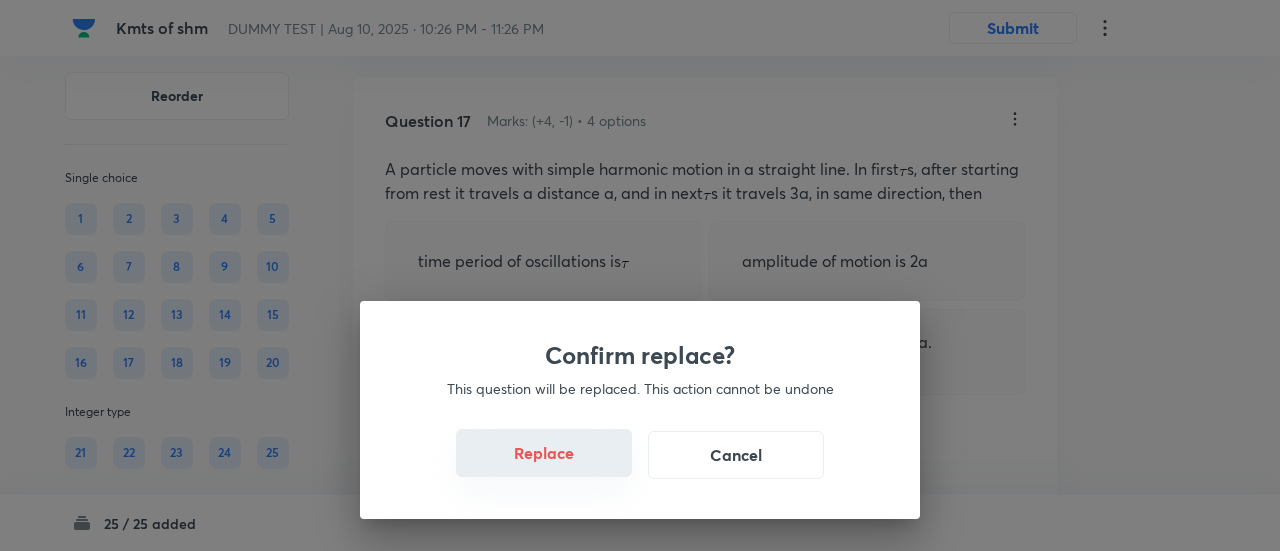click on "Replace" at bounding box center (544, 453) 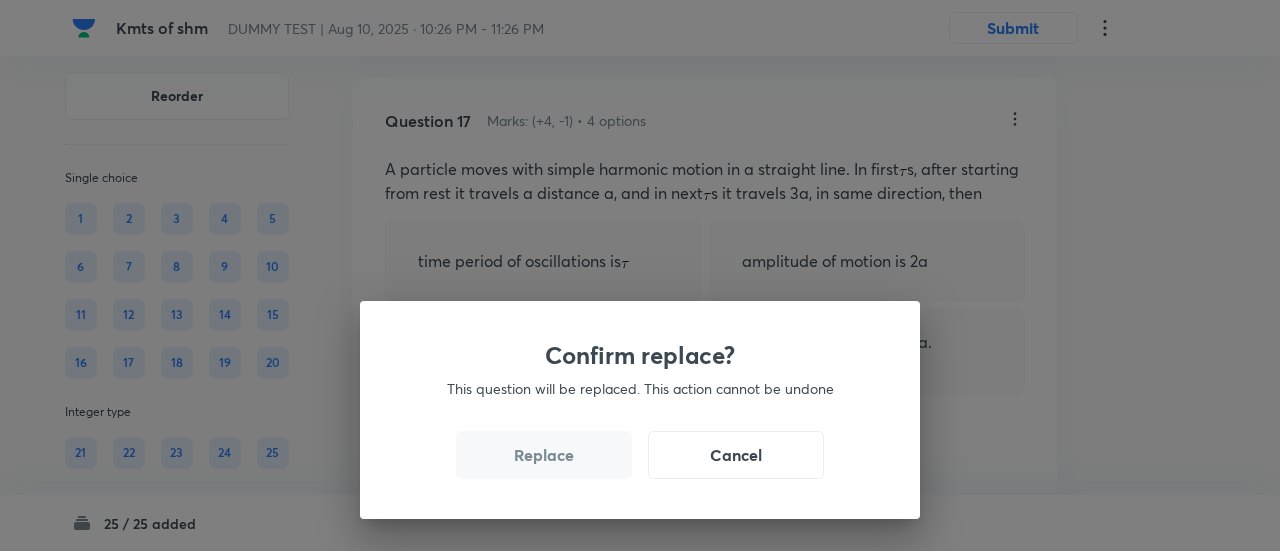 click on "Replace" at bounding box center (544, 455) 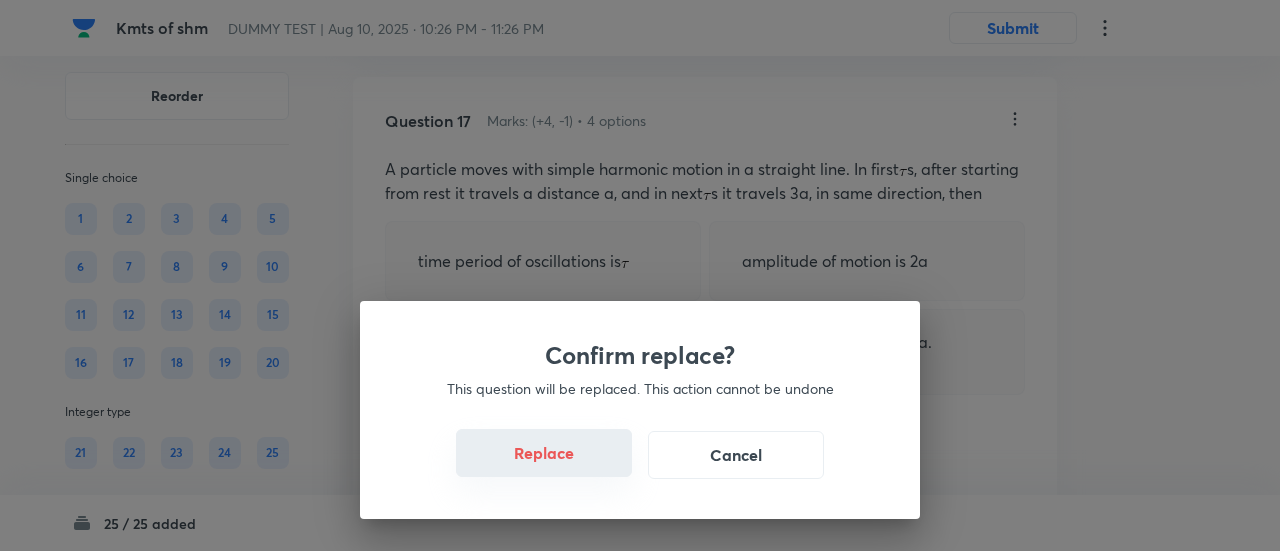 click on "Replace" at bounding box center (544, 453) 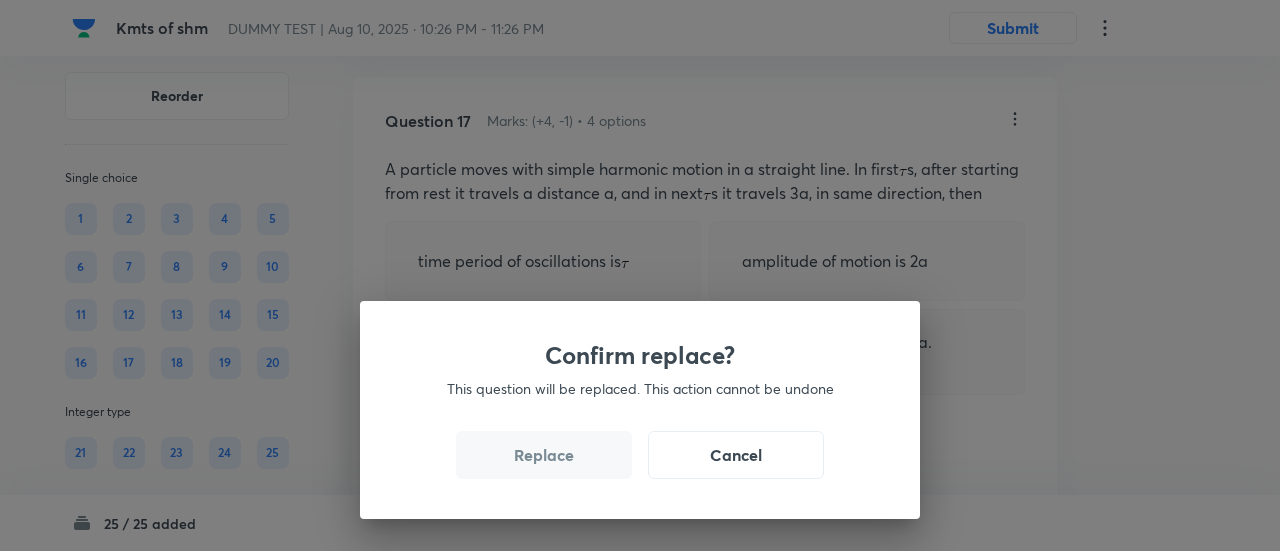 click on "Confirm replace? This question will be replaced. This action cannot be undone Replace Cancel" at bounding box center (640, 410) 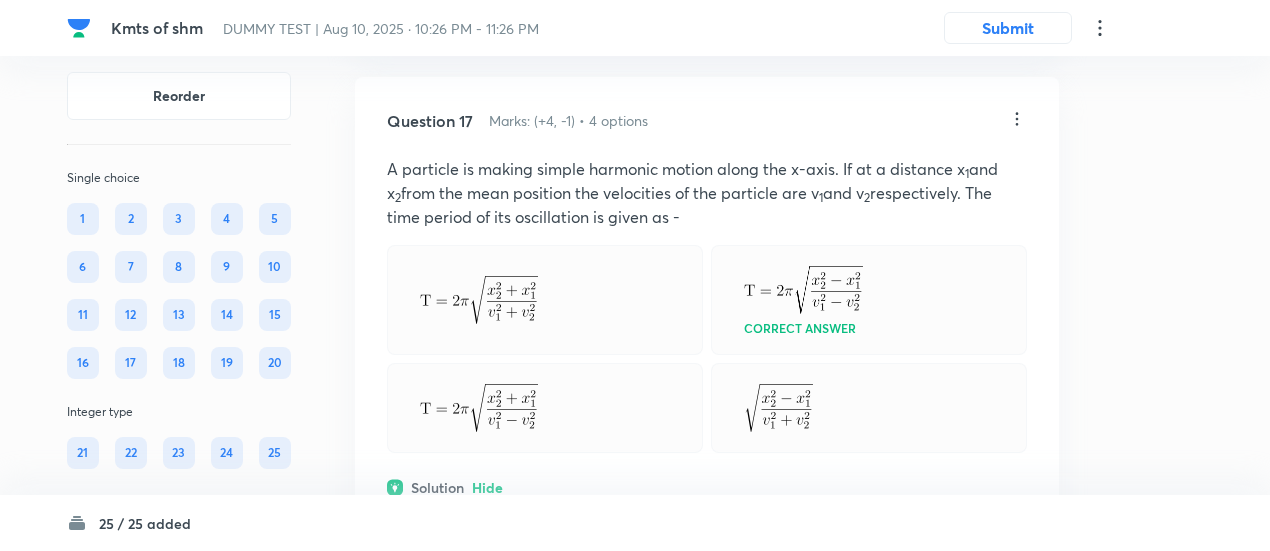 click at bounding box center [545, 408] 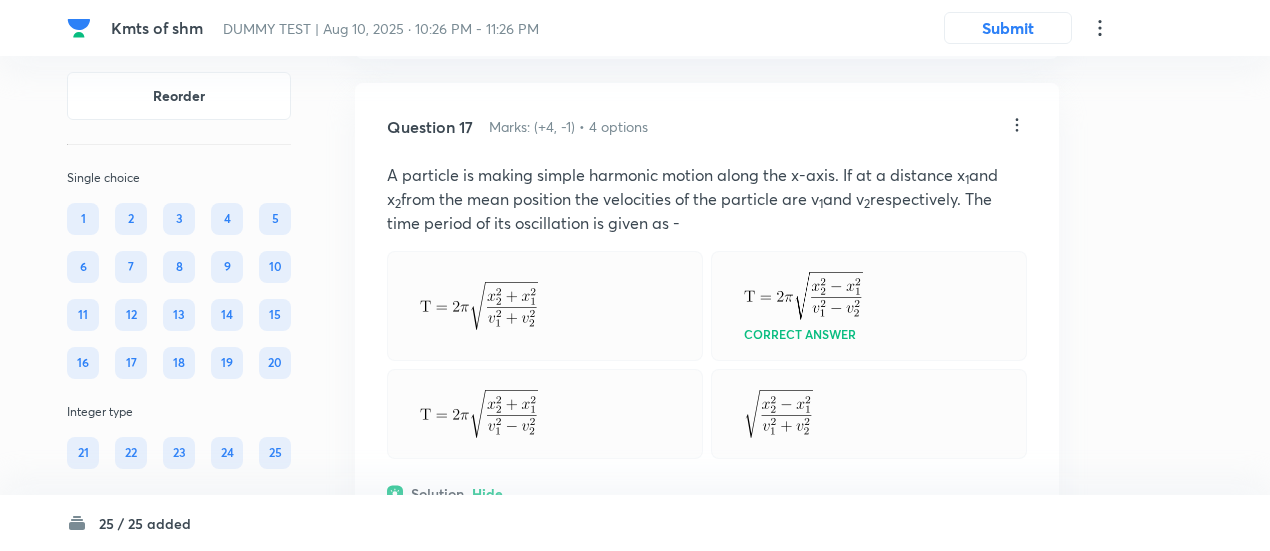 scroll, scrollTop: 10674, scrollLeft: 0, axis: vertical 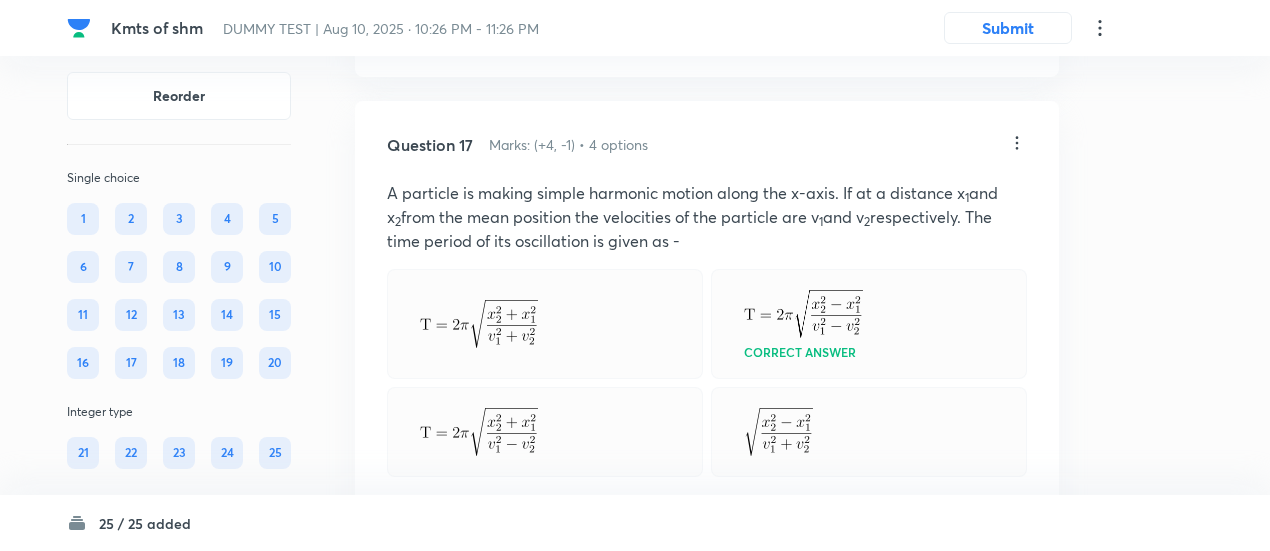click 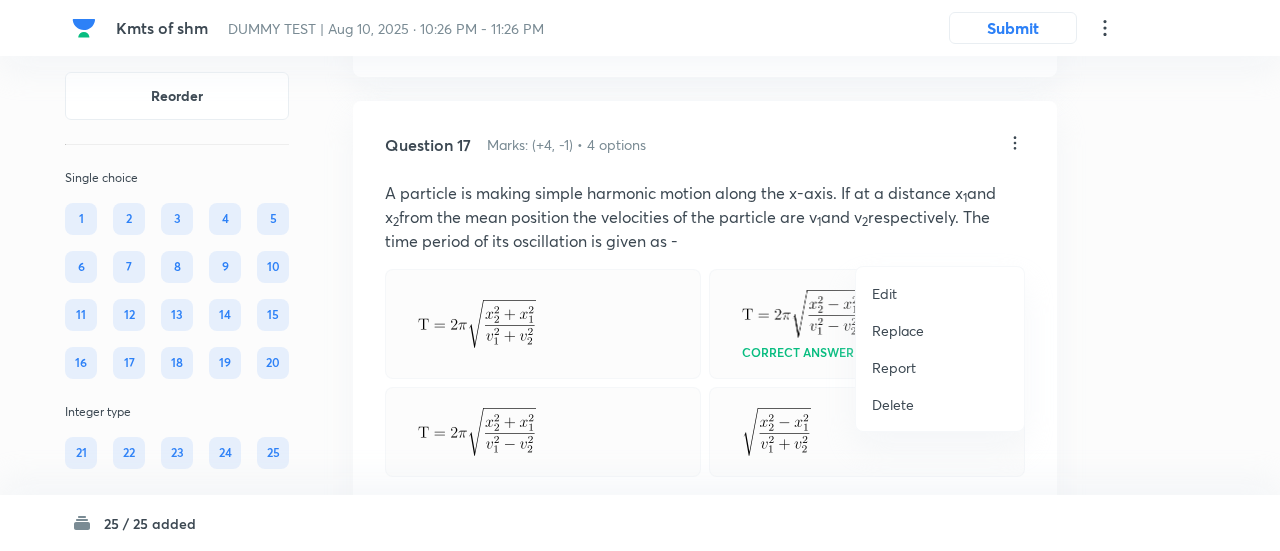 click on "Replace" at bounding box center [898, 330] 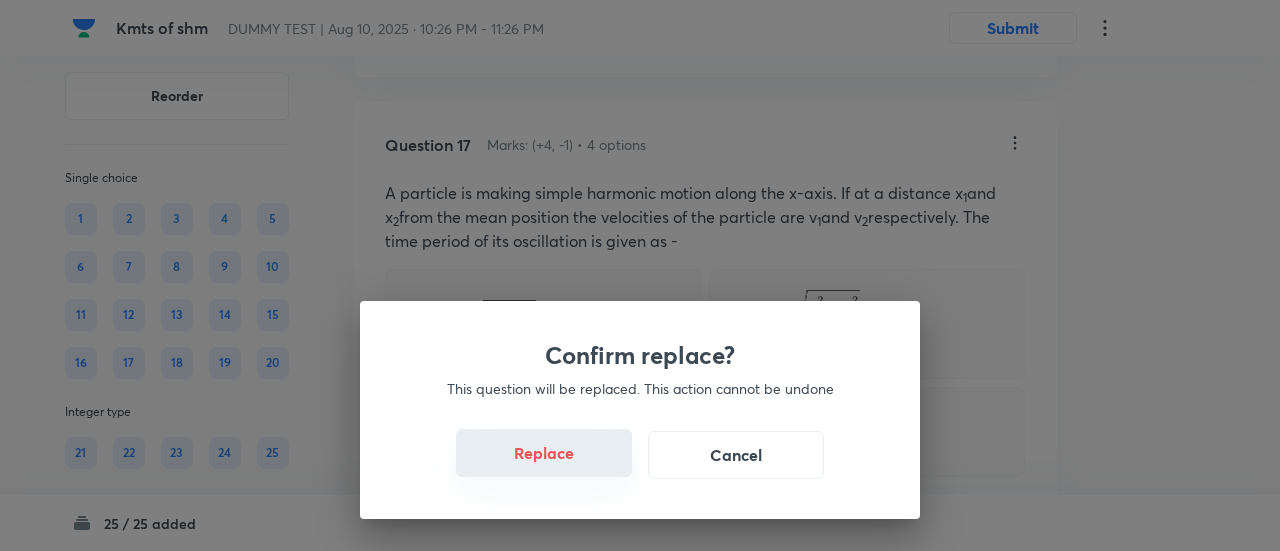 click on "Replace" at bounding box center [544, 453] 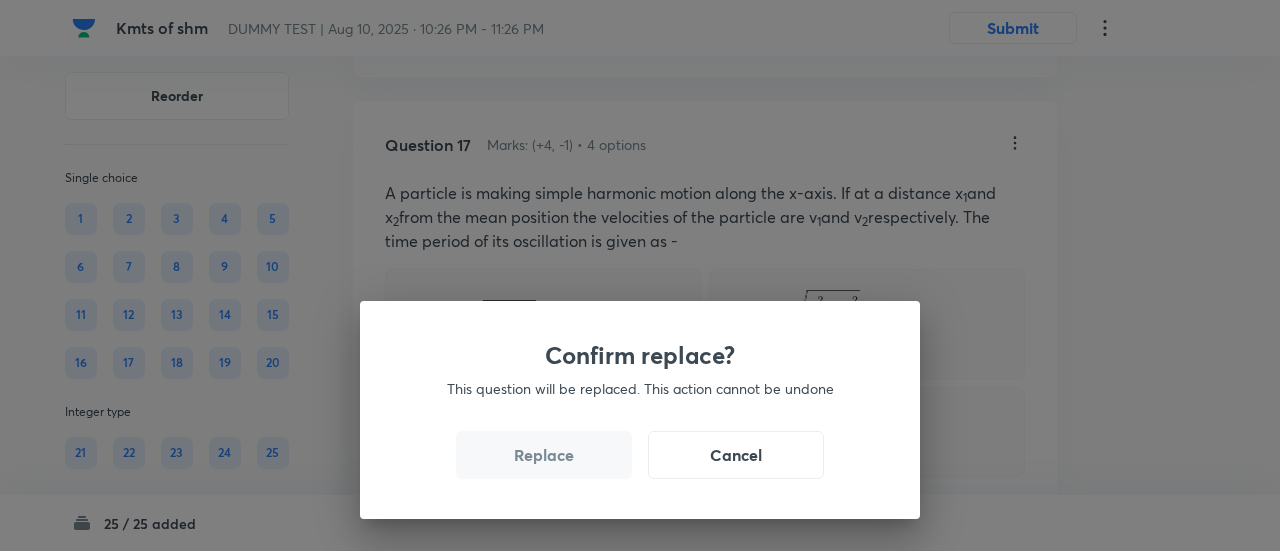 click on "Replace" at bounding box center (544, 455) 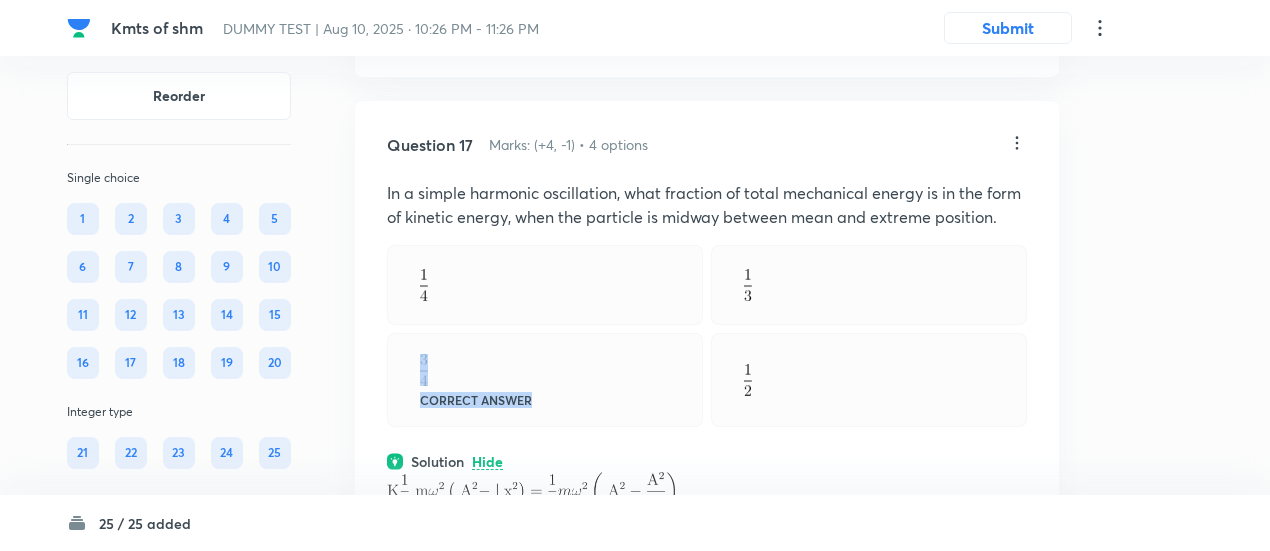 click on "Correct answer" at bounding box center (545, 380) 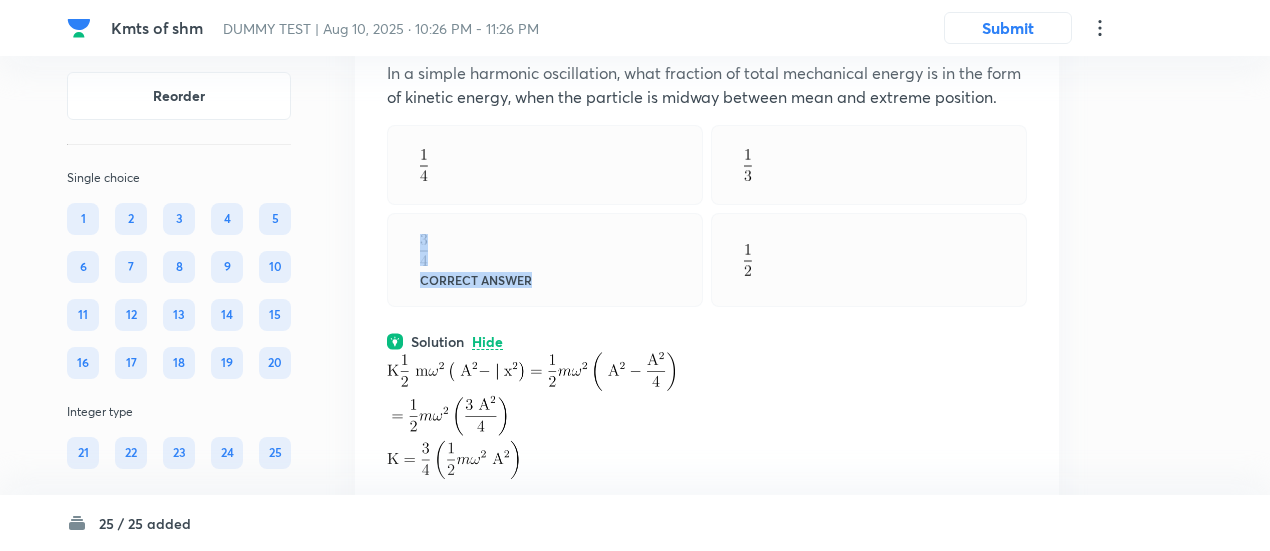 scroll, scrollTop: 10788, scrollLeft: 0, axis: vertical 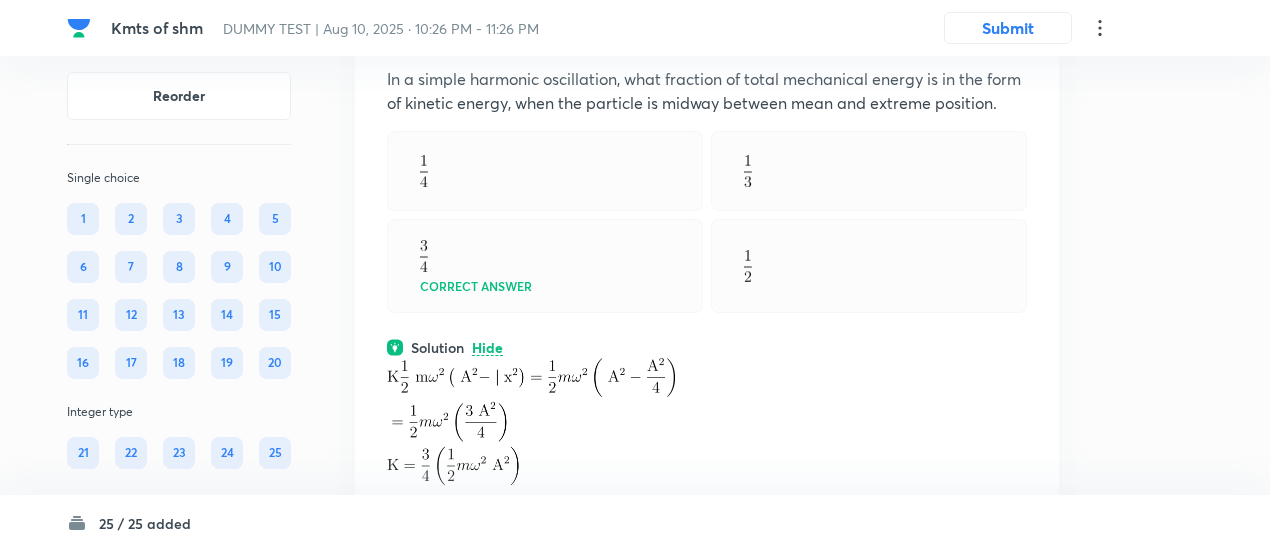 click 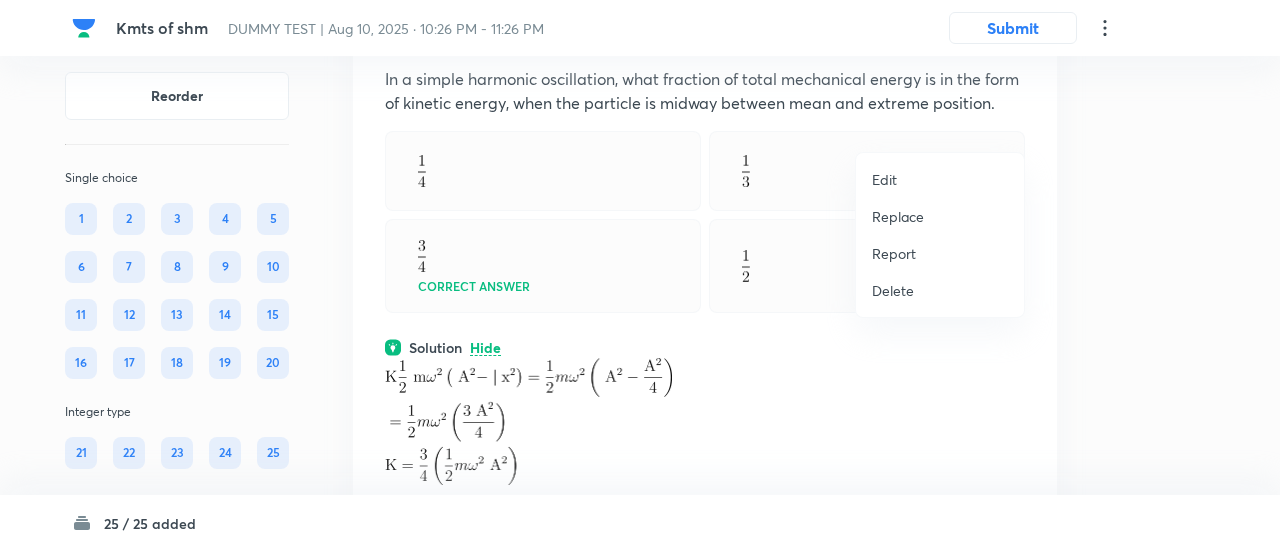 click on "Replace" at bounding box center [898, 216] 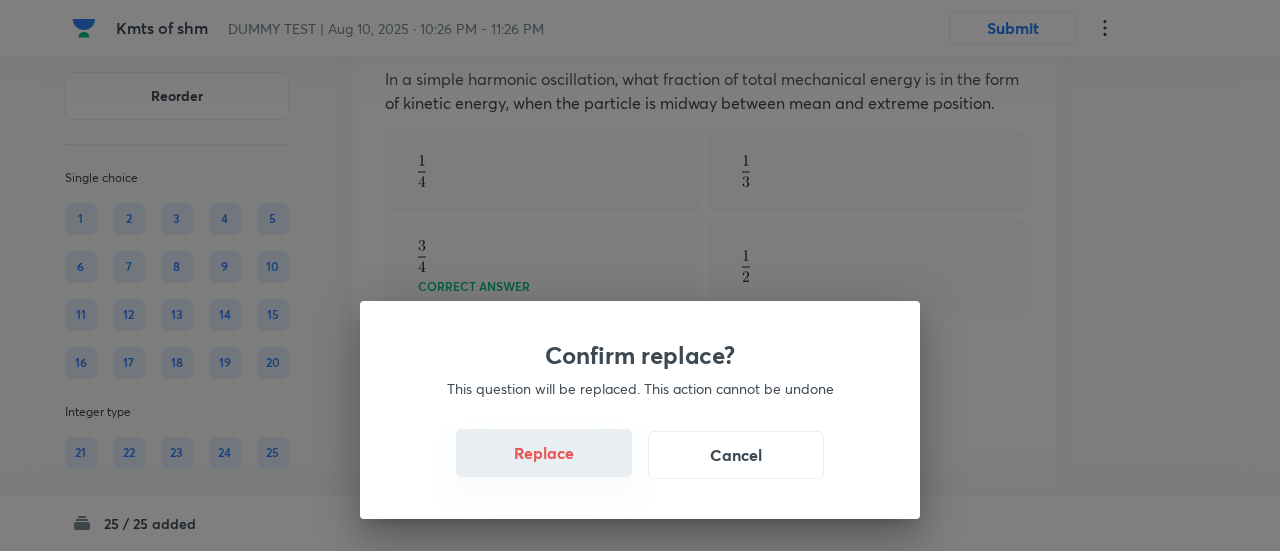 click on "Replace" at bounding box center [544, 453] 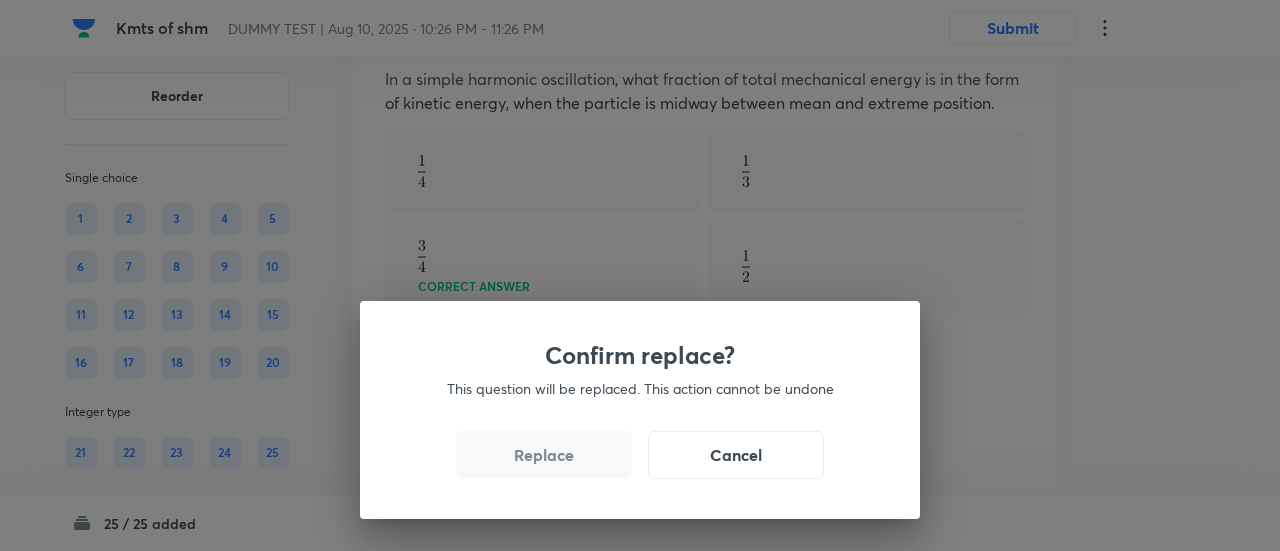 click on "Replace" at bounding box center [544, 455] 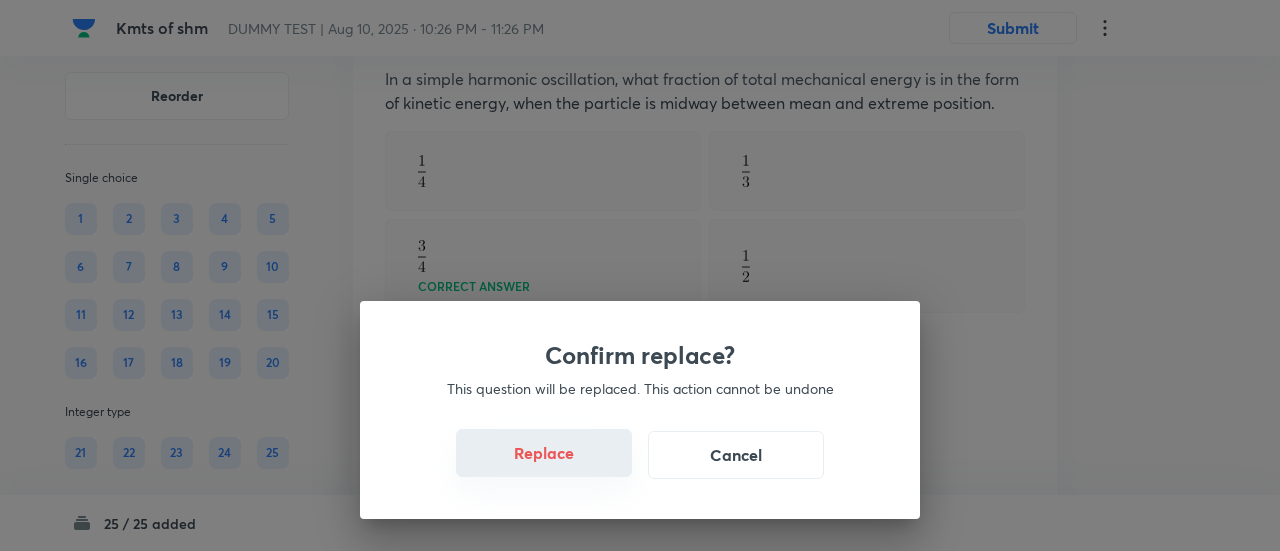 click on "Replace" at bounding box center [544, 453] 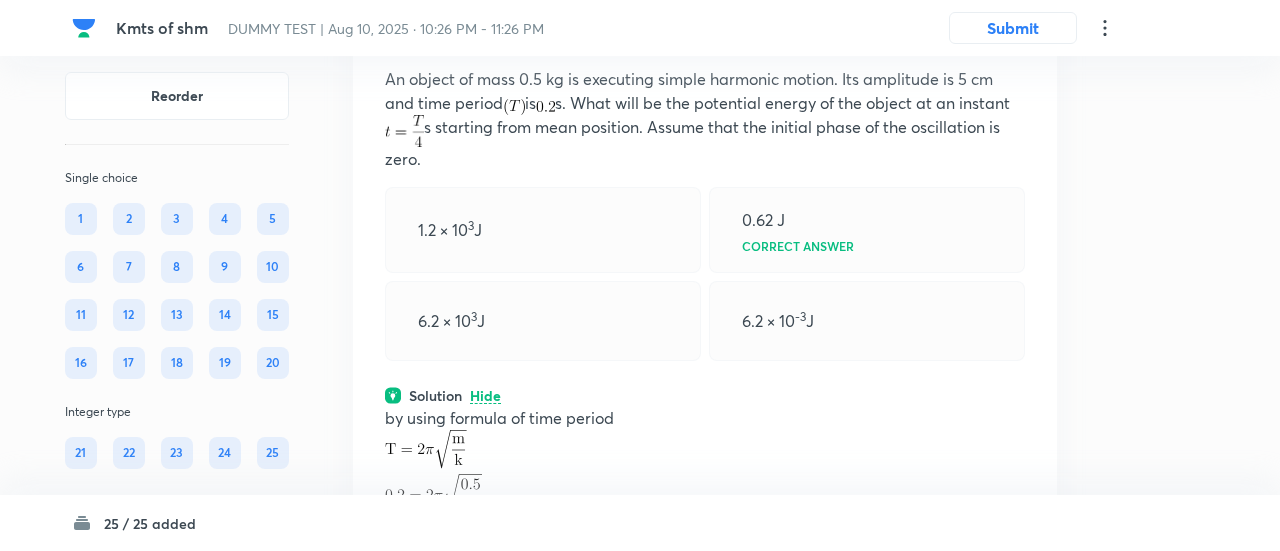 click on "Confirm replace? This question will be replaced. This action cannot be undone Replace Cancel" at bounding box center (640, 826) 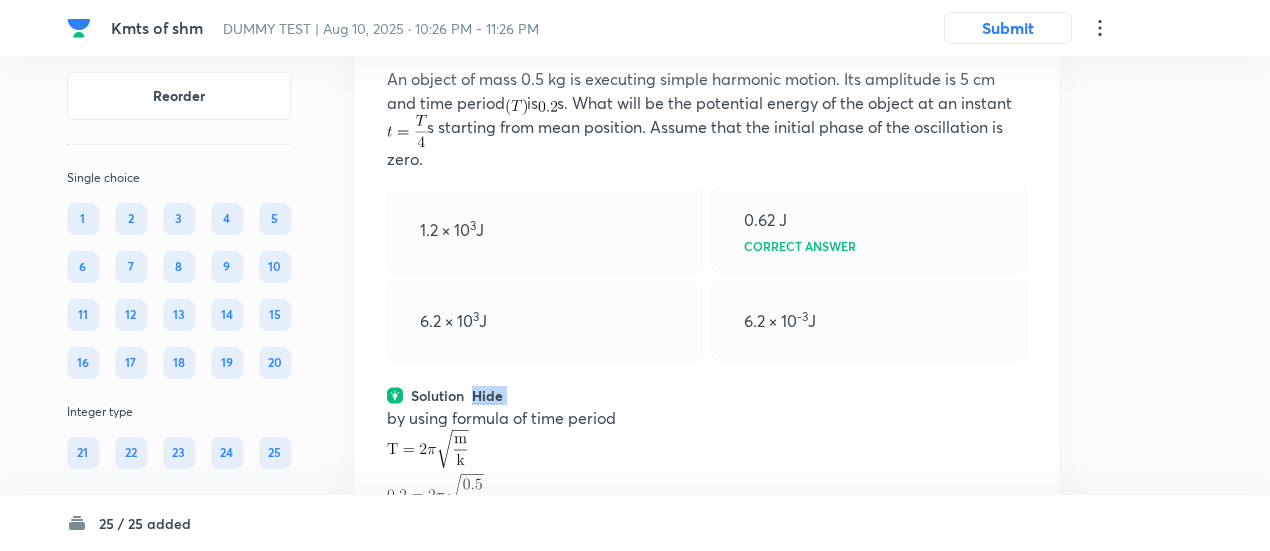 click on "Question 17 Marks: (+4, -1) • 4 options An object of mass 0.5 kg is executing simple harmonic motion. Its amplitude is 5 cm and time  period   is   s. What will be the potential energy of the object at an instant   s starting from mean position. Assume that the initial phase of the oscillation is zero. 1.2 × 10 3  J 0.62 J Correct answer 6.2 × 10 3  J 6.2 × 10 -3  J Solution Hide by using formula of time period = 0.6255﻿ Physics Mechanics Simple Harmonic Motion Last used:  3 years ago Used  1  times in past Learners attempted:  1529 Difficulty: Easy" at bounding box center (707, 487) 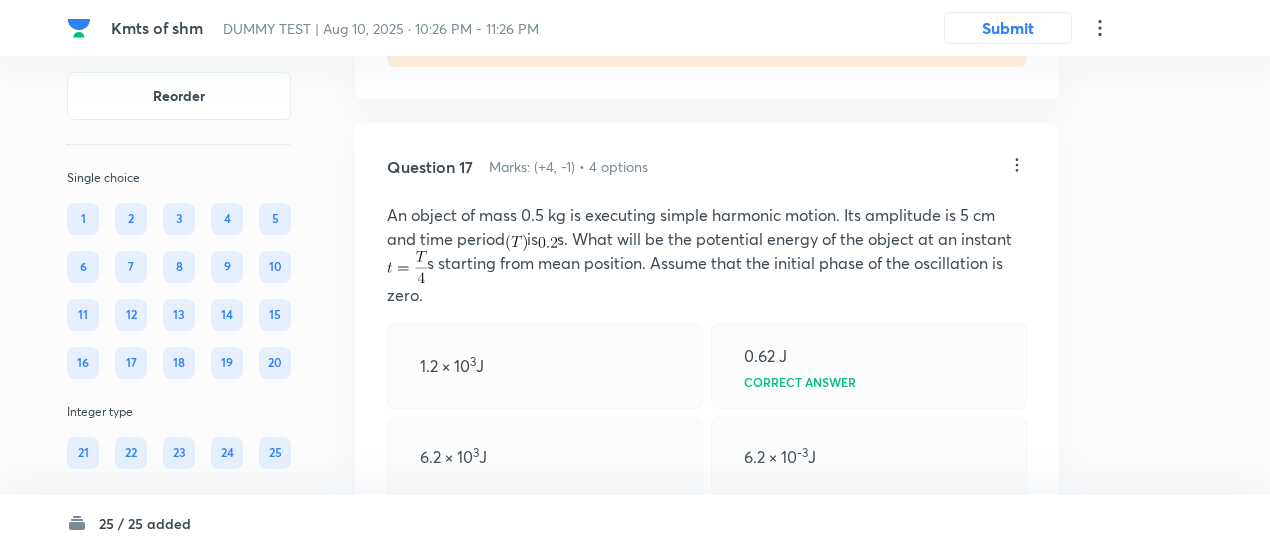 scroll, scrollTop: 10642, scrollLeft: 0, axis: vertical 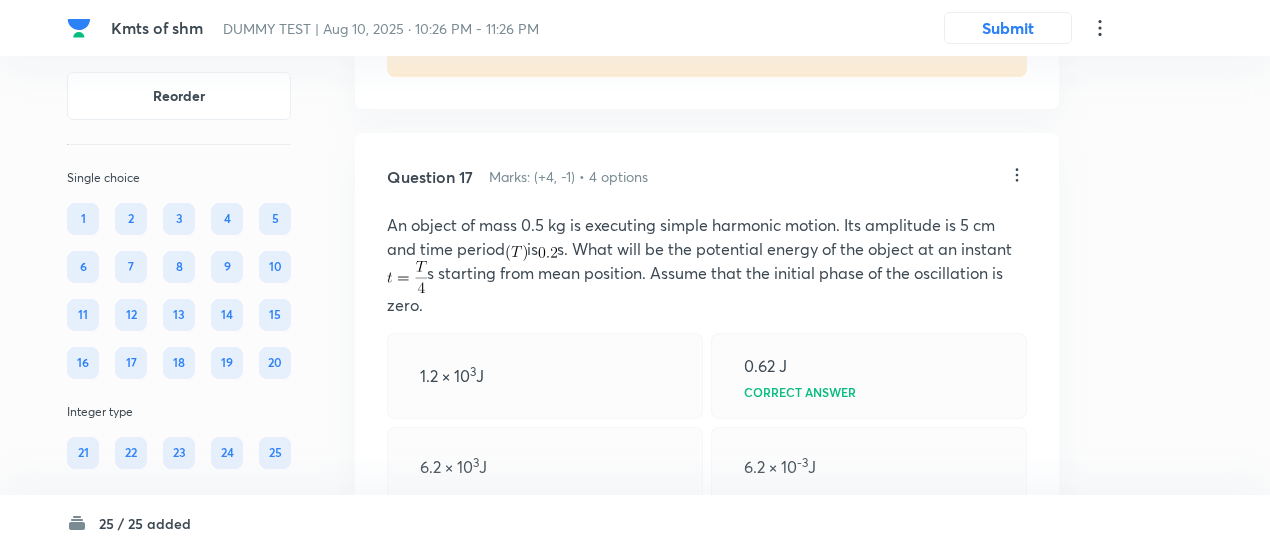 click 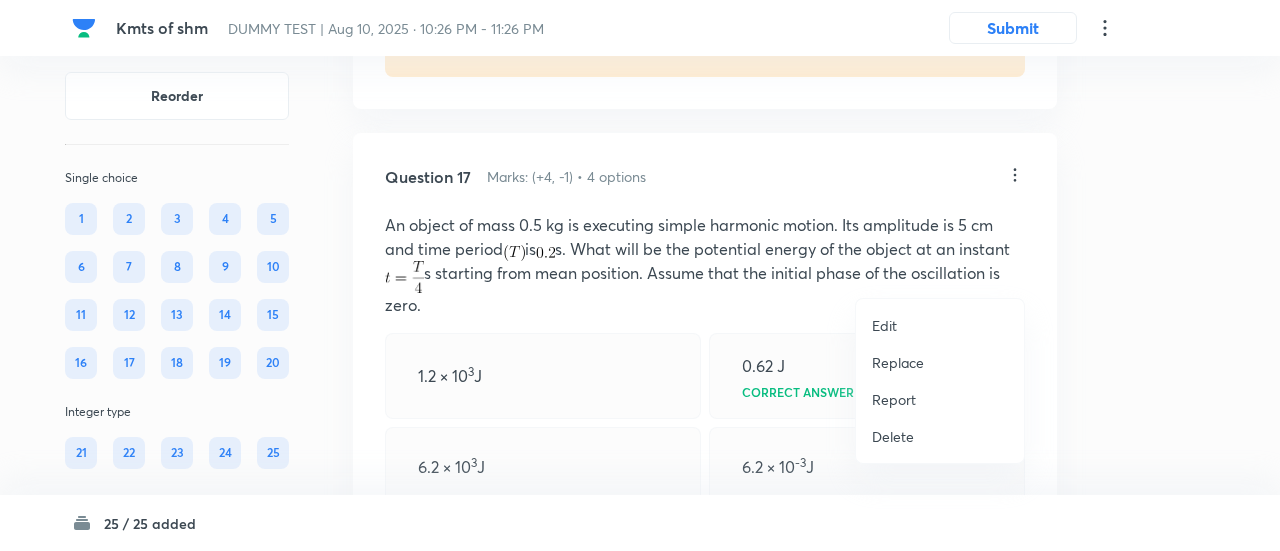 click on "Replace" at bounding box center (898, 362) 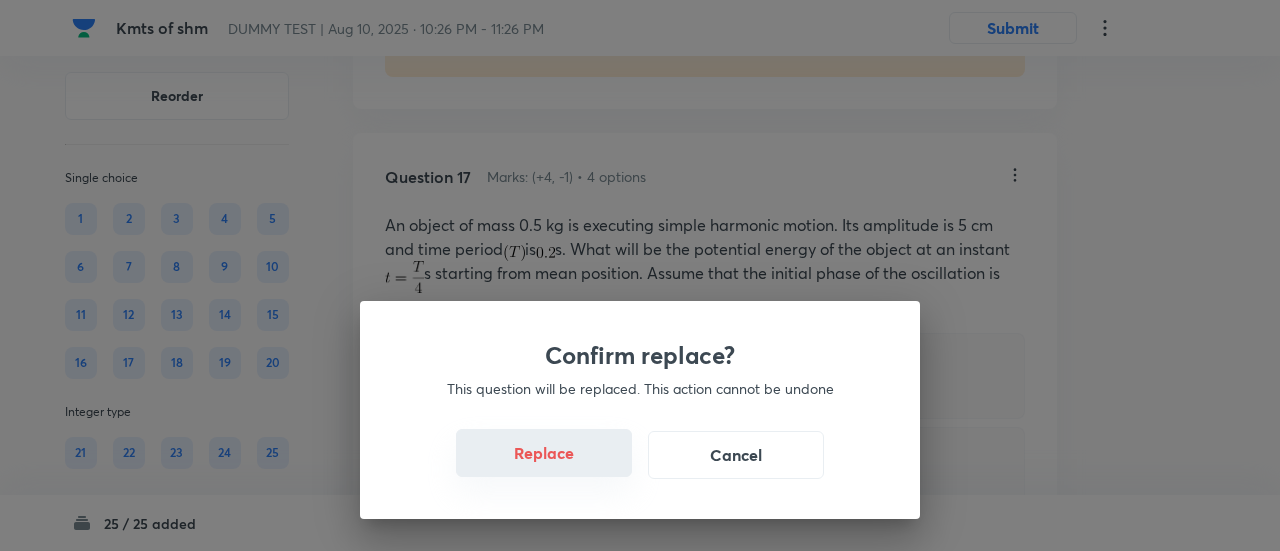 click on "Replace" at bounding box center [544, 453] 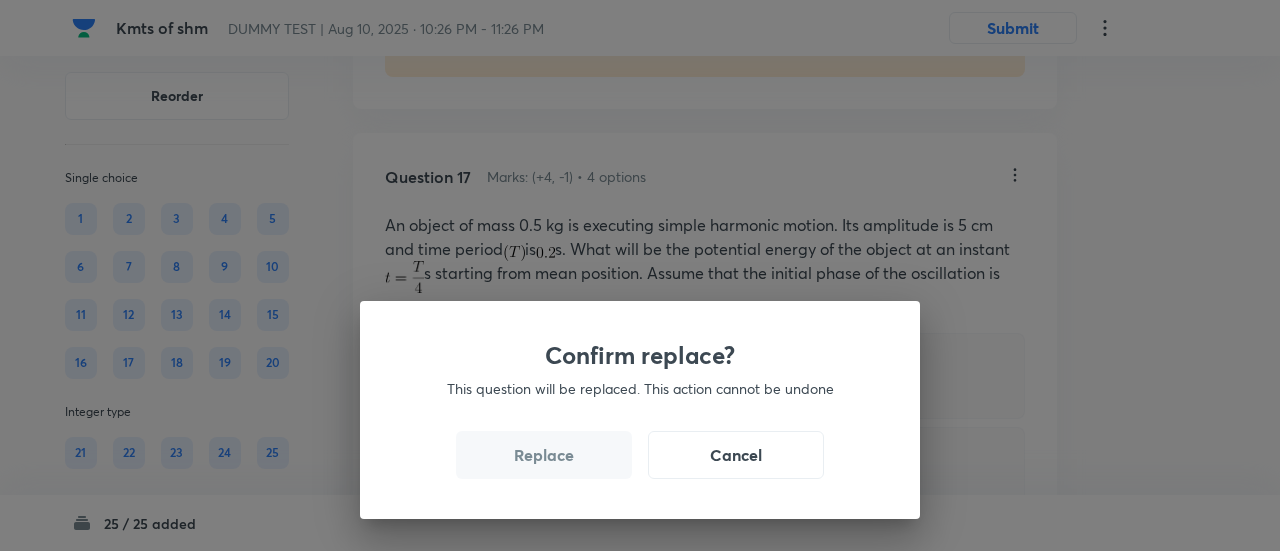 click on "Replace" at bounding box center [544, 455] 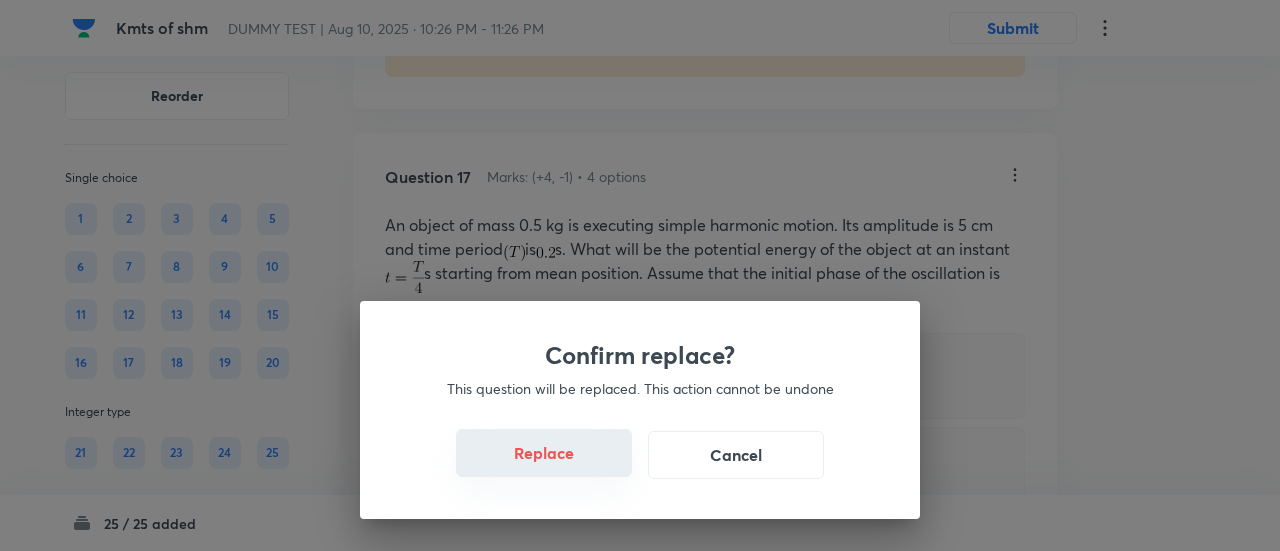 click on "Replace" at bounding box center (544, 453) 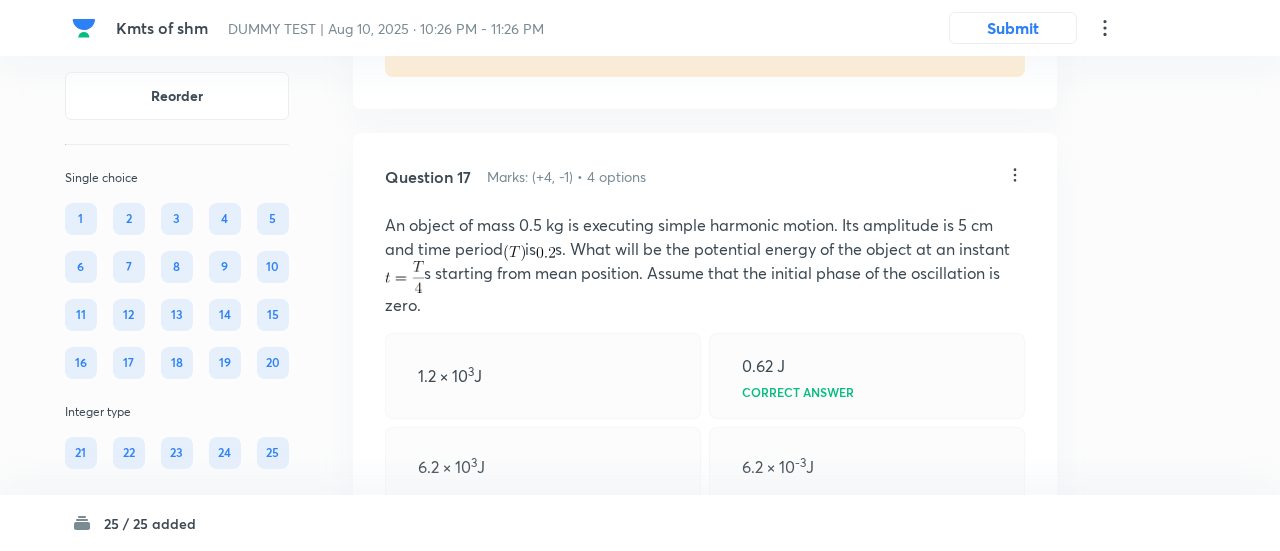 click on "Confirm replace? This question will be replaced. This action cannot be undone Replace Cancel" at bounding box center [640, 826] 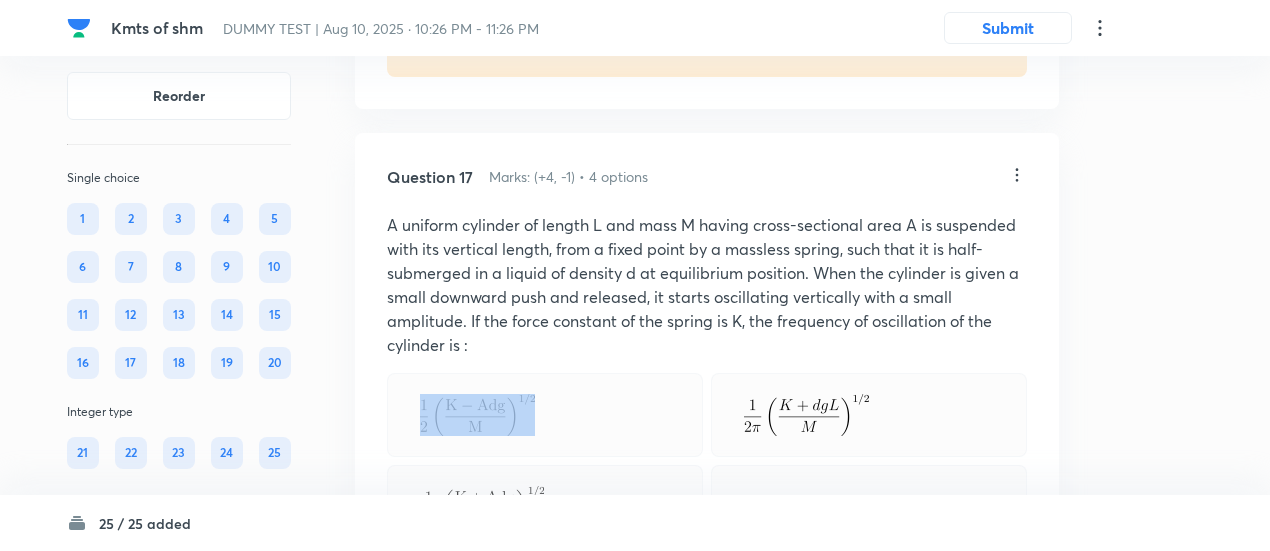 click on "Question 17 Marks: (+4, -1) • 4 options A uniform cylinder of length L and mass M having cross-sectional area A is suspended with its vertical length, from a fixed point by a massless spring, such that it is half-submerged in a liquid of density d at equilibrium position. When the cylinder is given a small downward push and released, it starts oscillating vertically with a small amplitude. If the force constant of the spring is K, the frequency of oscillation of the cylinder is : Correct answer Solution Hide Physics Mechanics Simple Harmonic Motion Last used:  3 years ago Used  1  times in past Learners attempted:  203 Difficulty: Easy" at bounding box center (707, 640) 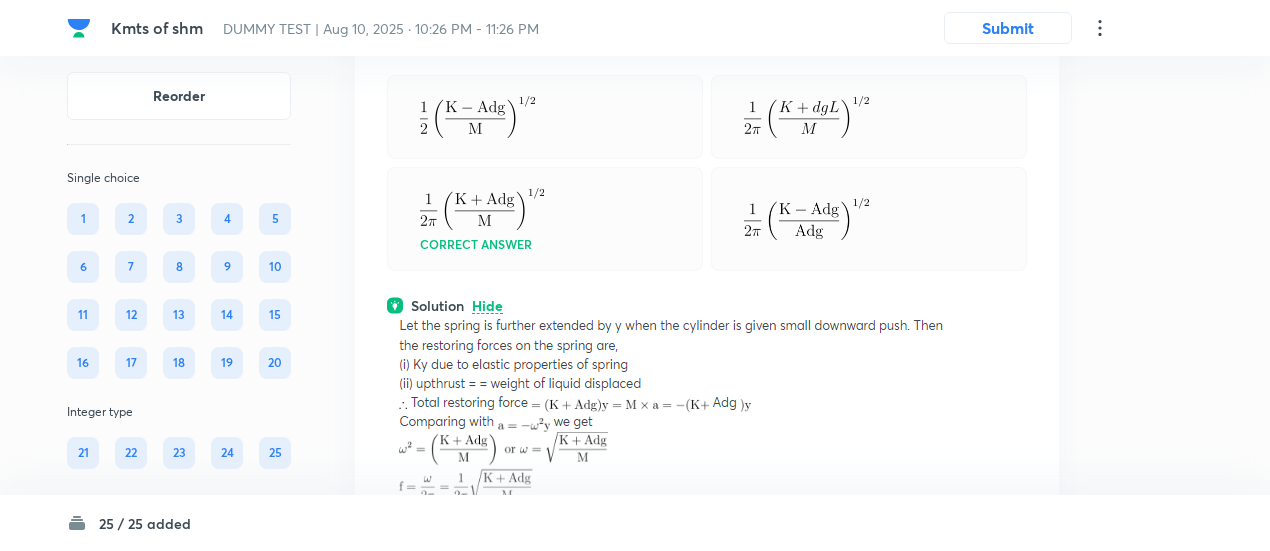 click on "Correct answer" at bounding box center (545, 219) 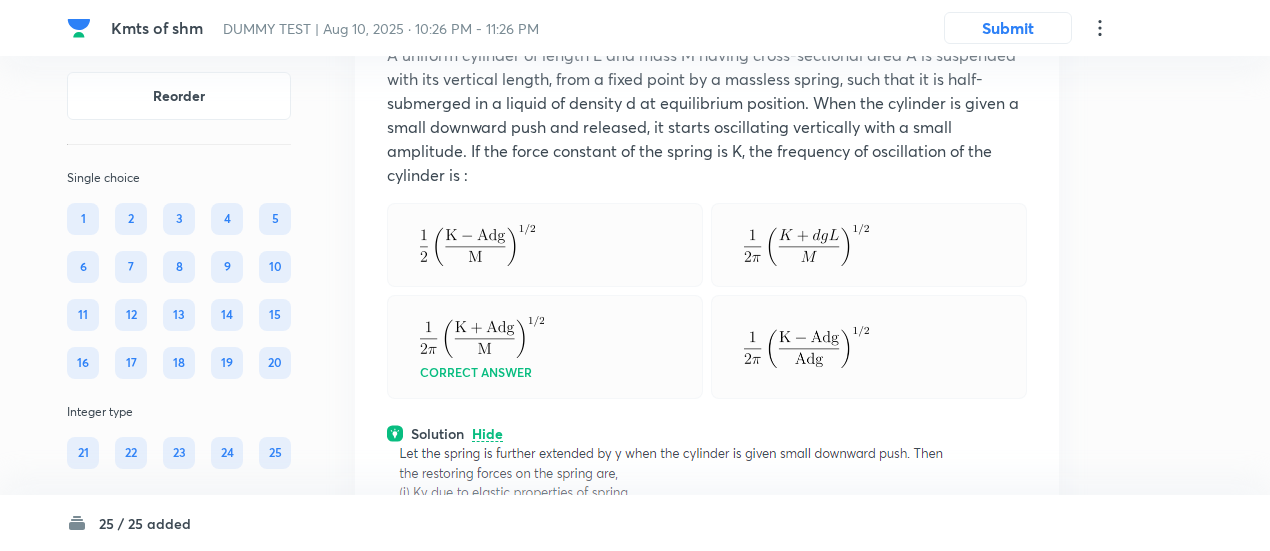 scroll, scrollTop: 10810, scrollLeft: 0, axis: vertical 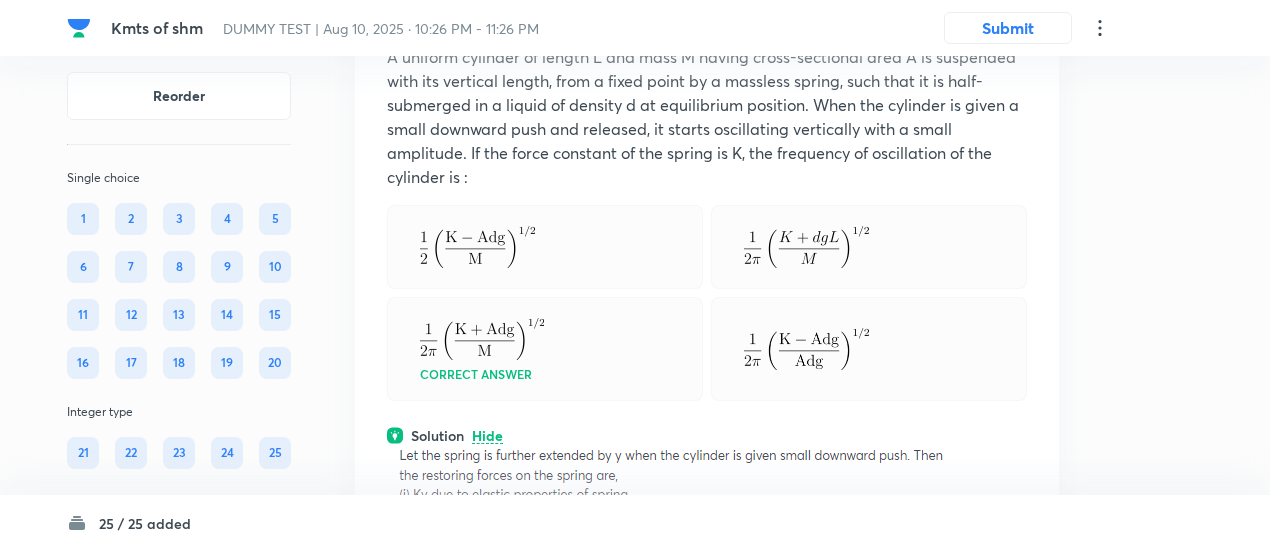 click 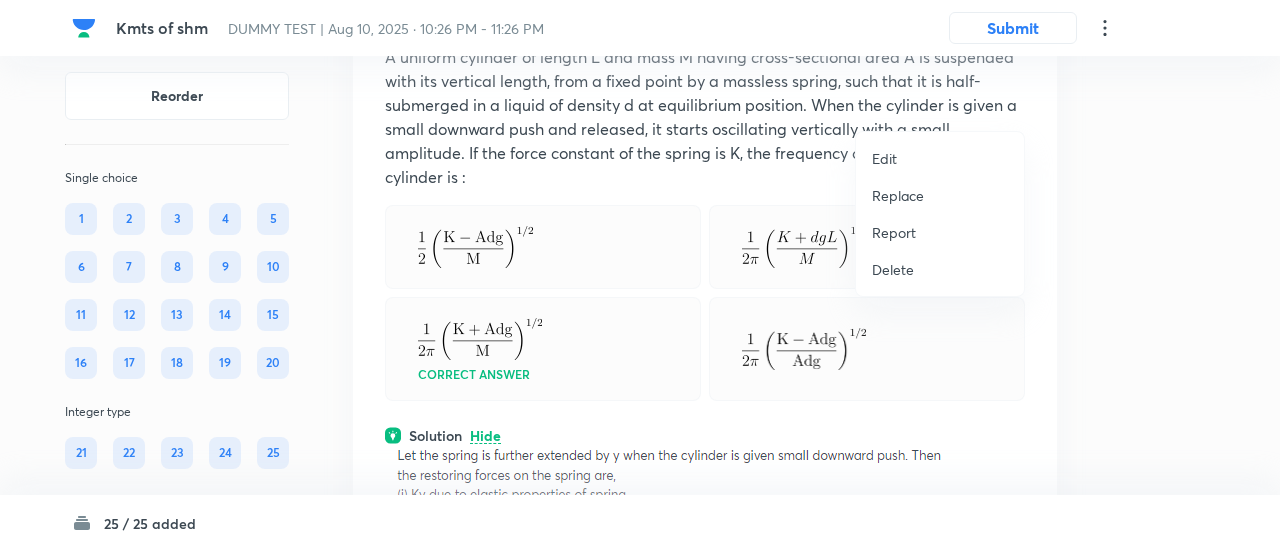 click on "Replace" at bounding box center [898, 195] 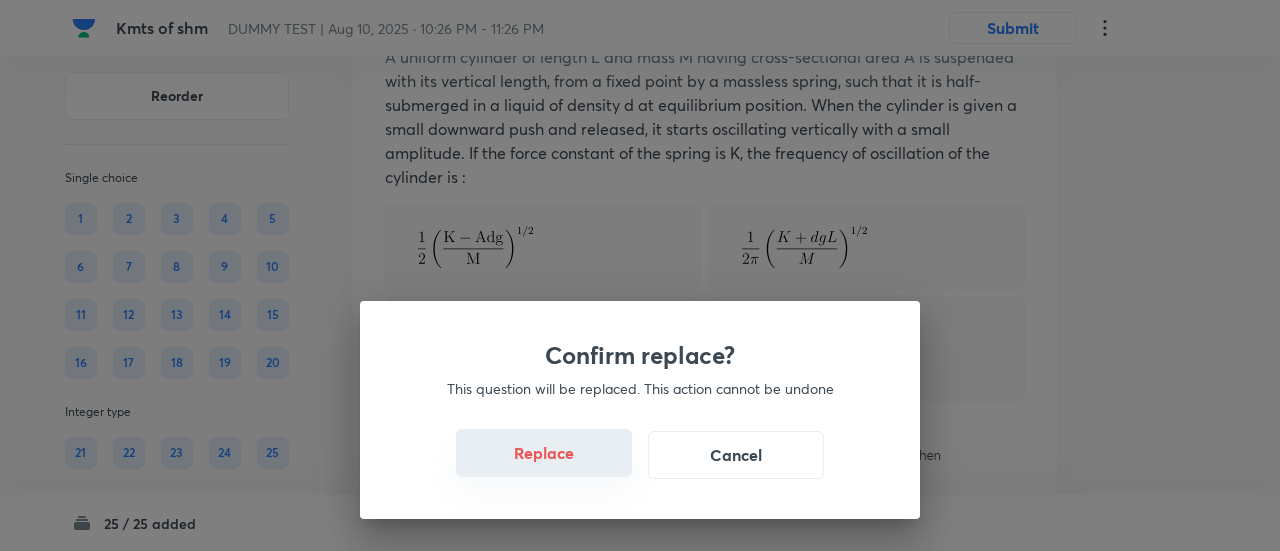 click on "Replace" at bounding box center (544, 453) 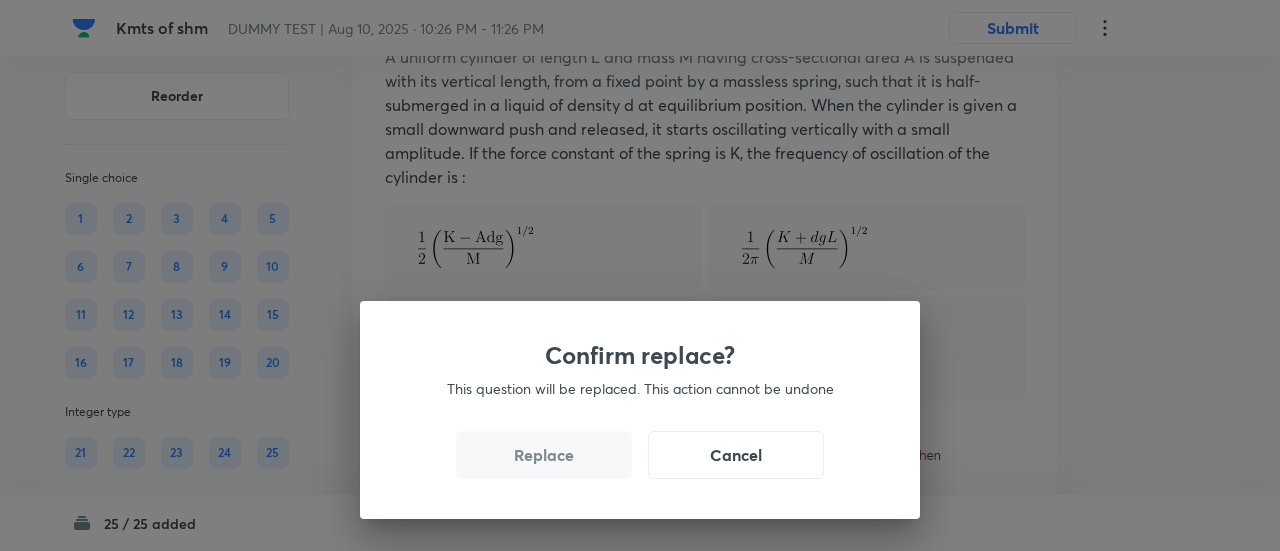 click on "Replace" at bounding box center [544, 455] 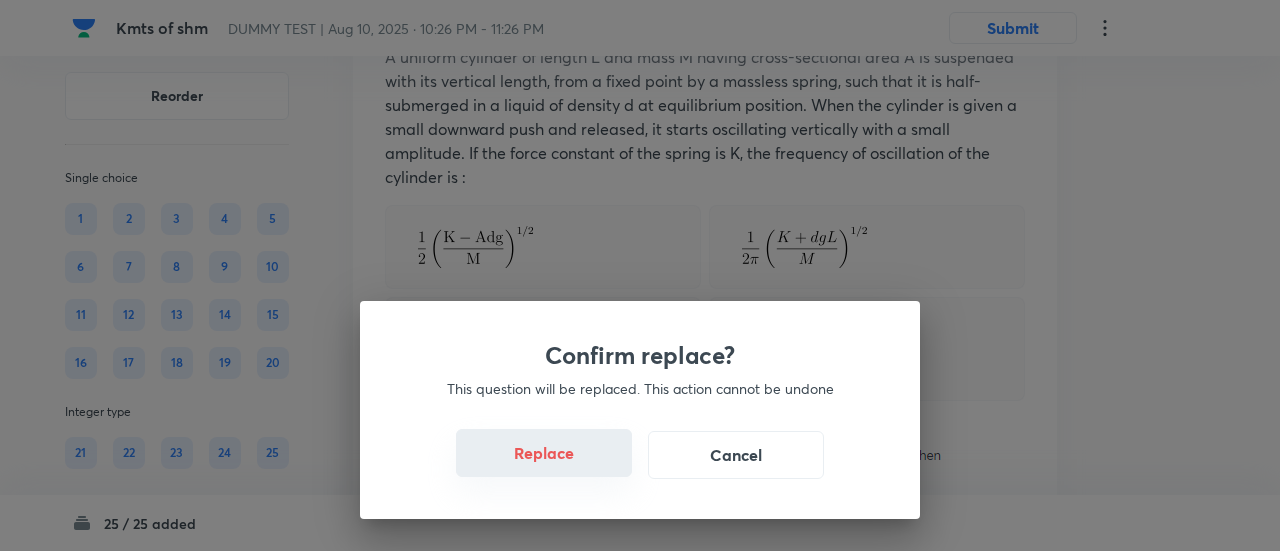 click on "Replace" at bounding box center (544, 453) 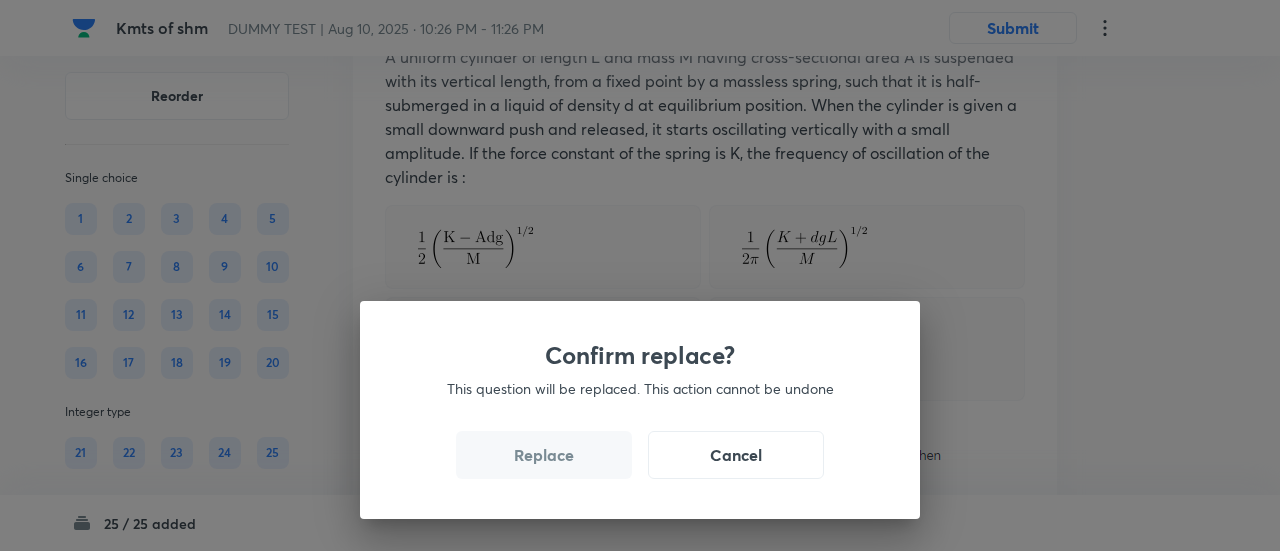 click on "Replace" at bounding box center [544, 455] 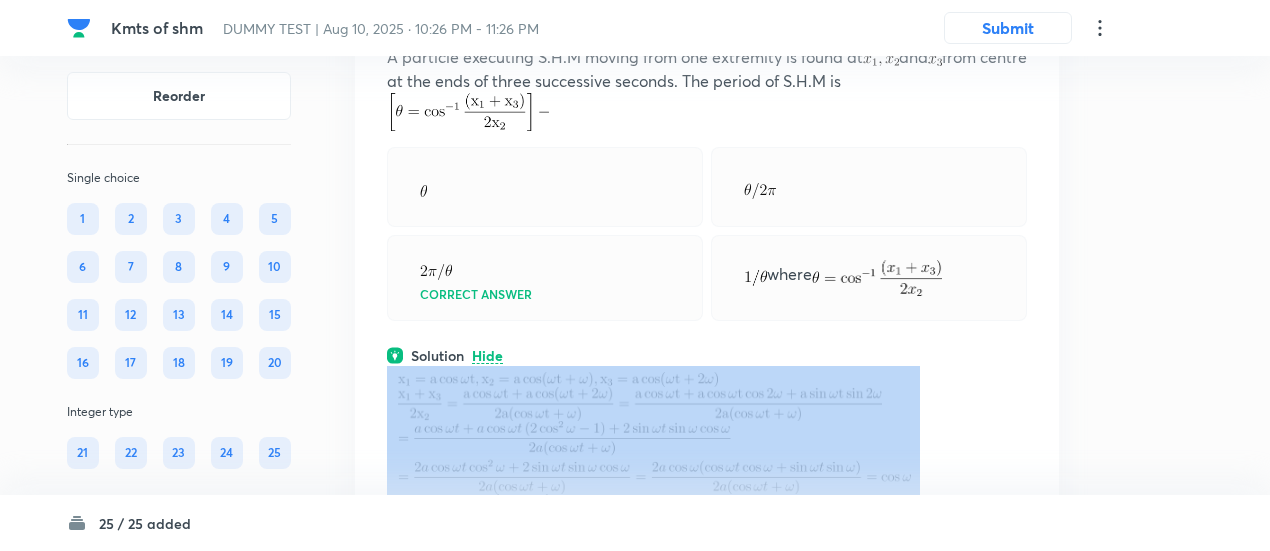 click at bounding box center (707, 473) 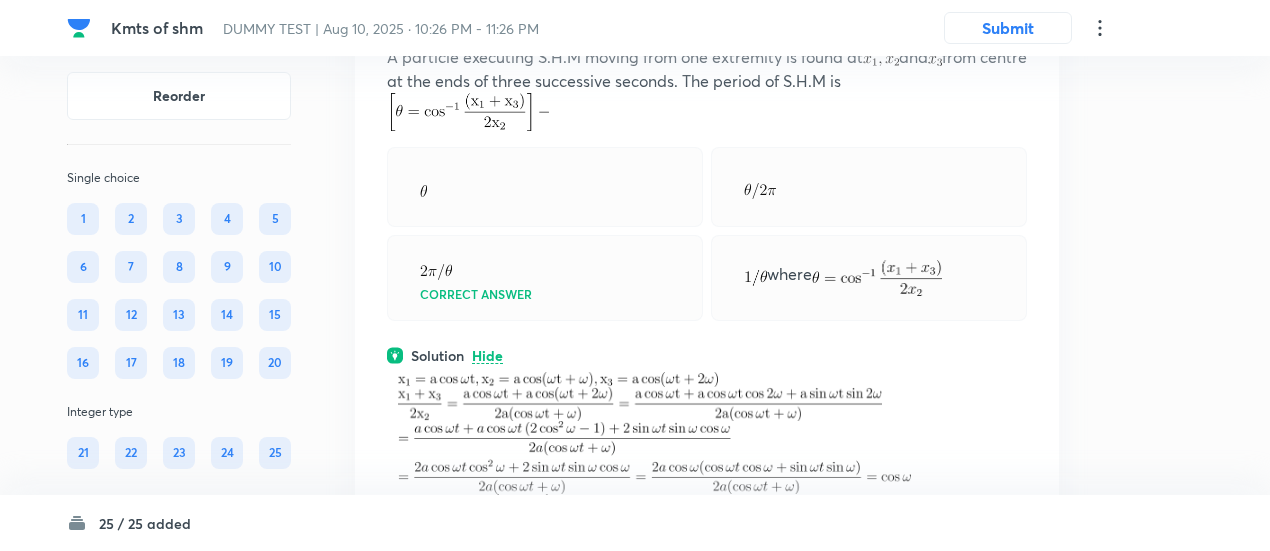 click on "Correct answer" at bounding box center (545, 278) 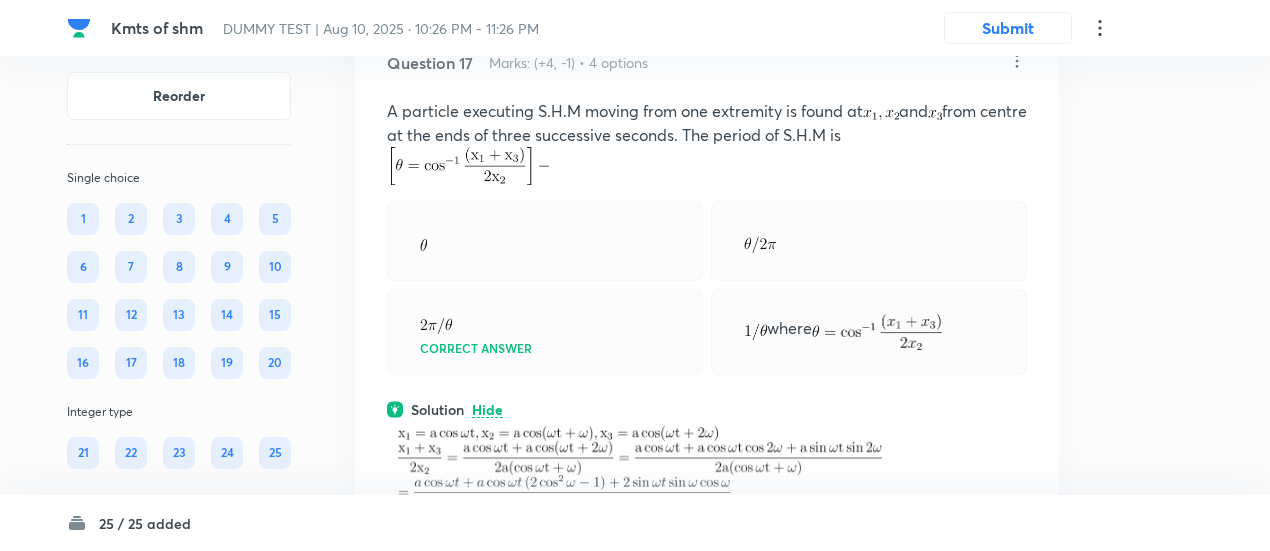 scroll, scrollTop: 10750, scrollLeft: 0, axis: vertical 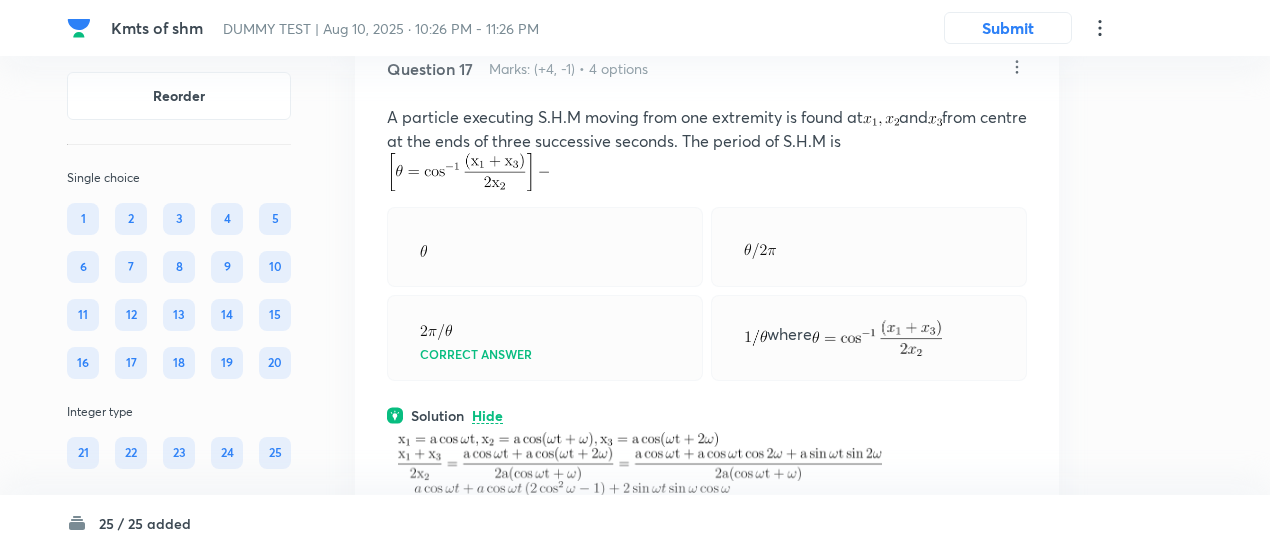 click 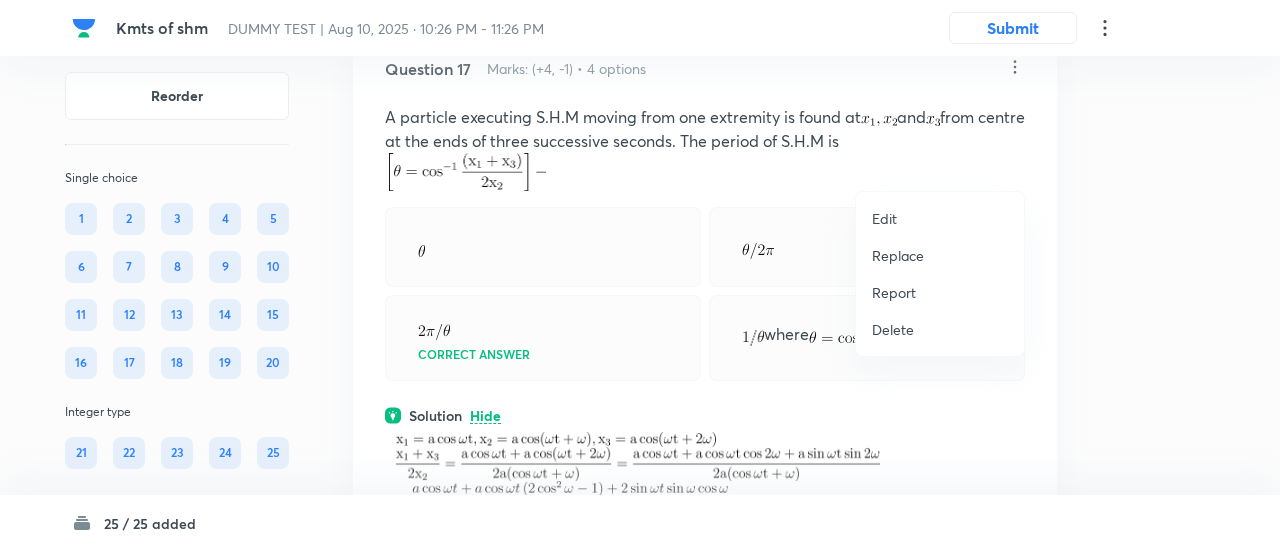 click on "Replace" at bounding box center [898, 255] 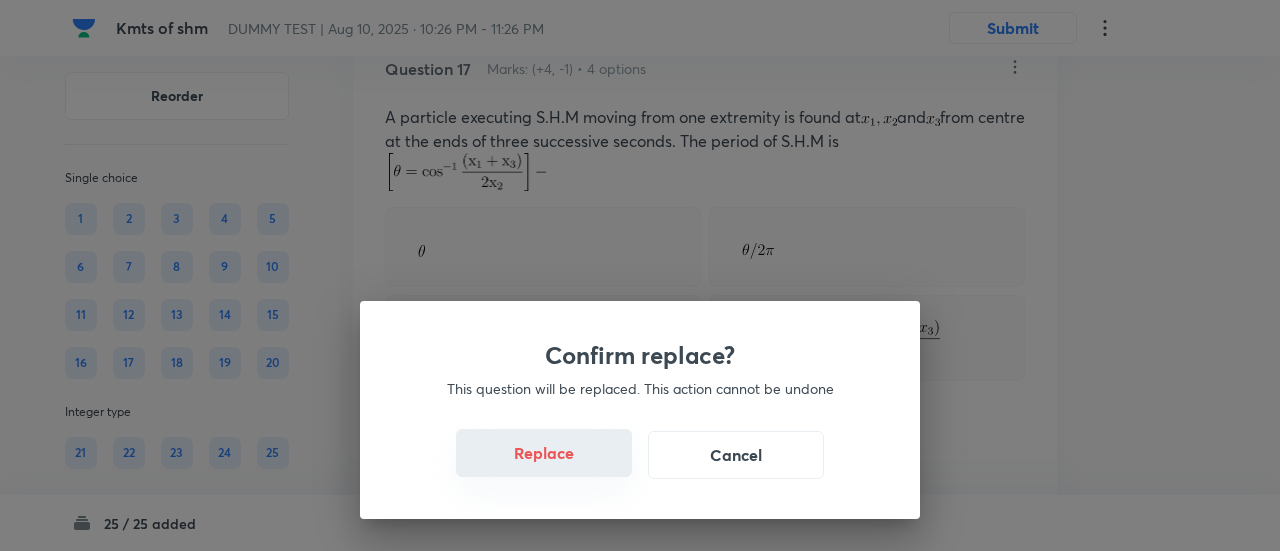 click on "Replace" at bounding box center [544, 453] 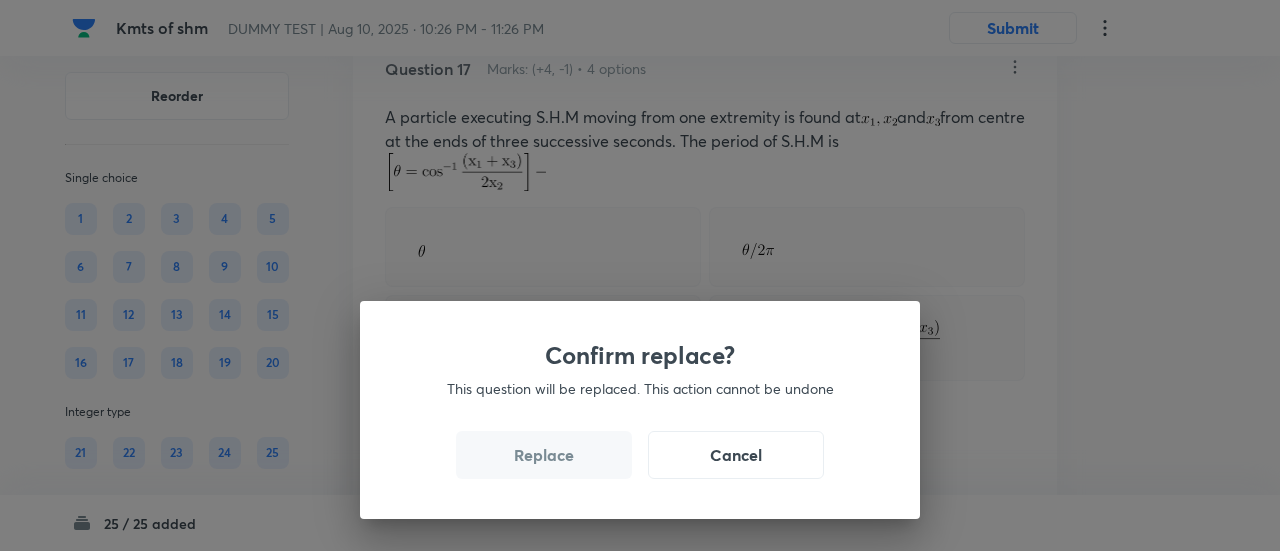 click on "Replace" at bounding box center [544, 455] 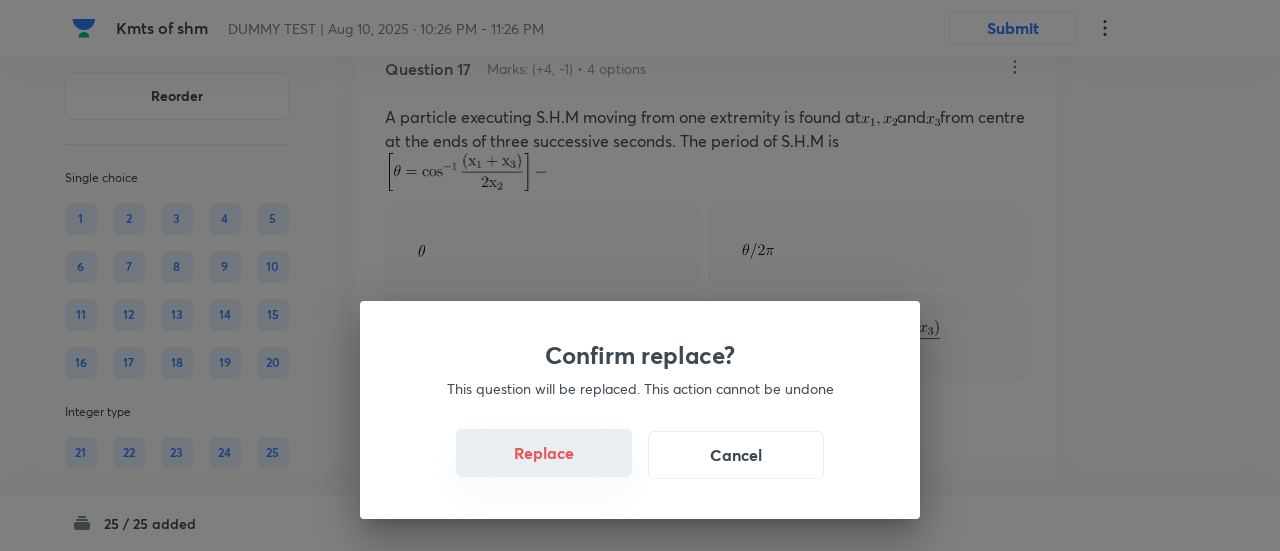 click on "Replace" at bounding box center [544, 453] 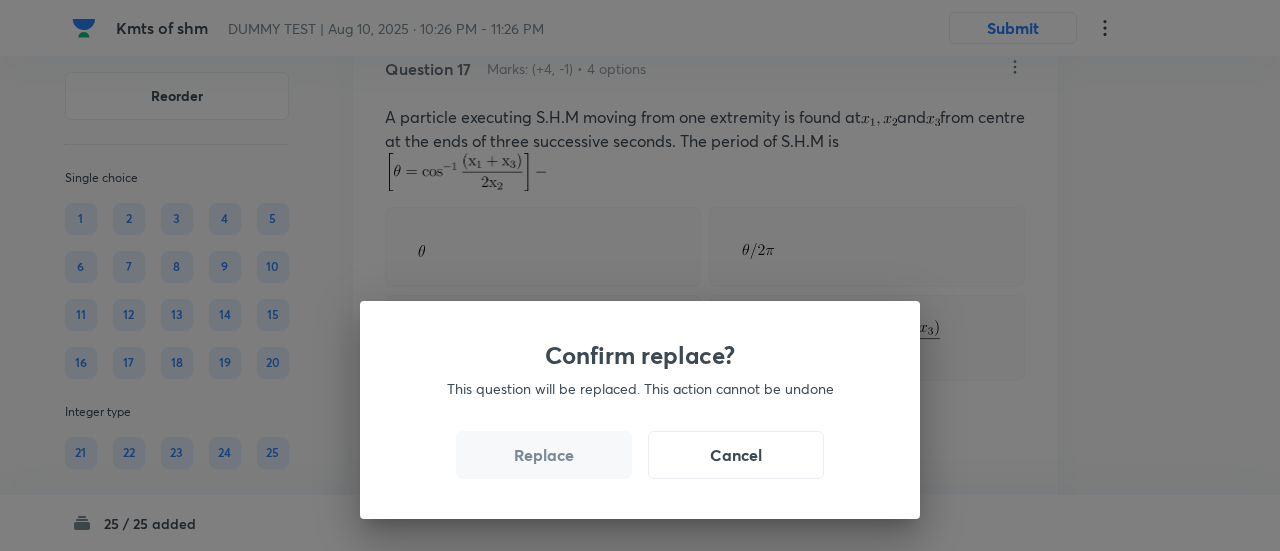 click on "Replace" at bounding box center (544, 455) 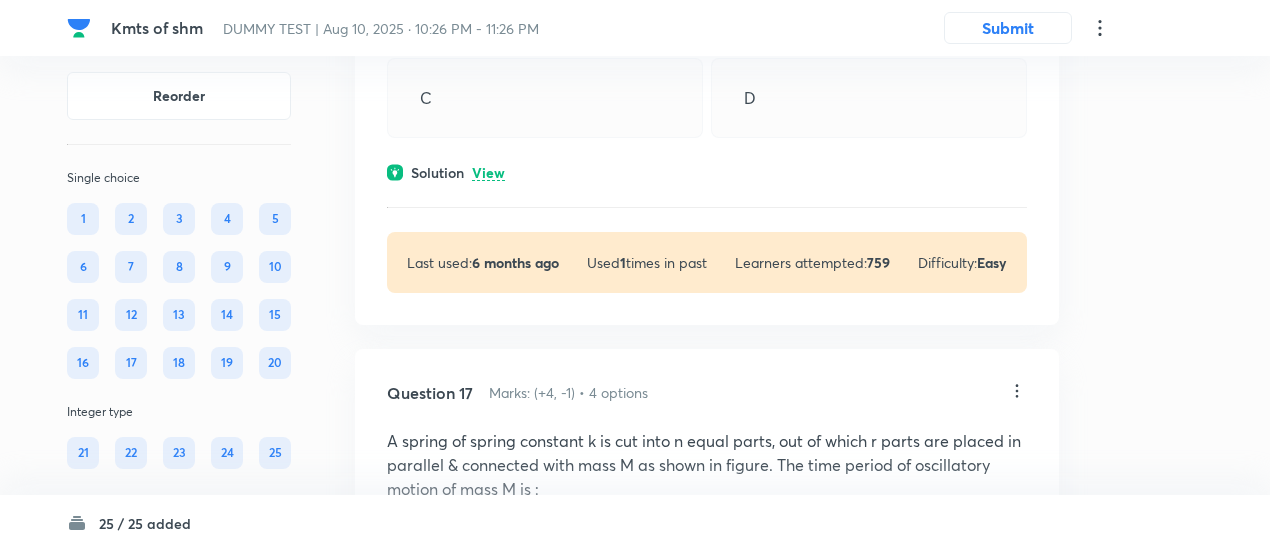 scroll, scrollTop: 10420, scrollLeft: 0, axis: vertical 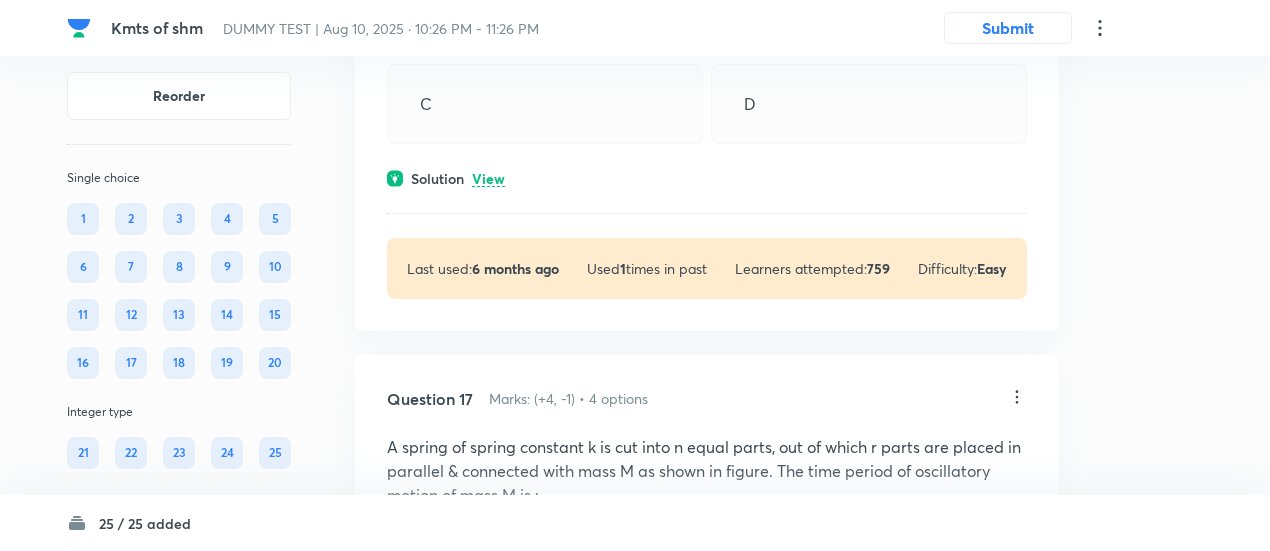 click on "View" at bounding box center [488, 179] 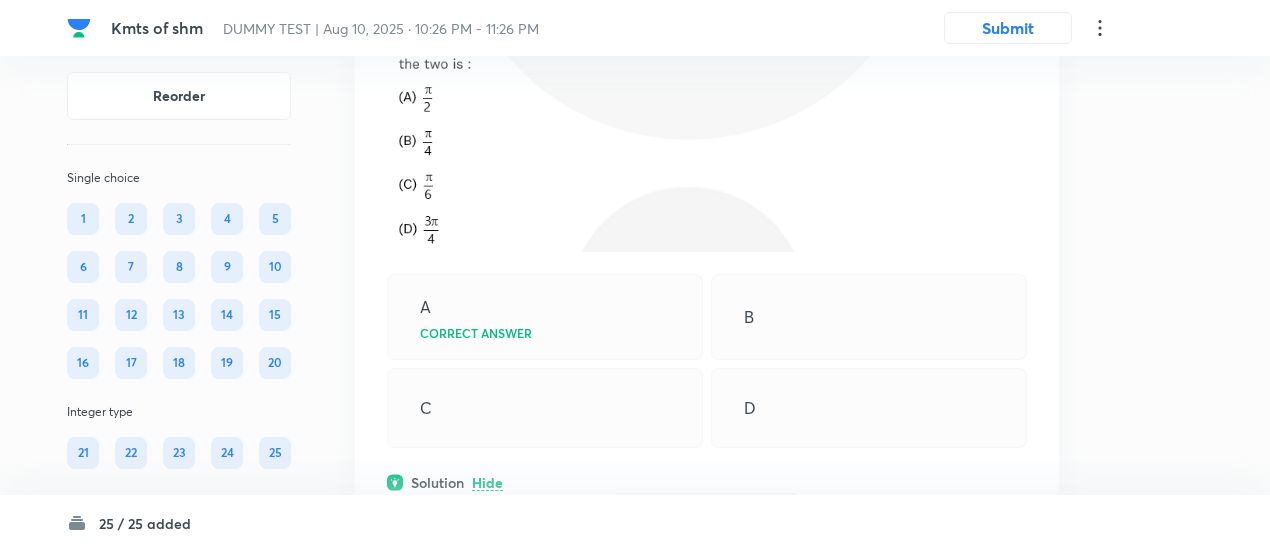 scroll, scrollTop: 10112, scrollLeft: 0, axis: vertical 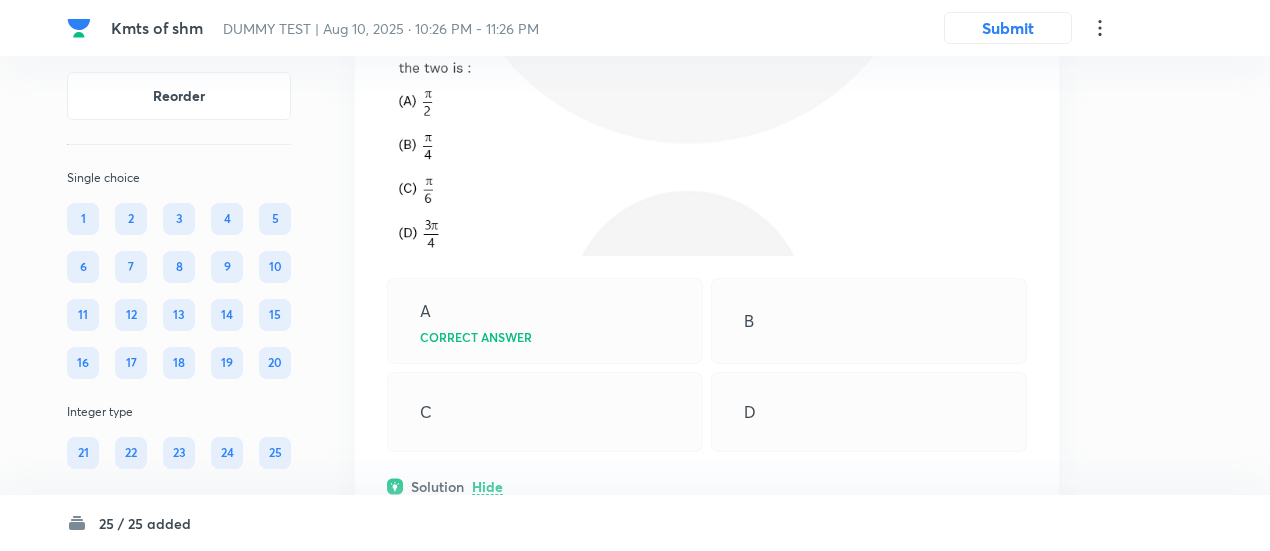 click 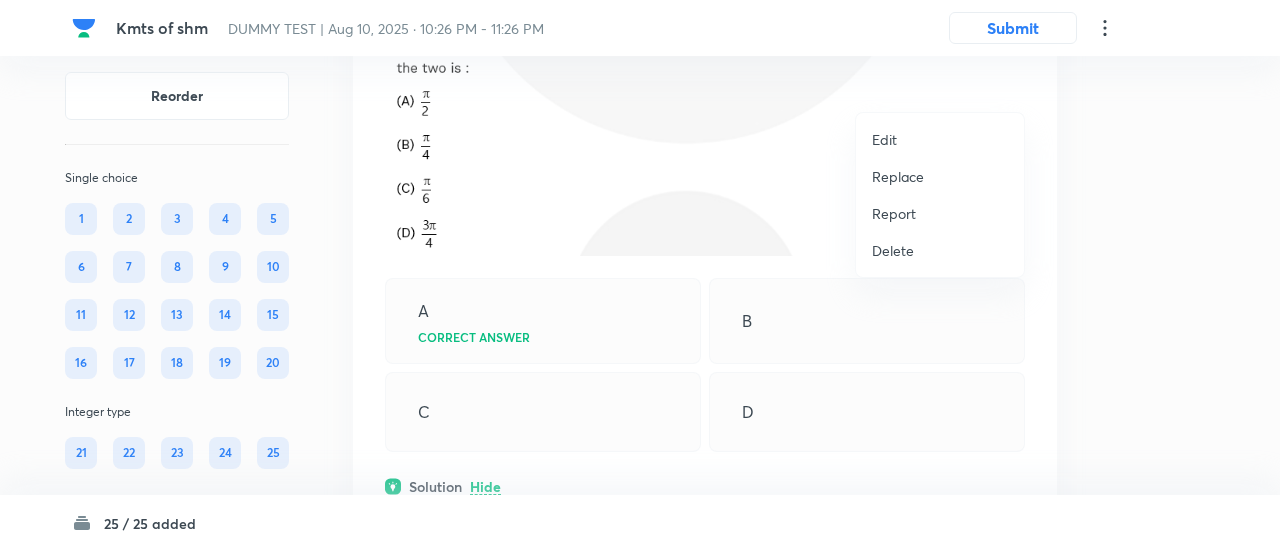 click on "Replace" at bounding box center [898, 176] 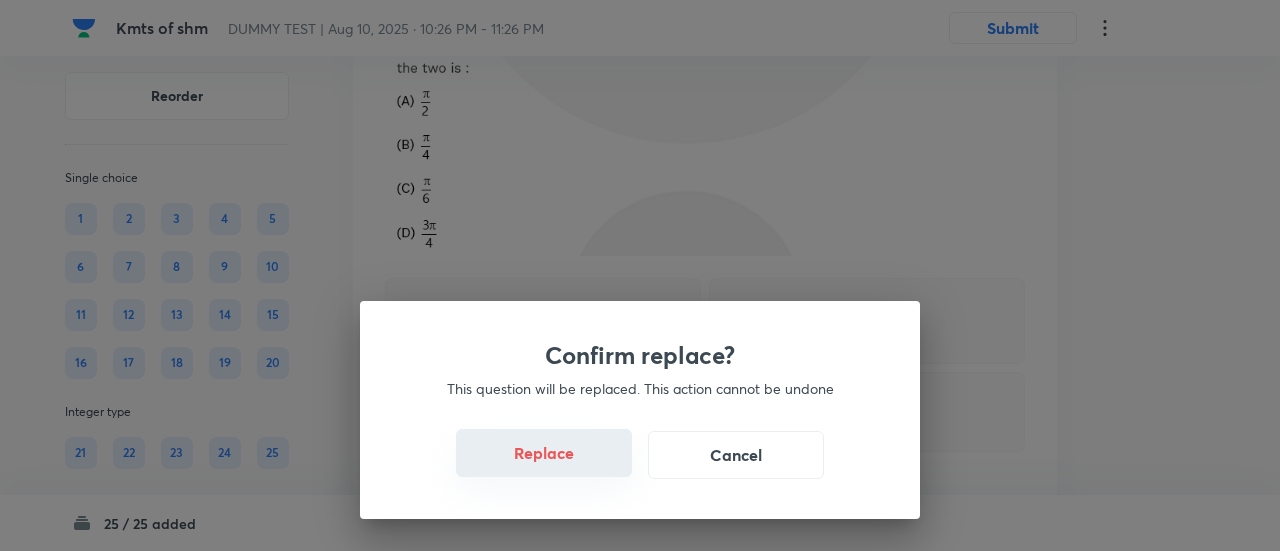 click on "Replace" at bounding box center [544, 453] 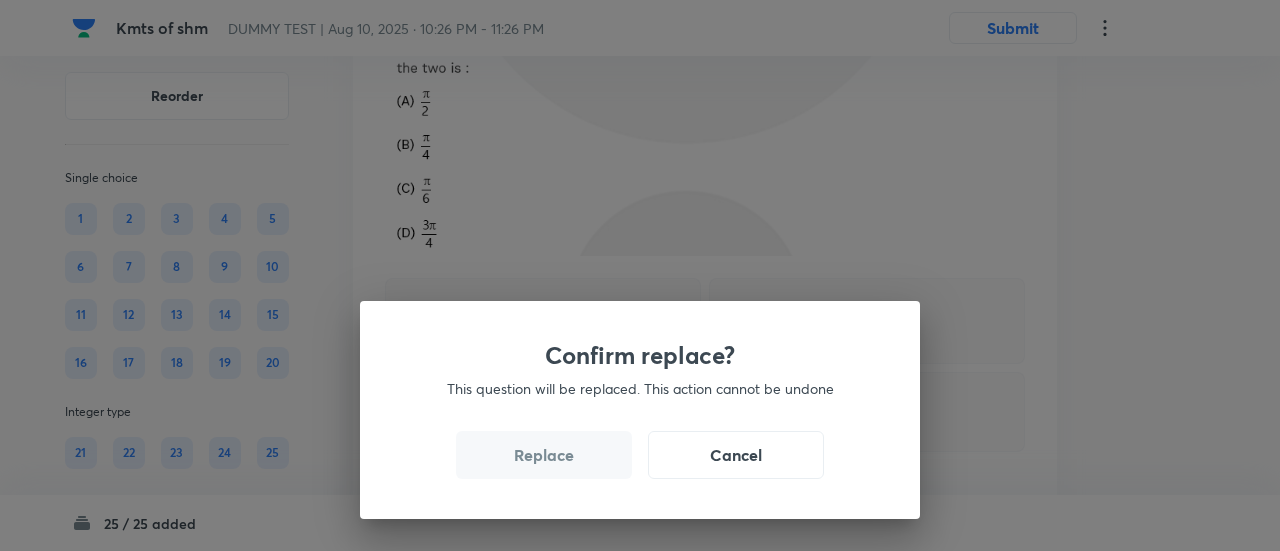 click on "Replace" at bounding box center [544, 455] 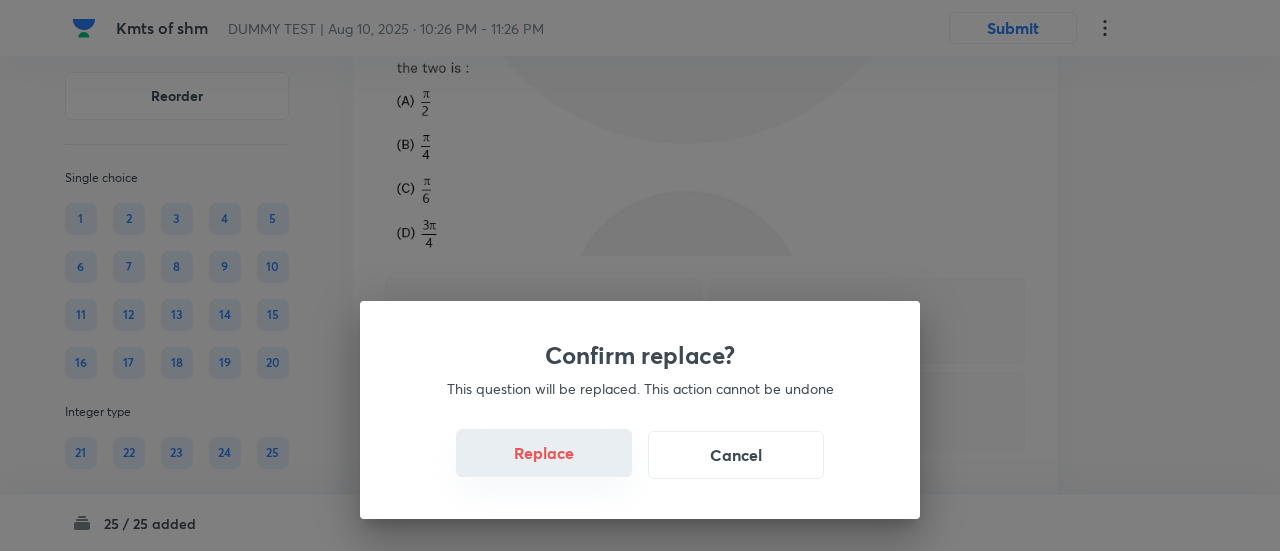 click on "Replace" at bounding box center [544, 453] 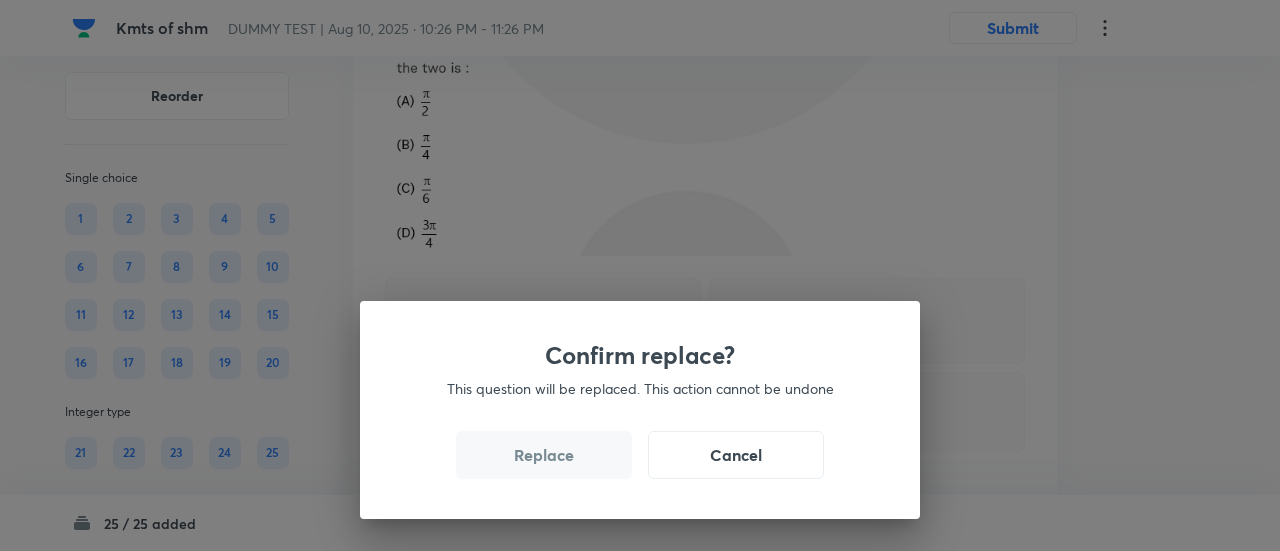 click on "Replace" at bounding box center [544, 455] 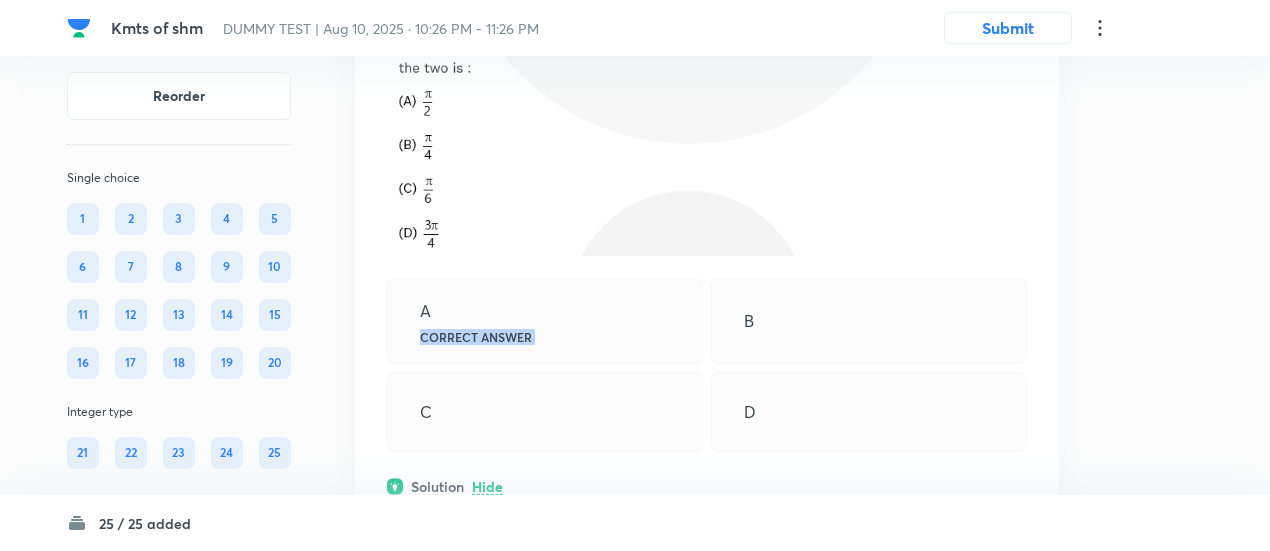 click on "A Correct answer B C D" at bounding box center (707, 365) 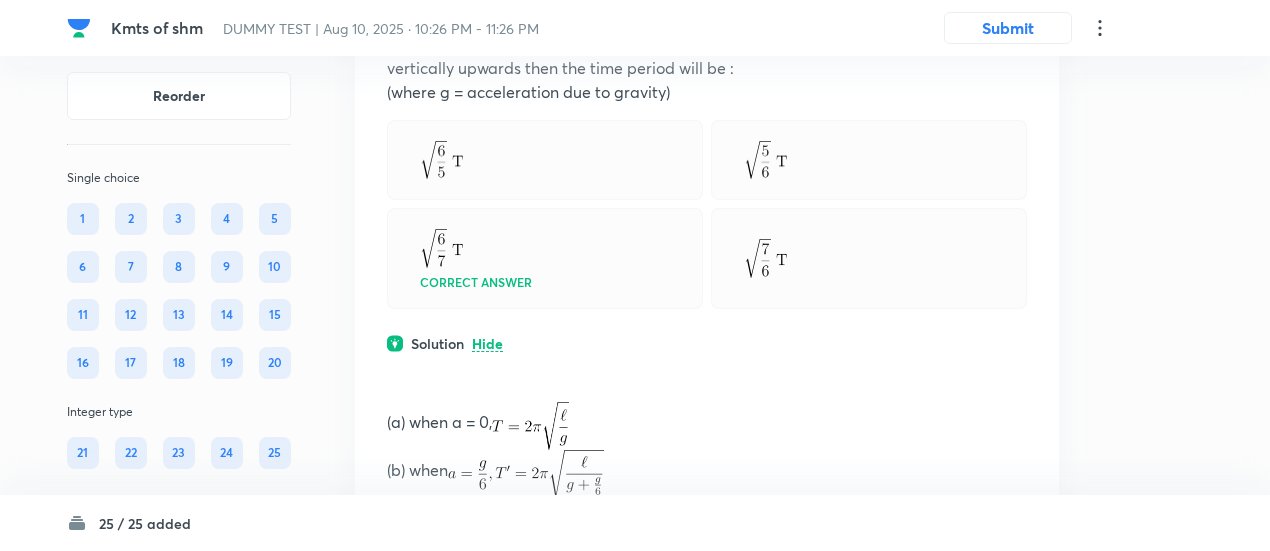 click on "Question 16 Marks: (+4, -1) • 4 options Time period of a simple pendulum in a stationary lift is 'T'. If the lift accelerates with   vertically upwards then the time period will be : (where g = acceleration due to gravity) Correct answer Solution Hide (a) when a = 0,  (b) when  ﻿ Physics Mechanics Simple Harmonic Motion Last used:  2 years ago Used  2  times in past Learners attempted:  2663 Difficulty: Moderate" at bounding box center (707, 342) 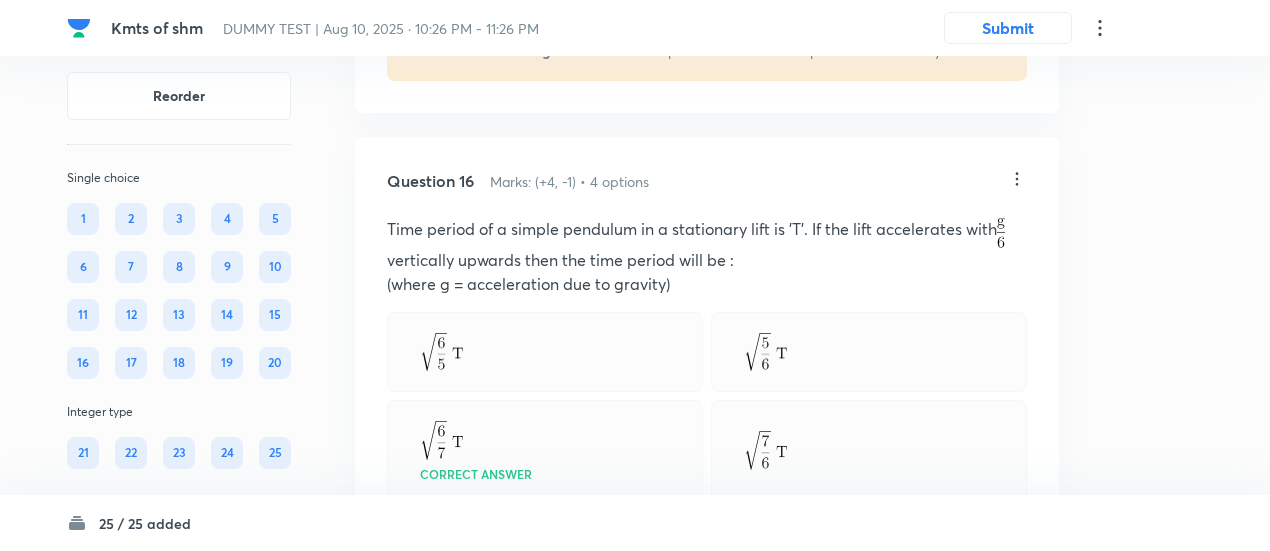 scroll, scrollTop: 9932, scrollLeft: 0, axis: vertical 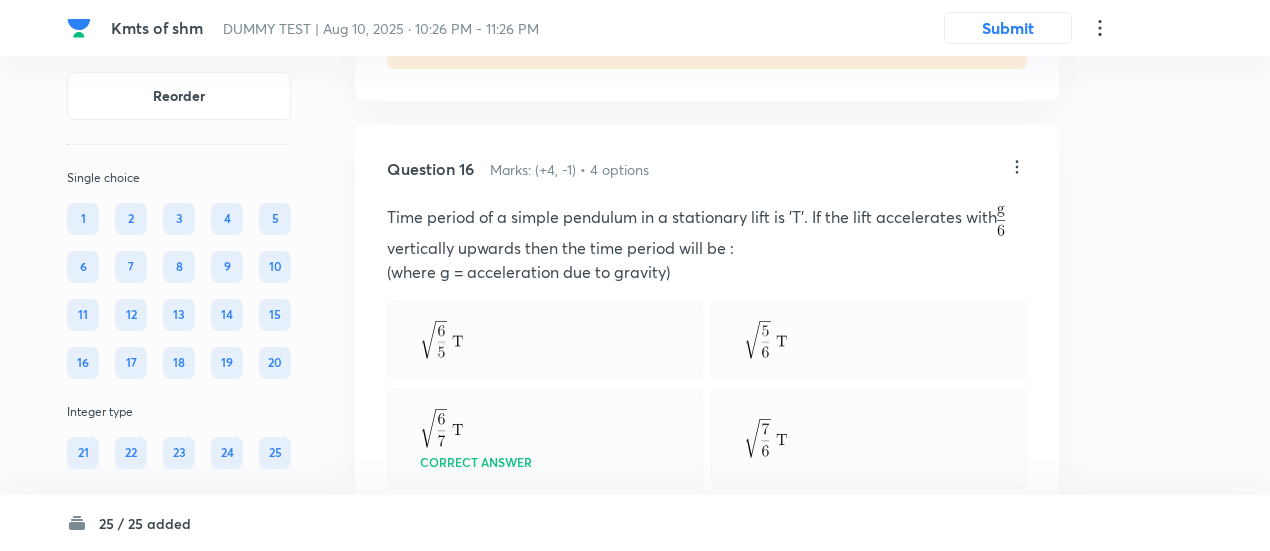 click 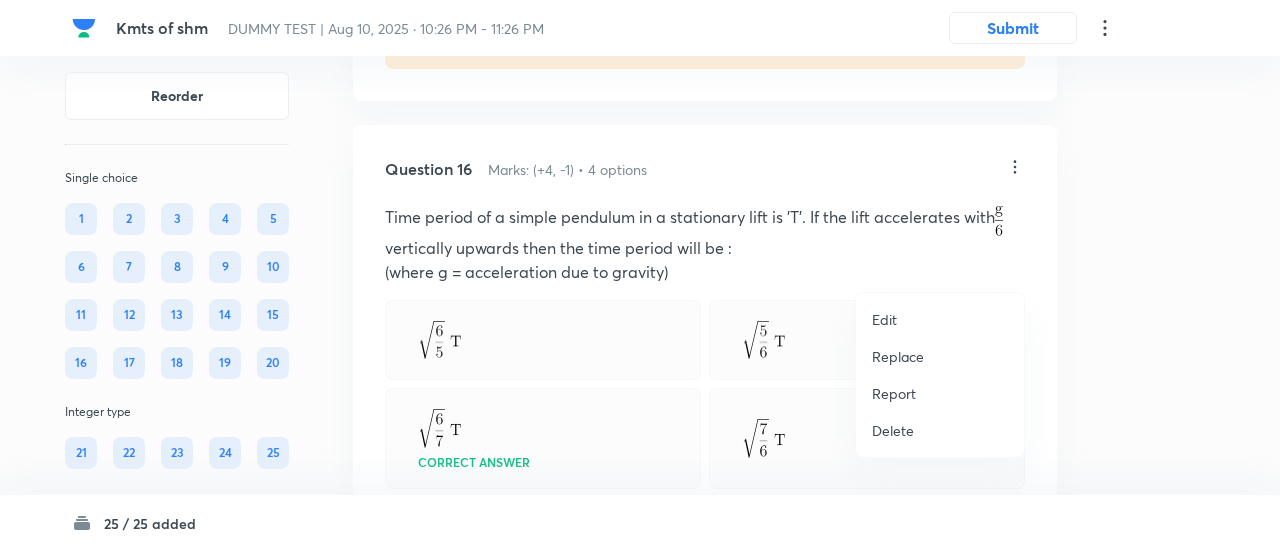 click on "Replace" at bounding box center (898, 356) 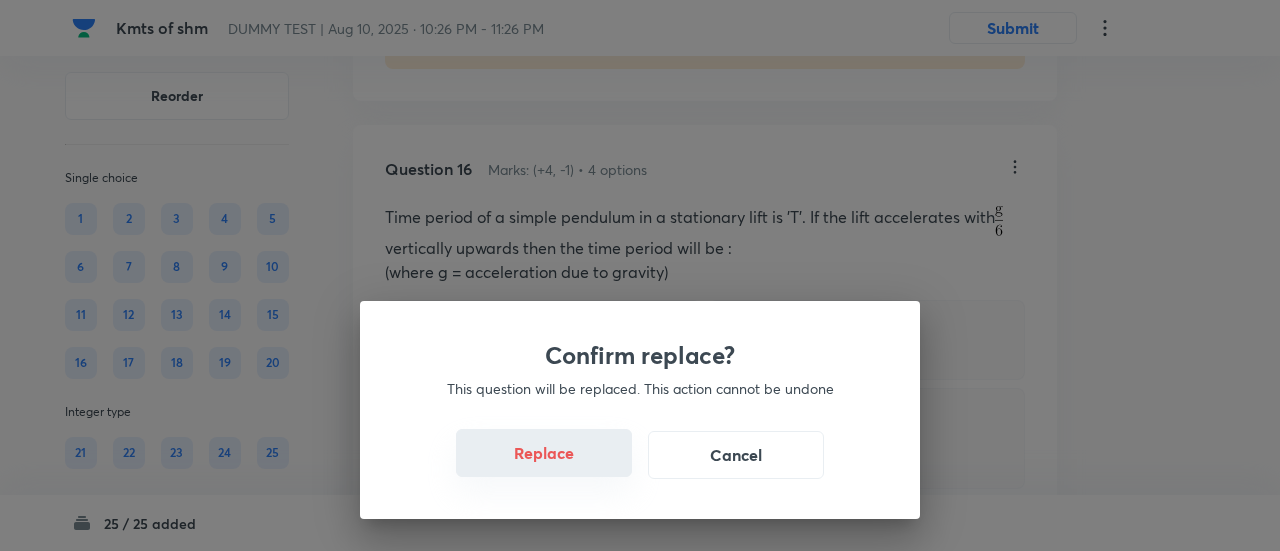click on "Replace" at bounding box center [544, 453] 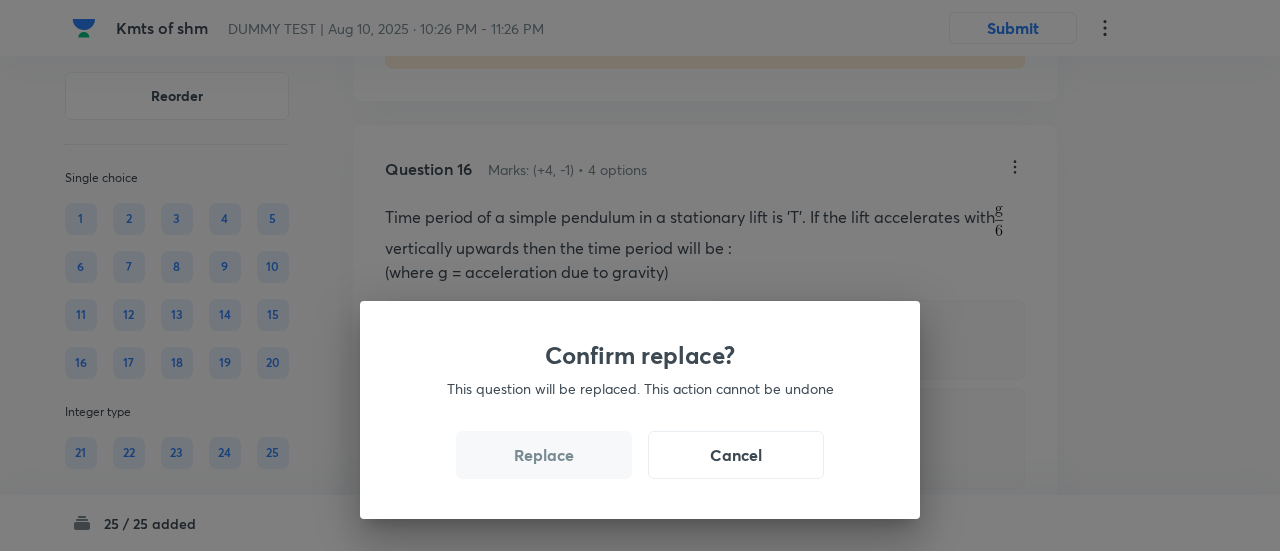 click on "Replace" at bounding box center [544, 455] 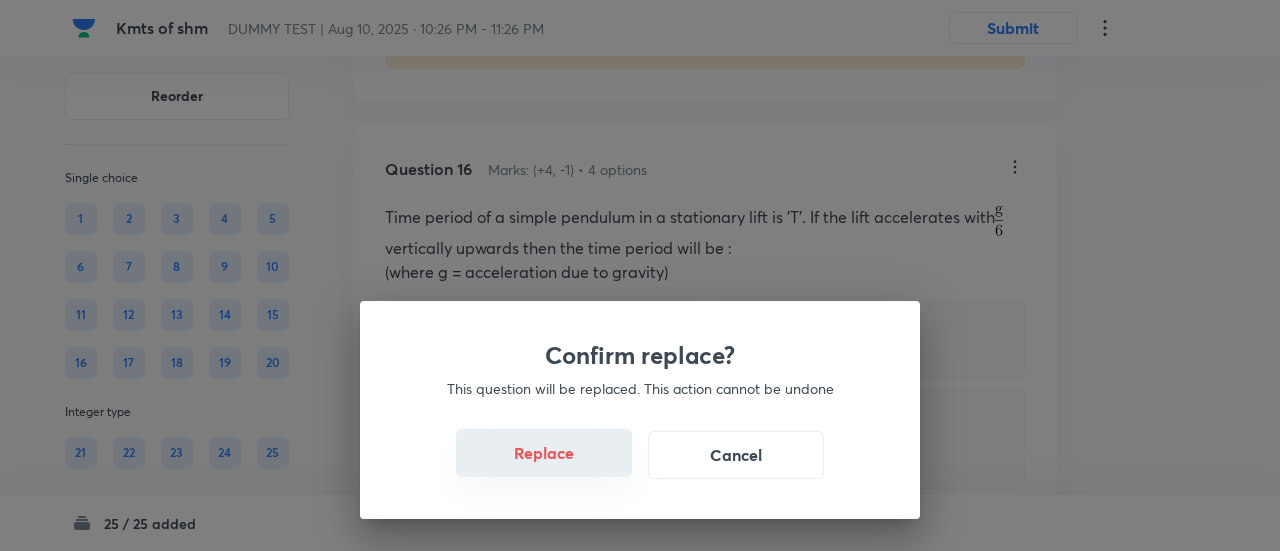 click on "Replace" at bounding box center [544, 453] 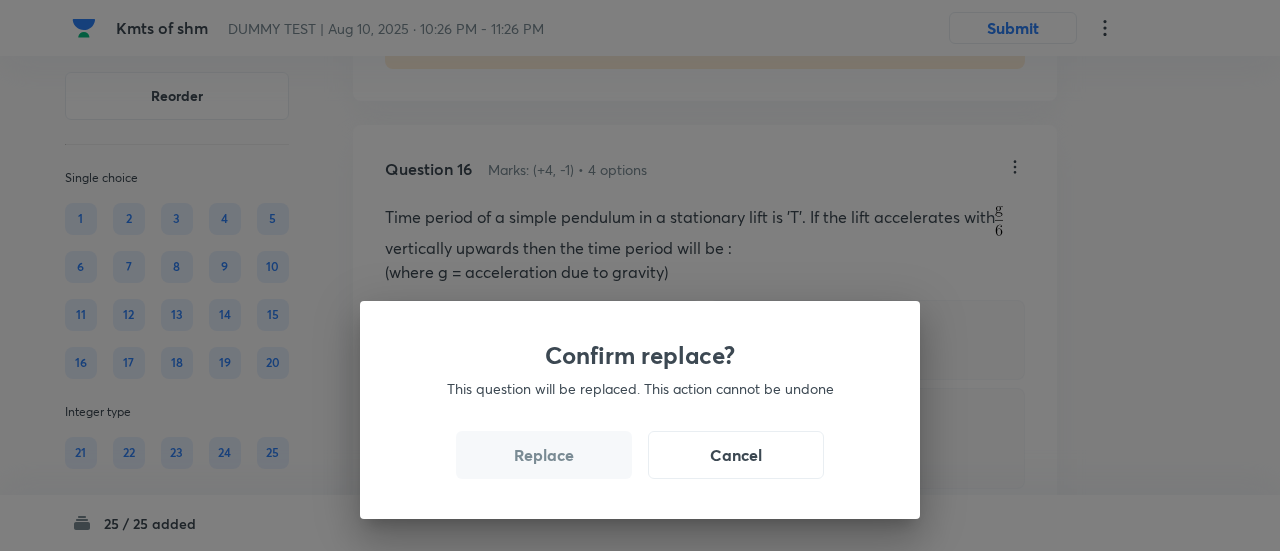 click on "Replace" at bounding box center (544, 455) 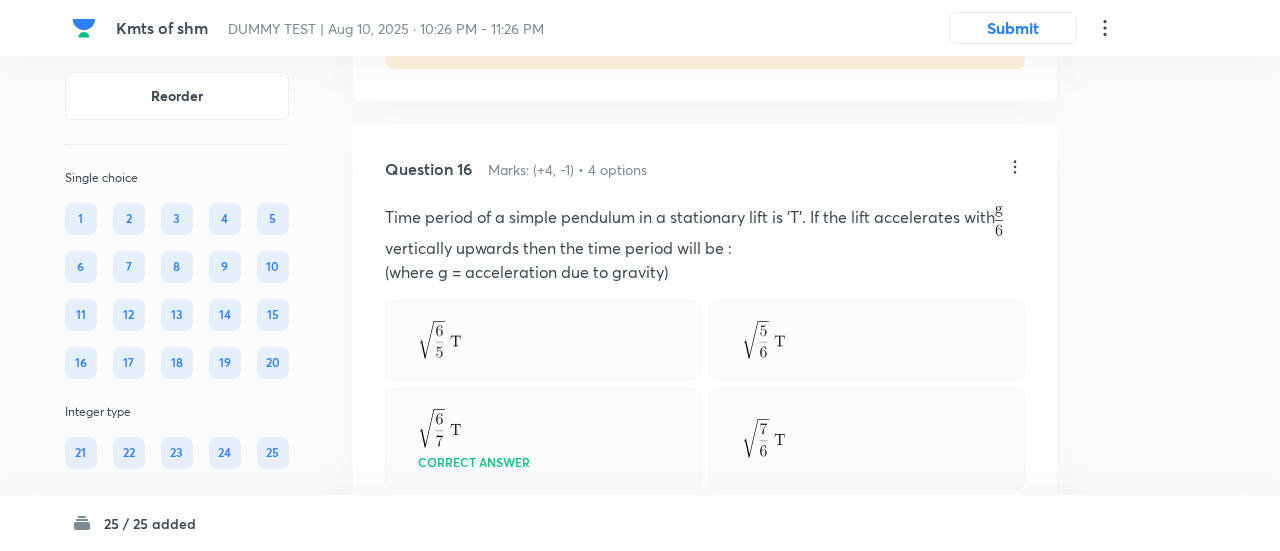 click on "Confirm replace? This question will be replaced. This action cannot be undone Replace Cancel" at bounding box center (640, 826) 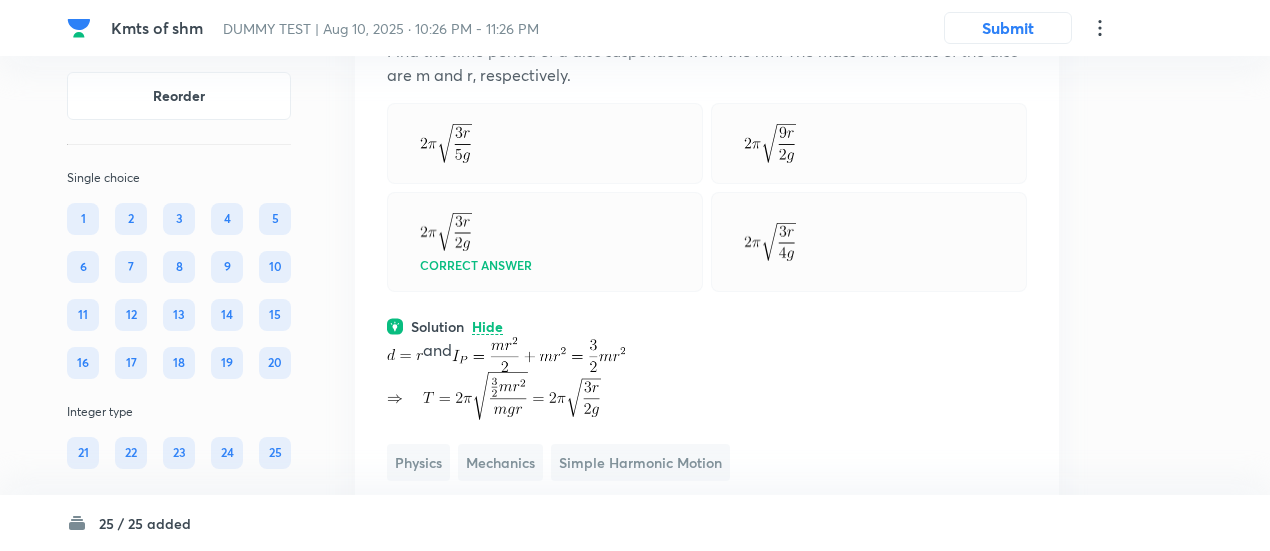 scroll, scrollTop: 10086, scrollLeft: 0, axis: vertical 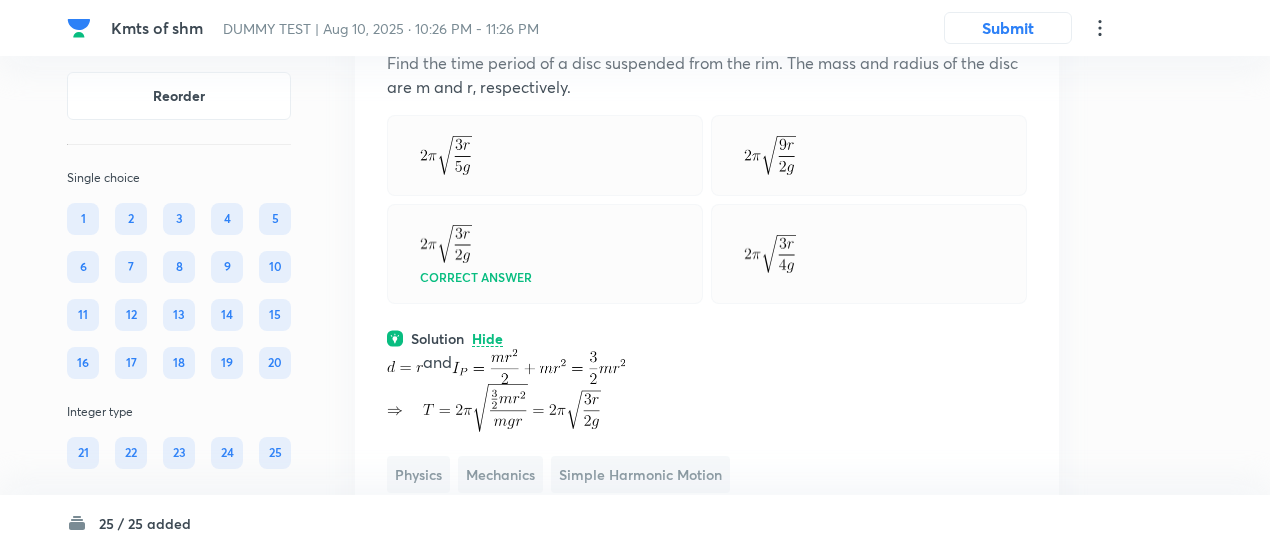 click 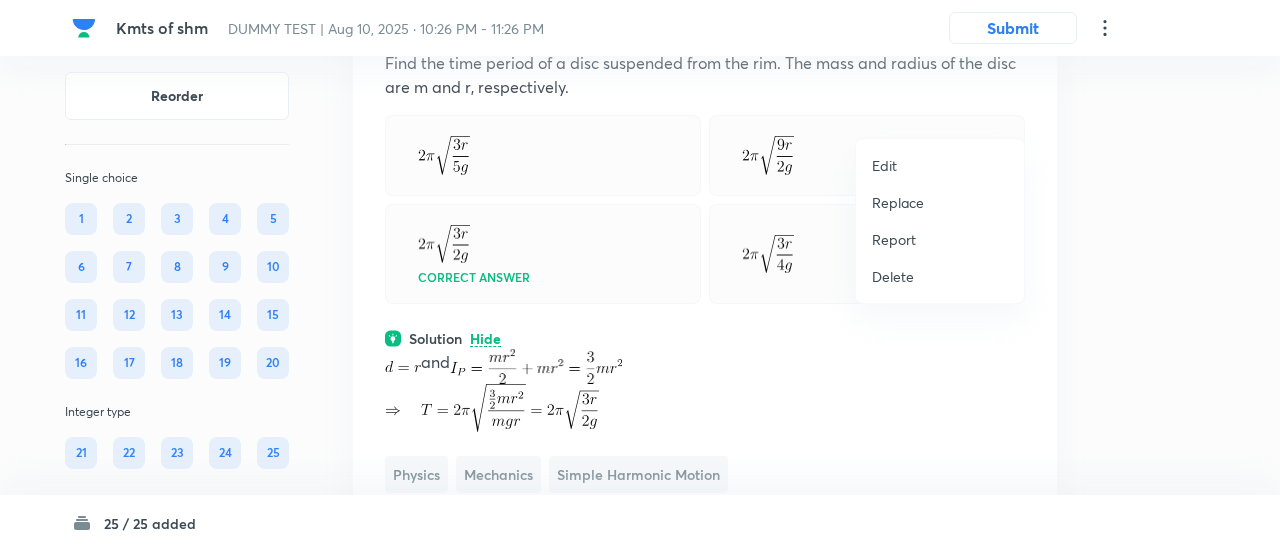 click on "Replace" at bounding box center (898, 202) 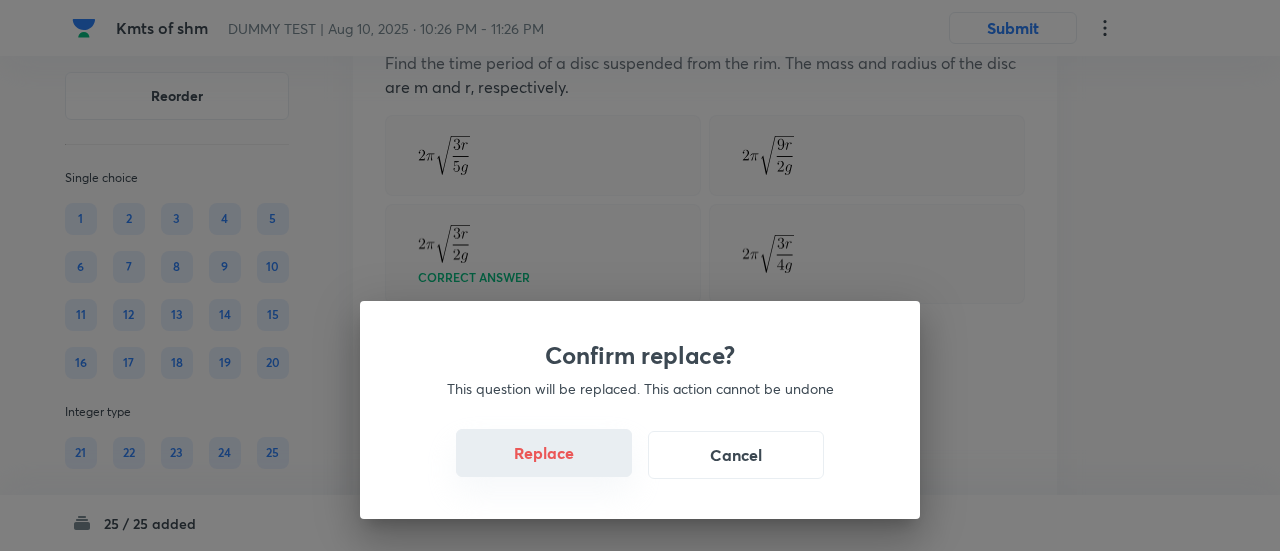 click on "Replace" at bounding box center (544, 453) 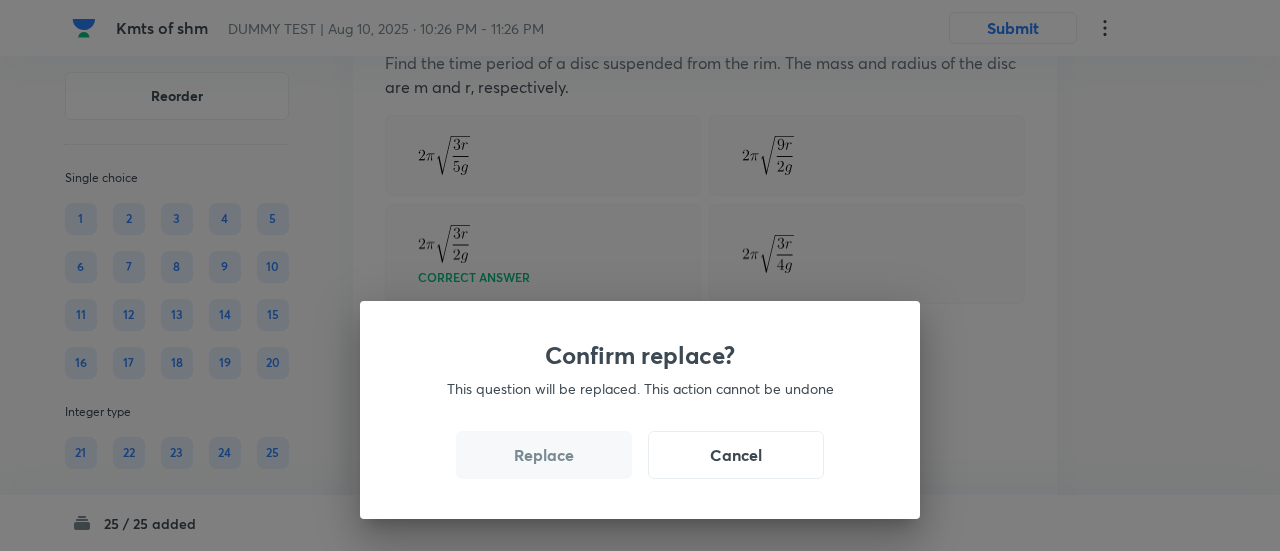 click on "Replace" at bounding box center [544, 455] 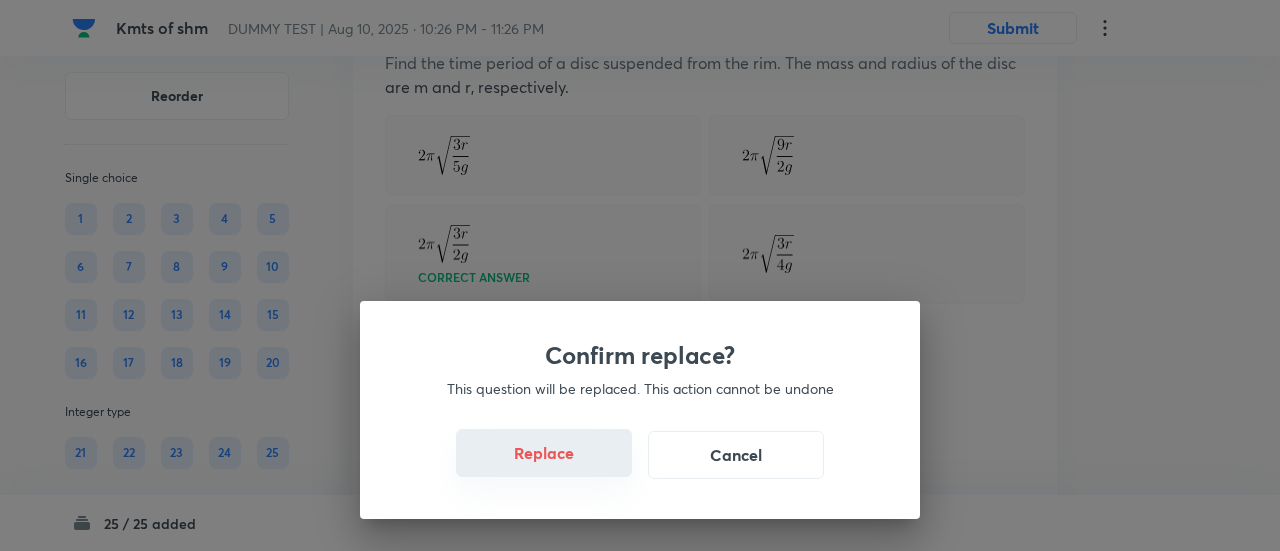 click on "Replace" at bounding box center [544, 453] 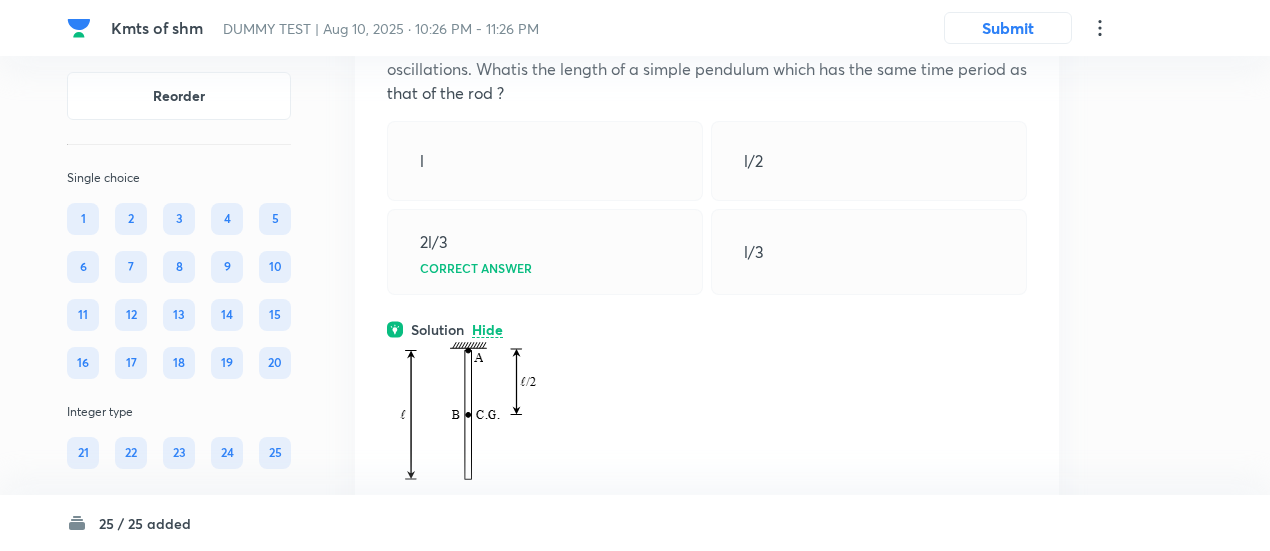 scroll, scrollTop: 10082, scrollLeft: 0, axis: vertical 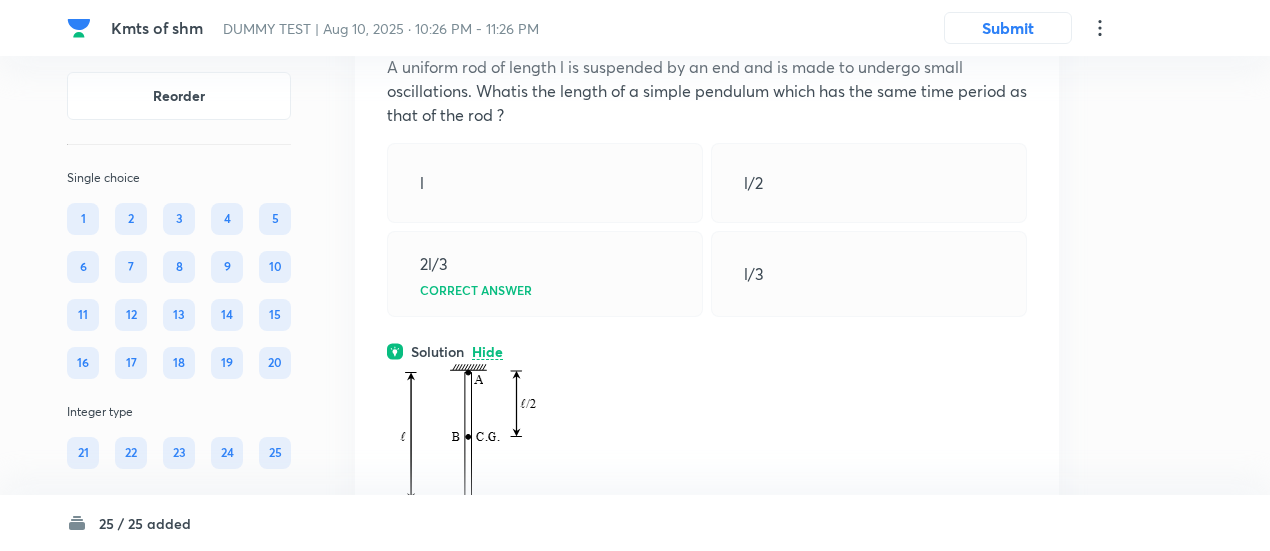 click 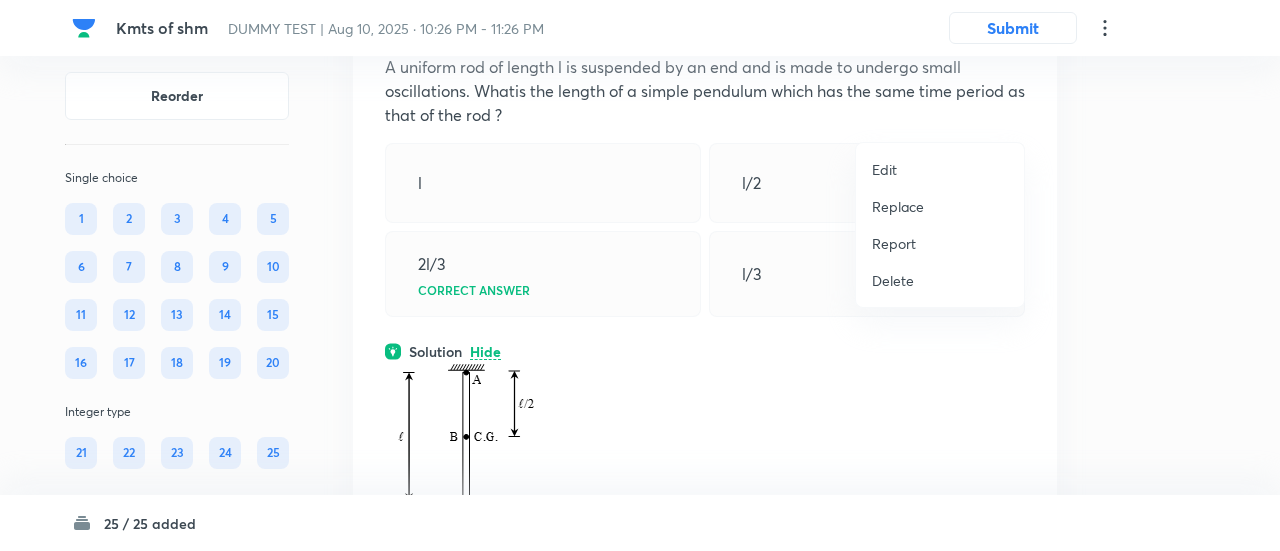 click on "Replace" at bounding box center [898, 206] 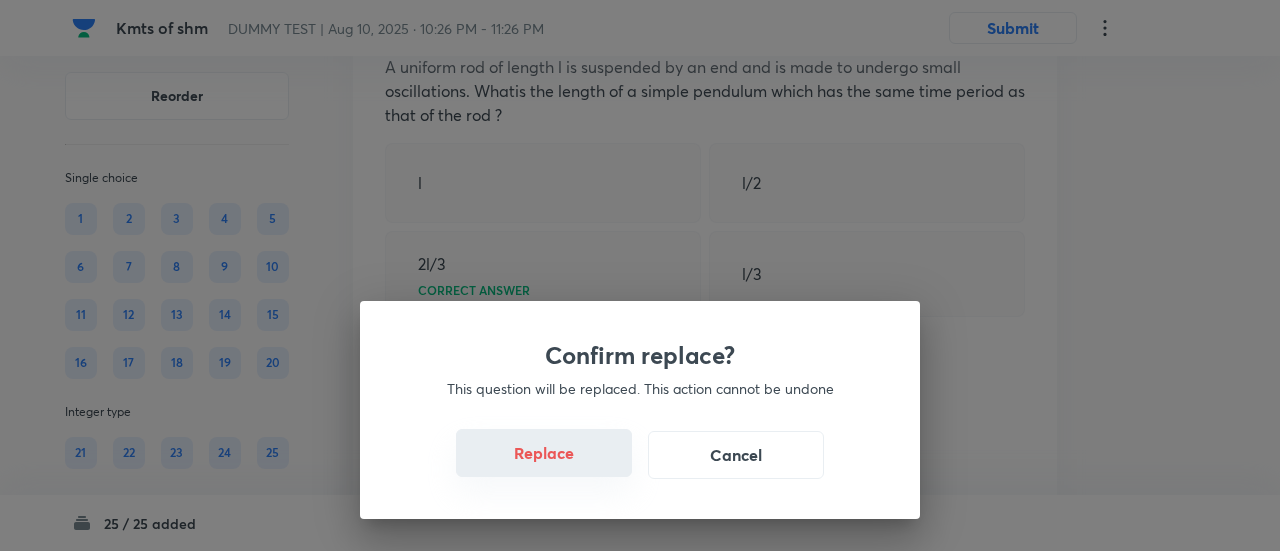 click on "Replace" at bounding box center [544, 453] 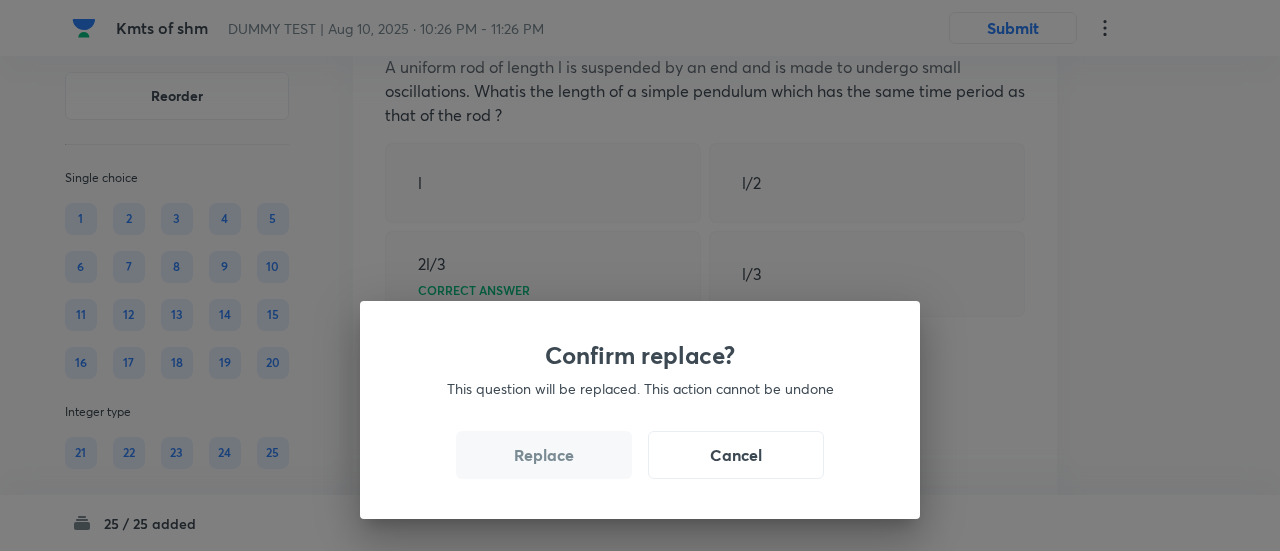 click on "Replace" at bounding box center [544, 455] 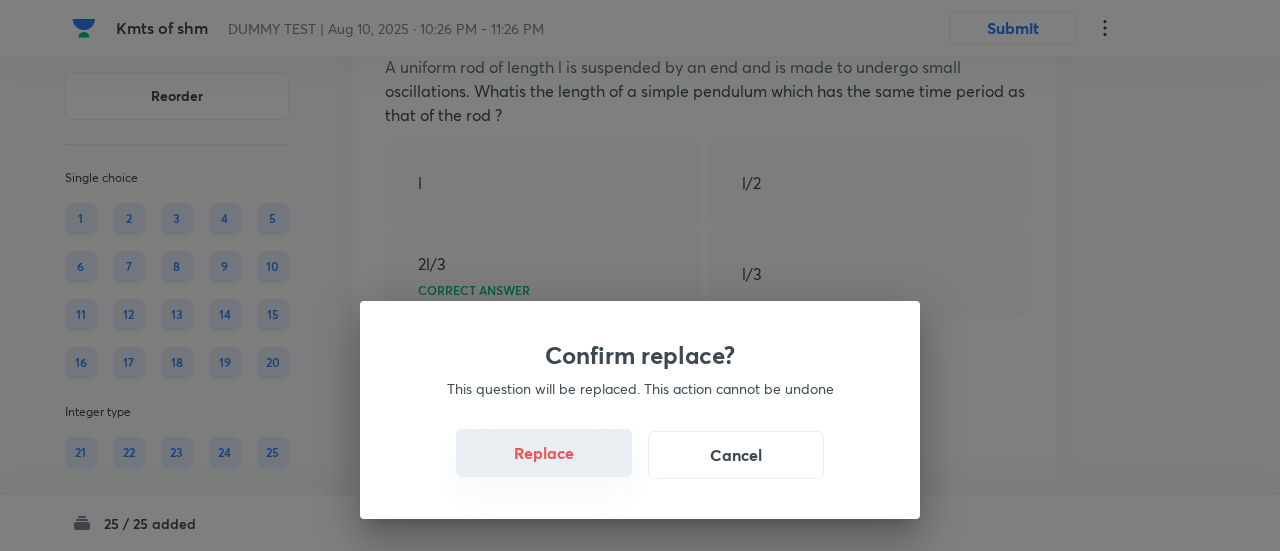 click on "Replace" at bounding box center [544, 453] 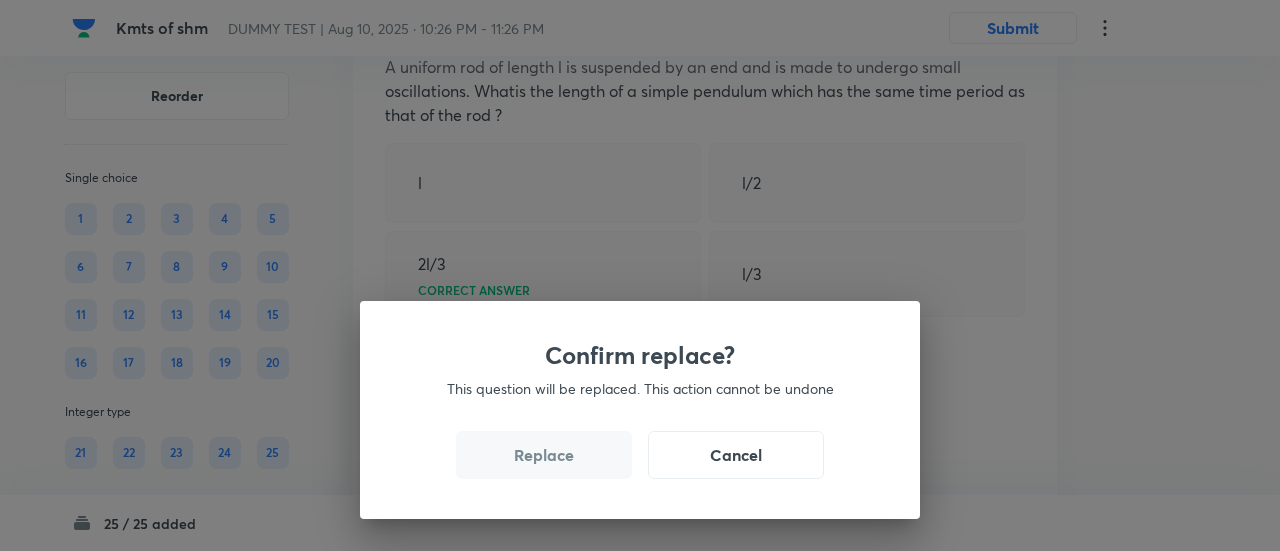 click on "Replace" at bounding box center (544, 455) 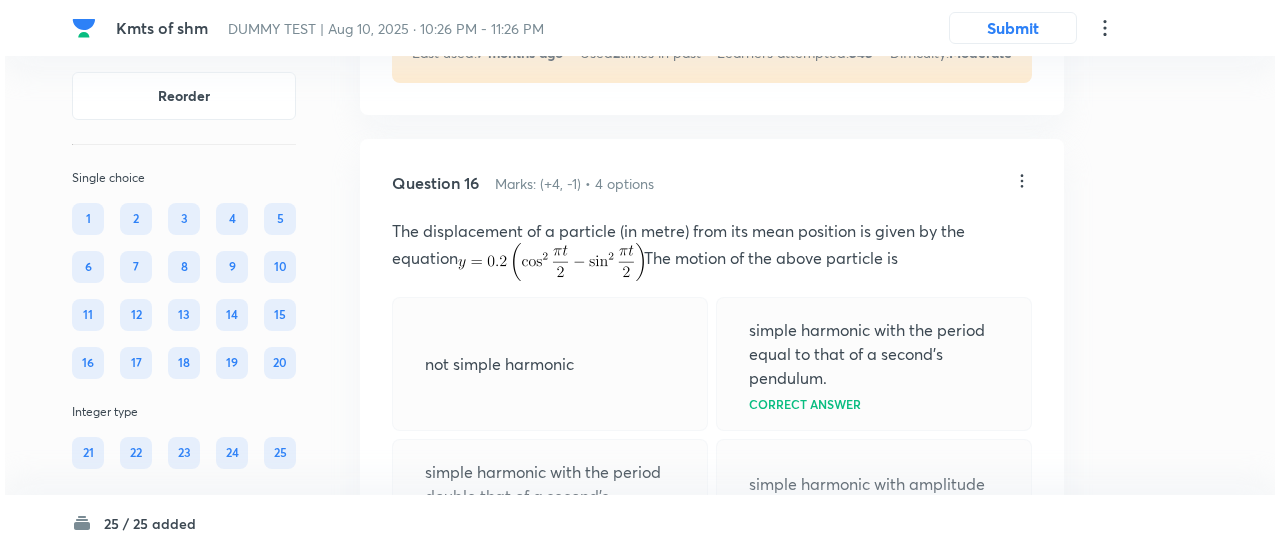 scroll, scrollTop: 9916, scrollLeft: 0, axis: vertical 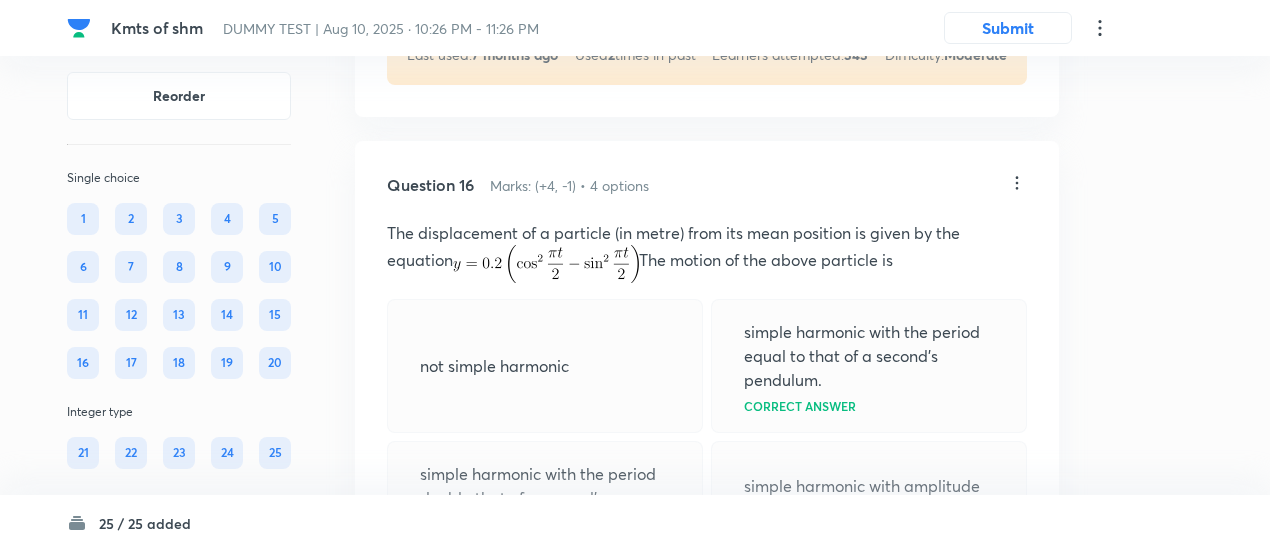 click 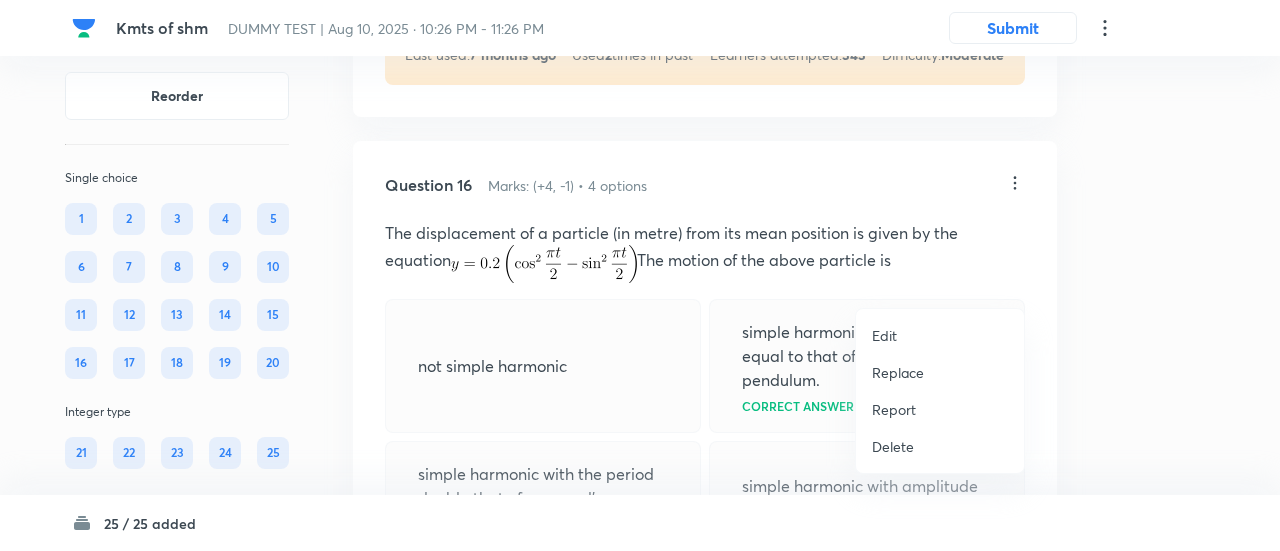 click on "Replace" at bounding box center (898, 372) 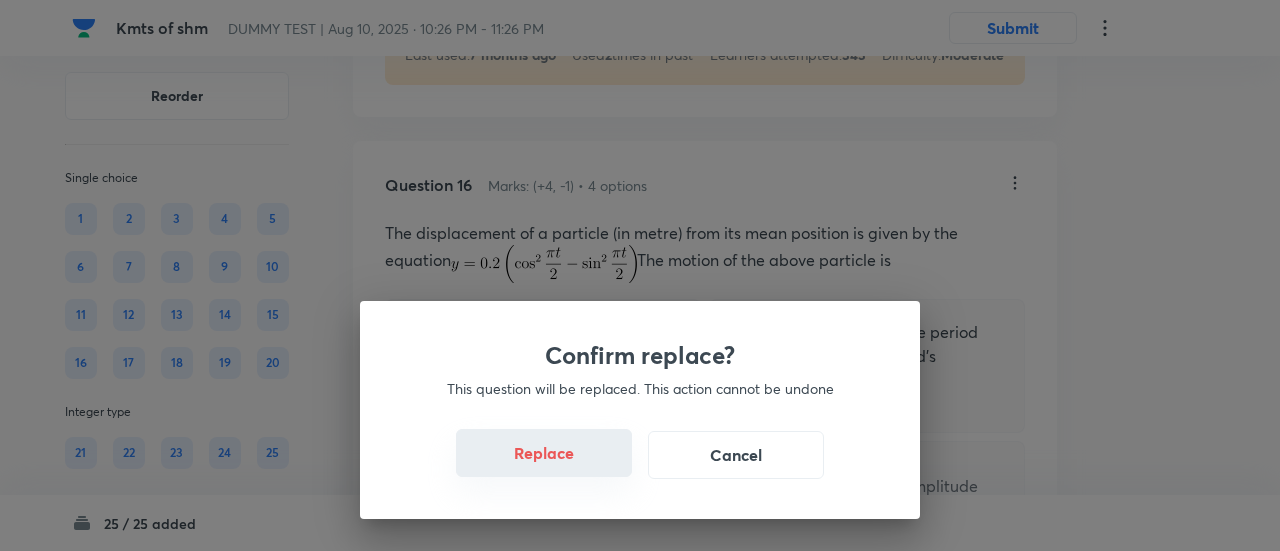 click on "Replace" at bounding box center (544, 453) 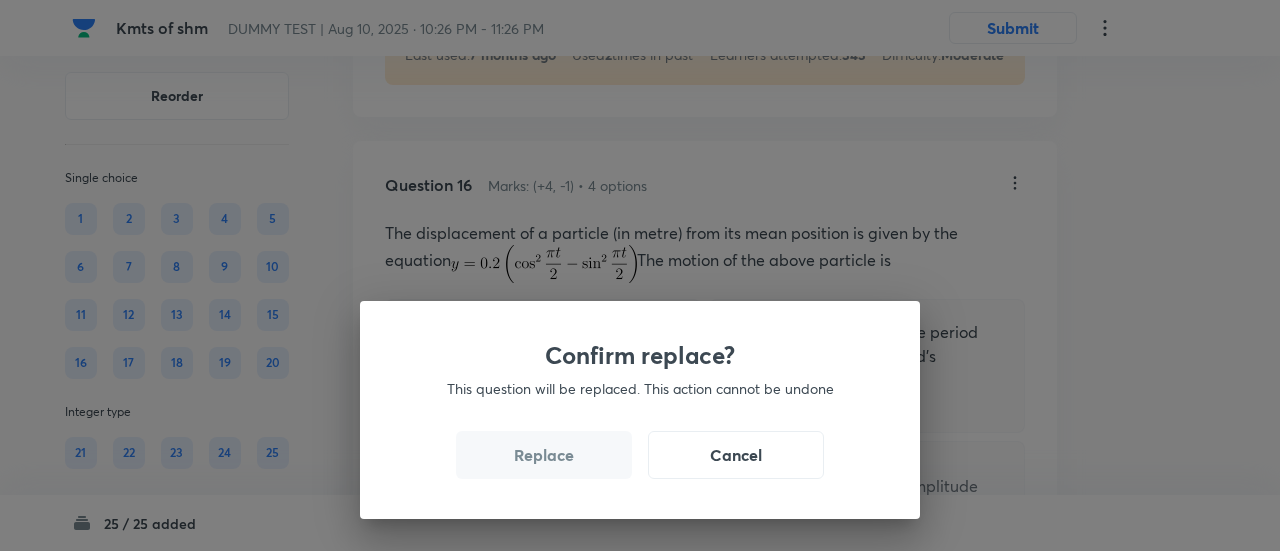 click on "Replace" at bounding box center [544, 455] 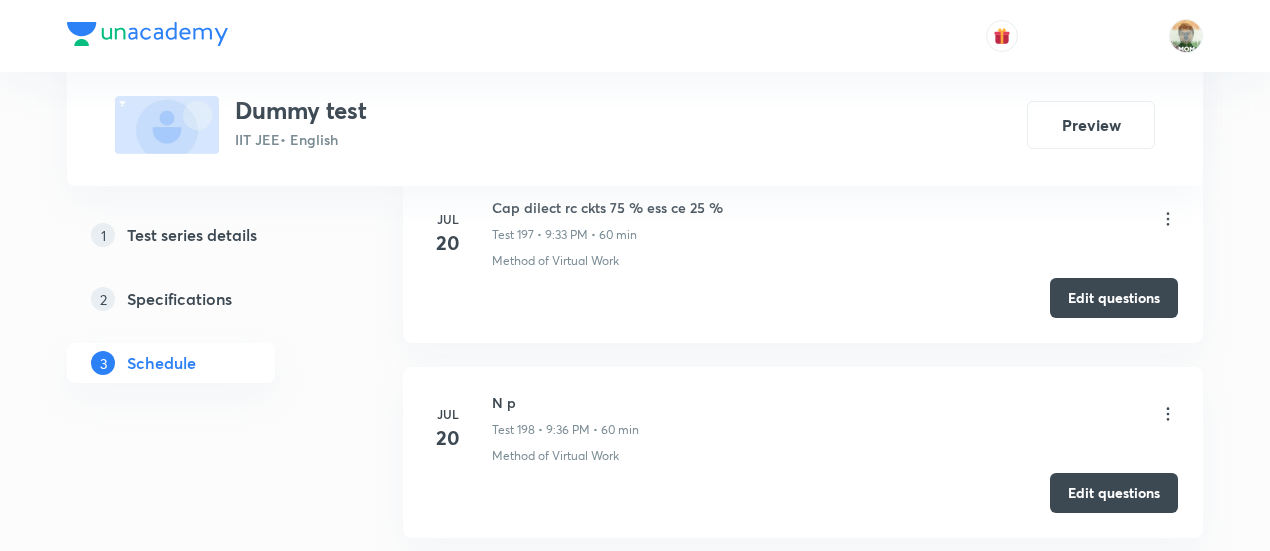 scroll, scrollTop: 39700, scrollLeft: 0, axis: vertical 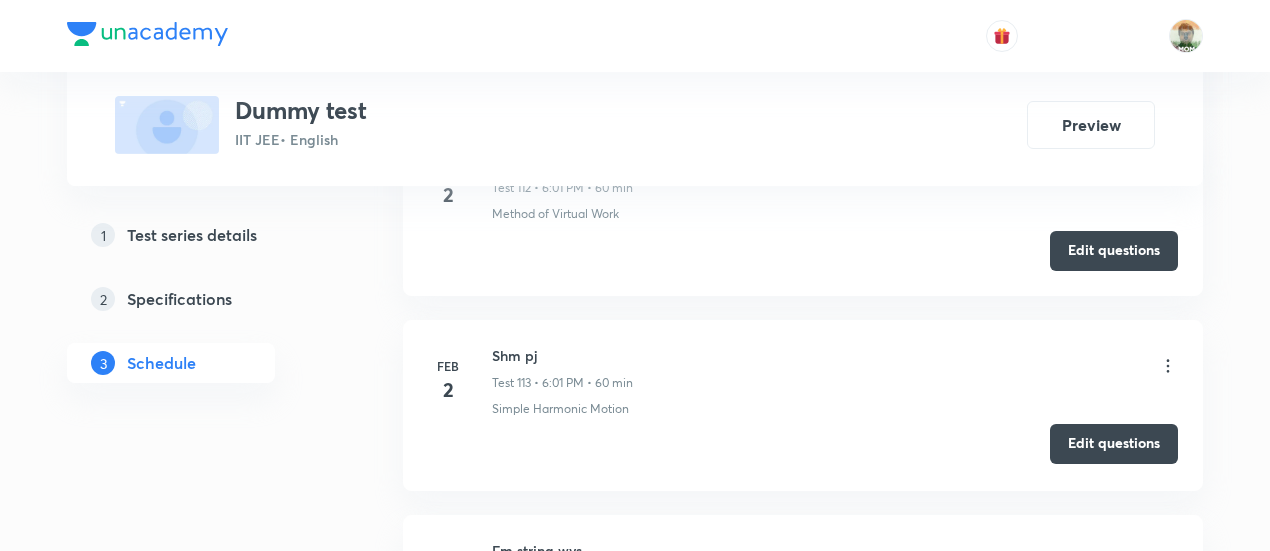 click on "Edit questions" at bounding box center (1114, 444) 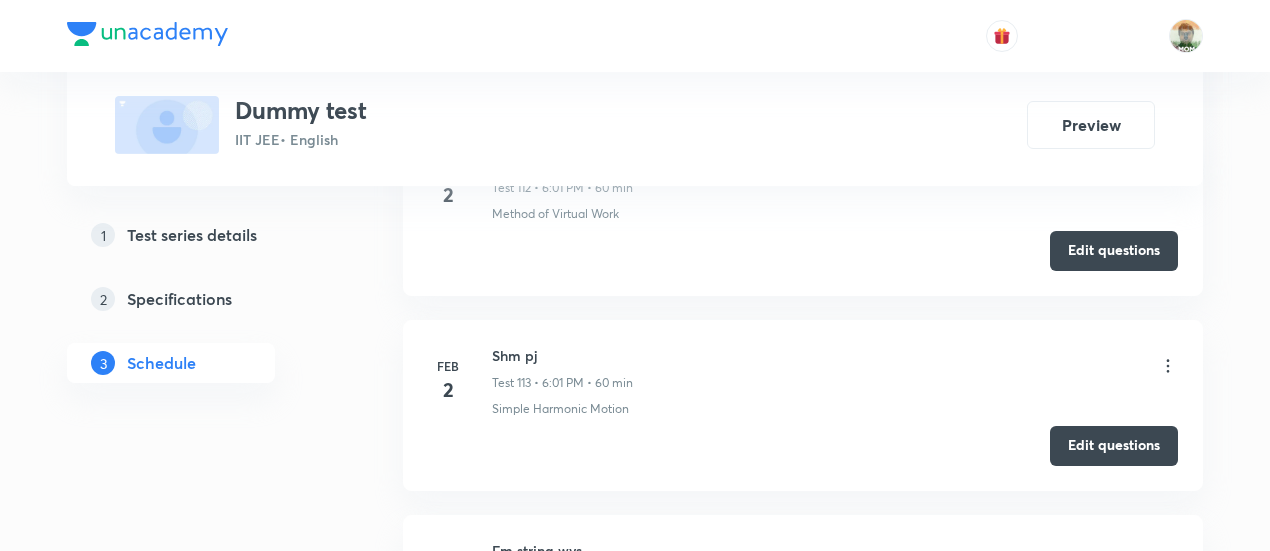 scroll, scrollTop: 5990, scrollLeft: 0, axis: vertical 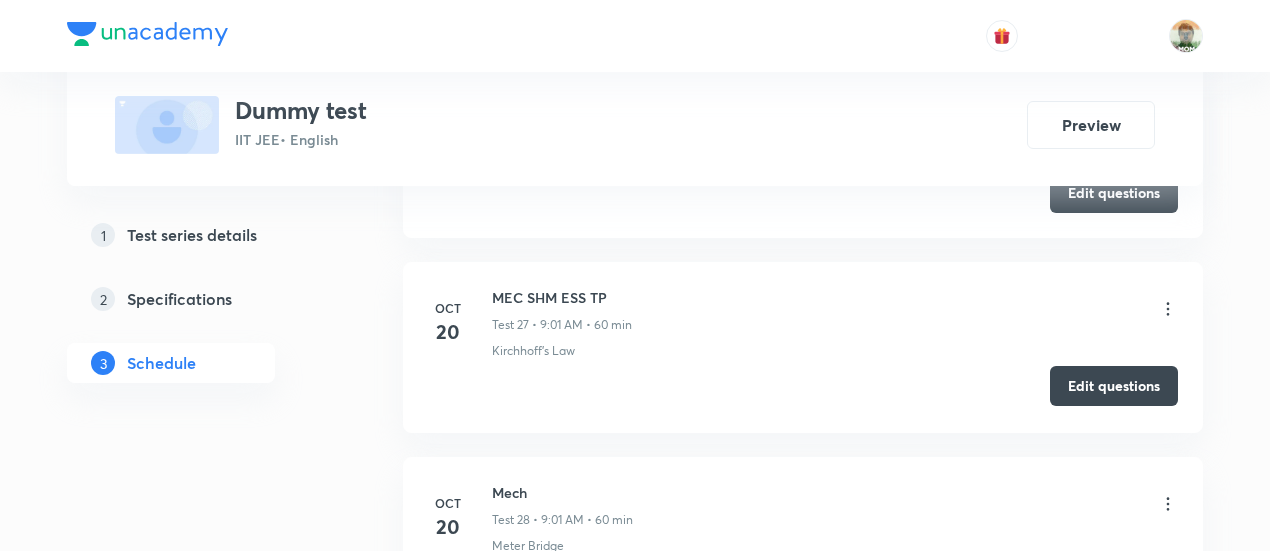 click on "Edit questions" at bounding box center (1114, 386) 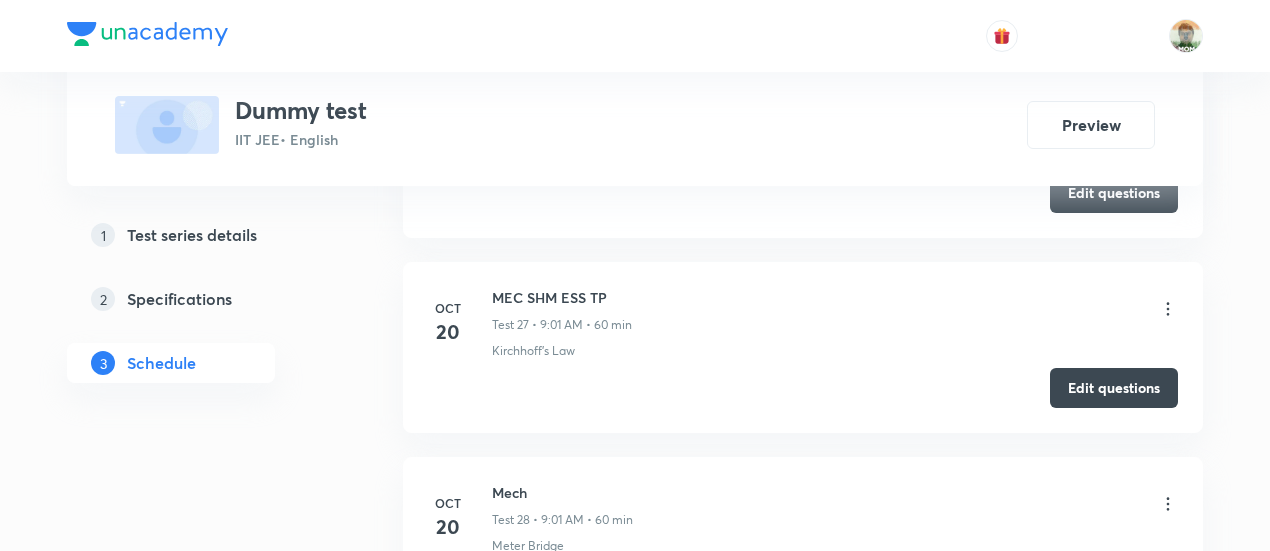 scroll, scrollTop: 5018, scrollLeft: 0, axis: vertical 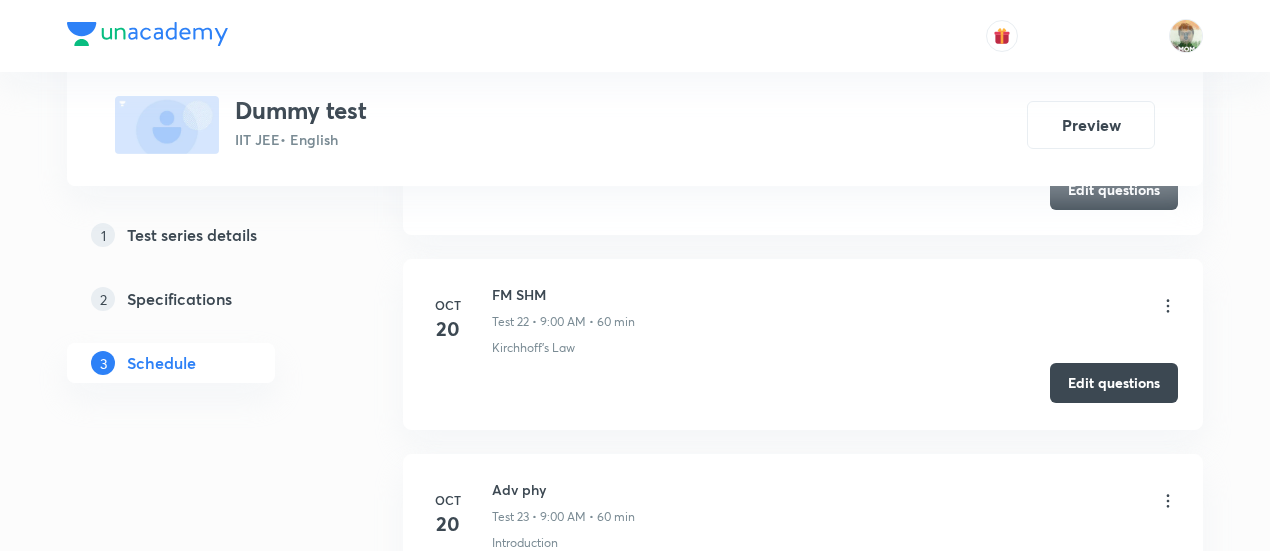 click on "Edit questions" at bounding box center (1114, 383) 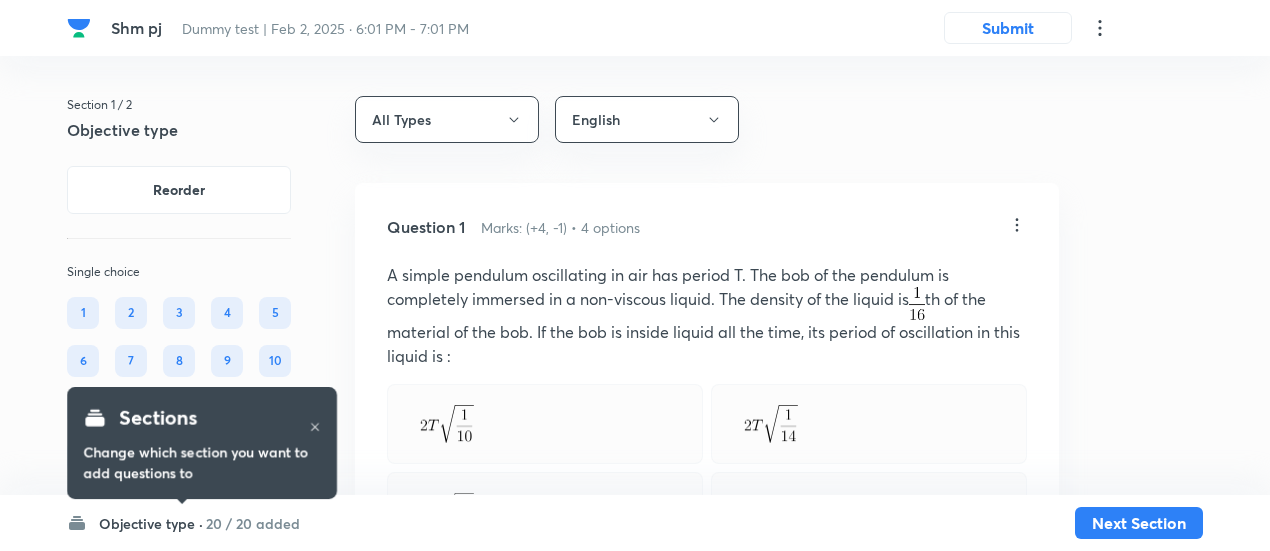 scroll, scrollTop: 0, scrollLeft: 0, axis: both 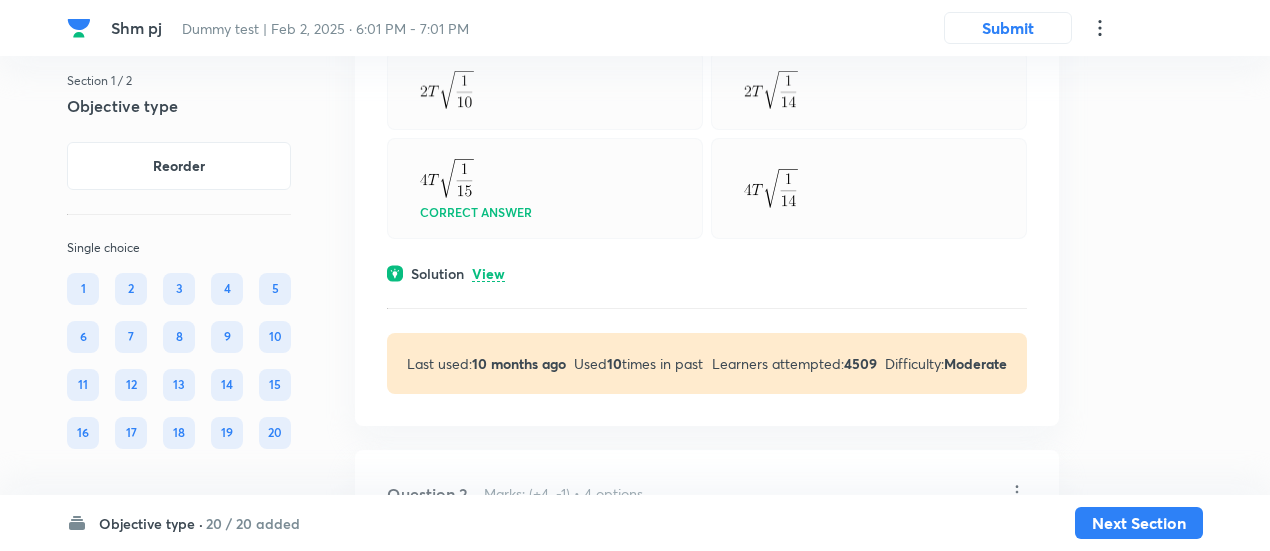 click on "View" at bounding box center [488, 274] 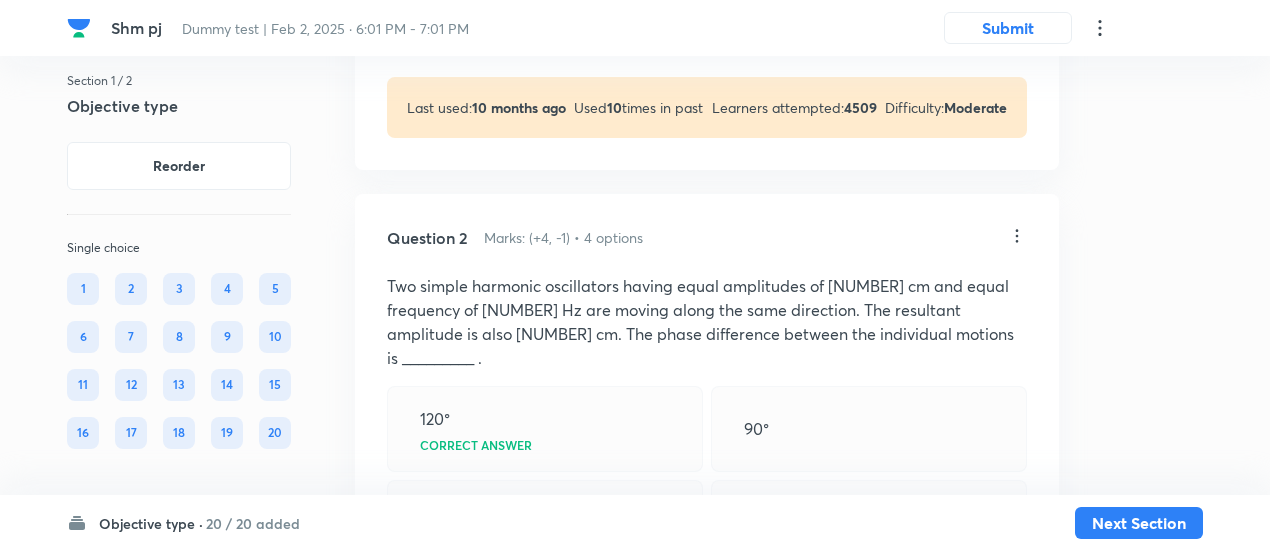 scroll, scrollTop: 889, scrollLeft: 0, axis: vertical 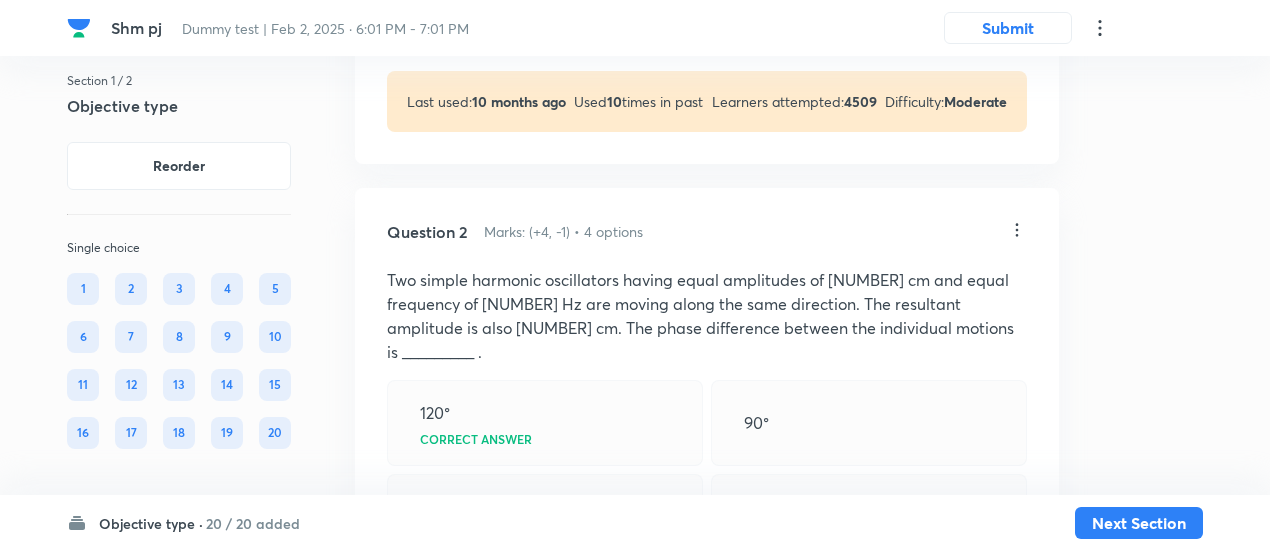 click on "View" at bounding box center (488, 589) 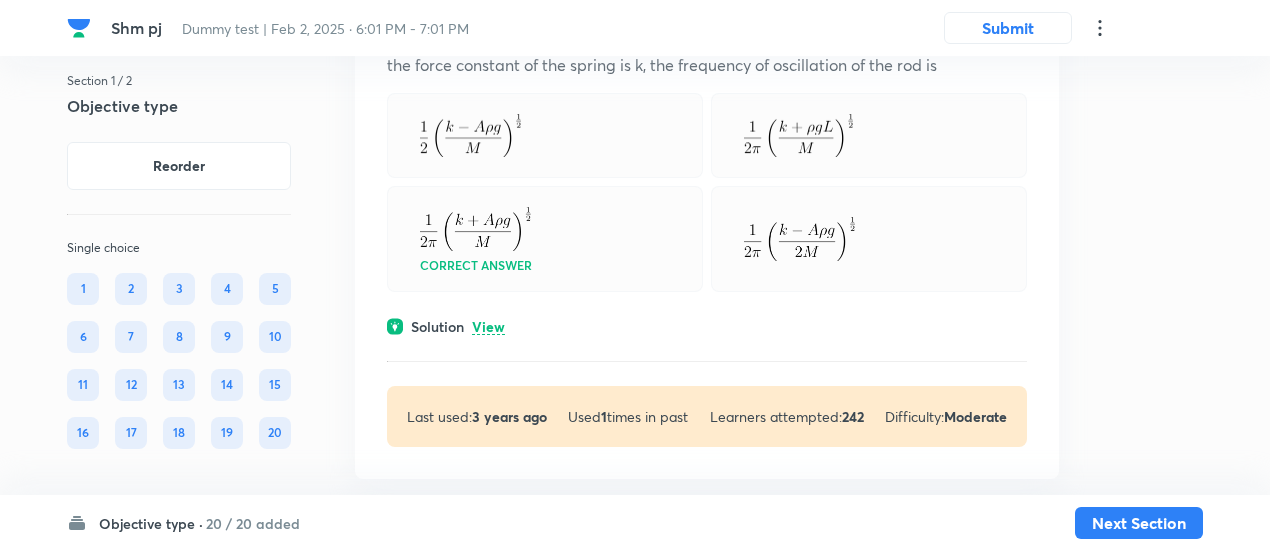 scroll, scrollTop: 2066, scrollLeft: 0, axis: vertical 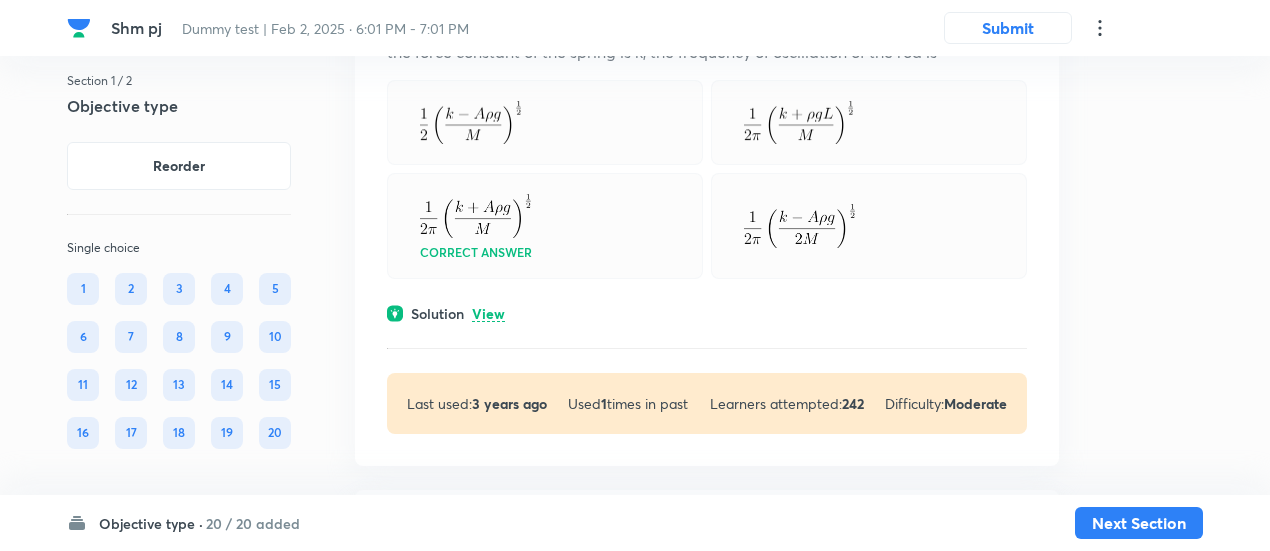 click on "View" at bounding box center (488, 314) 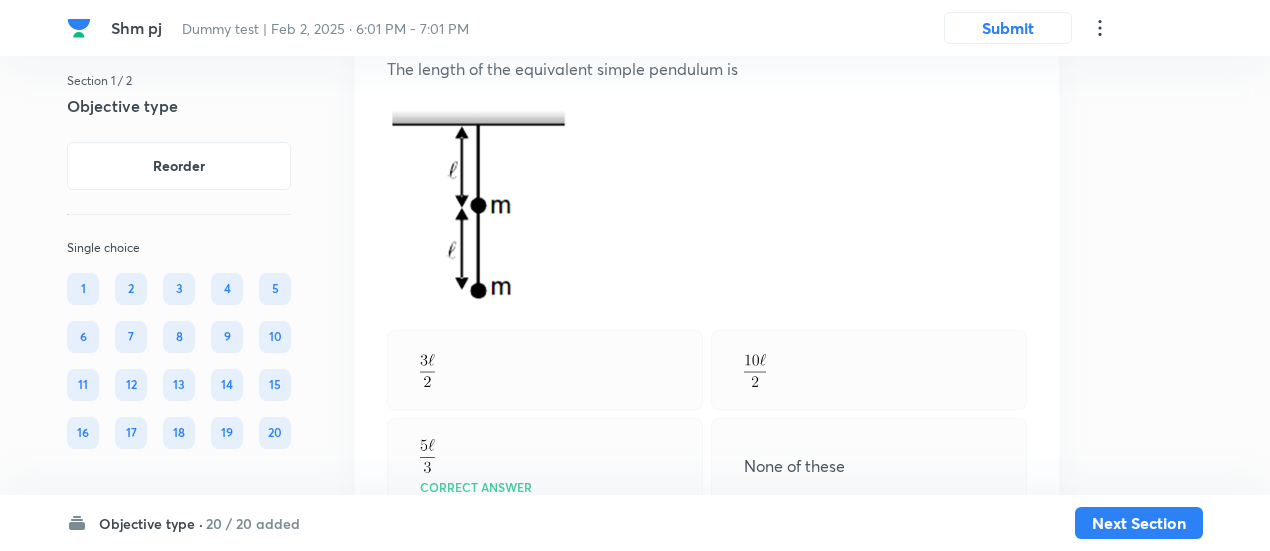 scroll, scrollTop: 3204, scrollLeft: 0, axis: vertical 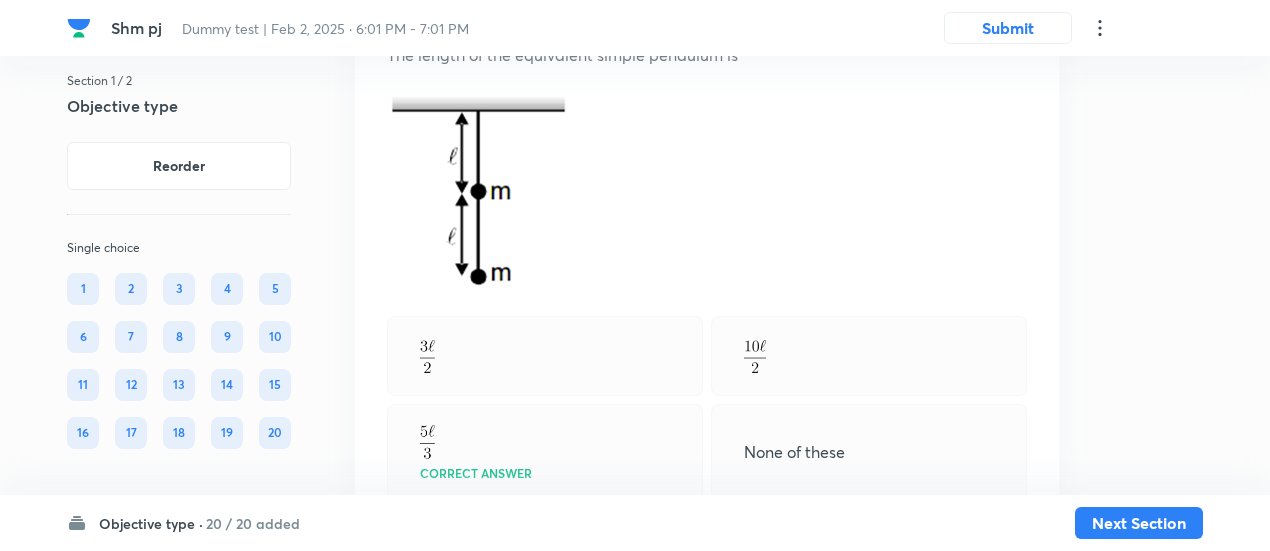 click on "View" at bounding box center (488, 535) 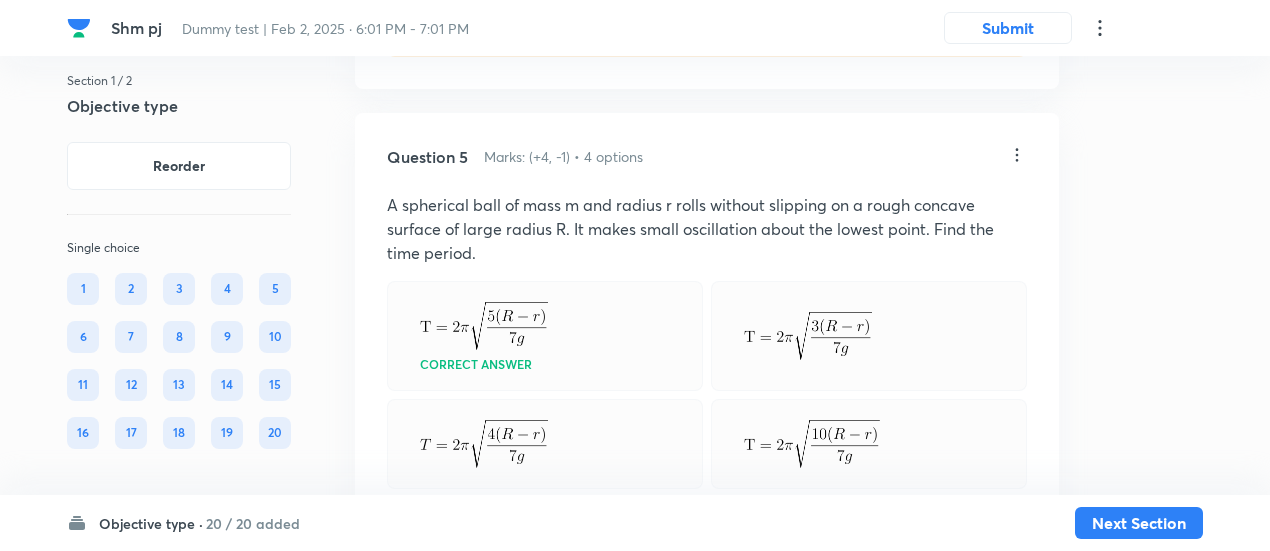 scroll, scrollTop: 3996, scrollLeft: 0, axis: vertical 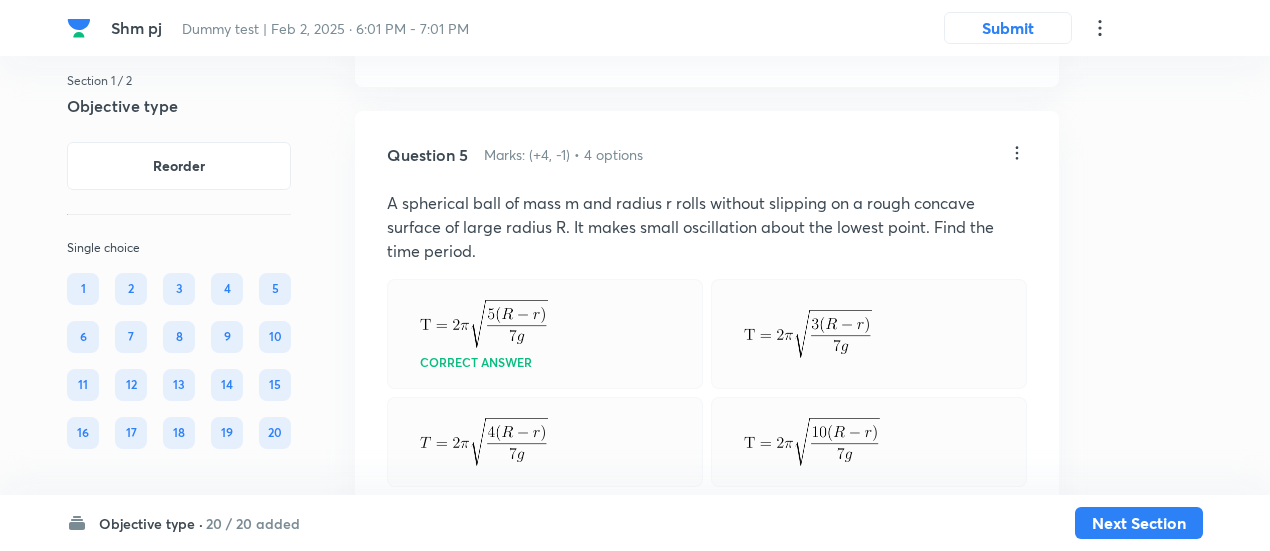 click on "View" at bounding box center (488, 522) 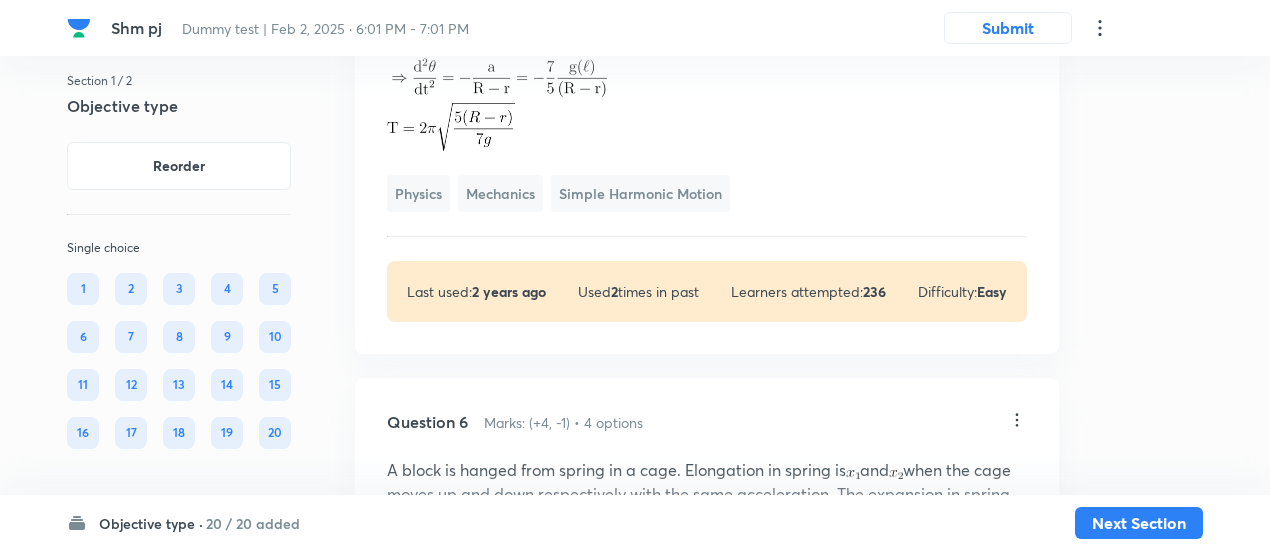 scroll, scrollTop: 4828, scrollLeft: 0, axis: vertical 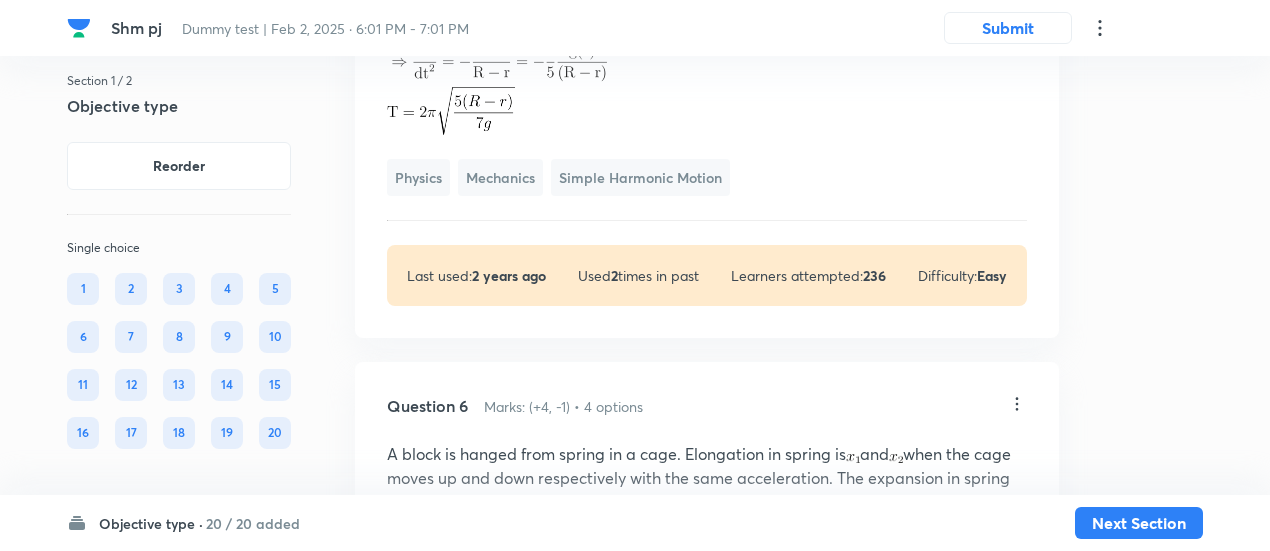 click on "View" at bounding box center (488, 754) 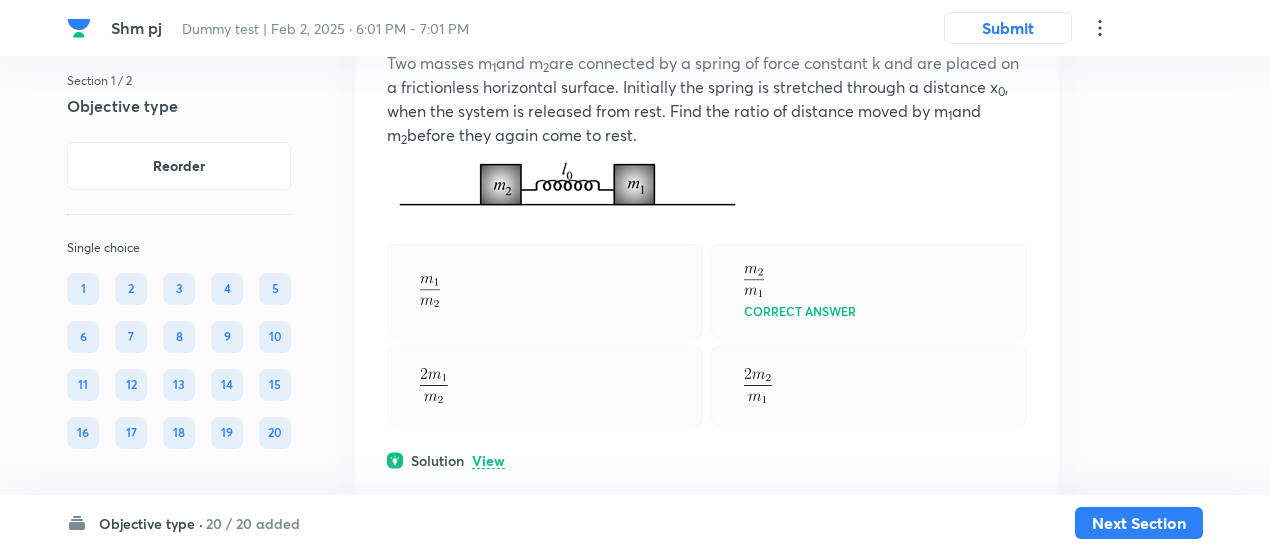scroll, scrollTop: 6048, scrollLeft: 0, axis: vertical 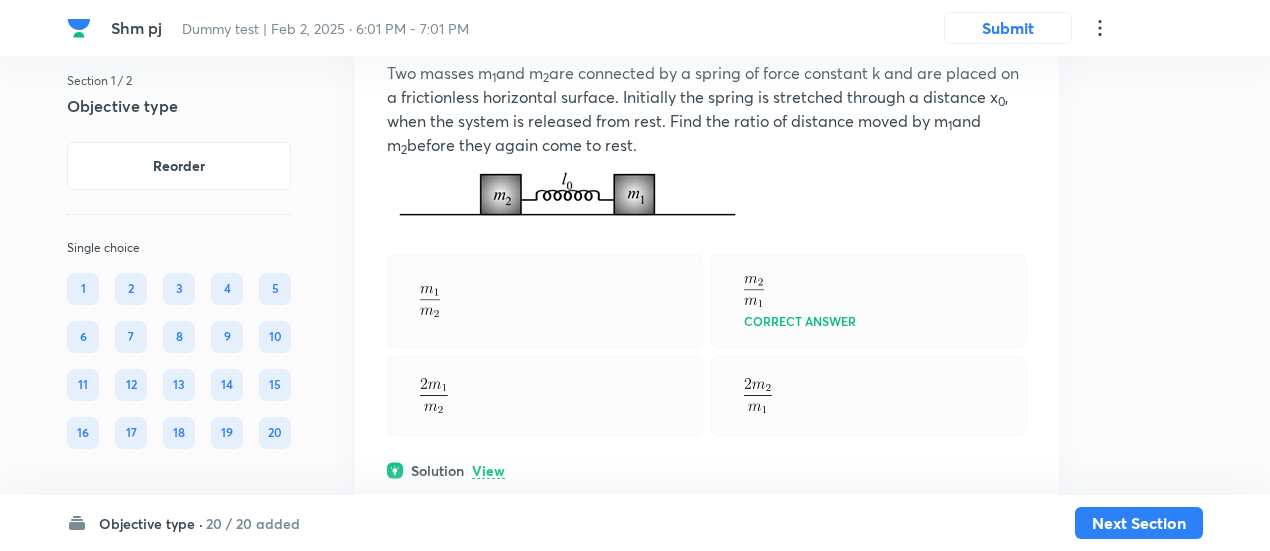 click on "View" at bounding box center [488, 471] 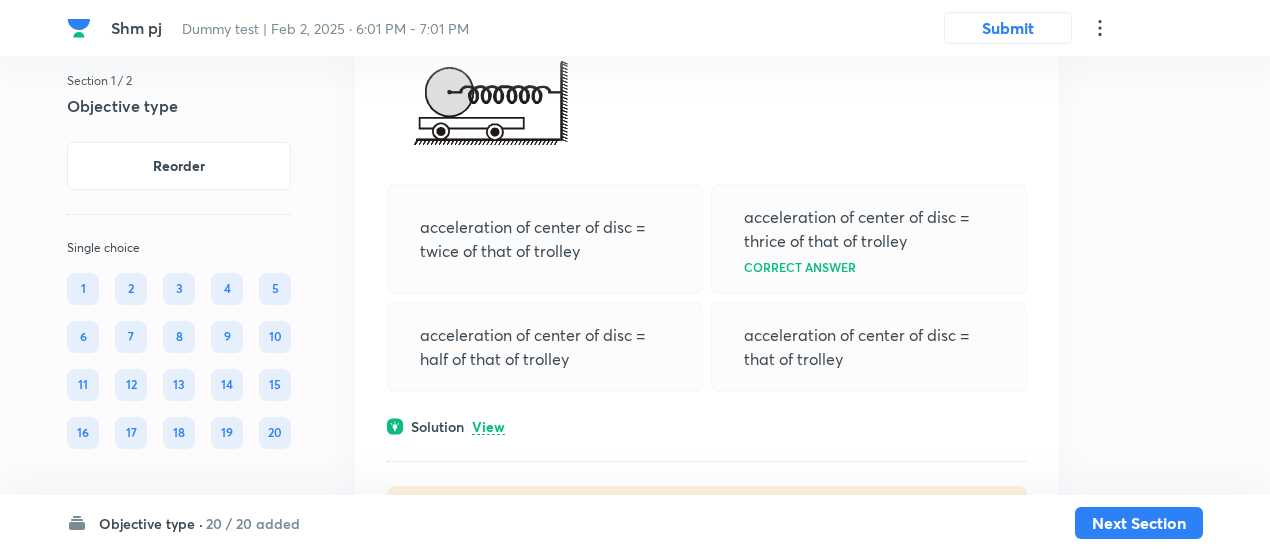 scroll, scrollTop: 7213, scrollLeft: 0, axis: vertical 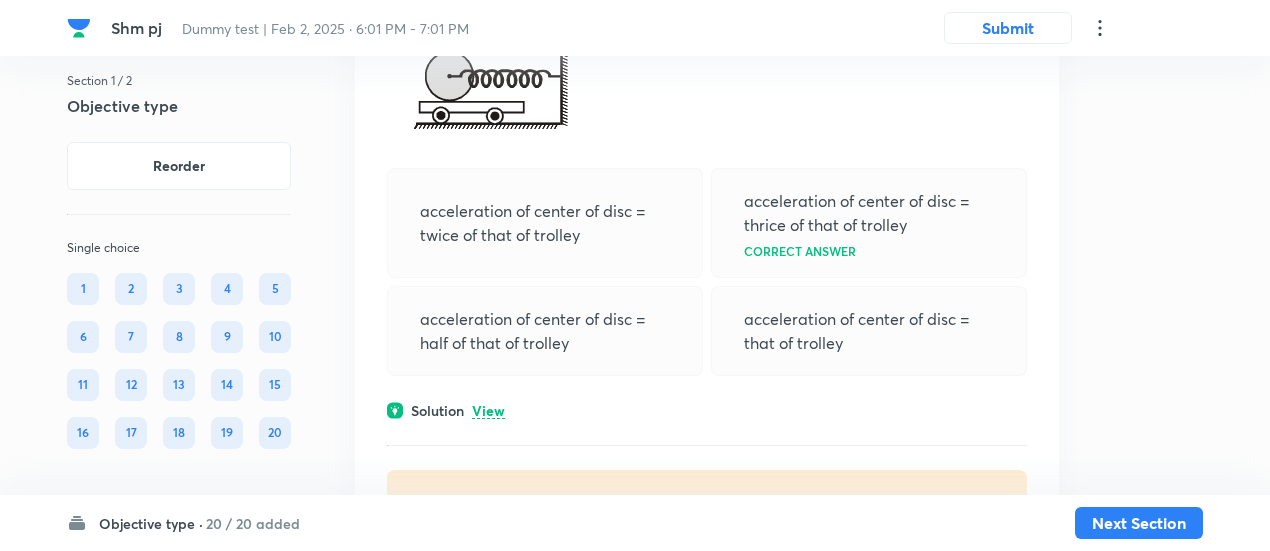 click on "View" at bounding box center [488, 411] 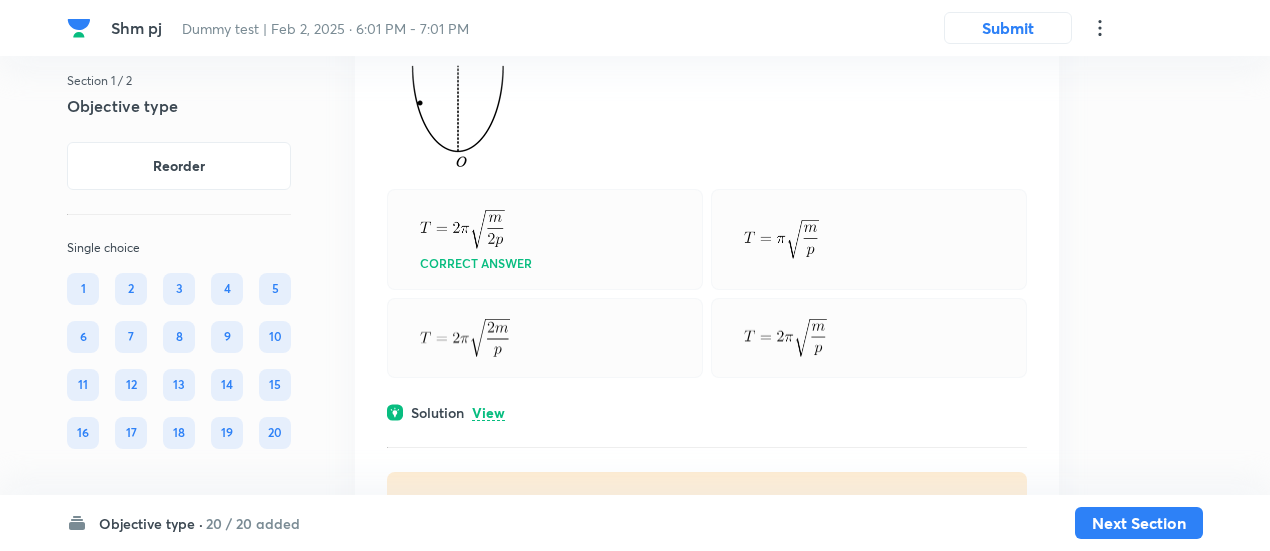 scroll, scrollTop: 8357, scrollLeft: 0, axis: vertical 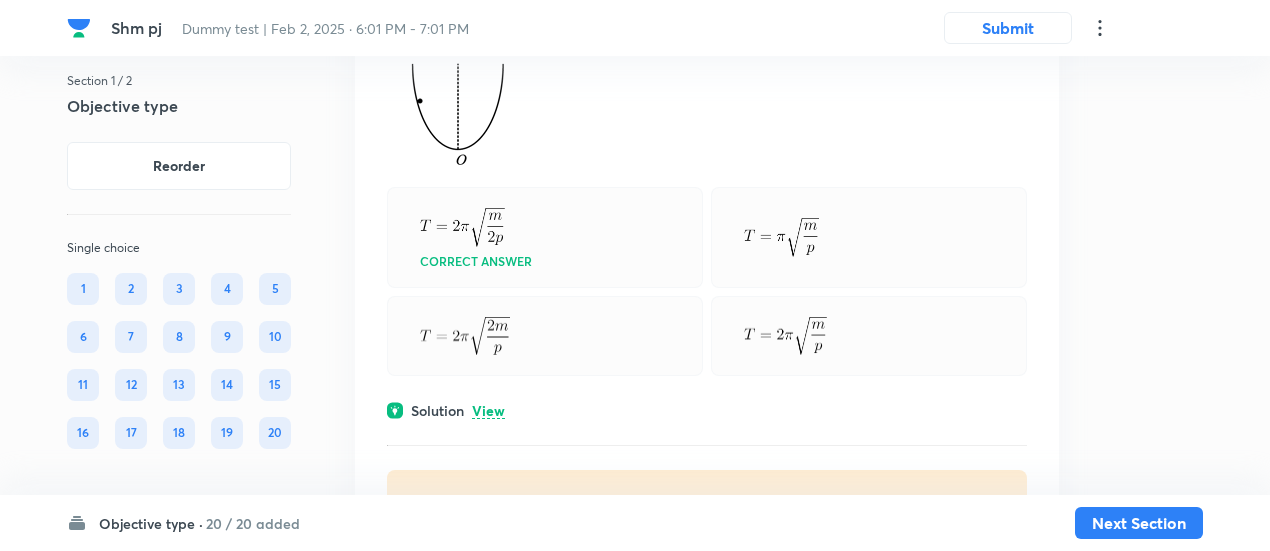 click on "View" at bounding box center (488, 411) 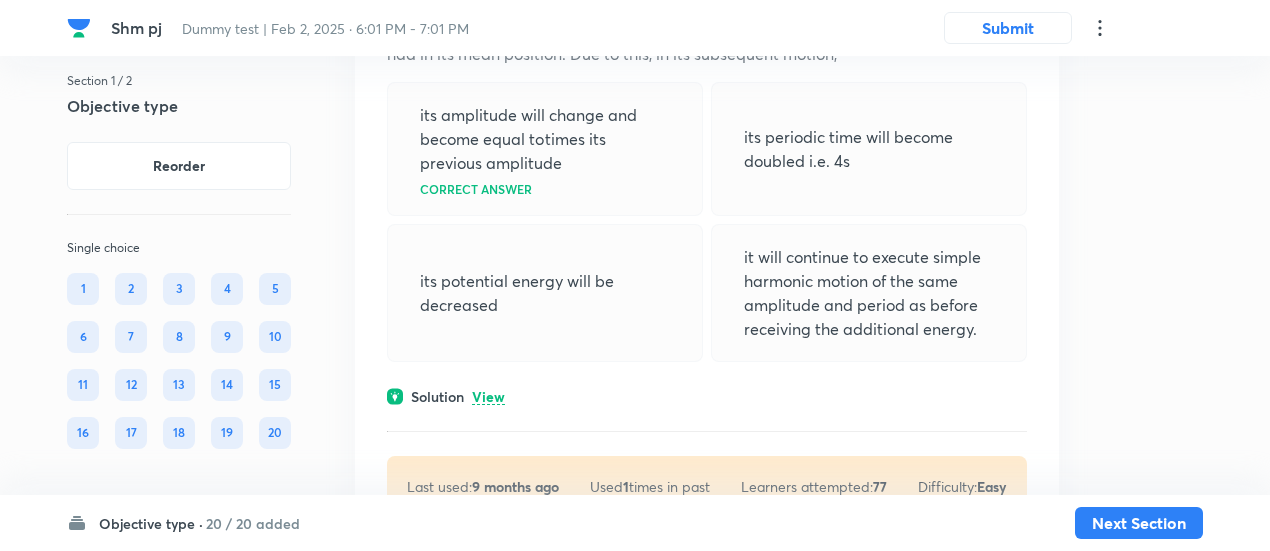scroll, scrollTop: 9226, scrollLeft: 0, axis: vertical 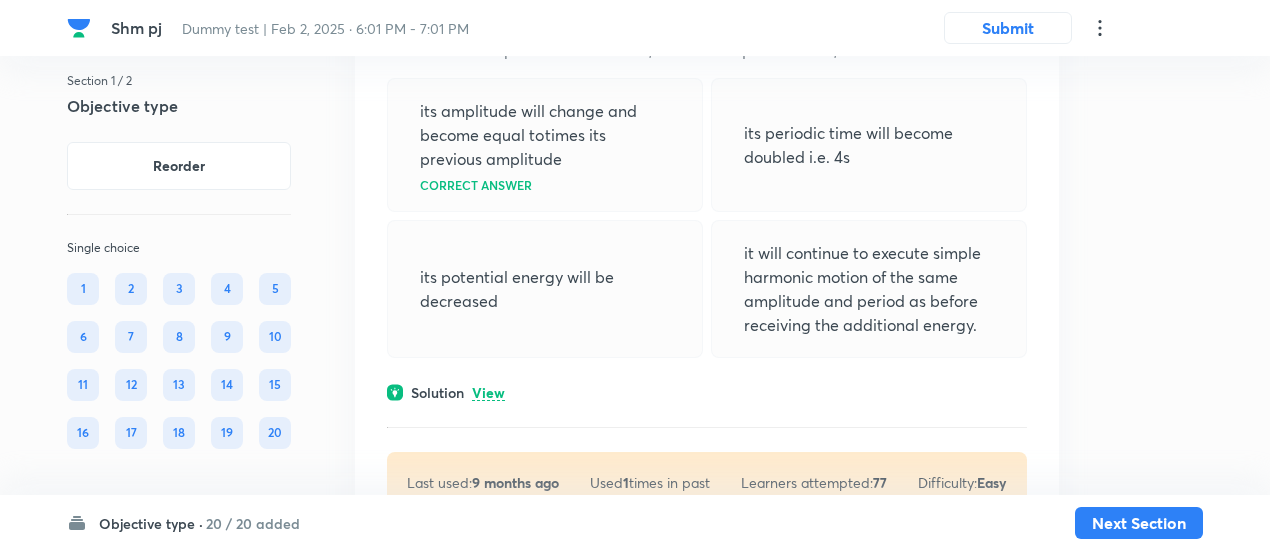 click on "Solution View" at bounding box center (707, 392) 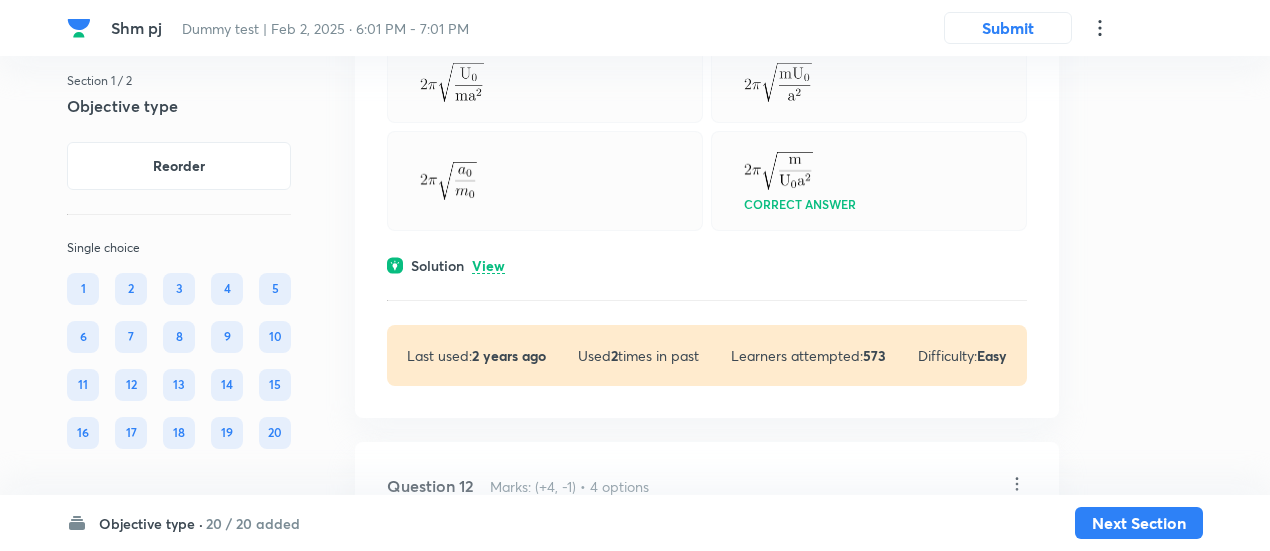 scroll, scrollTop: 10229, scrollLeft: 0, axis: vertical 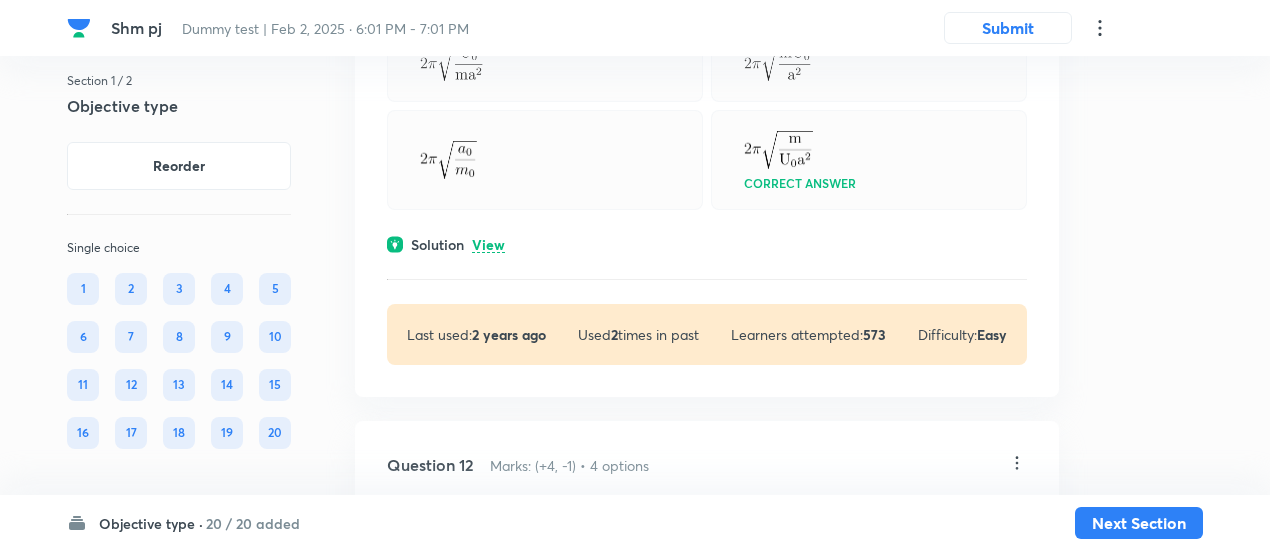 click on "View" at bounding box center [488, 245] 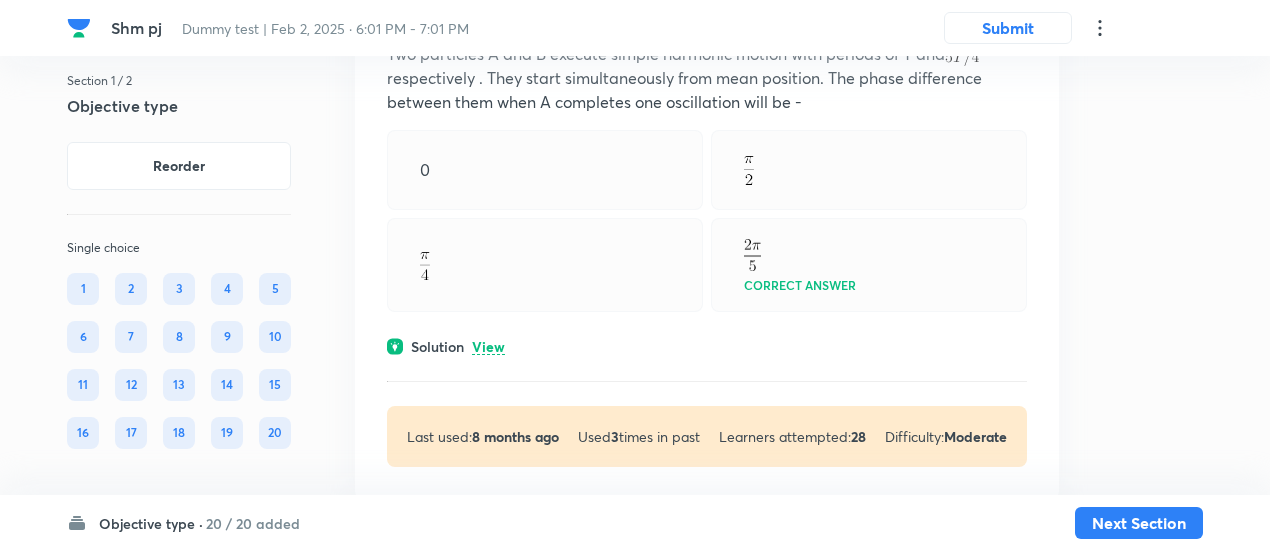 scroll, scrollTop: 11015, scrollLeft: 0, axis: vertical 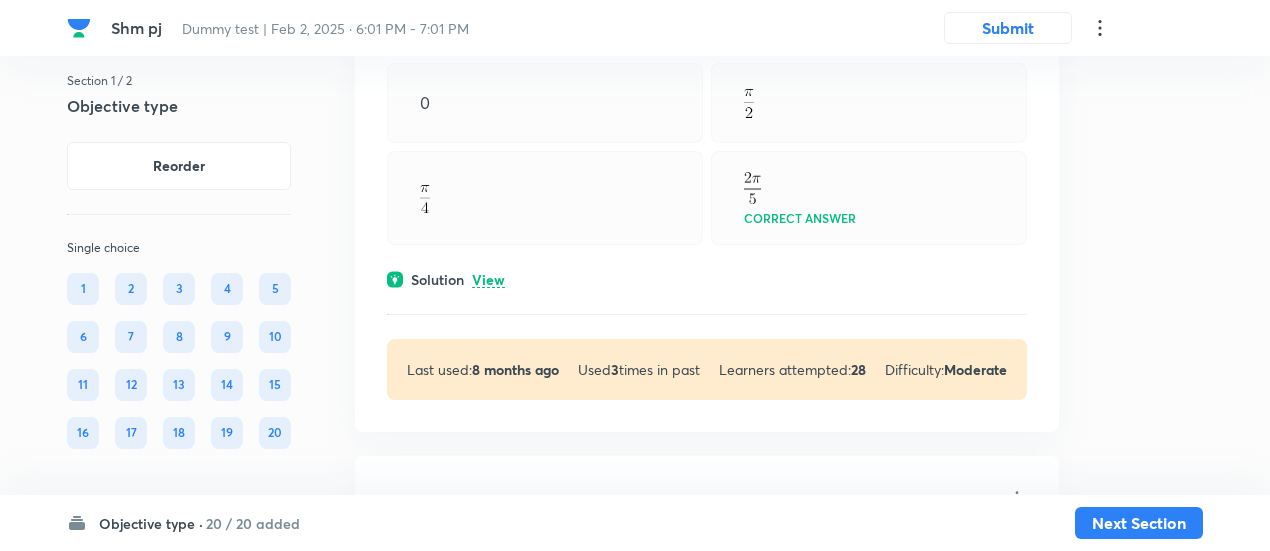 click on "View" at bounding box center (488, 280) 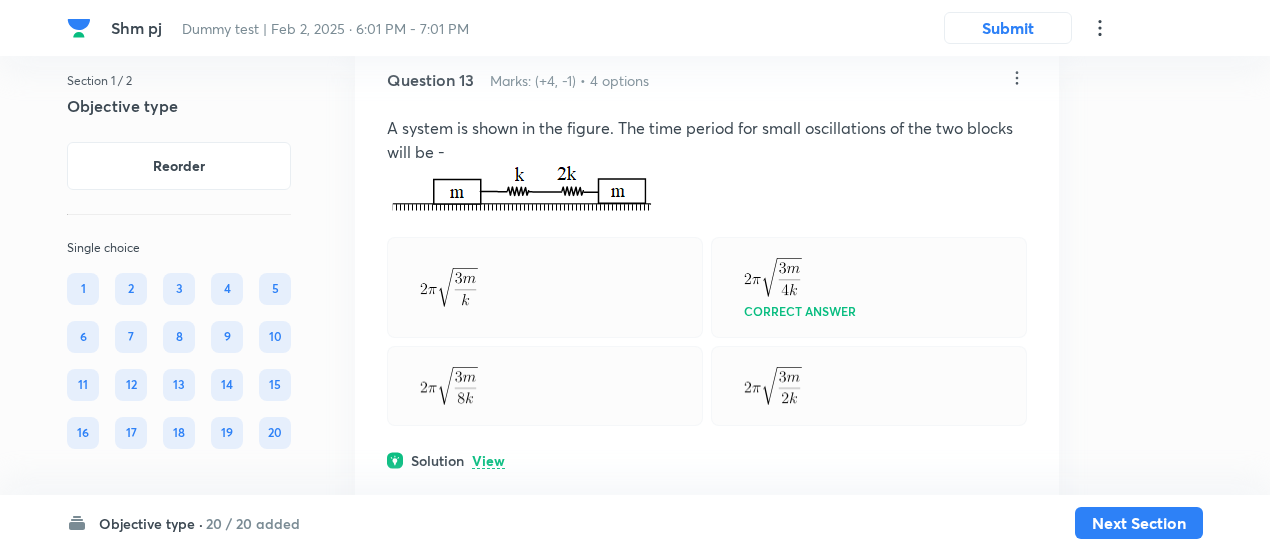 scroll, scrollTop: 11635, scrollLeft: 0, axis: vertical 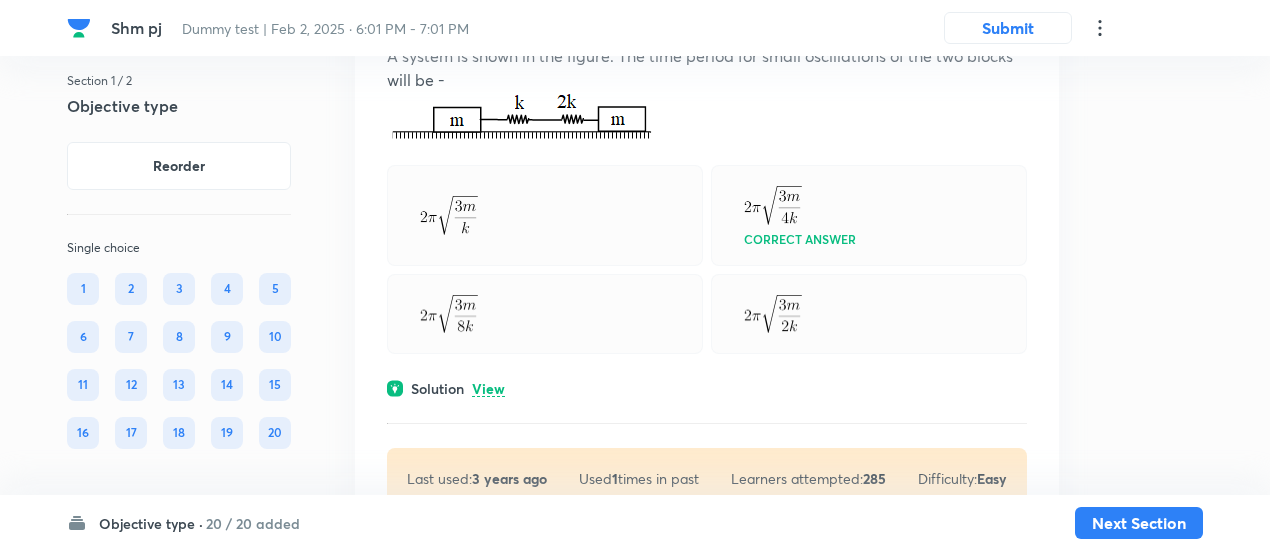 click on "Solution View" at bounding box center (707, 388) 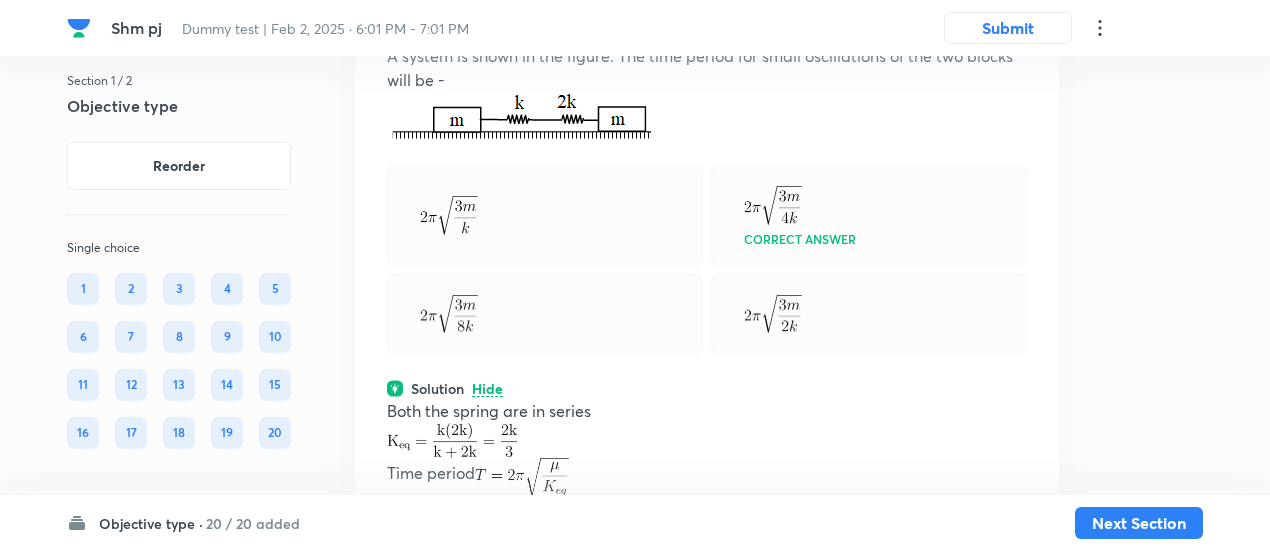 click on "Both the spring are in series" at bounding box center (707, 411) 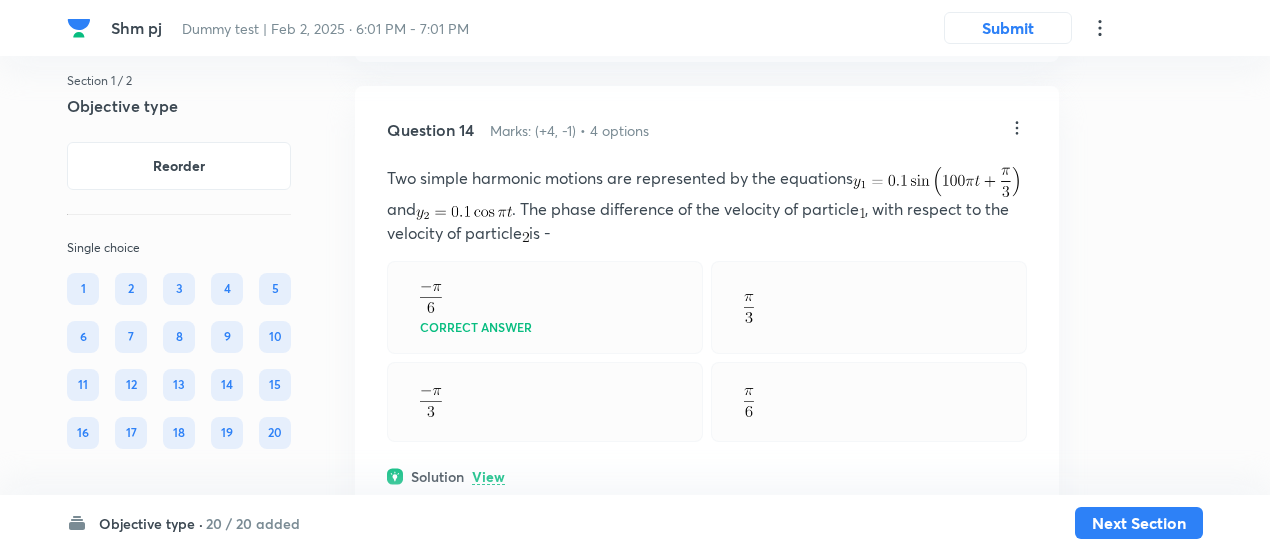 scroll, scrollTop: 12374, scrollLeft: 0, axis: vertical 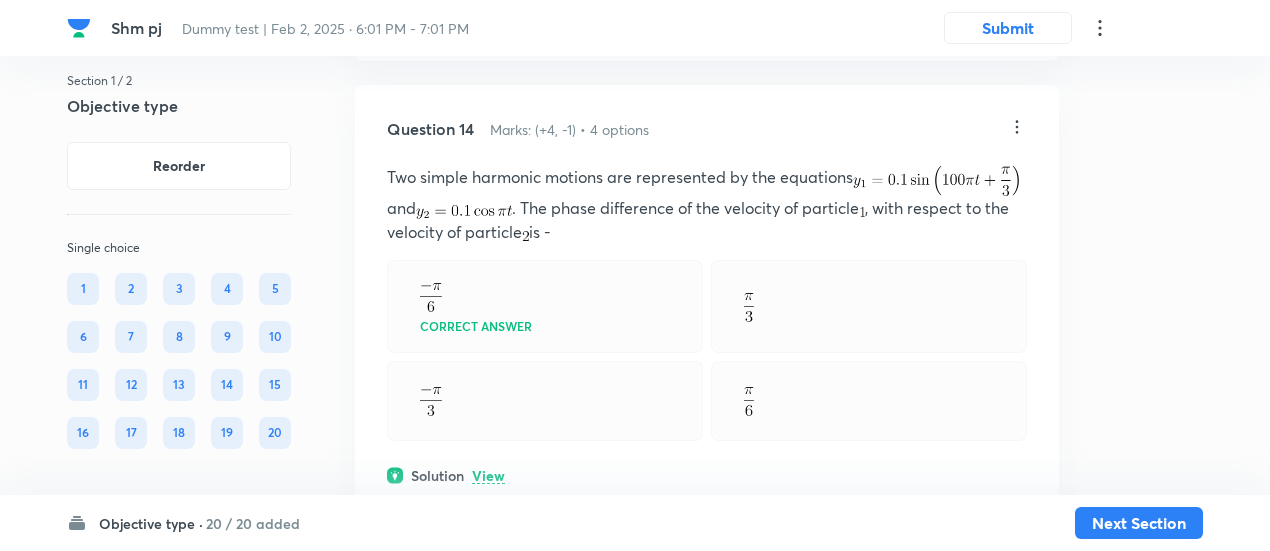 click on "View" at bounding box center (488, 476) 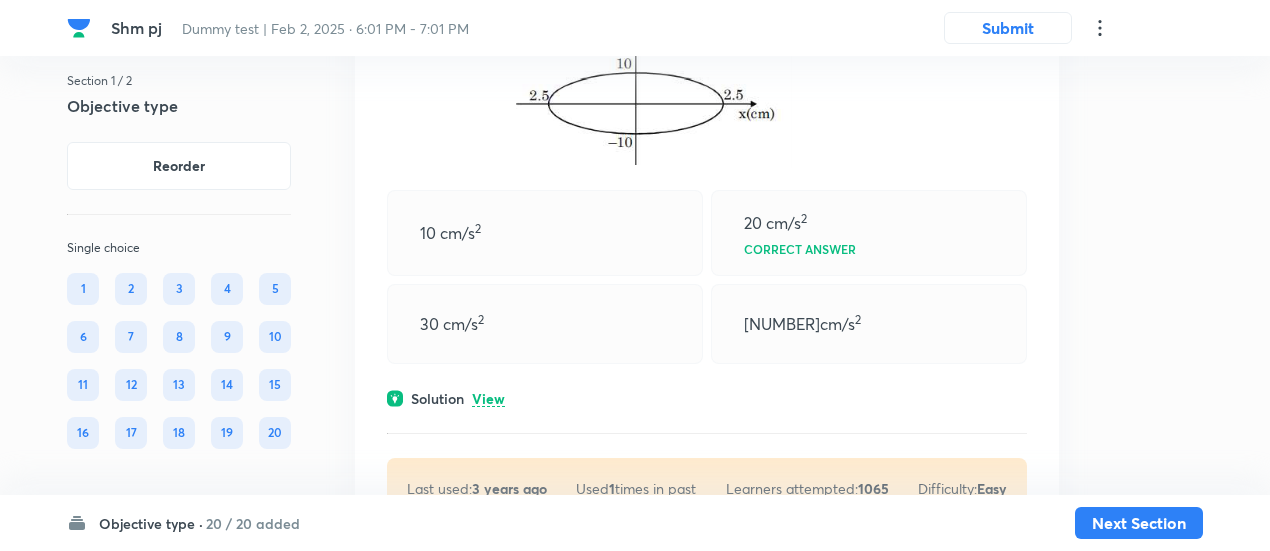 scroll, scrollTop: 13458, scrollLeft: 0, axis: vertical 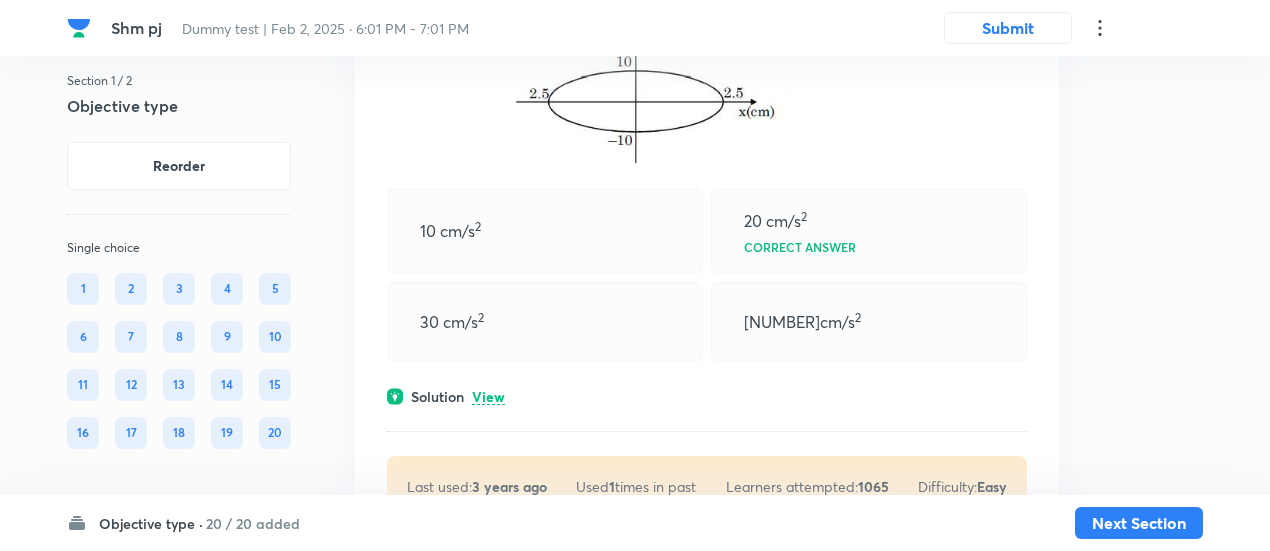click on "View" at bounding box center (488, 397) 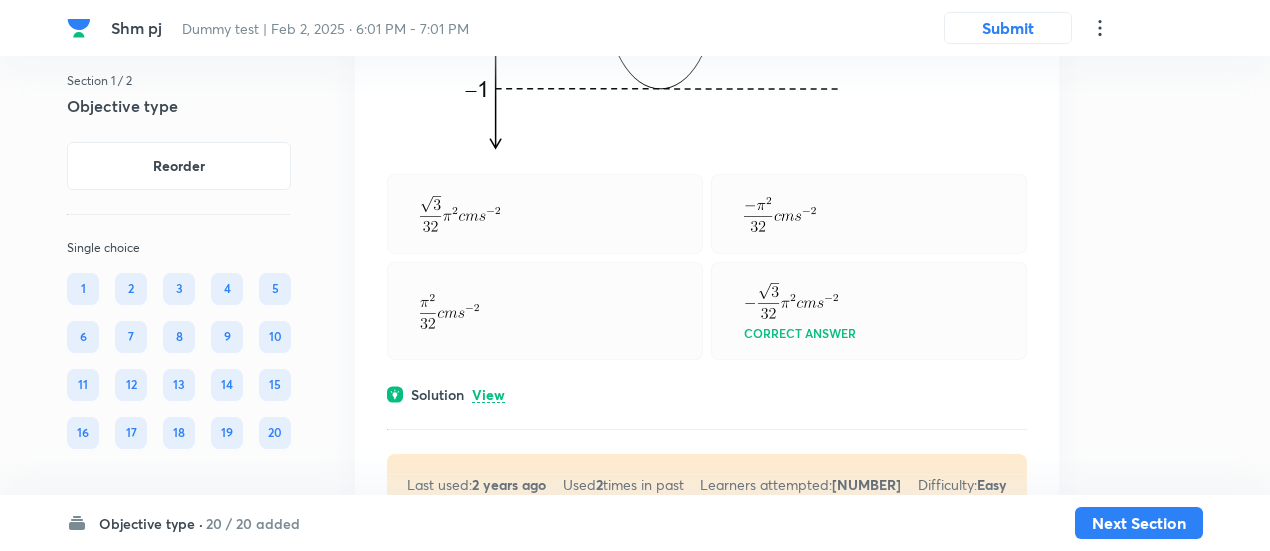 scroll, scrollTop: 14552, scrollLeft: 0, axis: vertical 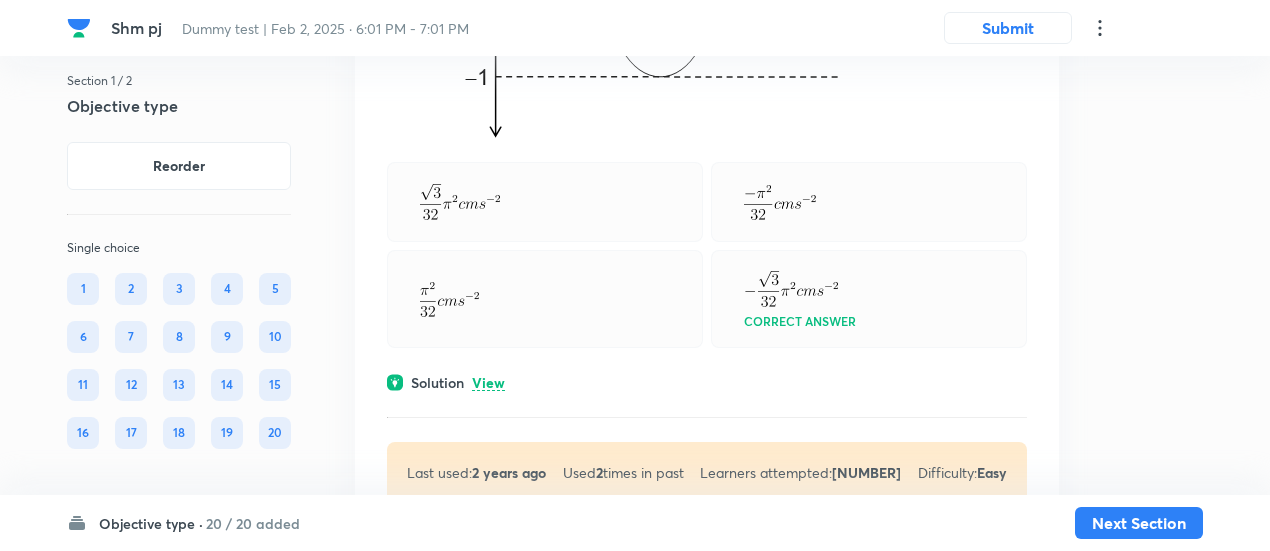 click on "View" at bounding box center [488, 383] 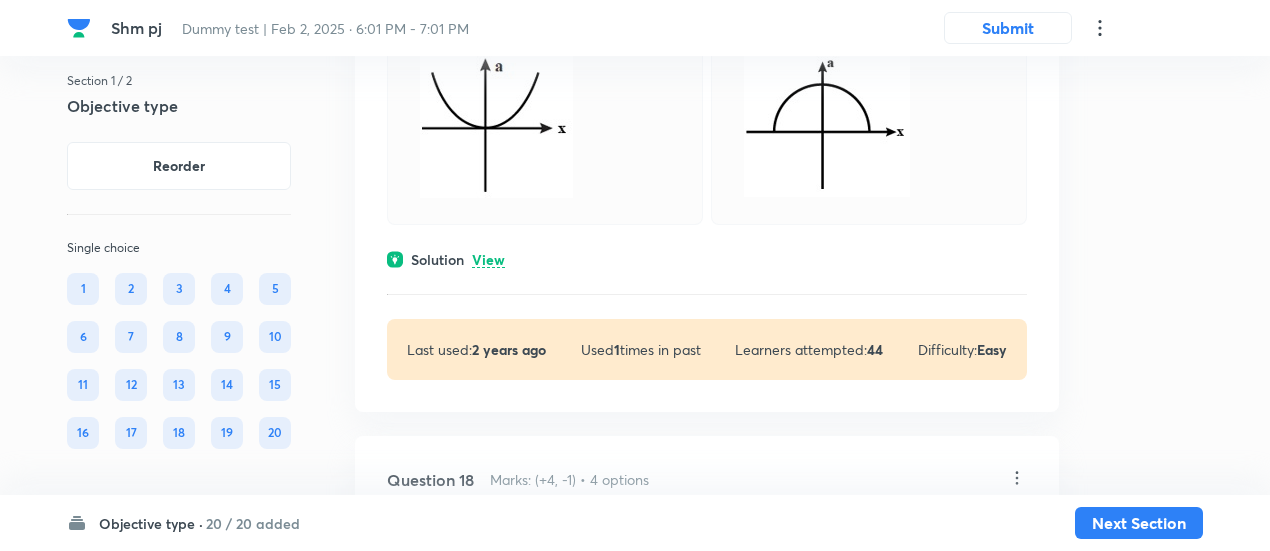 scroll, scrollTop: 15633, scrollLeft: 0, axis: vertical 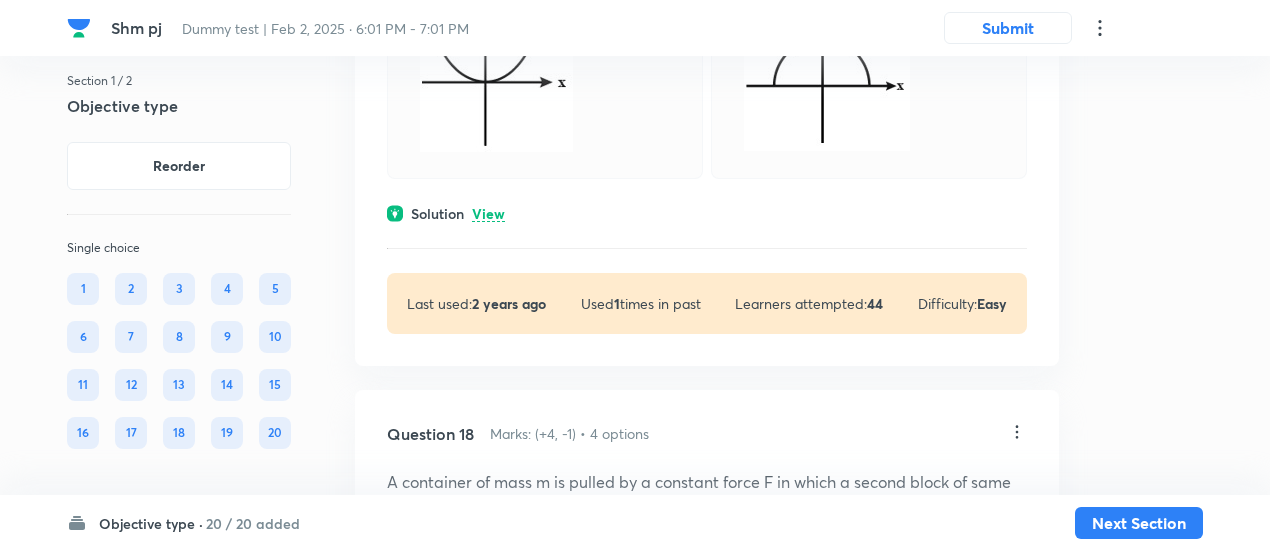 click on "View" at bounding box center (488, 214) 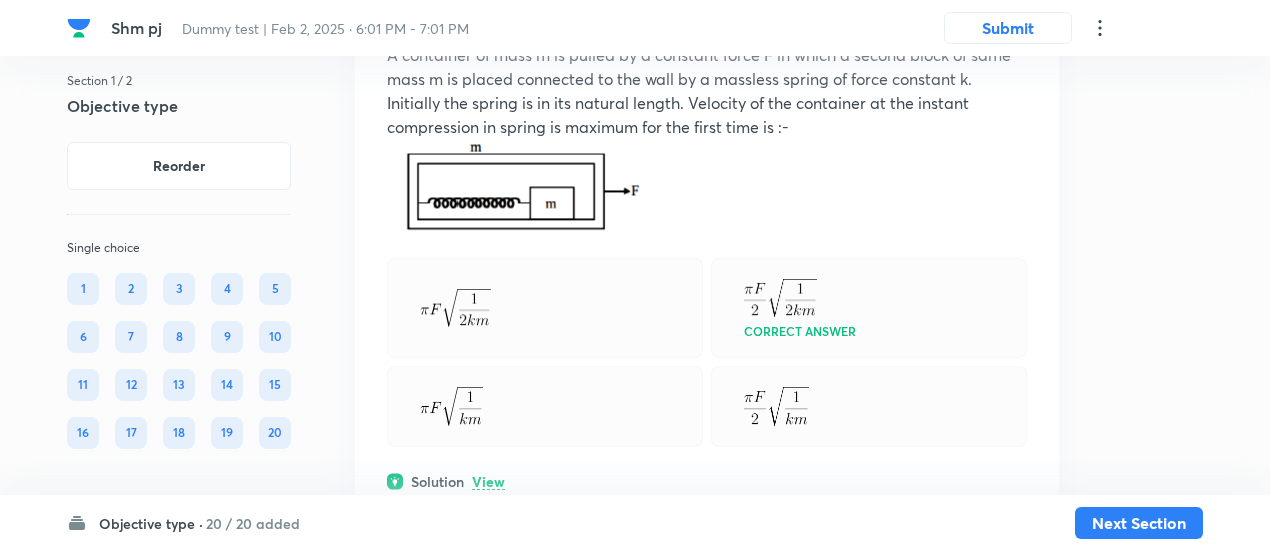 scroll, scrollTop: 16197, scrollLeft: 0, axis: vertical 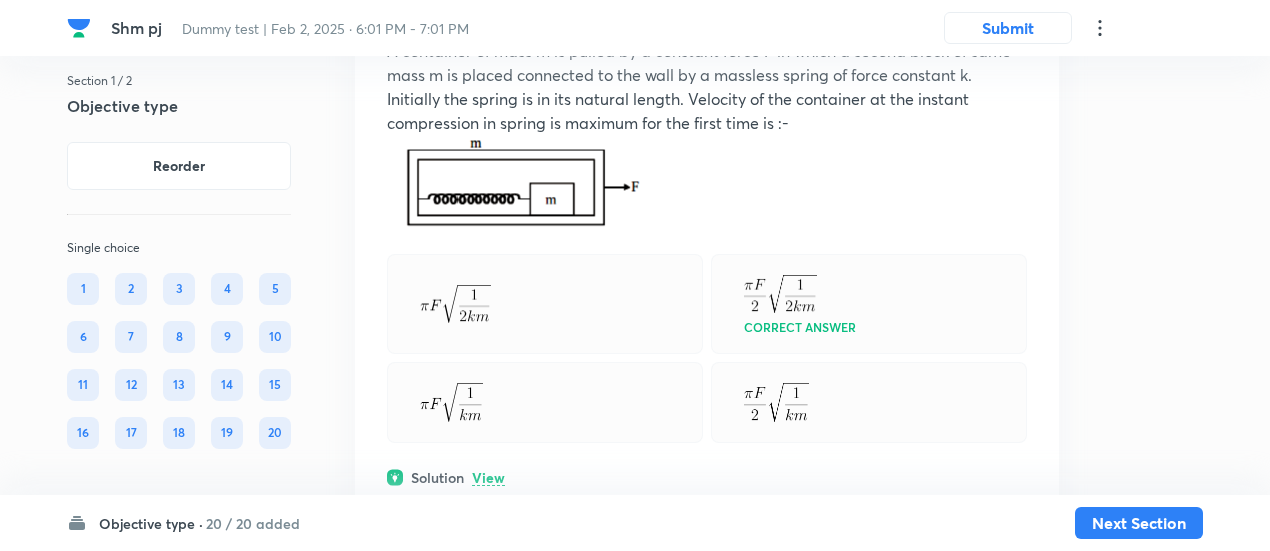 click on "View" at bounding box center [488, 478] 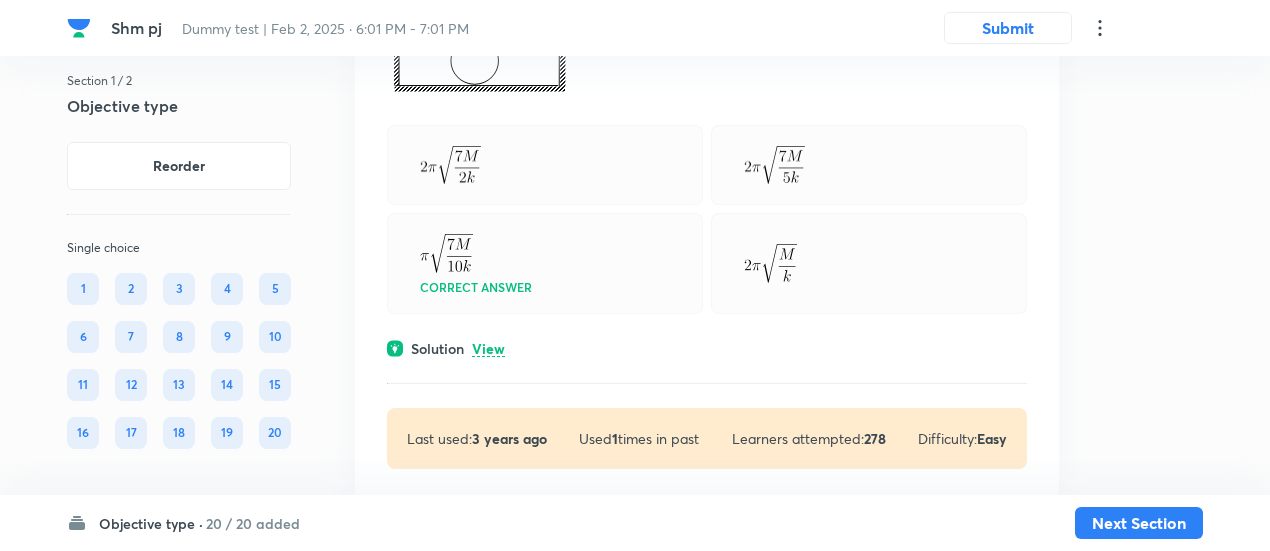 scroll, scrollTop: 17231, scrollLeft: 0, axis: vertical 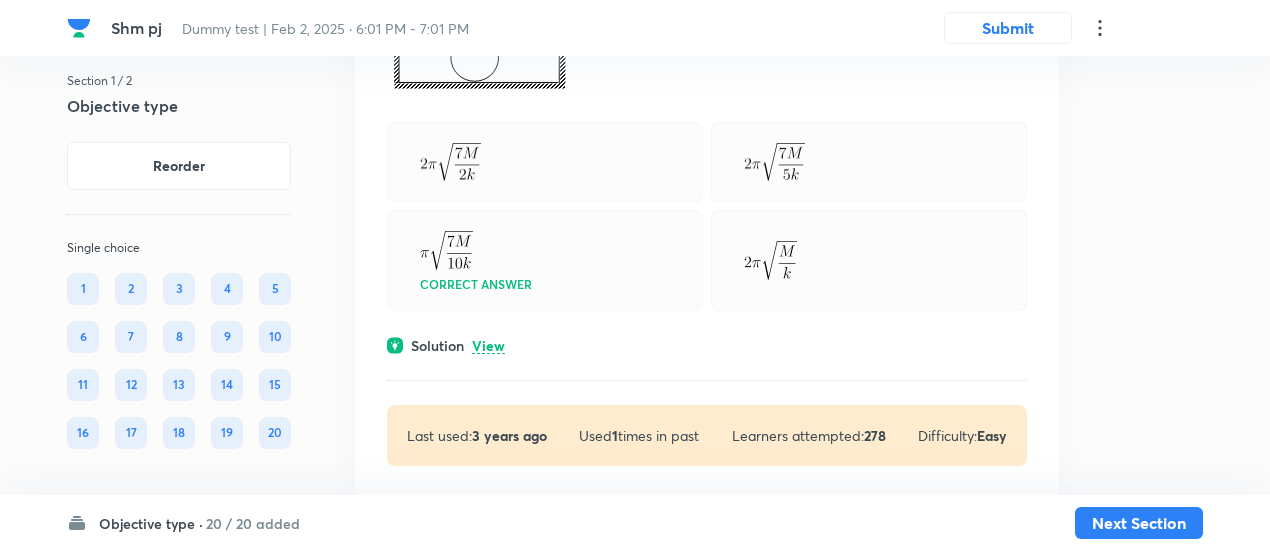 click on "View" at bounding box center (488, 346) 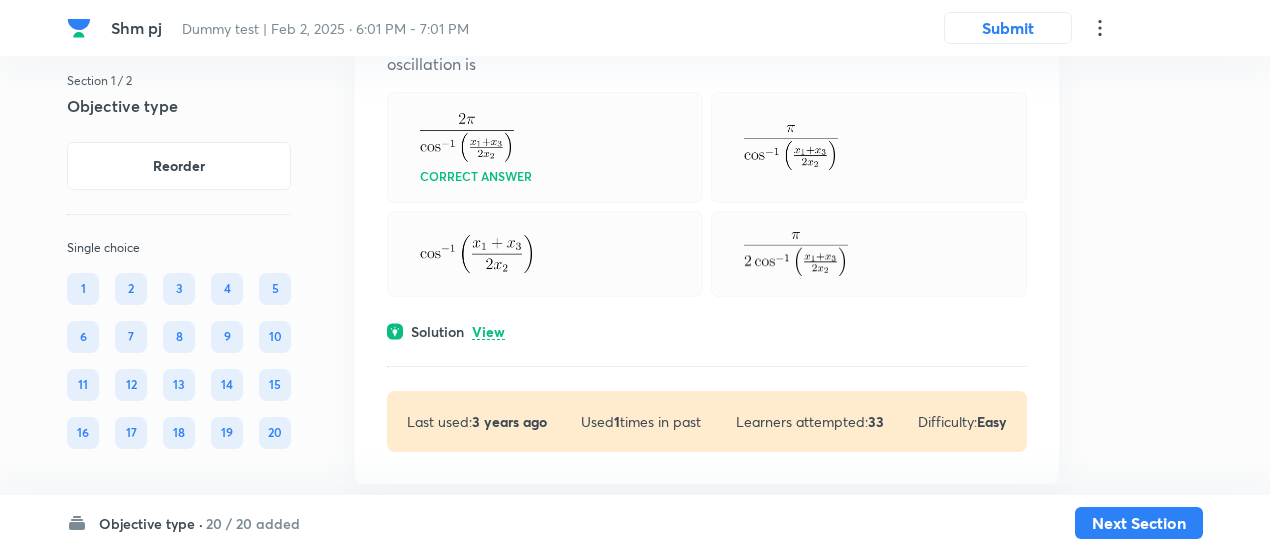 scroll, scrollTop: 18033, scrollLeft: 0, axis: vertical 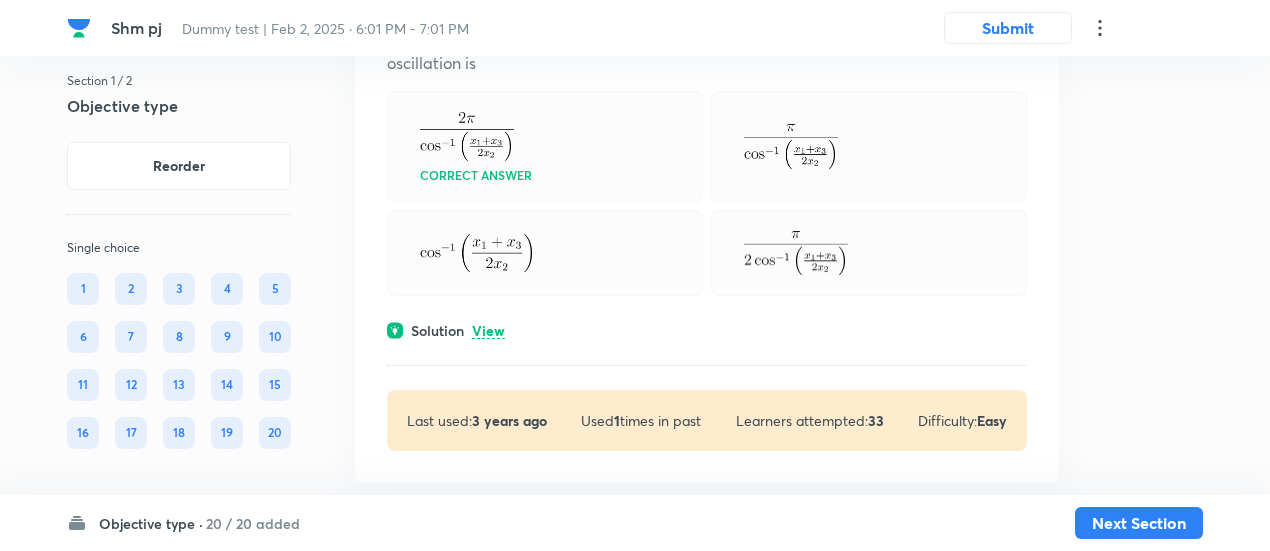click on "Solution View" at bounding box center [707, 330] 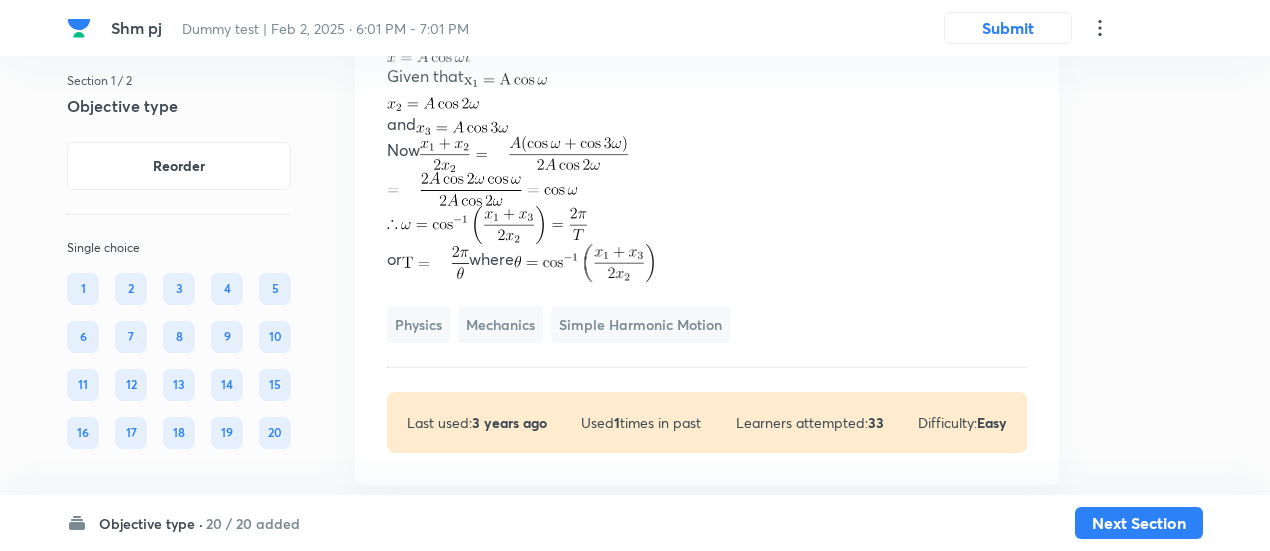 scroll, scrollTop: 18362, scrollLeft: 0, axis: vertical 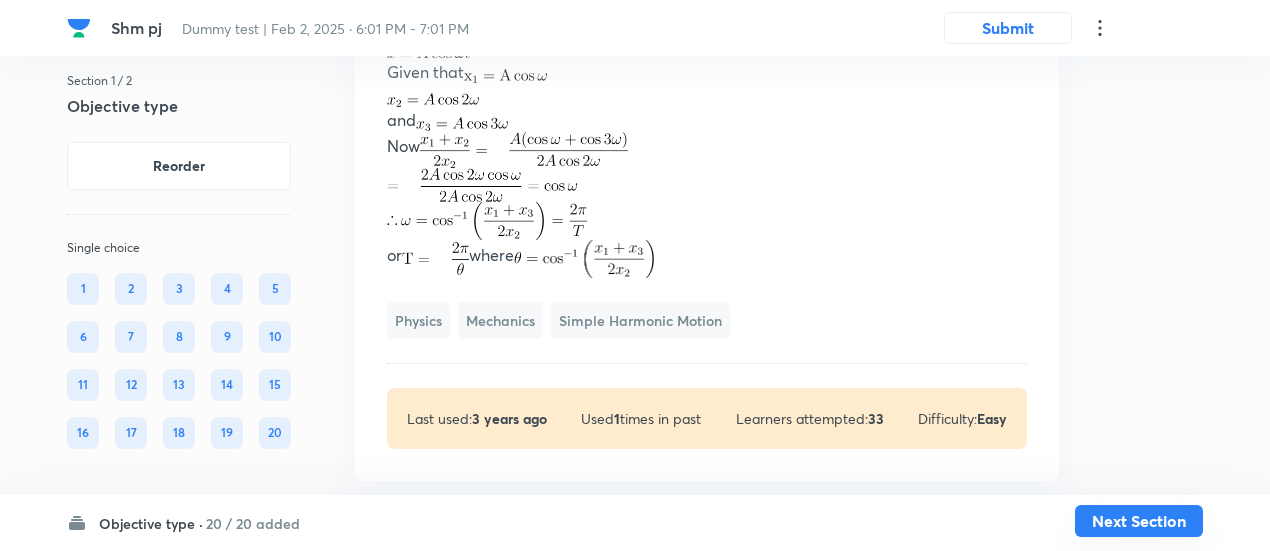click on "Next Section" at bounding box center [1139, 521] 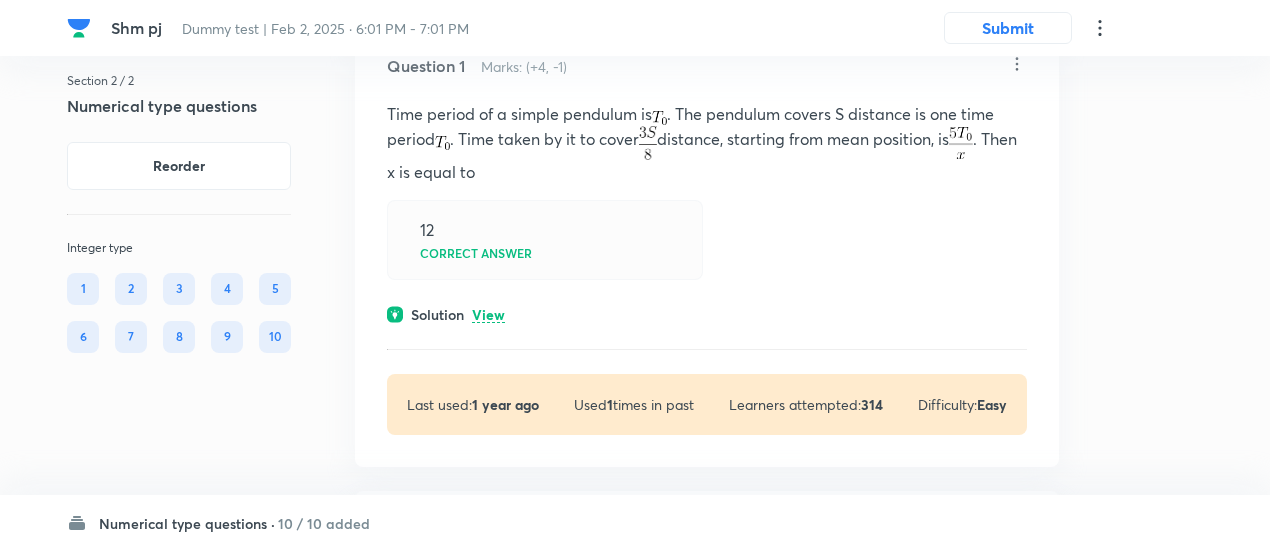 scroll, scrollTop: 163, scrollLeft: 0, axis: vertical 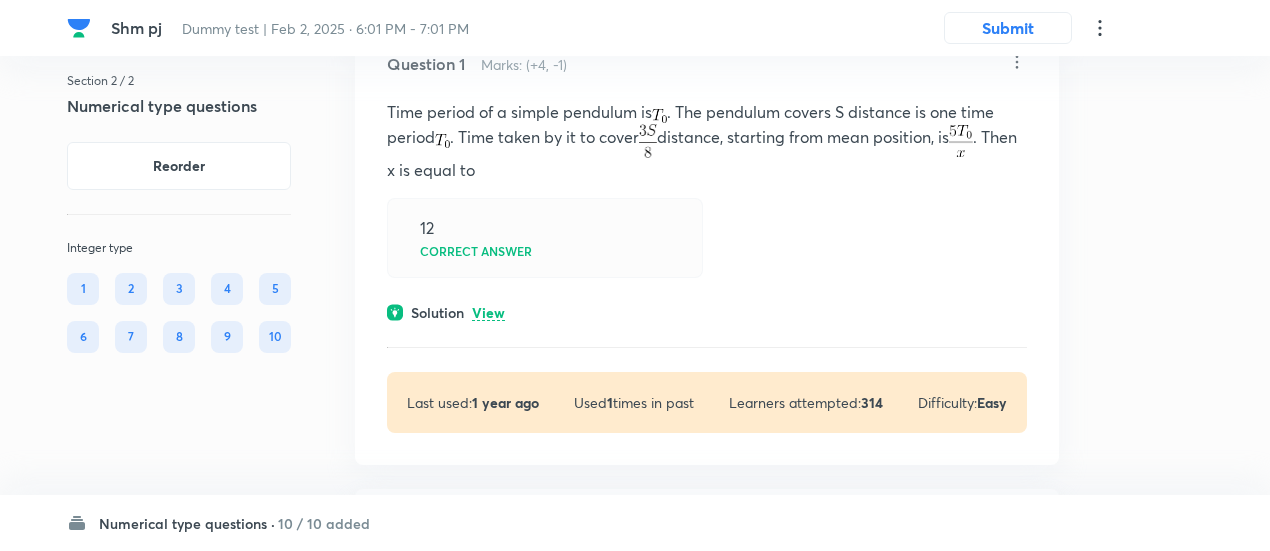 click on "View" at bounding box center (488, 313) 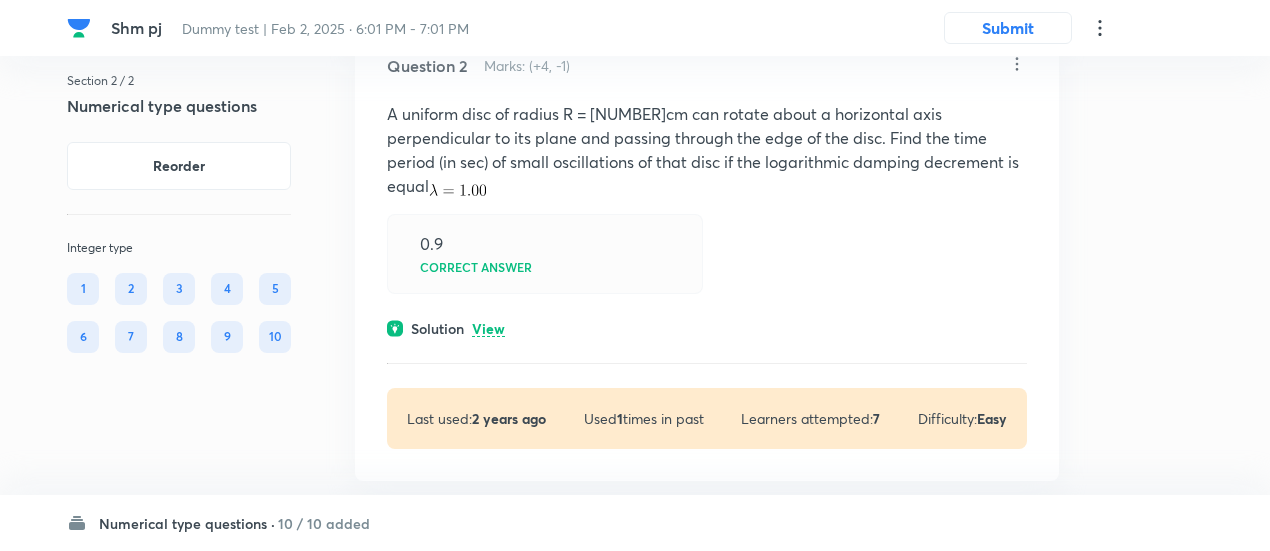 scroll, scrollTop: 849, scrollLeft: 0, axis: vertical 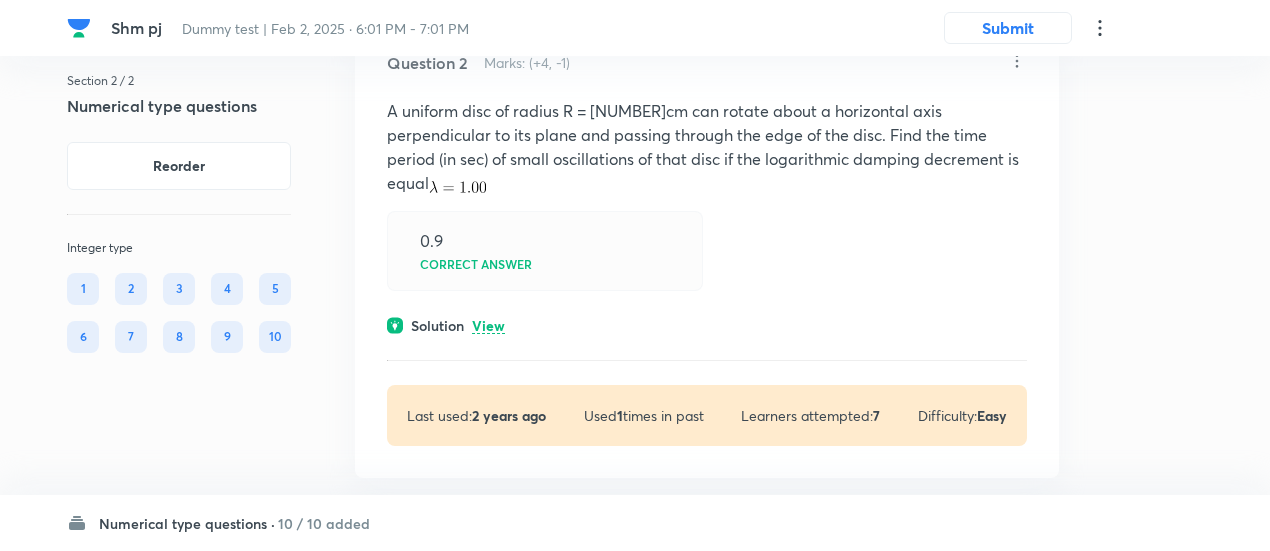 click on "View" at bounding box center [488, 326] 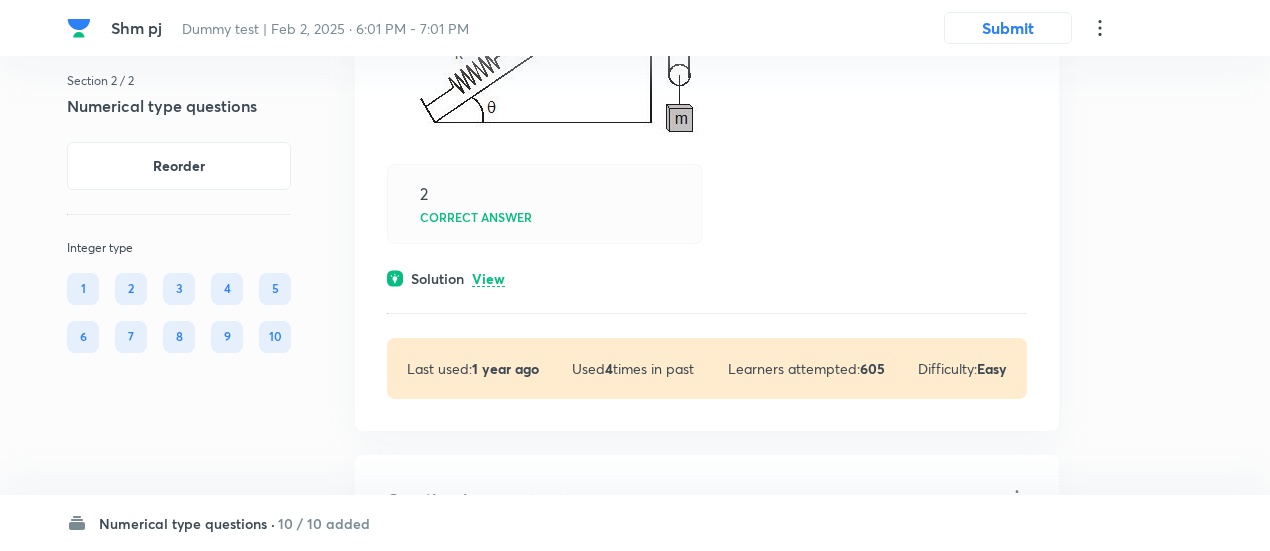 scroll, scrollTop: 1695, scrollLeft: 0, axis: vertical 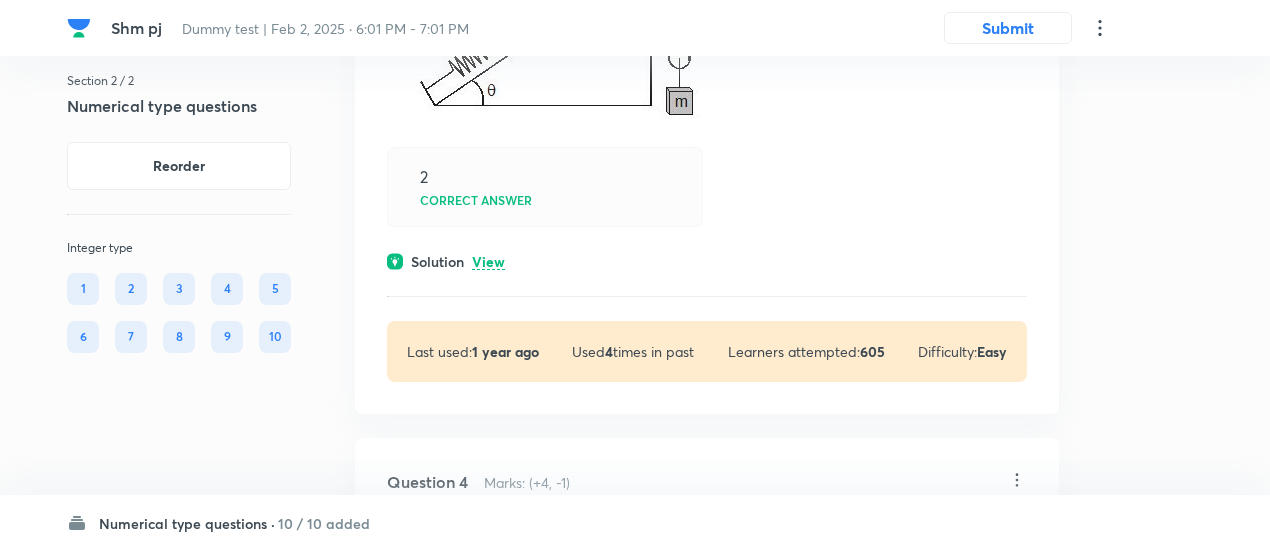 click on "View" at bounding box center (488, 262) 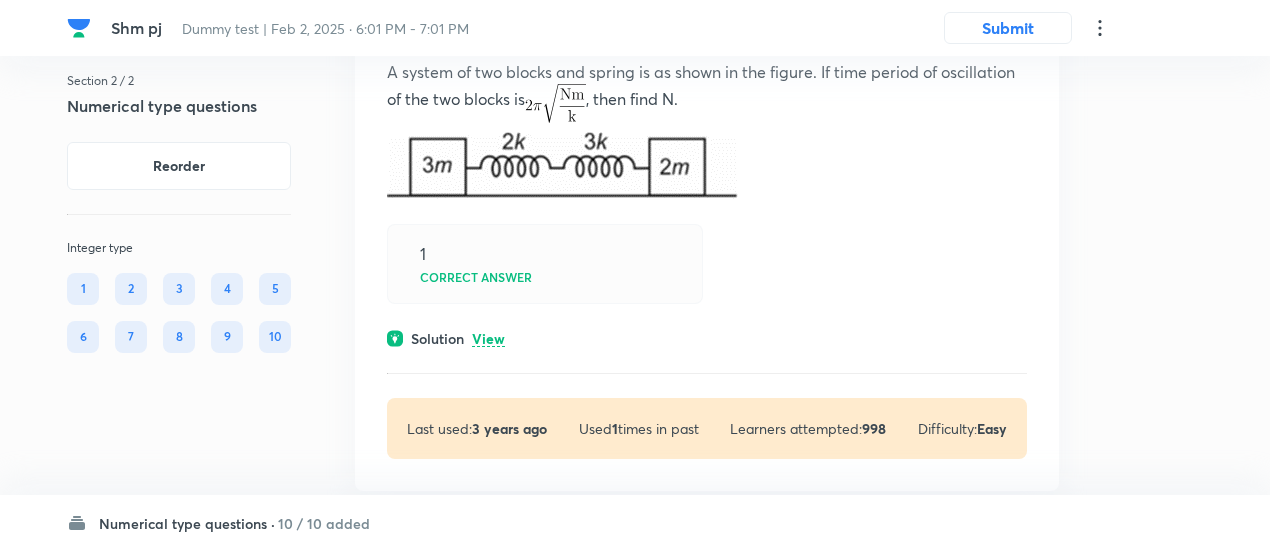 scroll, scrollTop: 2757, scrollLeft: 0, axis: vertical 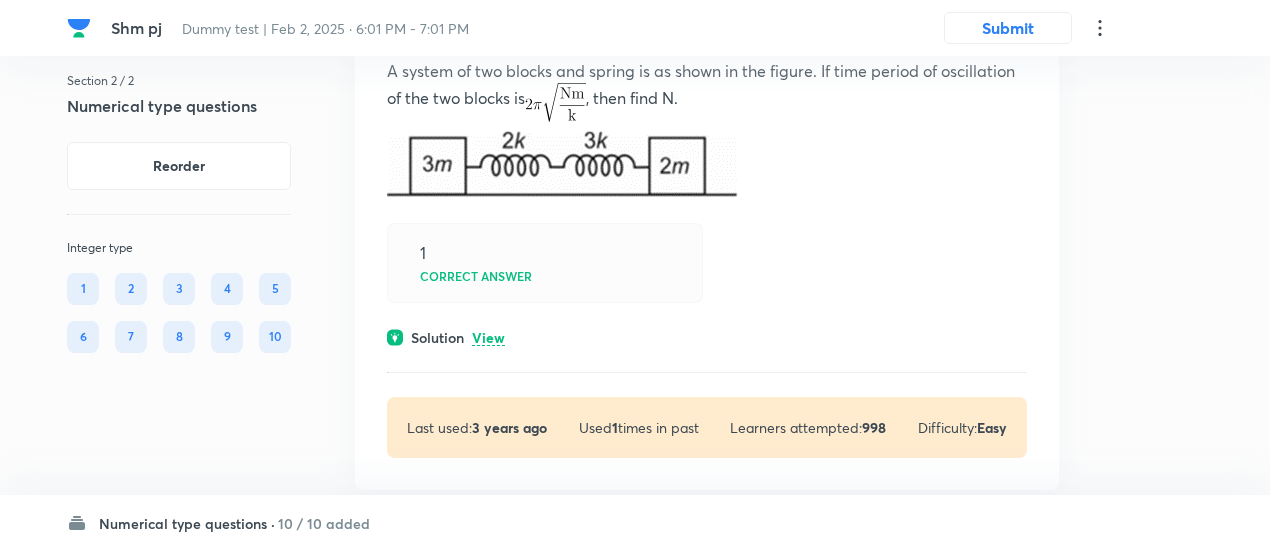 click on "View" at bounding box center (488, 338) 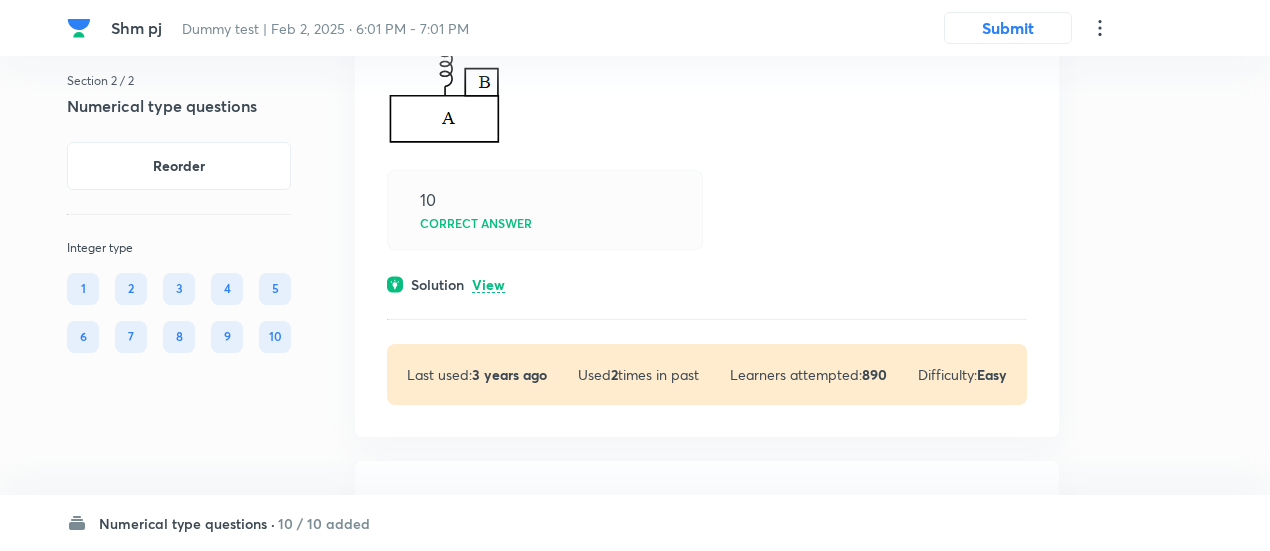 scroll, scrollTop: 3592, scrollLeft: 0, axis: vertical 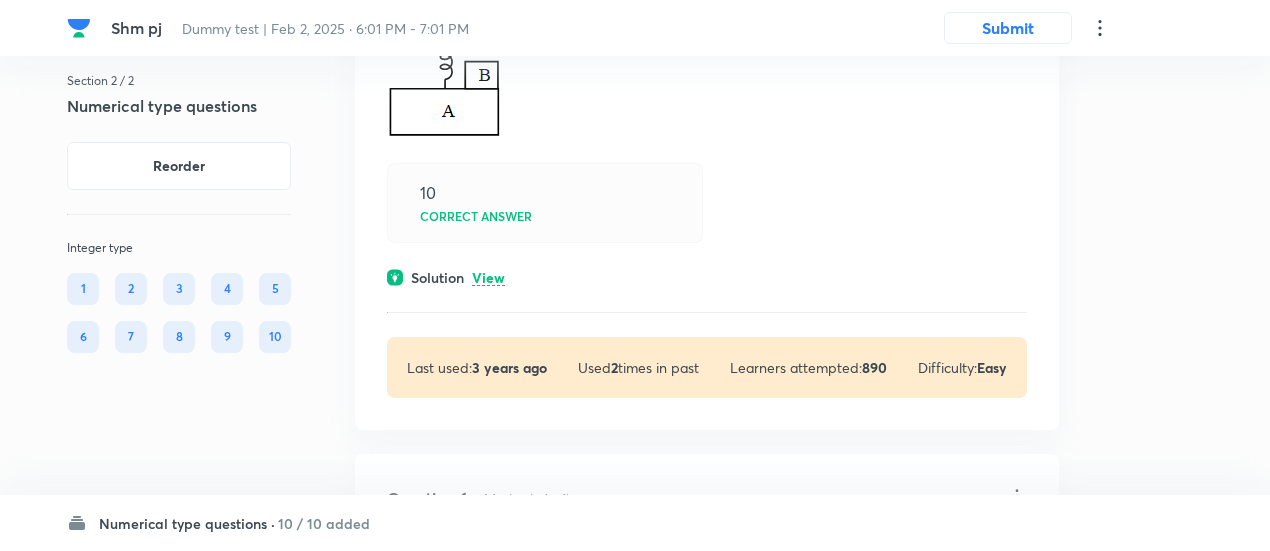 click on "View" at bounding box center [488, 278] 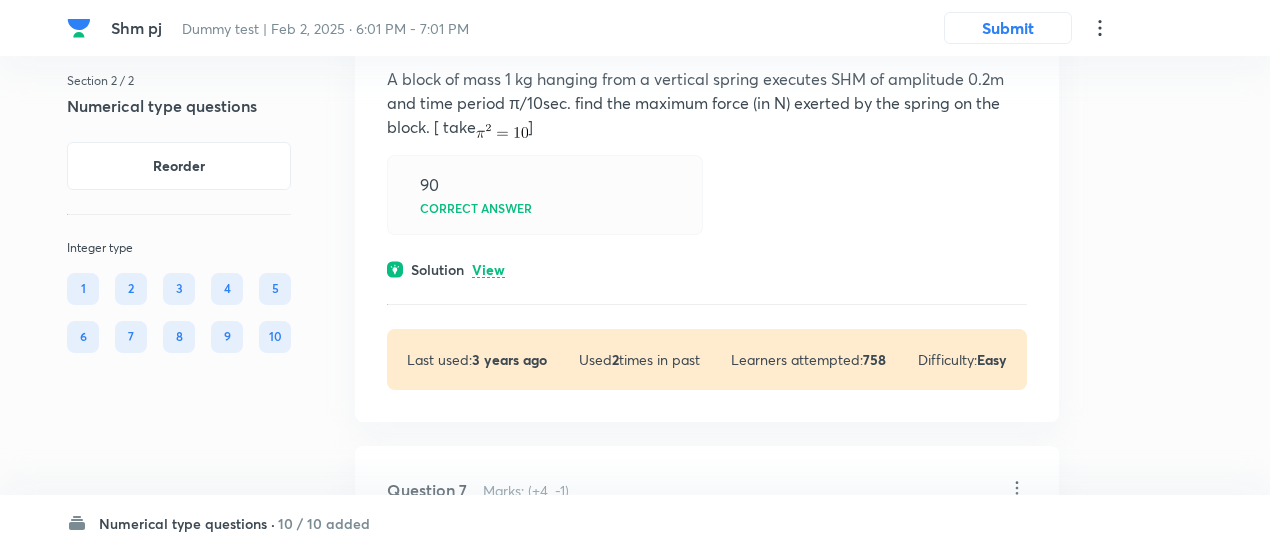 scroll, scrollTop: 4154, scrollLeft: 0, axis: vertical 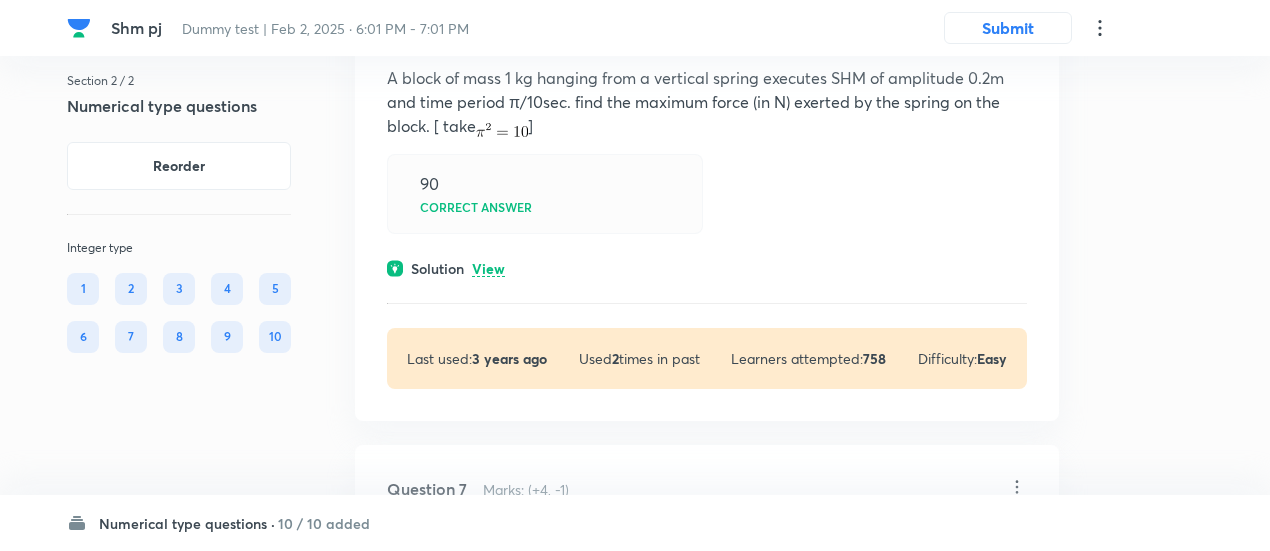 click on "View" at bounding box center (488, 269) 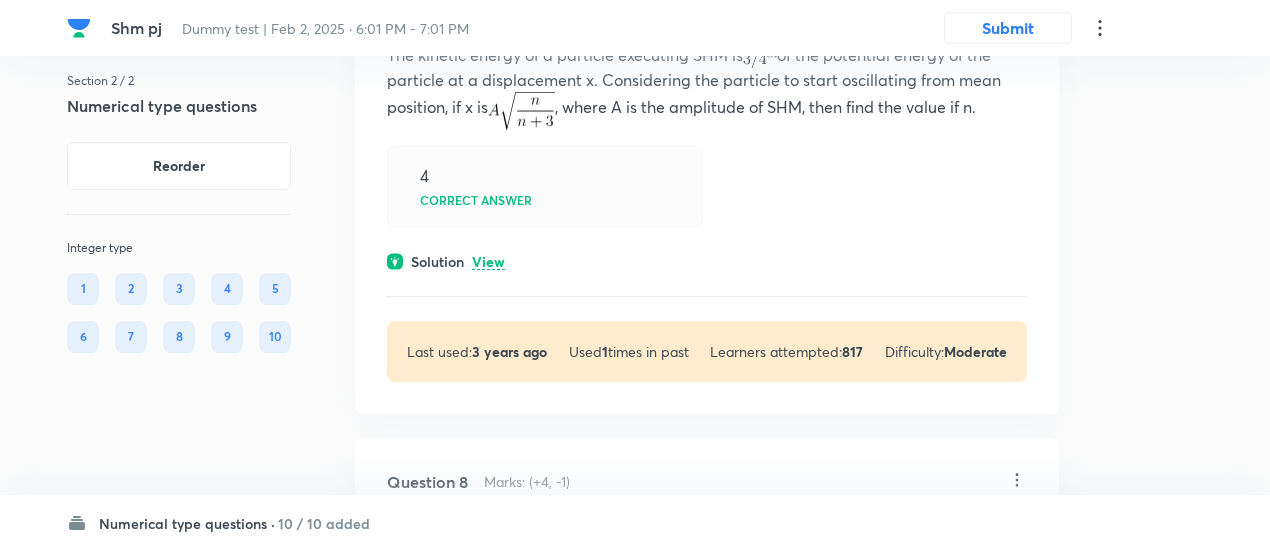 scroll, scrollTop: 5308, scrollLeft: 0, axis: vertical 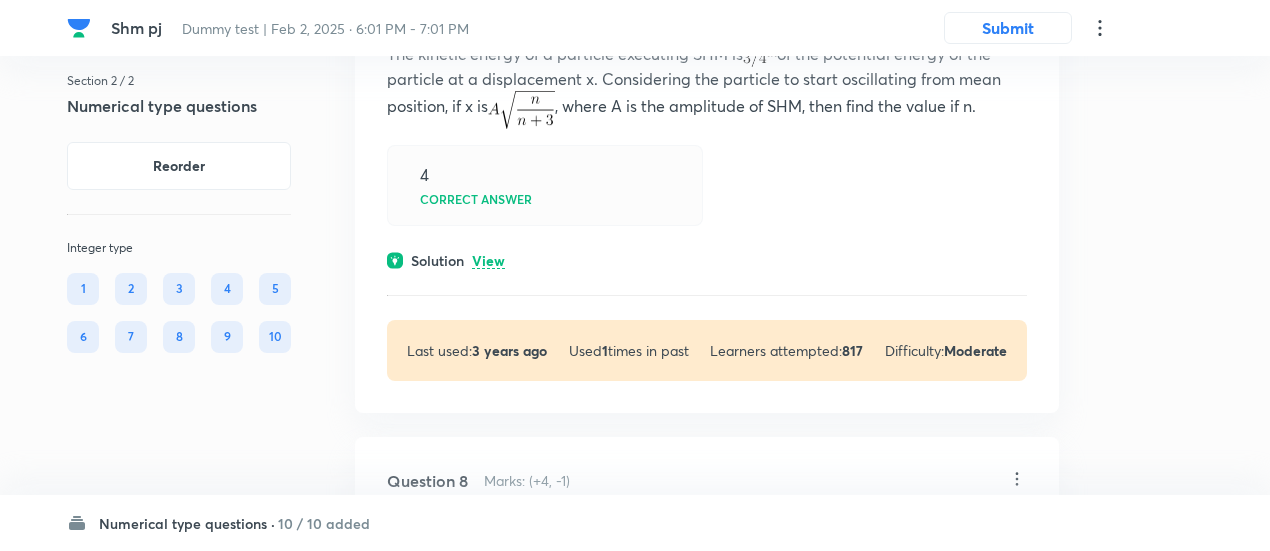click on "View" at bounding box center (488, 261) 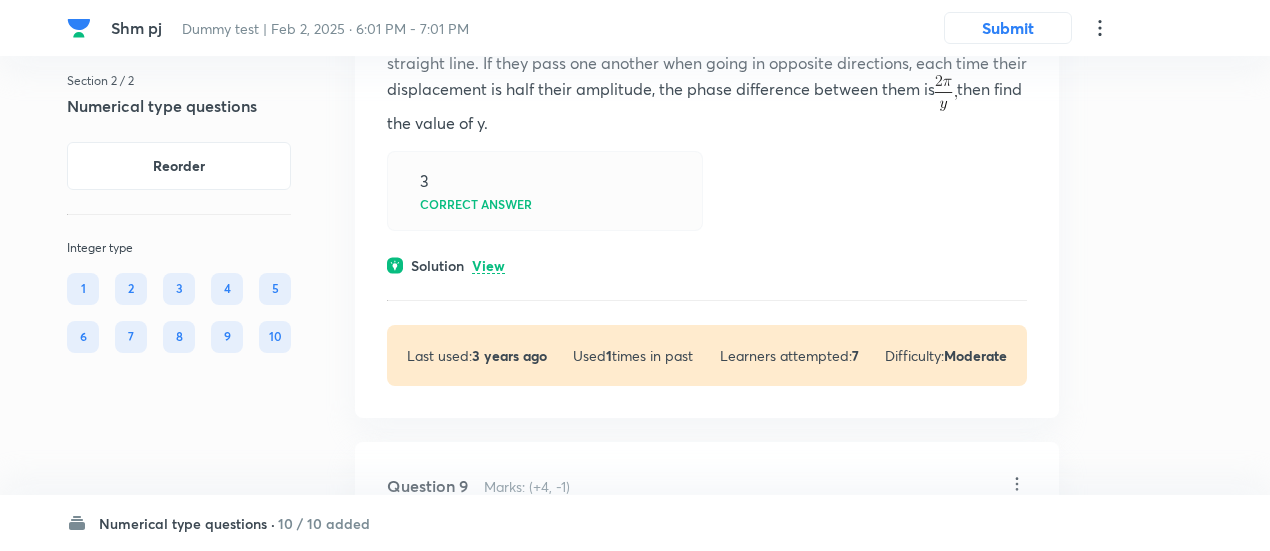 scroll, scrollTop: 6032, scrollLeft: 0, axis: vertical 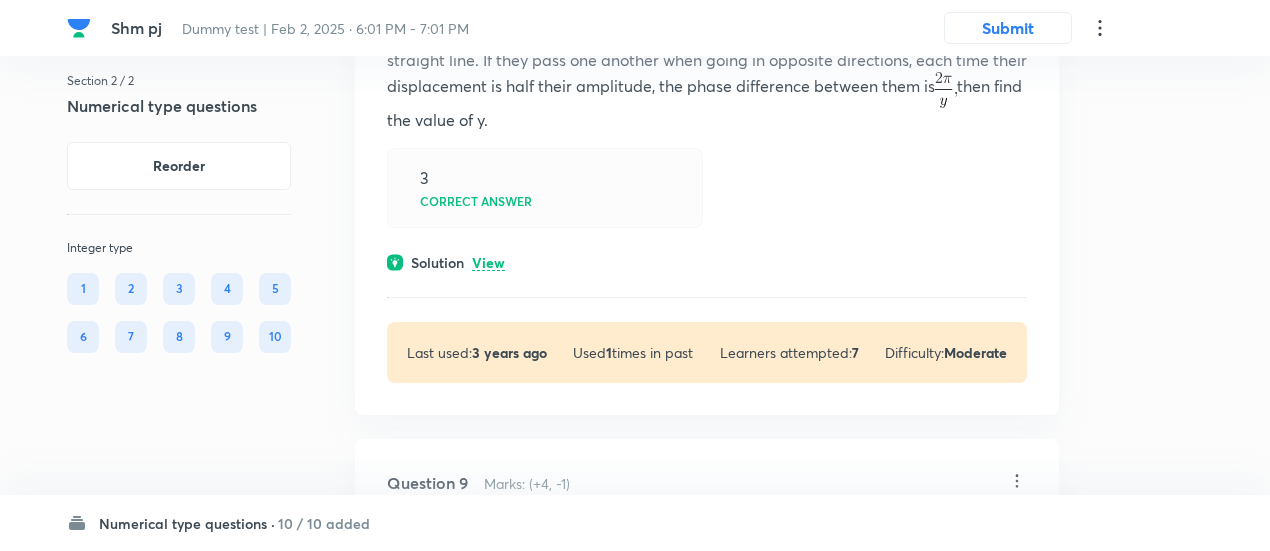 click on "View" at bounding box center (488, 263) 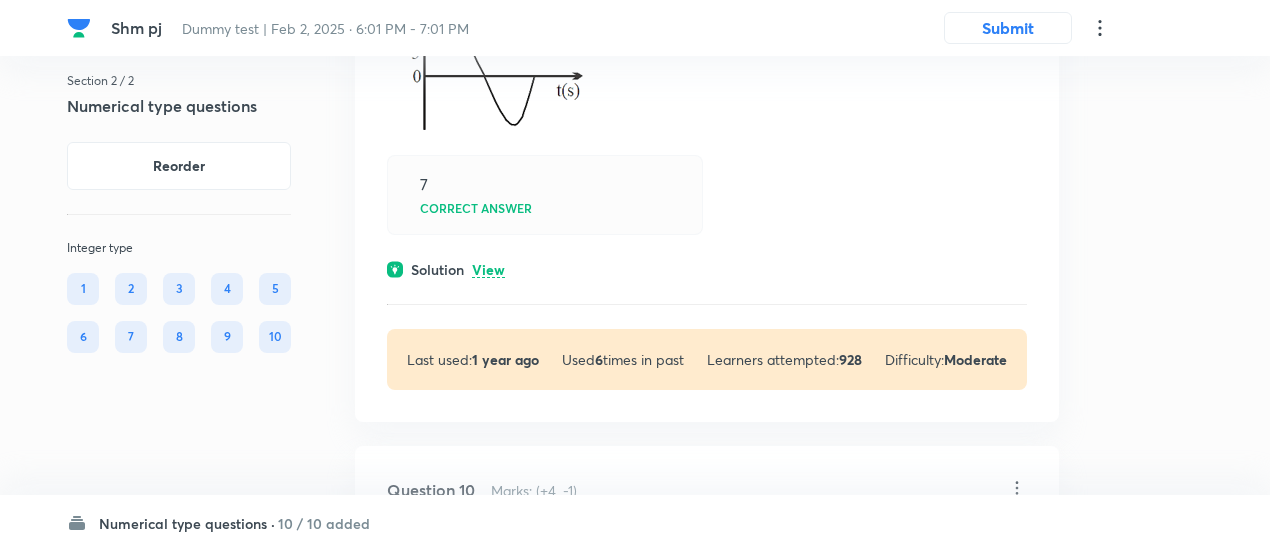 scroll, scrollTop: 6951, scrollLeft: 0, axis: vertical 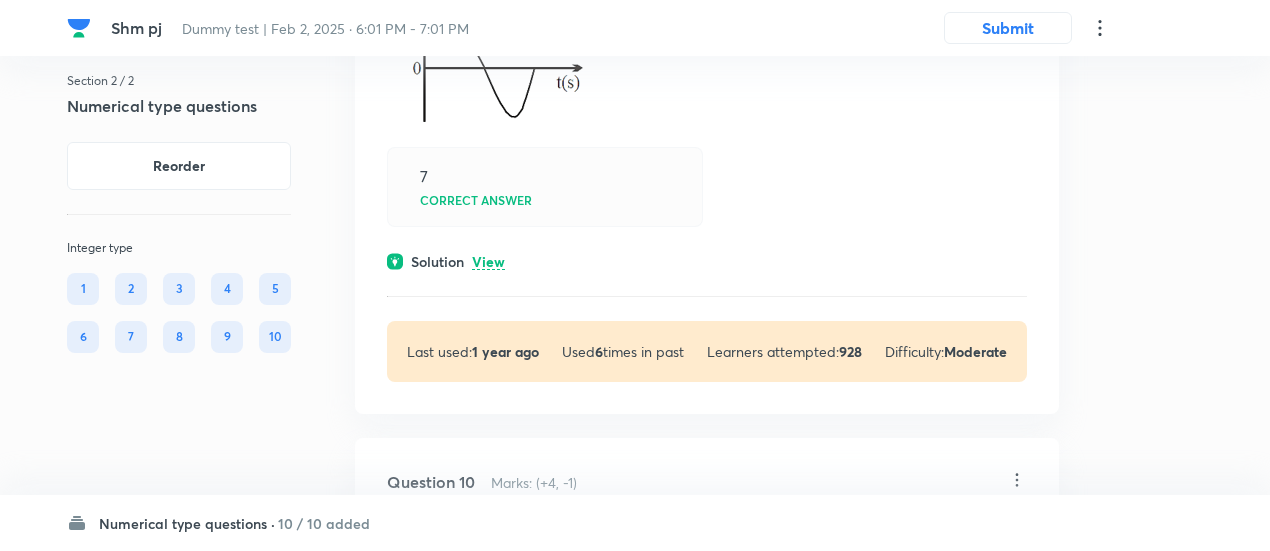 click on "View" at bounding box center [488, 262] 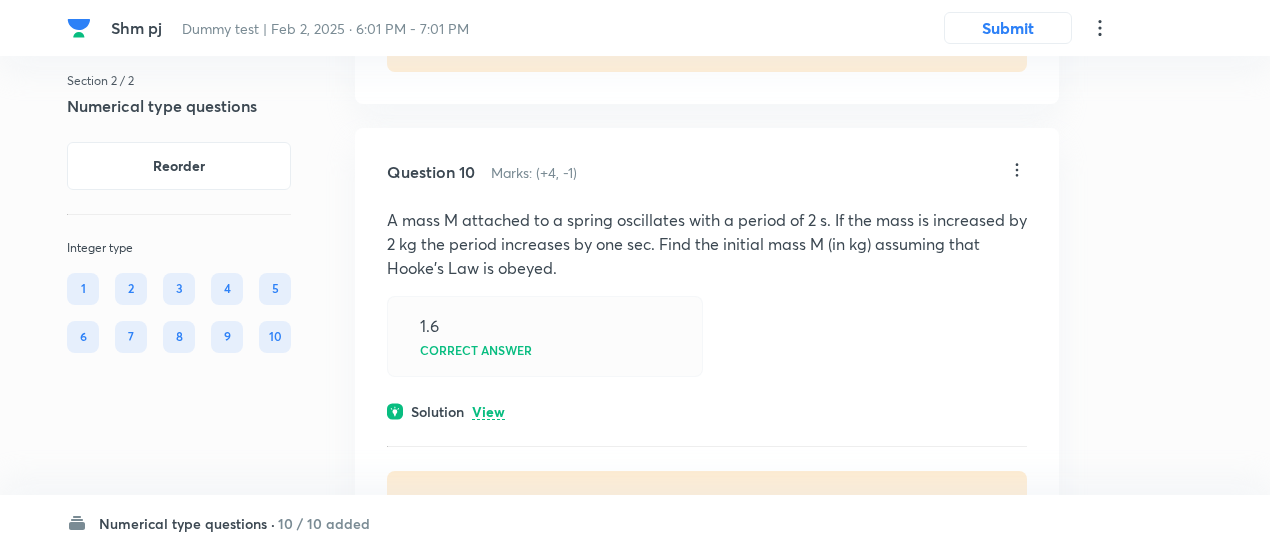 scroll, scrollTop: 7595, scrollLeft: 0, axis: vertical 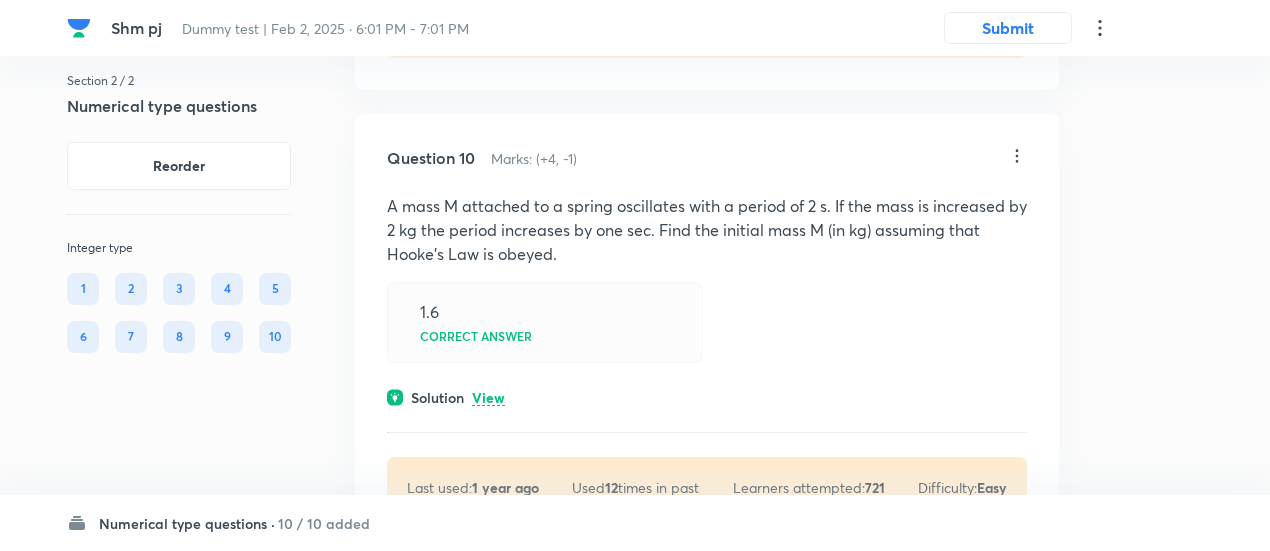 click on "View" at bounding box center (488, 398) 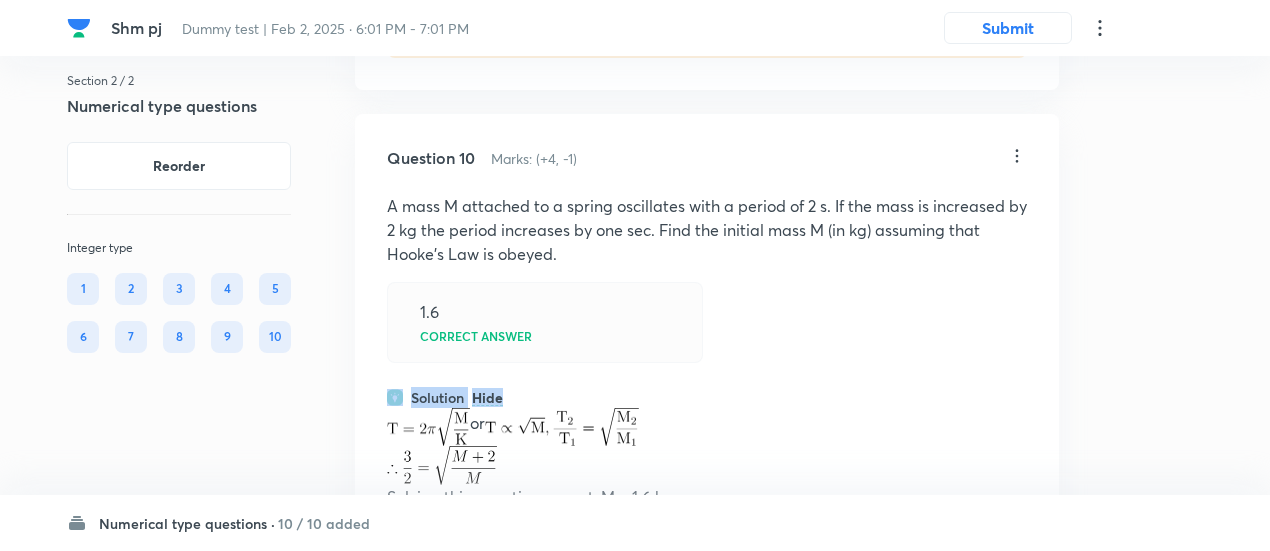click on "Hide" at bounding box center [487, 398] 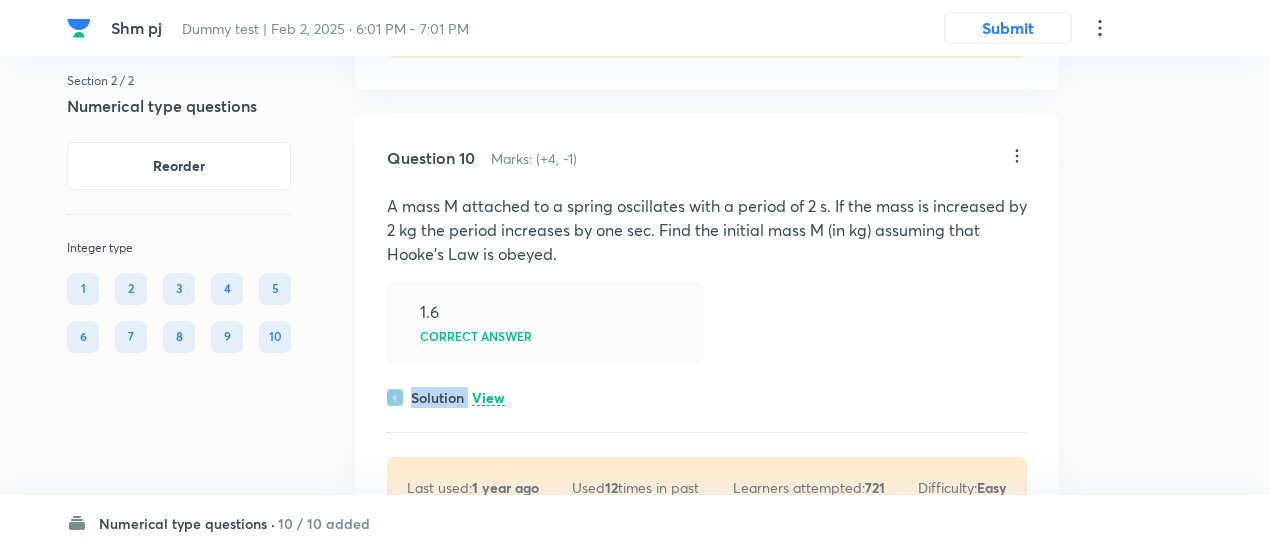 scroll, scrollTop: 7657, scrollLeft: 0, axis: vertical 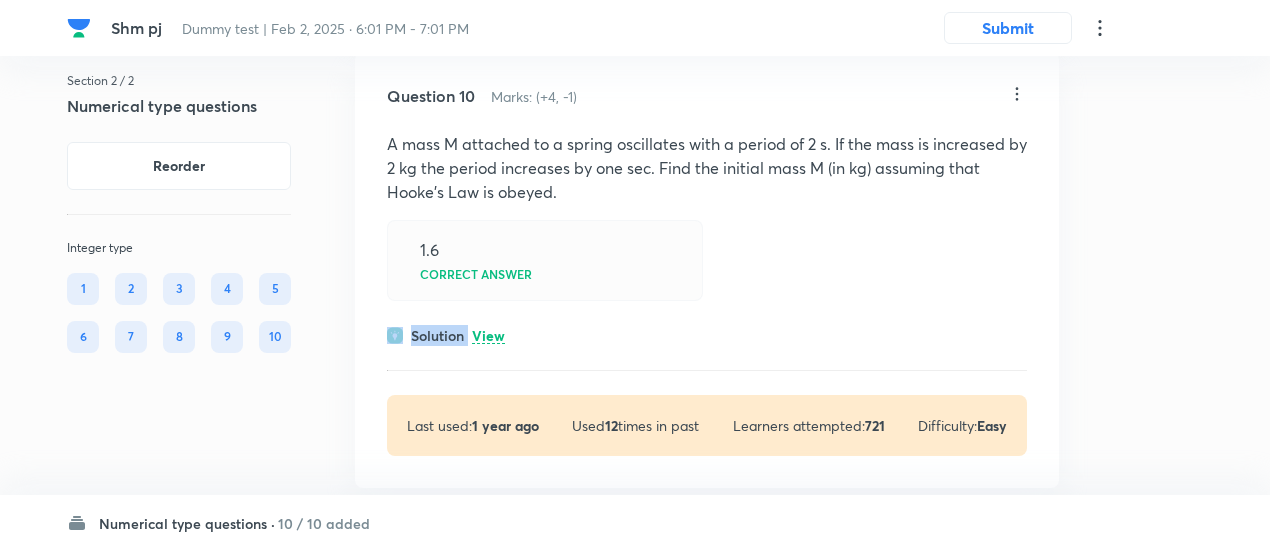 click on "View" at bounding box center (488, 336) 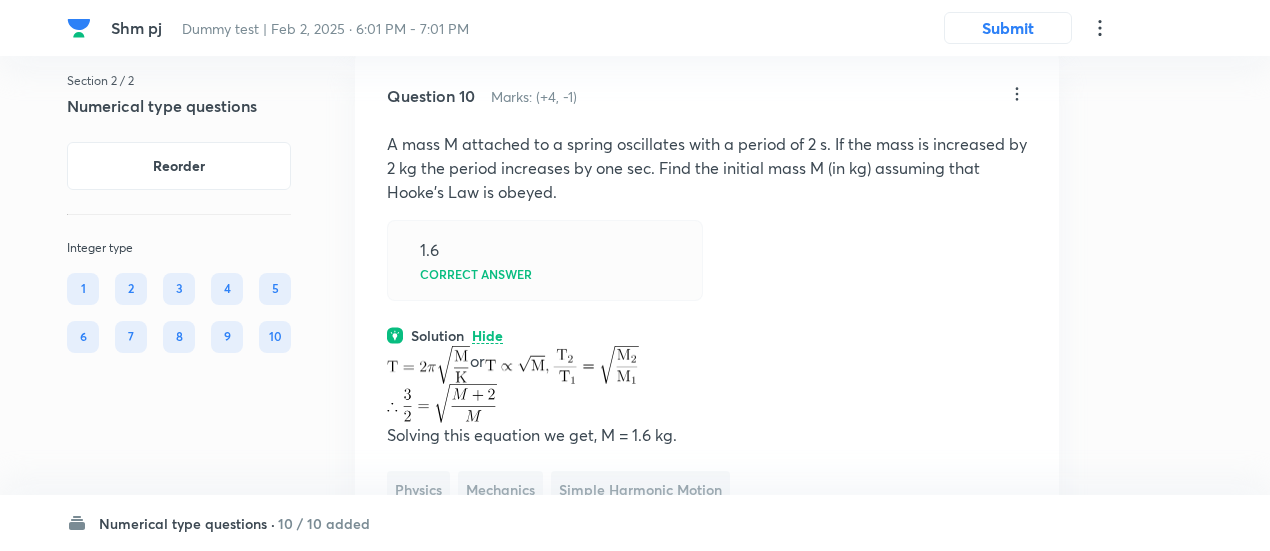 scroll, scrollTop: 7819, scrollLeft: 0, axis: vertical 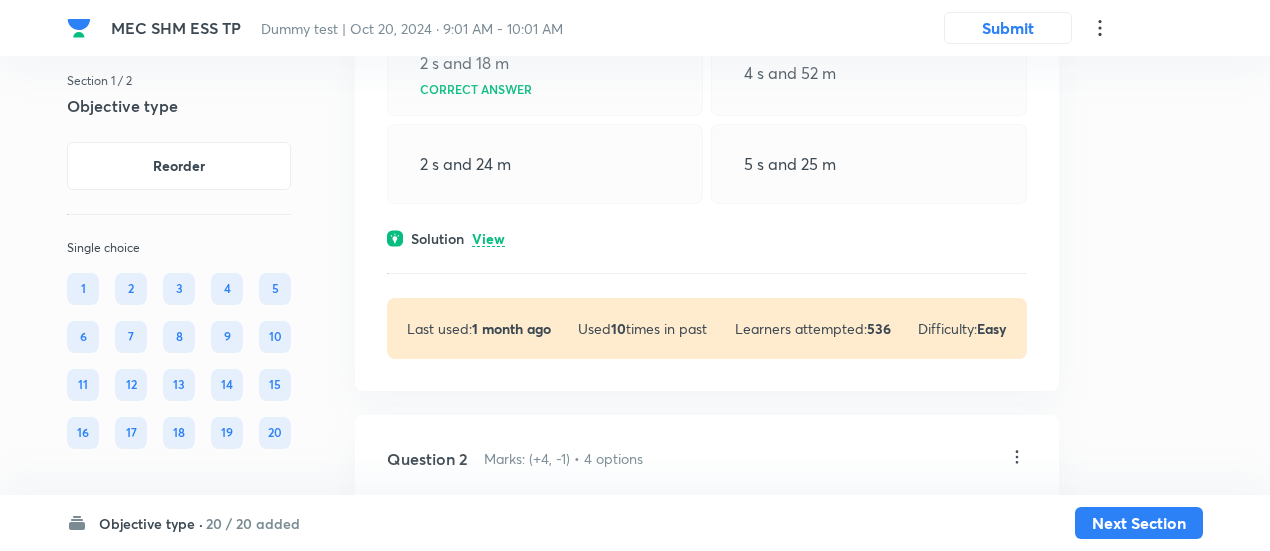 click on "View" at bounding box center (488, 239) 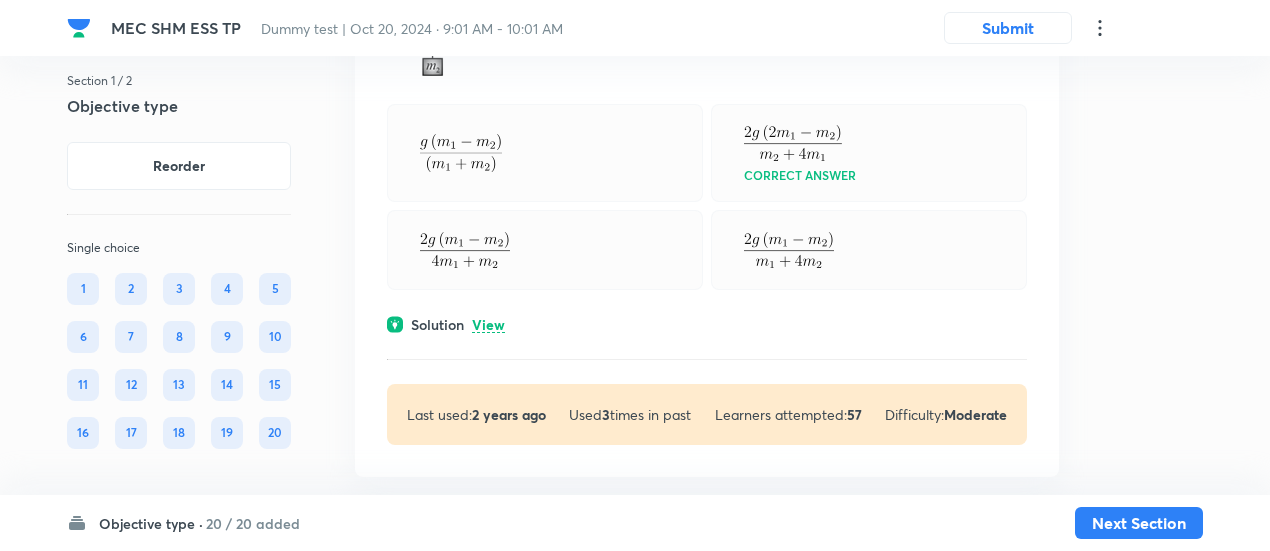 scroll, scrollTop: 1200, scrollLeft: 0, axis: vertical 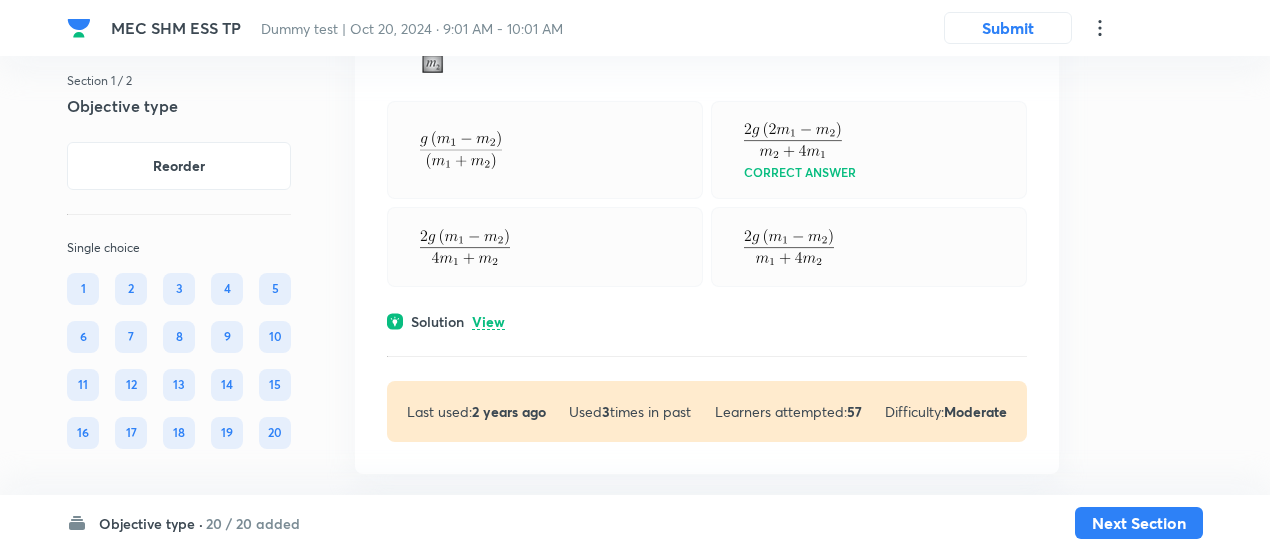 click on "View" at bounding box center (488, 322) 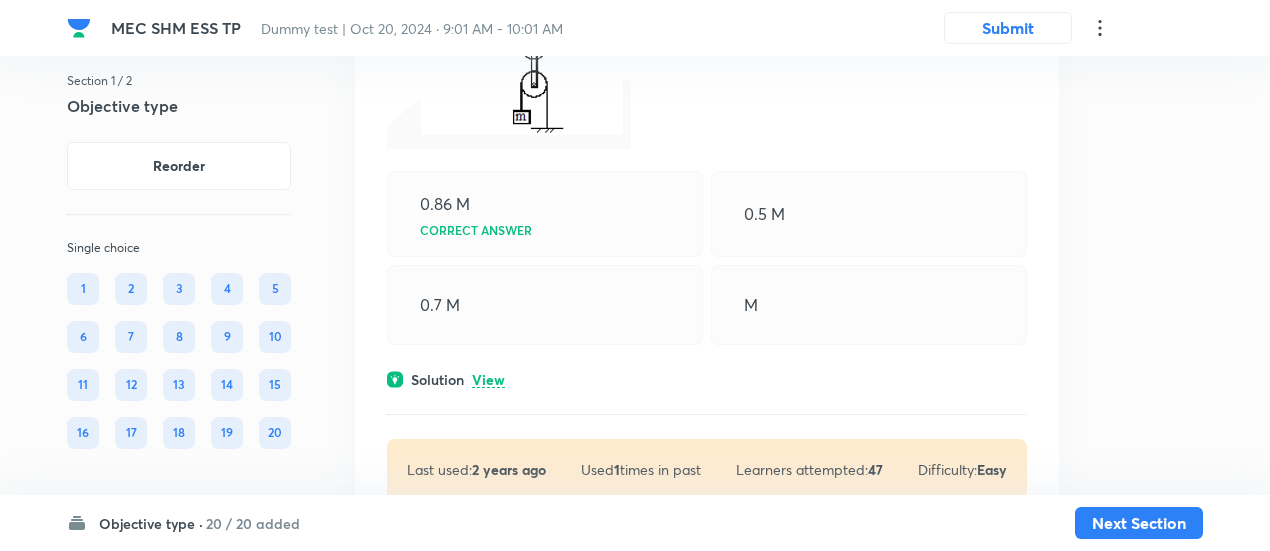 scroll, scrollTop: 2290, scrollLeft: 0, axis: vertical 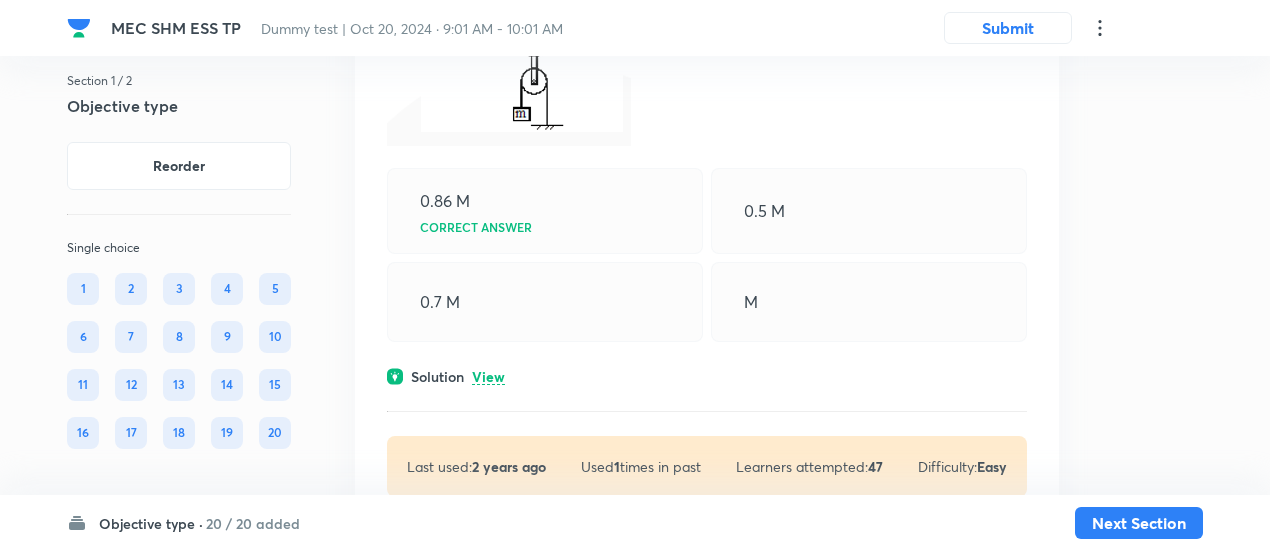 click on "View" at bounding box center (488, 377) 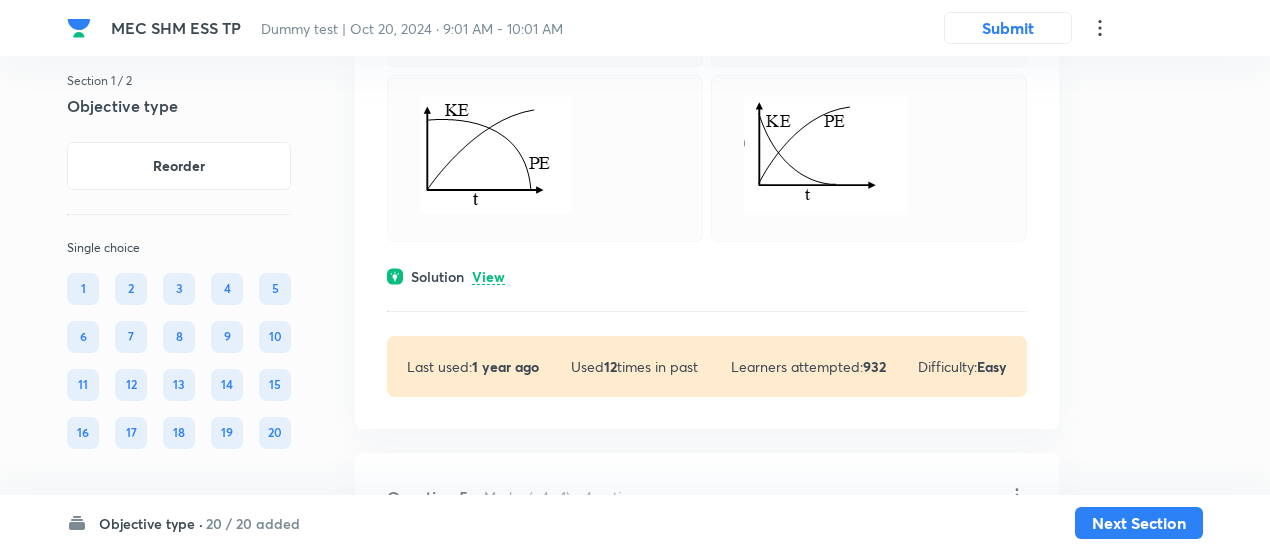 scroll, scrollTop: 3213, scrollLeft: 0, axis: vertical 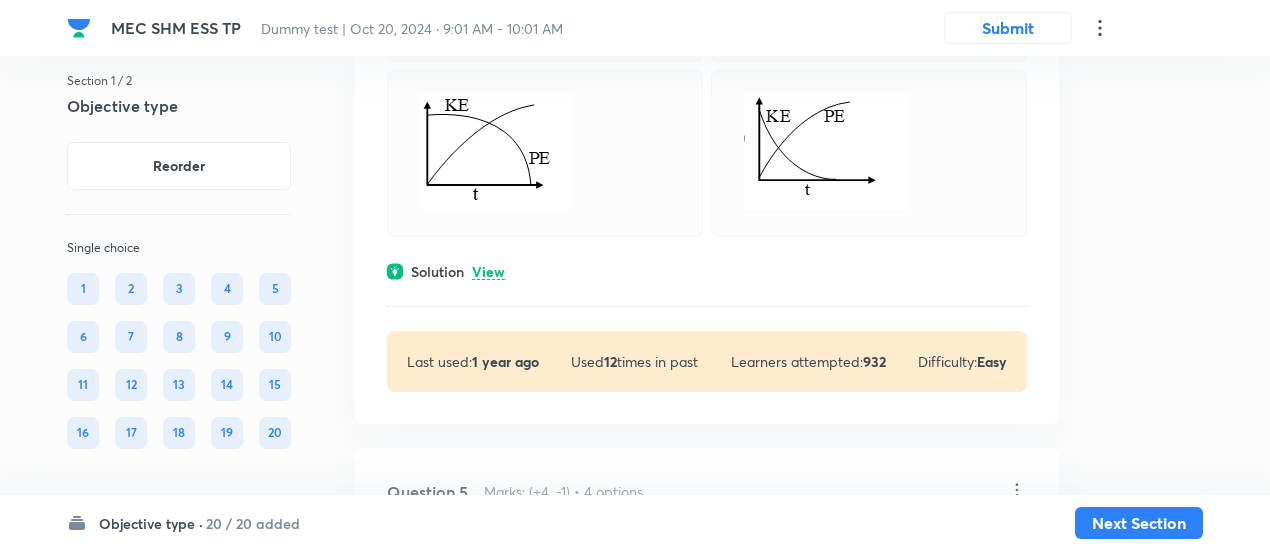 click on "View" at bounding box center [488, 272] 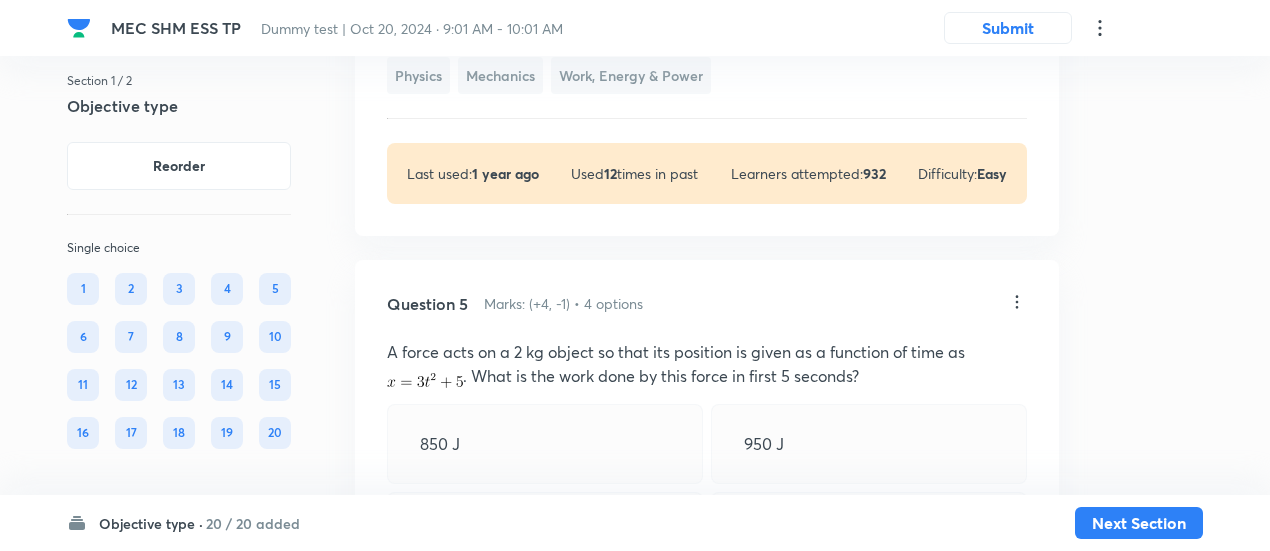 scroll, scrollTop: 3908, scrollLeft: 0, axis: vertical 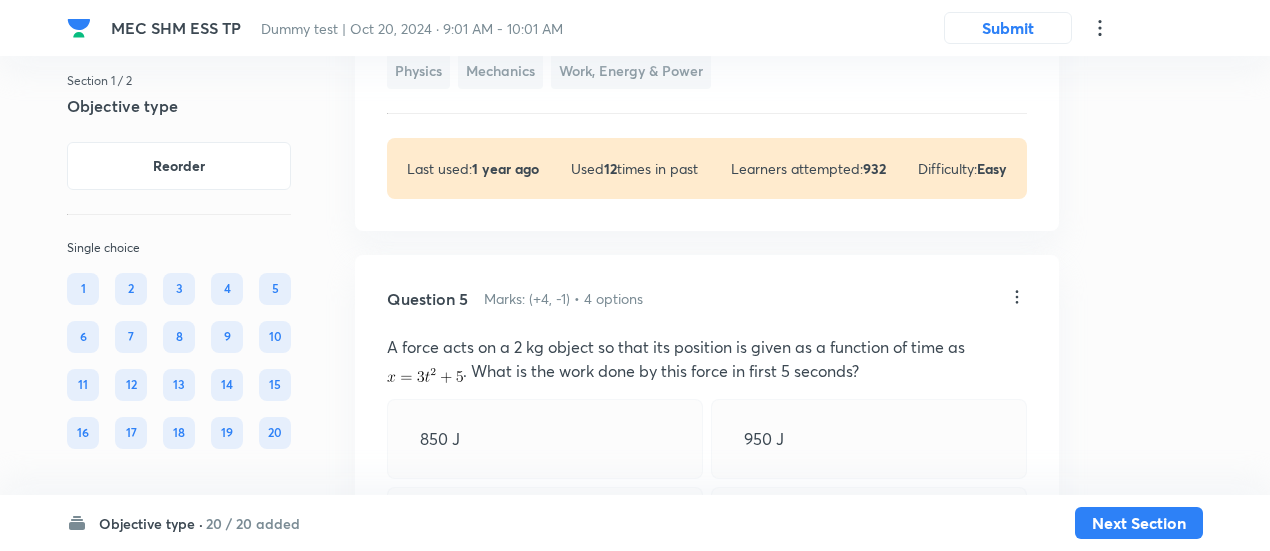 click on "Solution View" at bounding box center (707, 607) 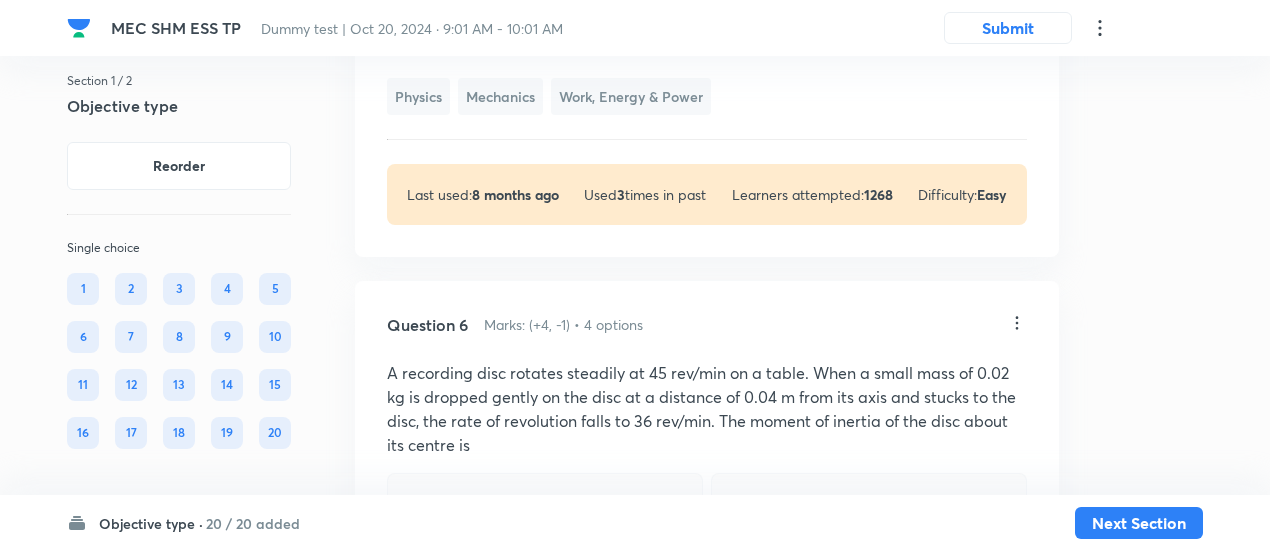 scroll, scrollTop: 4654, scrollLeft: 0, axis: vertical 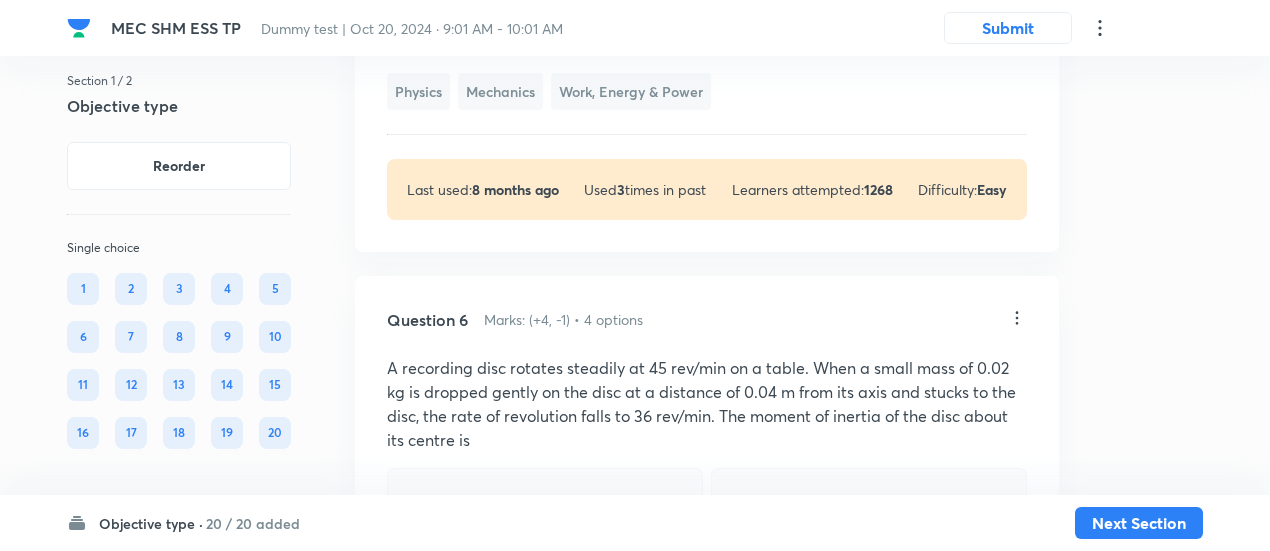 click on "View" at bounding box center [488, 678] 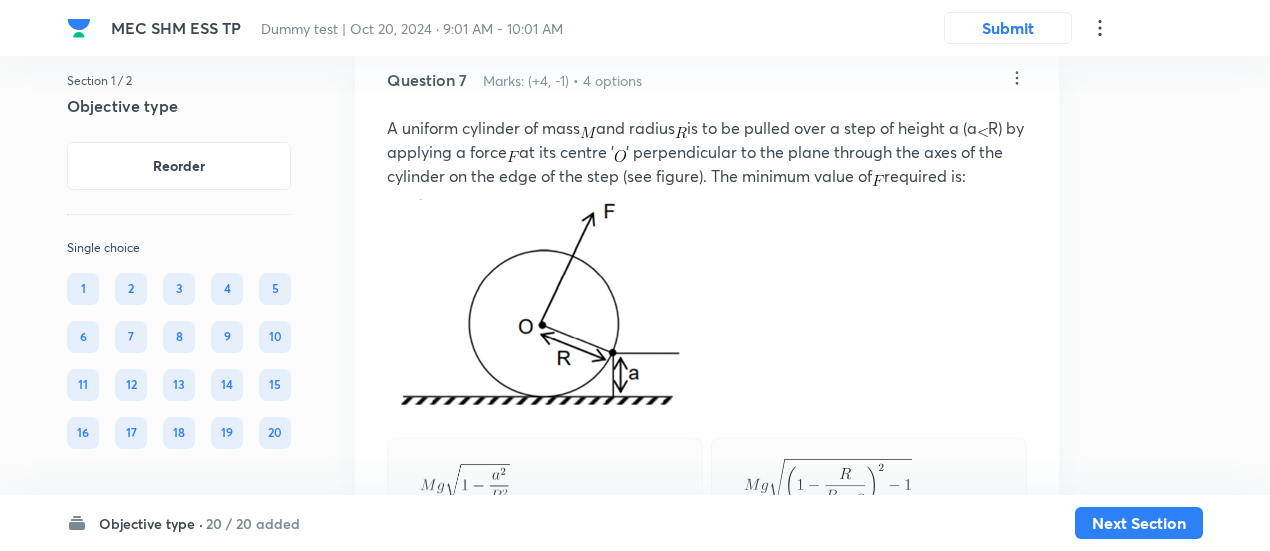 scroll, scrollTop: 5616, scrollLeft: 0, axis: vertical 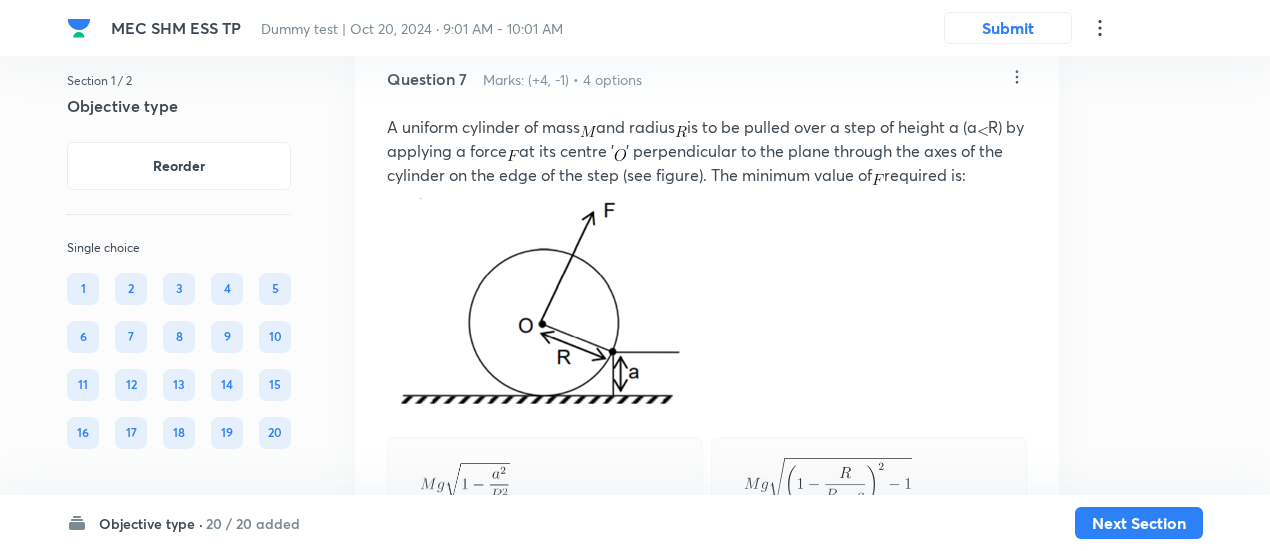 click on "View" at bounding box center (488, 680) 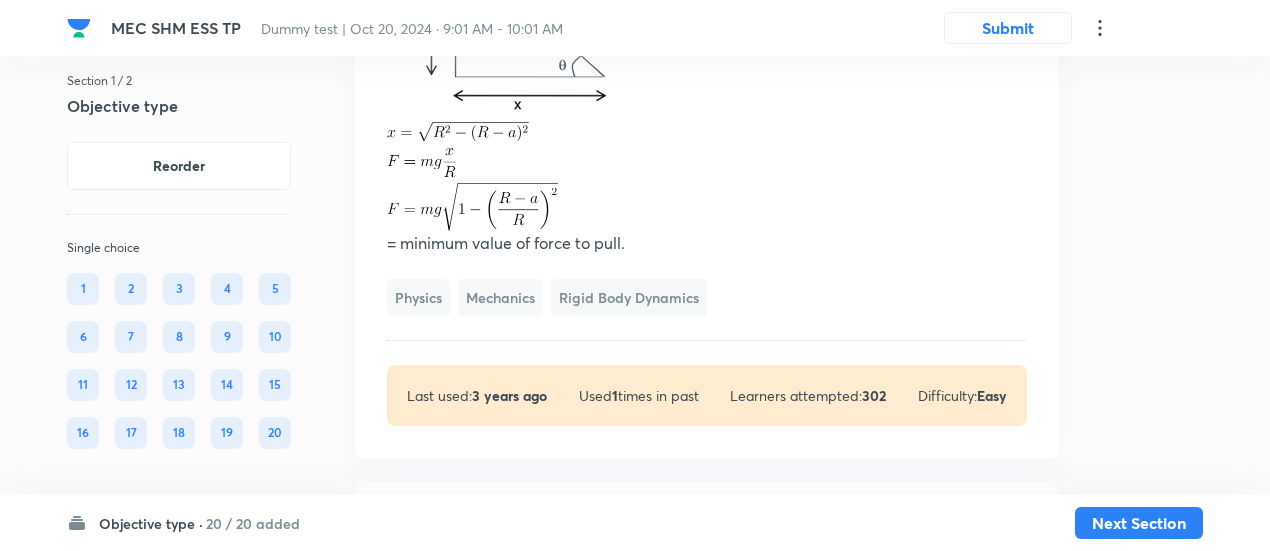 scroll, scrollTop: 6600, scrollLeft: 0, axis: vertical 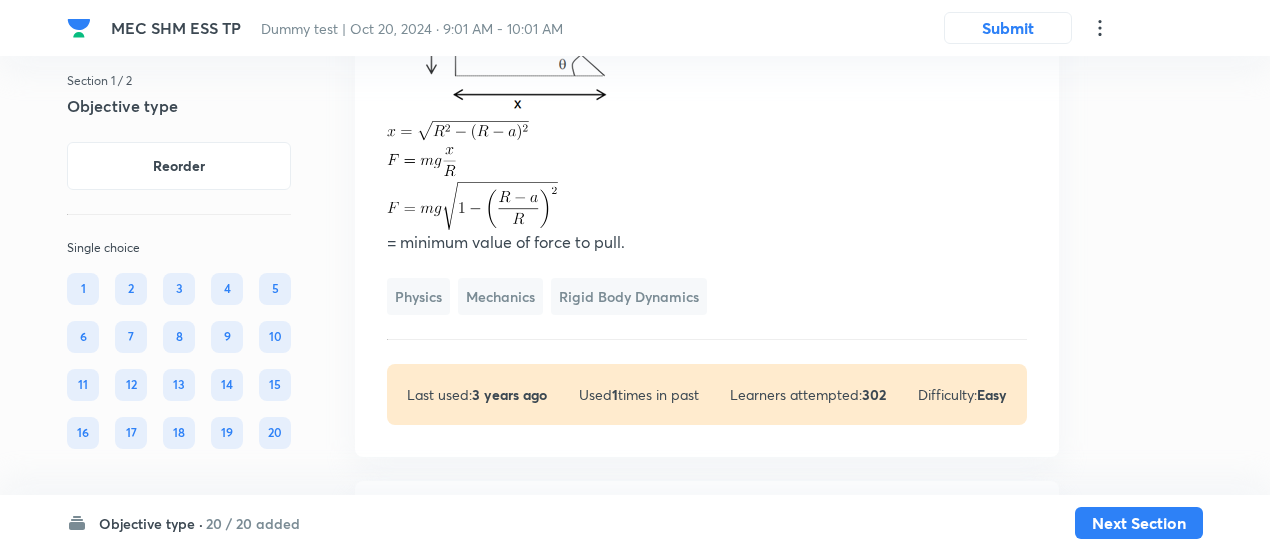 click on "All Types English Question 1 Marks: (+4, -1) • 4 options Starting from the origin at time  , with initial velocity  , a particle moves in the x-y plane with a constant acceleration of  . At time t, its coordinates are  . The values of t and   are, respectively: 2 s and 18 m Correct answer 4 s and 52 m  2 s and 24 m  5 s and 25 m  Solution Hide Given:  Acceleration,   and final coordinate   in time t. Physics Mechanics Kinematics Last used:  1 month ago Used  10  times in past Learners attempted:  536 Difficulty: Easy Question 2 Marks: (+4, -1) • 4 options Find the acceleration of block m 1 . Correct answer Solution Hide Using tension trick, –Ta 1  + 2Ta 2  = 0   a 1  = 2a 2    ...(i) Equations of motion of blocks : m 1 g – T = m 1 a 1        ...(ii) 2T – m 2 g = m 2 a 2       ...(iii) From eqn. (i), (ii) and (iii), 2m 1 g – m 2 g = 4m 1 a 2  + m 2 a 2  so,    Physics Mechanics Laws of Motion & Friction Last used:  2 years ago Used  3  times in past Learners attempted:  57 Moderate" at bounding box center [707, 1263] 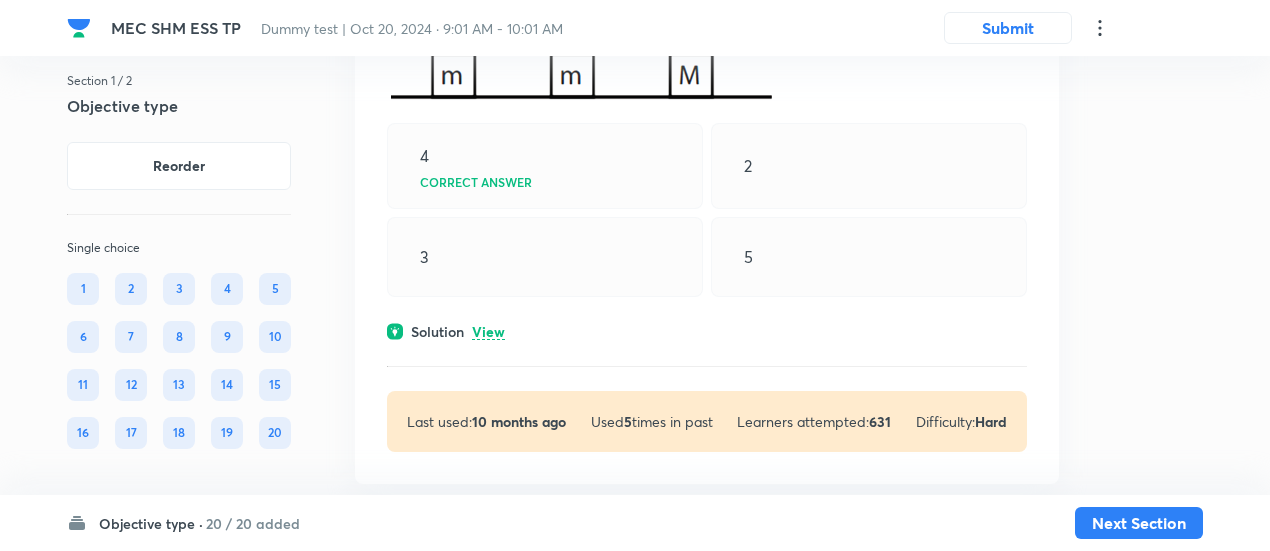 scroll, scrollTop: 7292, scrollLeft: 0, axis: vertical 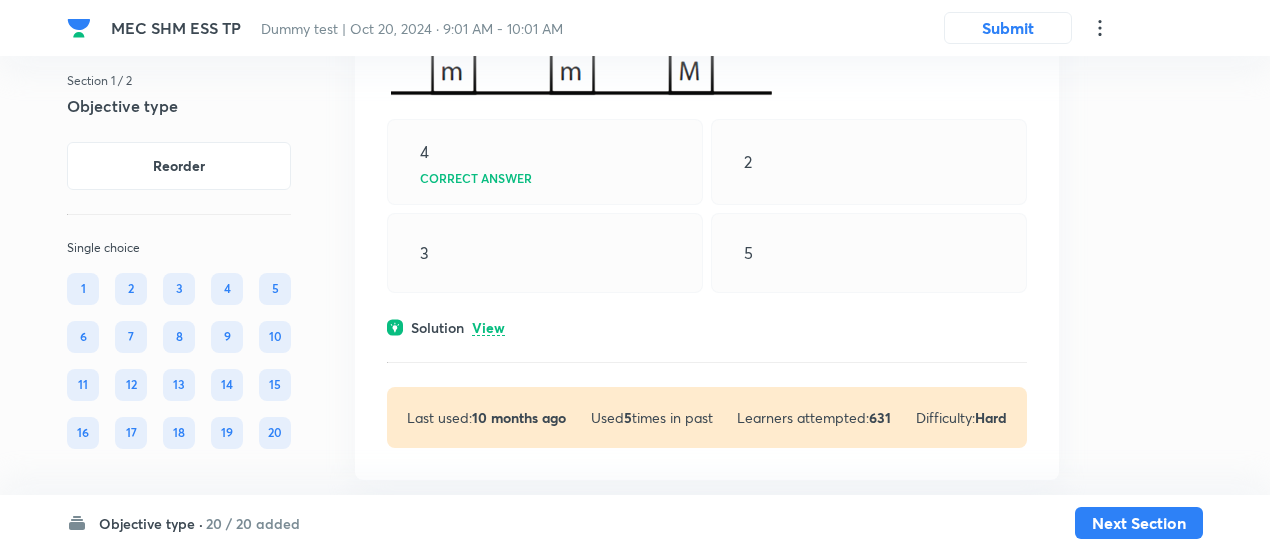 click on "View" at bounding box center (488, 328) 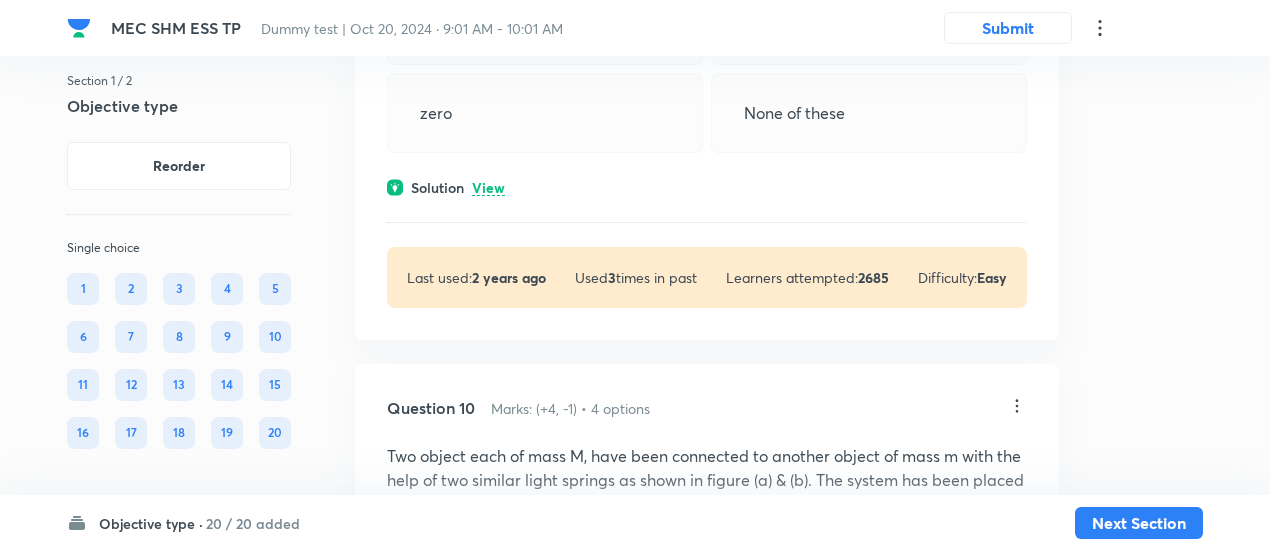 scroll, scrollTop: 8545, scrollLeft: 0, axis: vertical 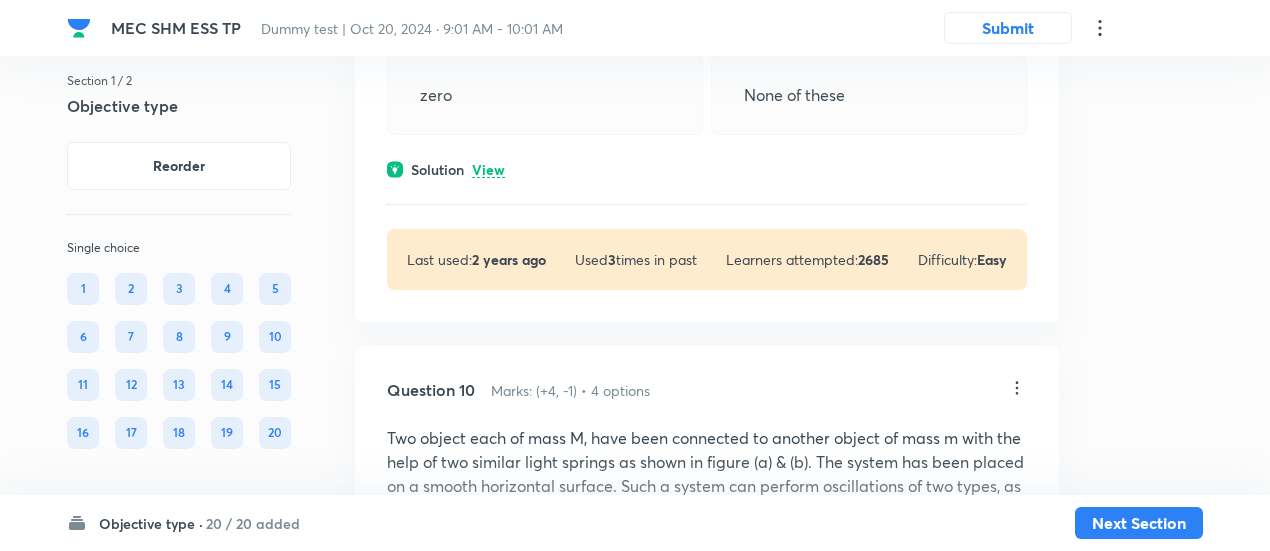 click on "Question 9 Marks: (+4, -1) • 4 options There is a parabolic-shaped bridge across the river of width d. The highest point of the bridge is h meter above, the level of banks. A car of mass m is crossing the bridge at constant speed V, find the force exerted on the bridge by car when it is at the highest point ‘P’ of the bridge. (air drag absent) Correct answer zero  None of these  Solution View Last used:  2 years ago Used  3  times in past Learners attempted:  2685 Difficulty: Easy" at bounding box center (707, -46) 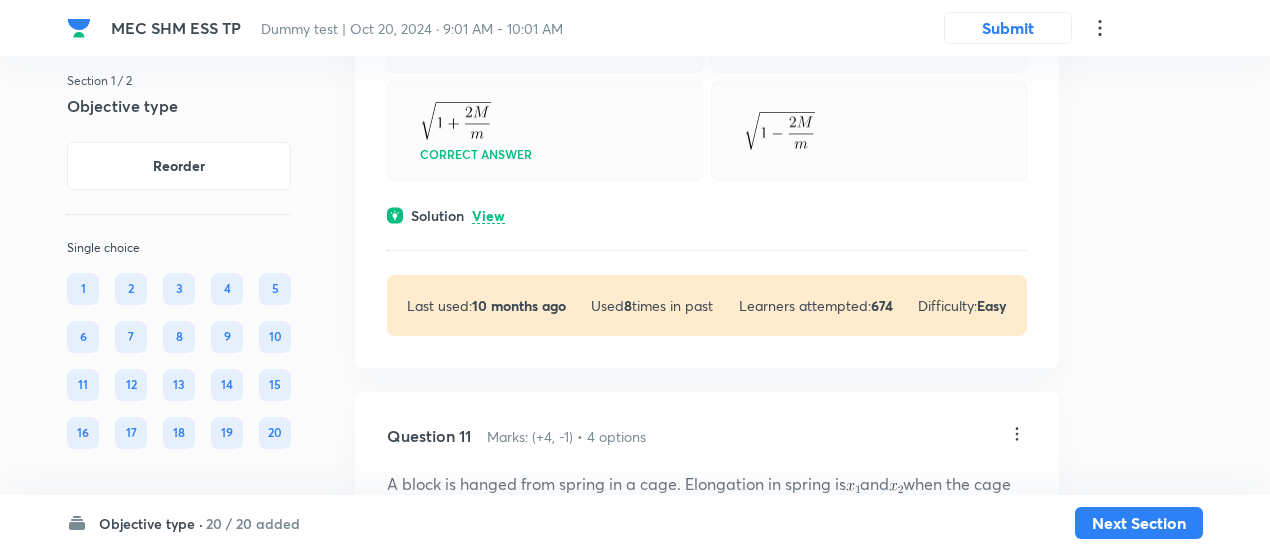 scroll, scrollTop: 10051, scrollLeft: 0, axis: vertical 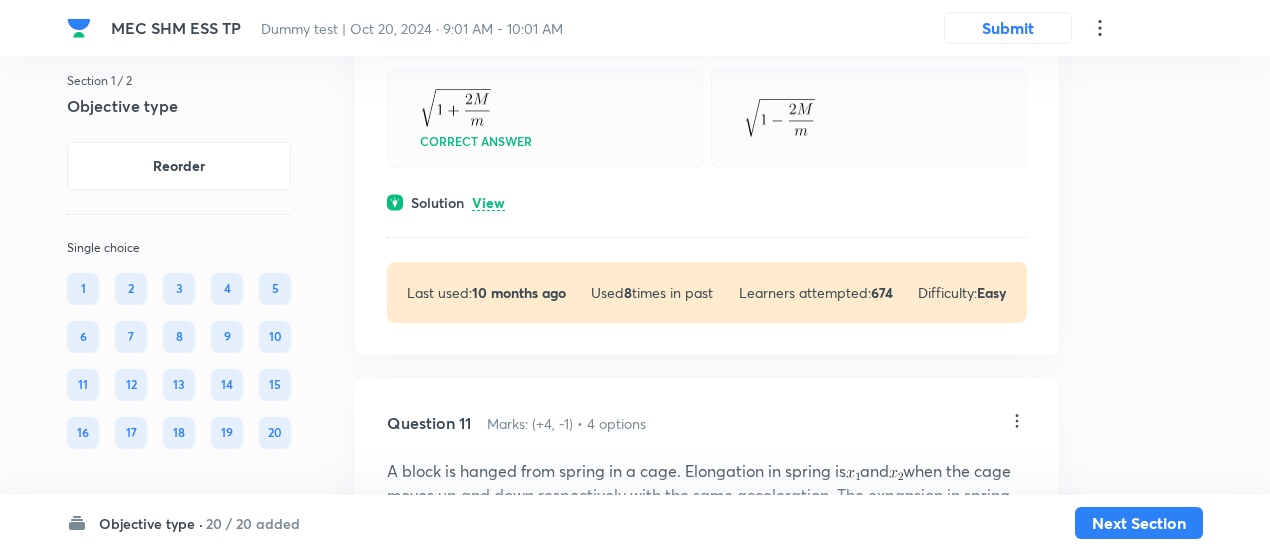 click on "View" at bounding box center (488, 203) 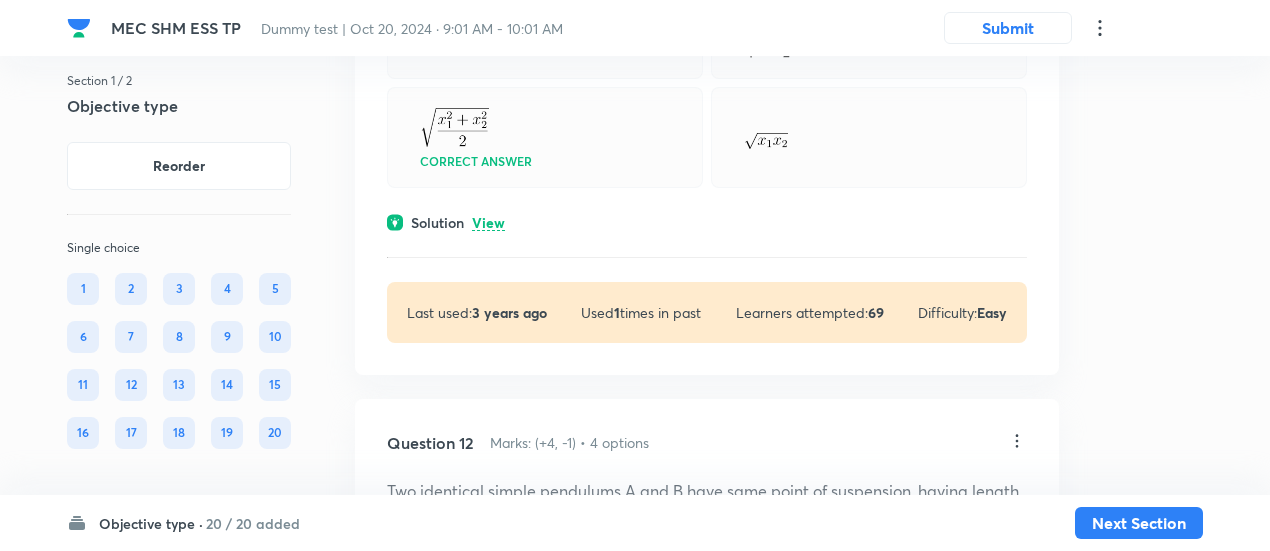 scroll, scrollTop: 11394, scrollLeft: 0, axis: vertical 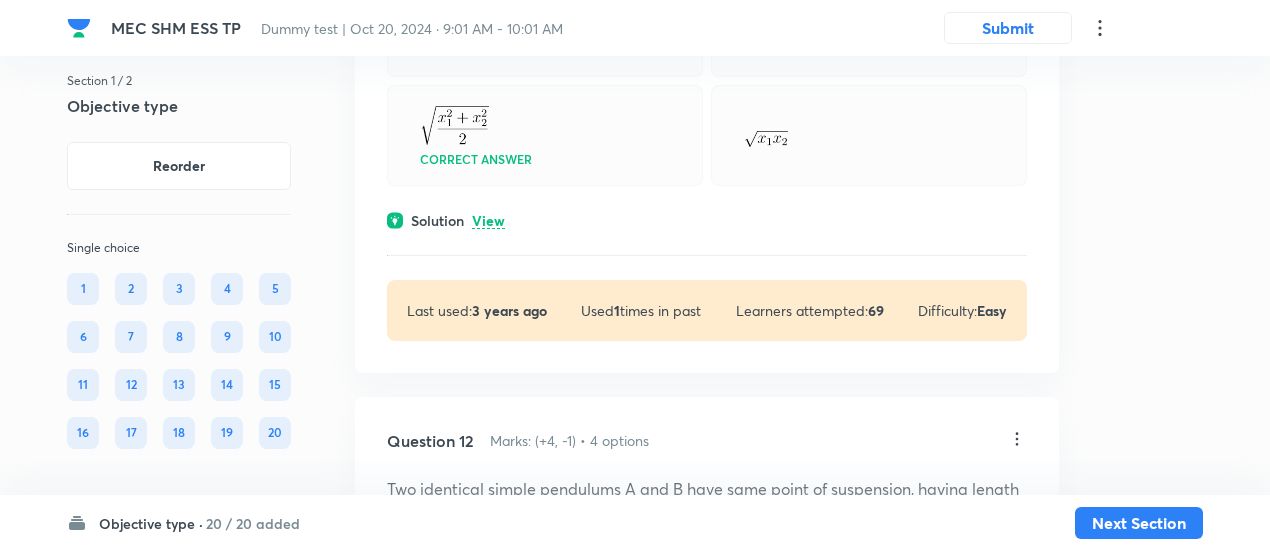 click on "View" at bounding box center [488, 221] 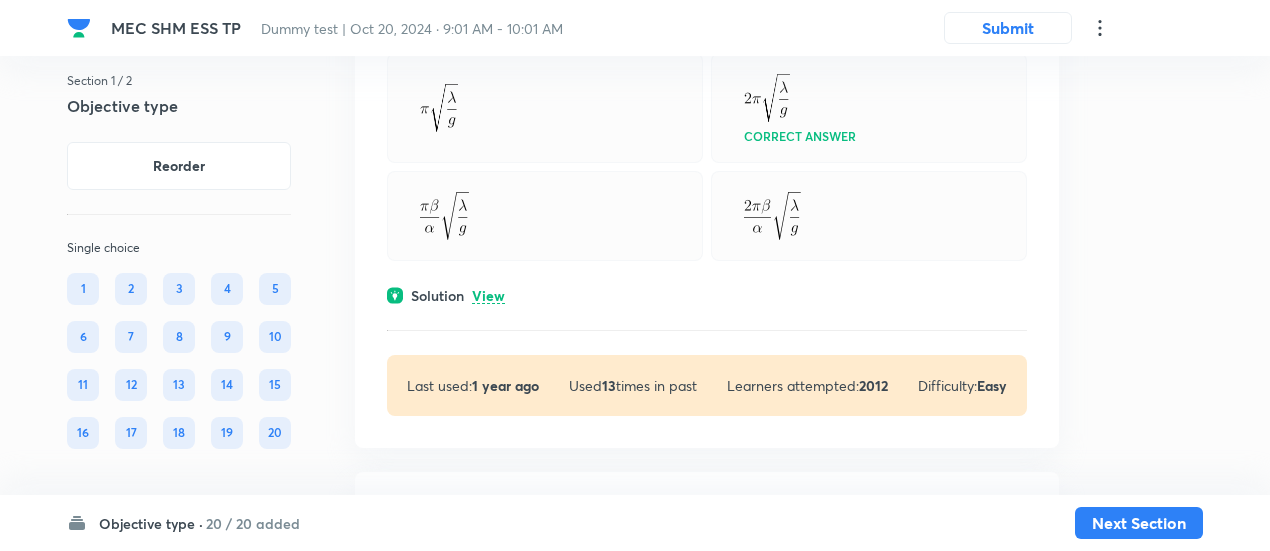 scroll, scrollTop: 12346, scrollLeft: 0, axis: vertical 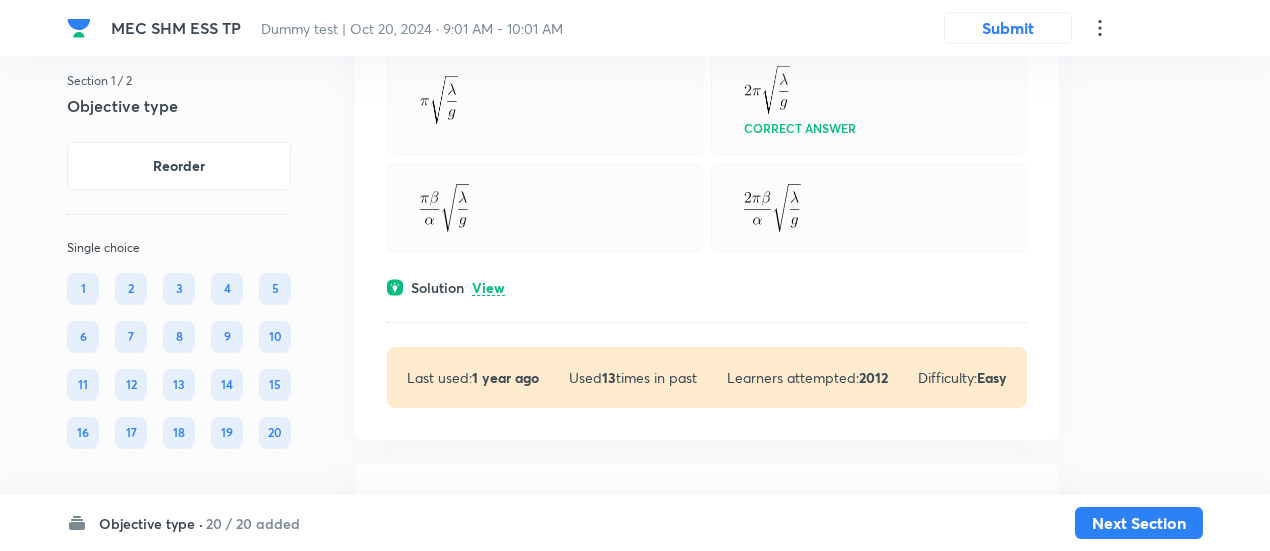 click on "View" at bounding box center (488, 288) 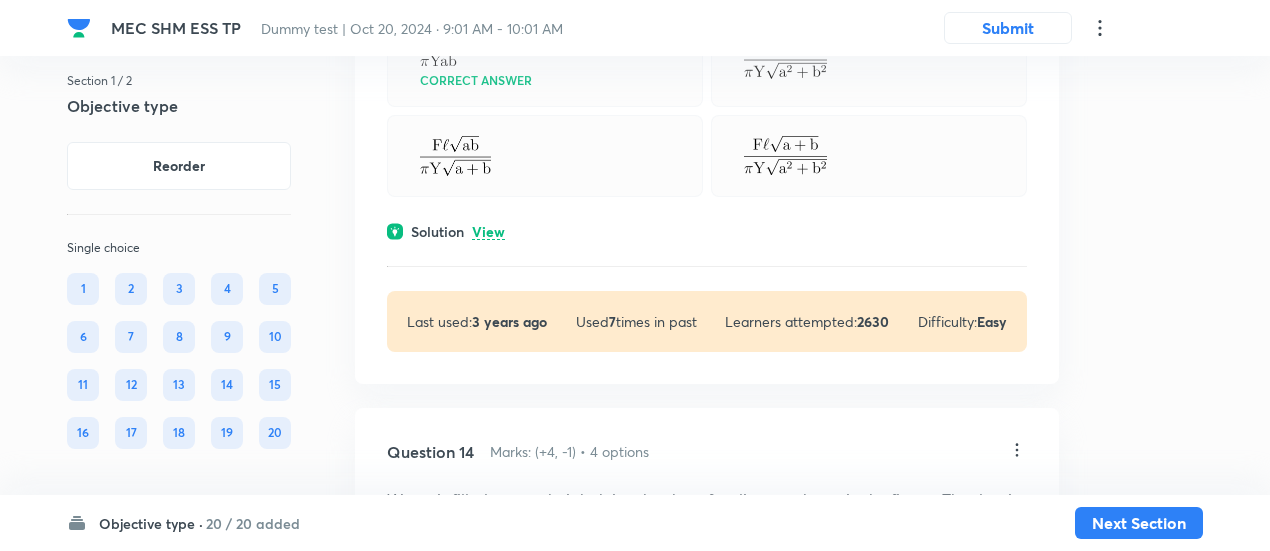 scroll, scrollTop: 13093, scrollLeft: 0, axis: vertical 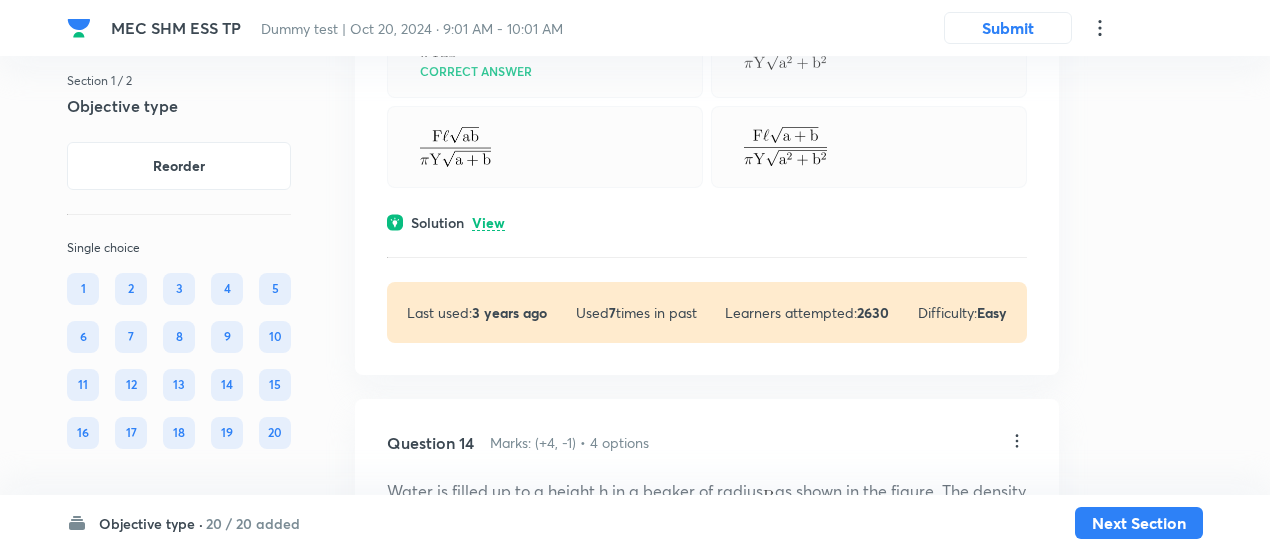 click on "View" at bounding box center (488, 223) 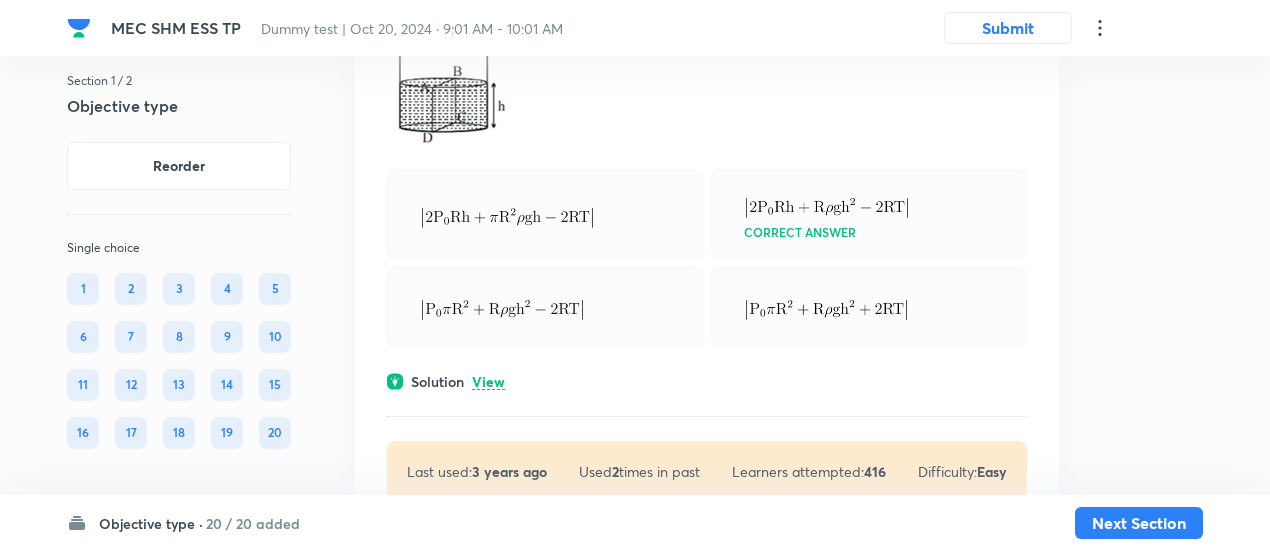scroll, scrollTop: 13765, scrollLeft: 0, axis: vertical 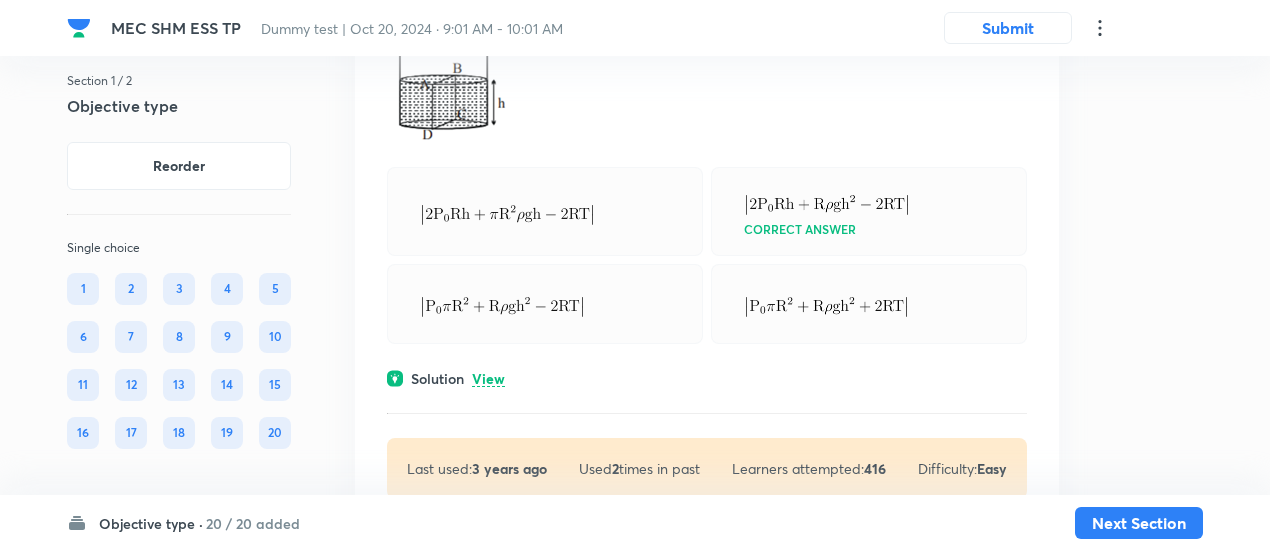 click on "View" at bounding box center (488, 379) 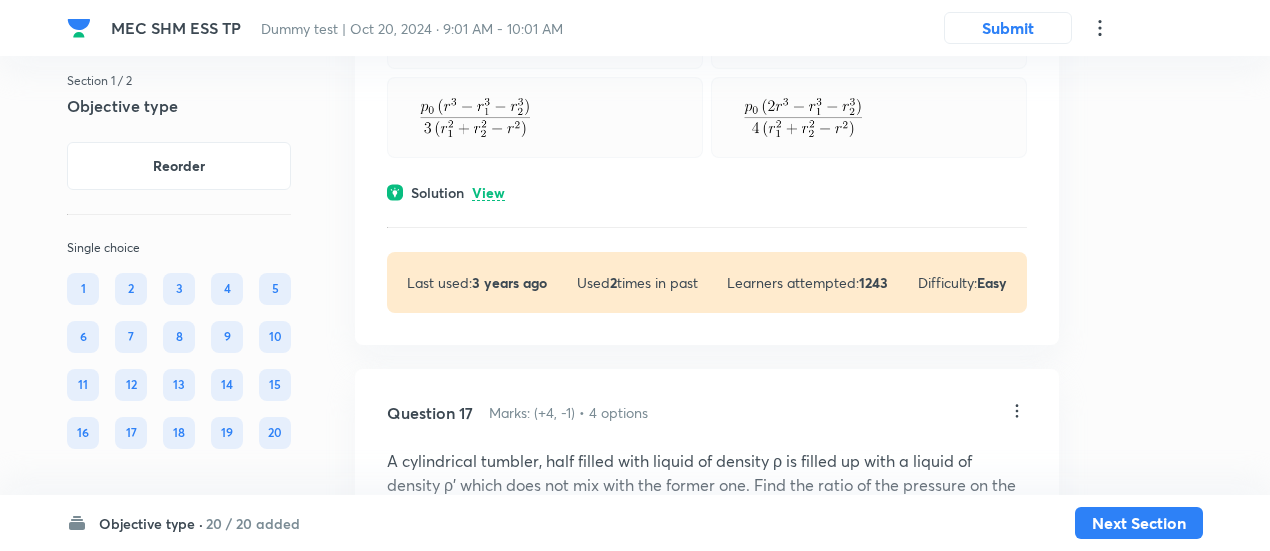 scroll, scrollTop: 15517, scrollLeft: 0, axis: vertical 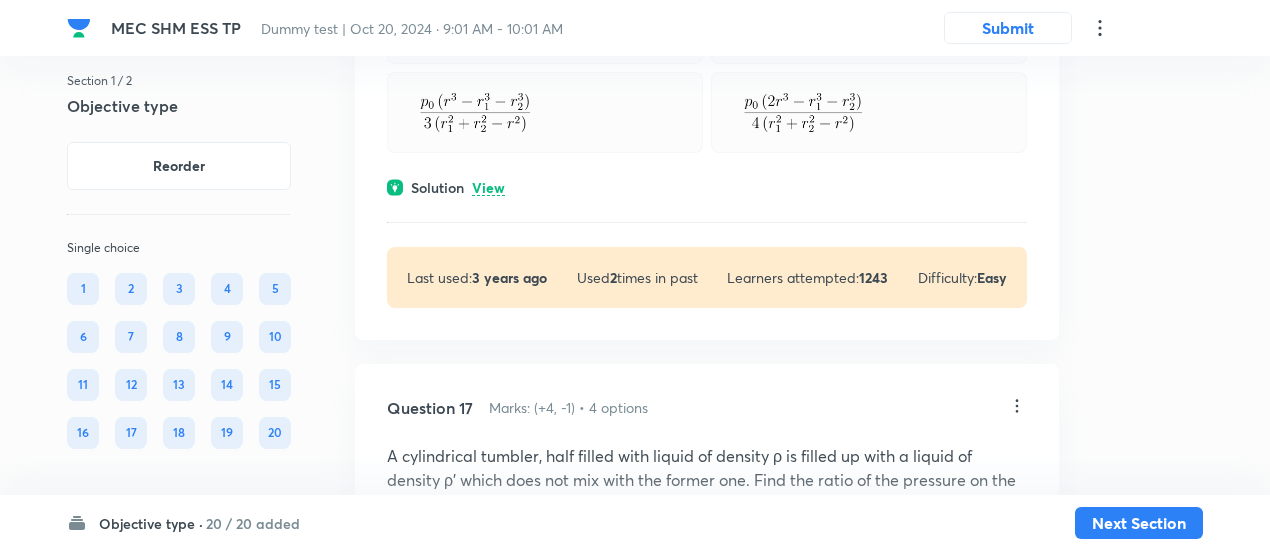 click on "Solution View" at bounding box center [707, 187] 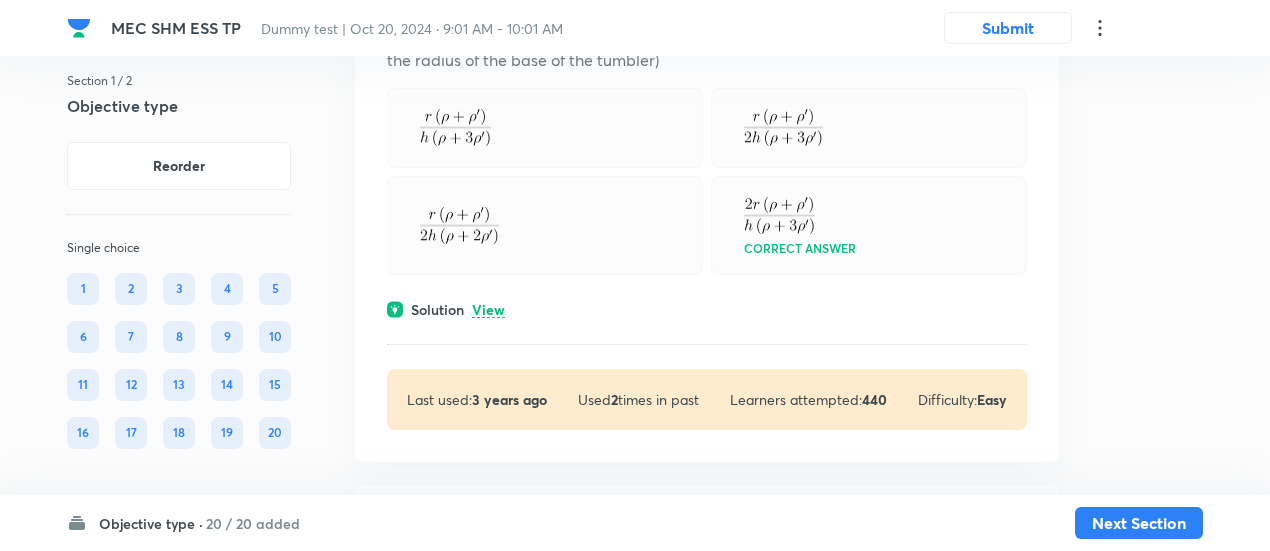 scroll, scrollTop: 16431, scrollLeft: 0, axis: vertical 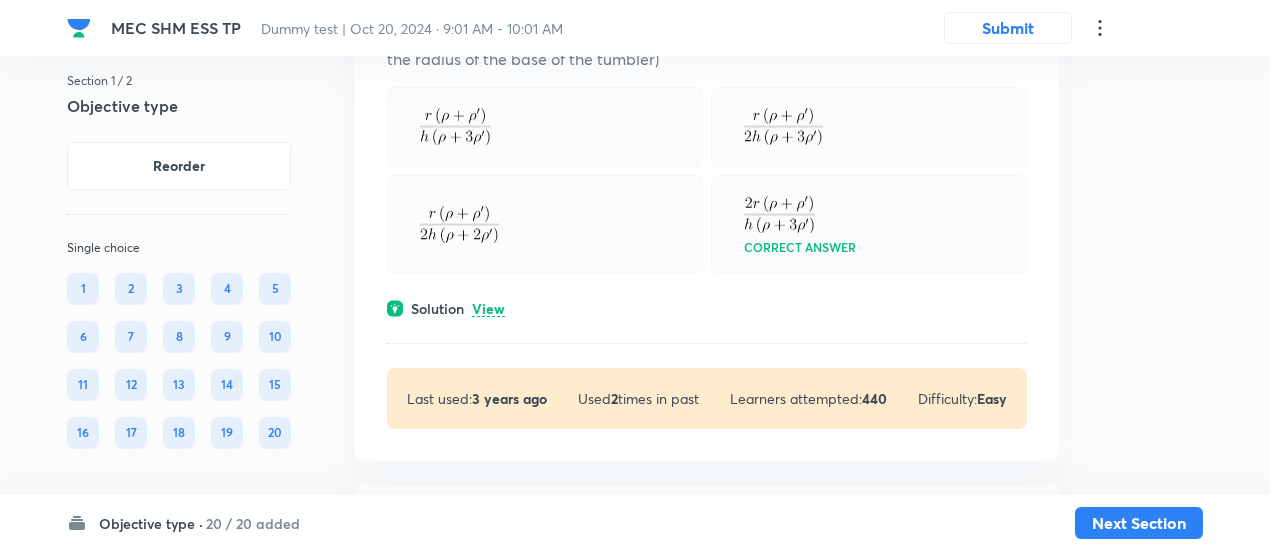 click on "View" at bounding box center (488, 309) 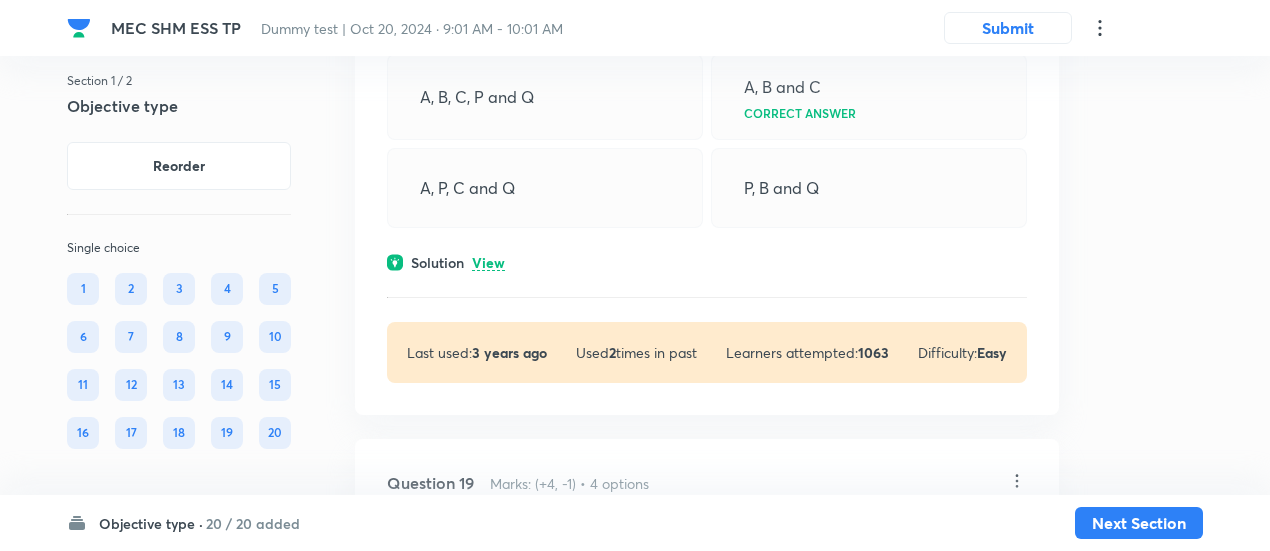 scroll, scrollTop: 18313, scrollLeft: 0, axis: vertical 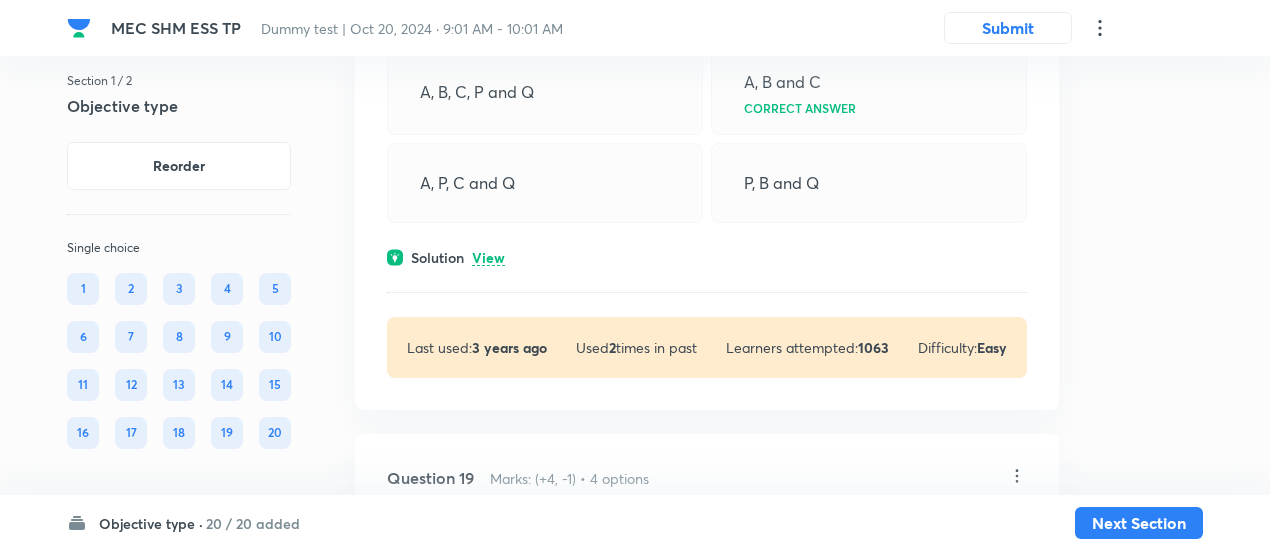 click on "View" at bounding box center (488, 258) 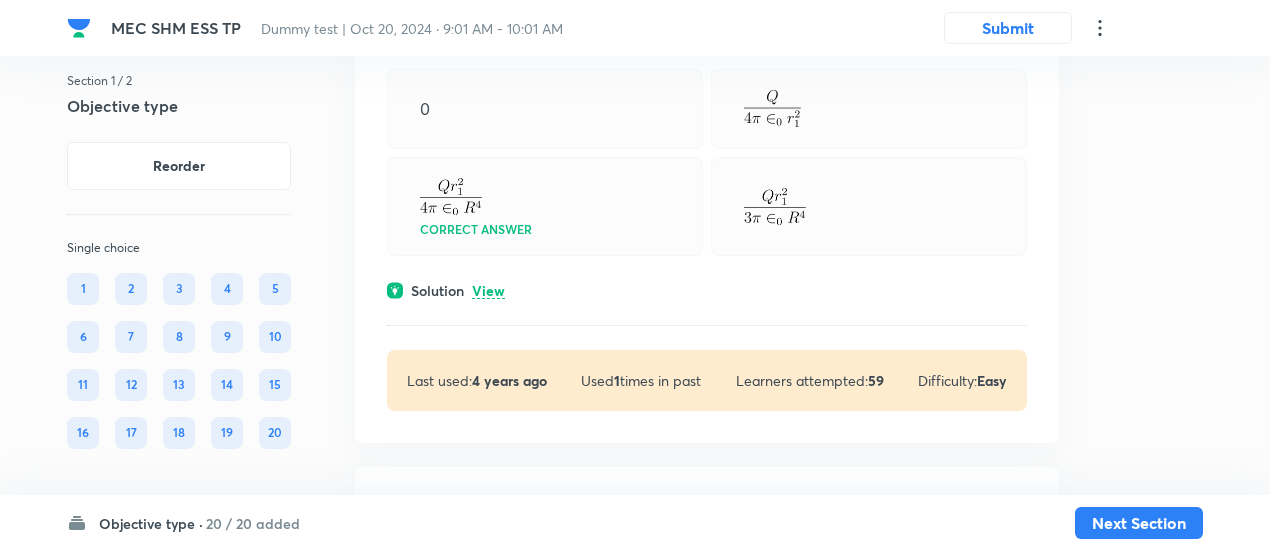 scroll, scrollTop: 19475, scrollLeft: 0, axis: vertical 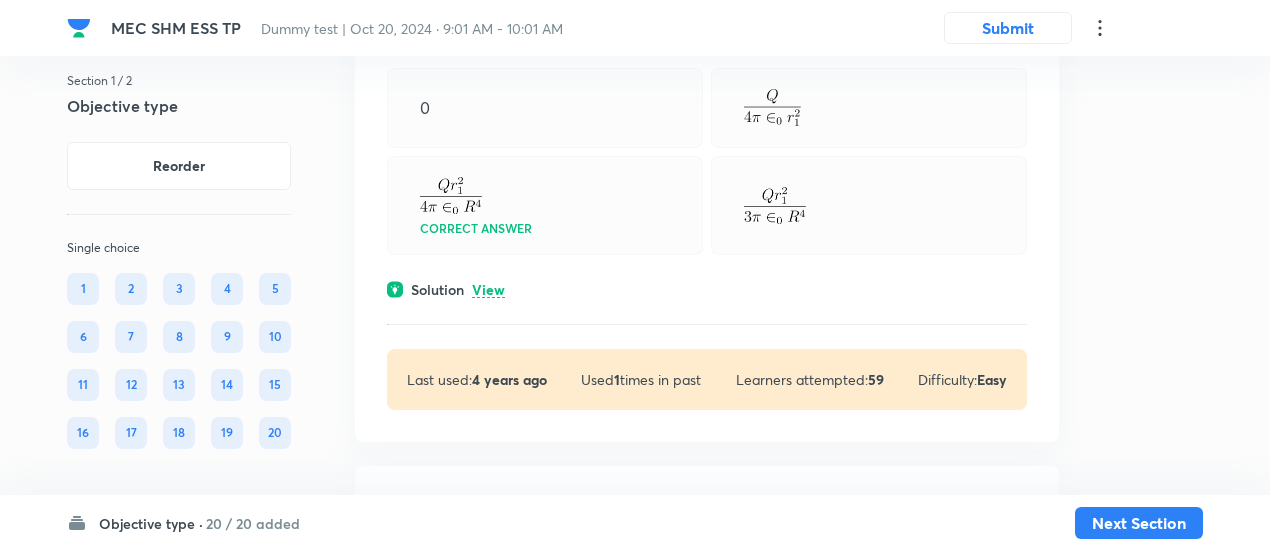 click on "View" at bounding box center (488, 290) 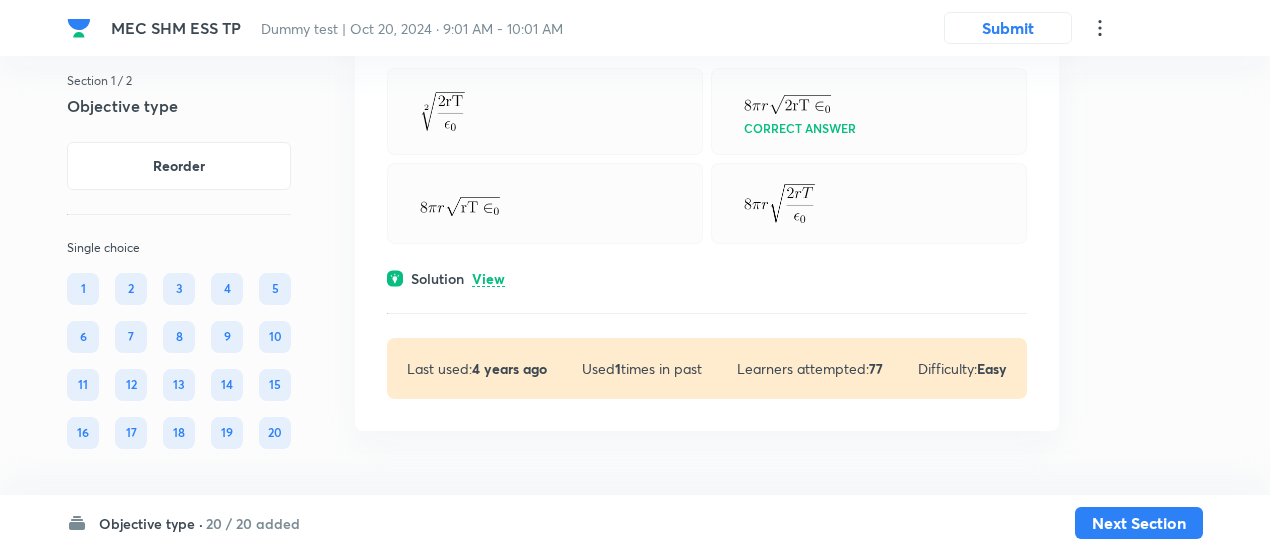 scroll, scrollTop: 20569, scrollLeft: 0, axis: vertical 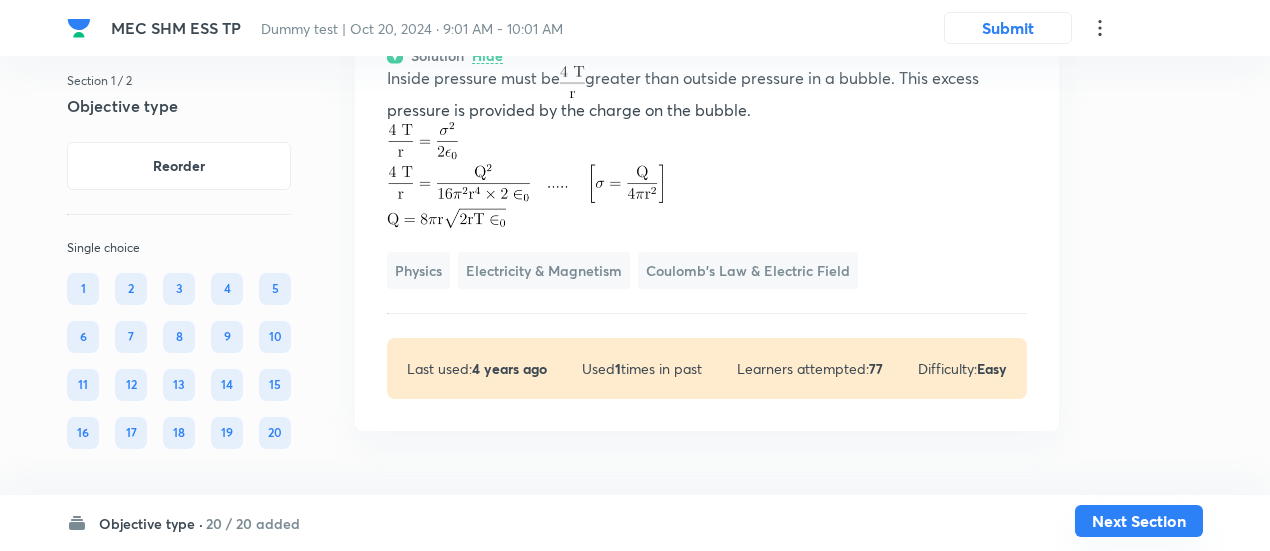 click on "Next Section" at bounding box center [1139, 521] 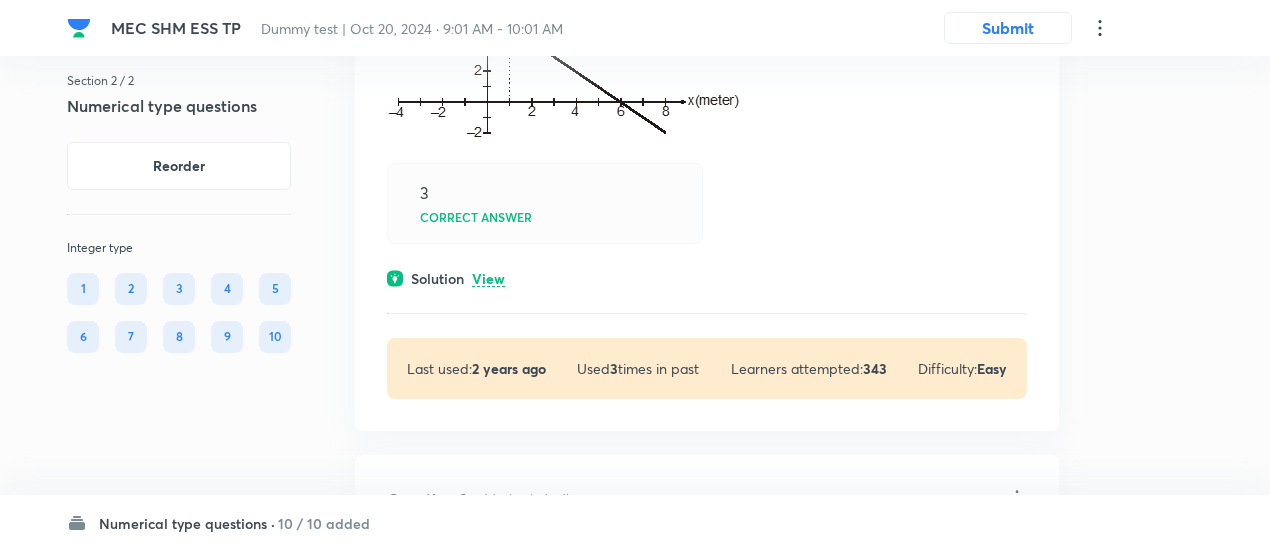 scroll, scrollTop: 1127, scrollLeft: 0, axis: vertical 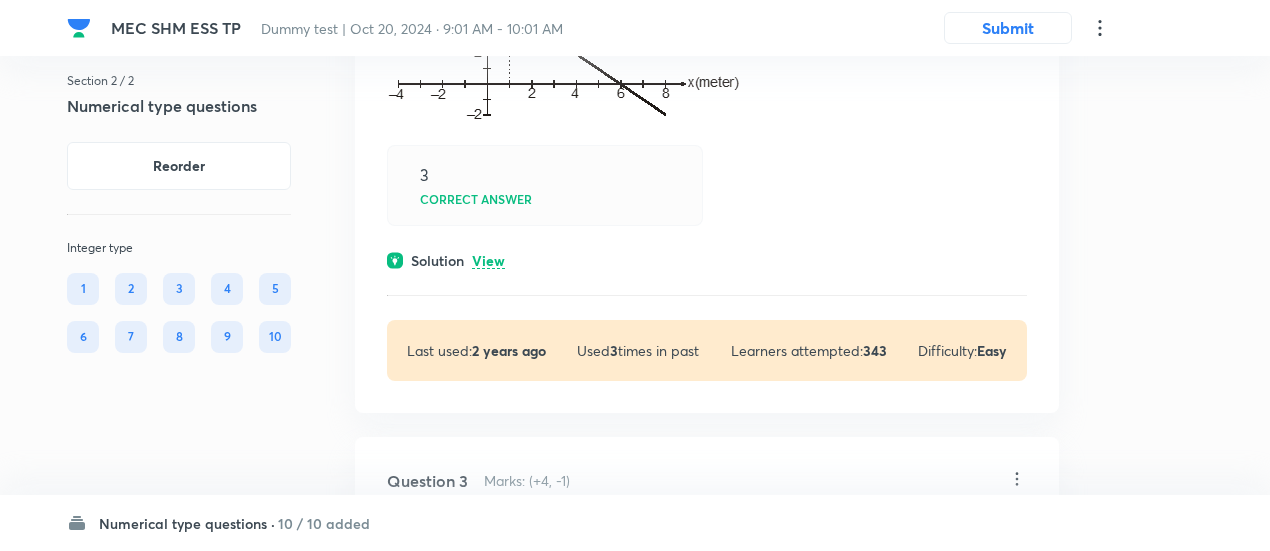 click on "View" at bounding box center (488, 261) 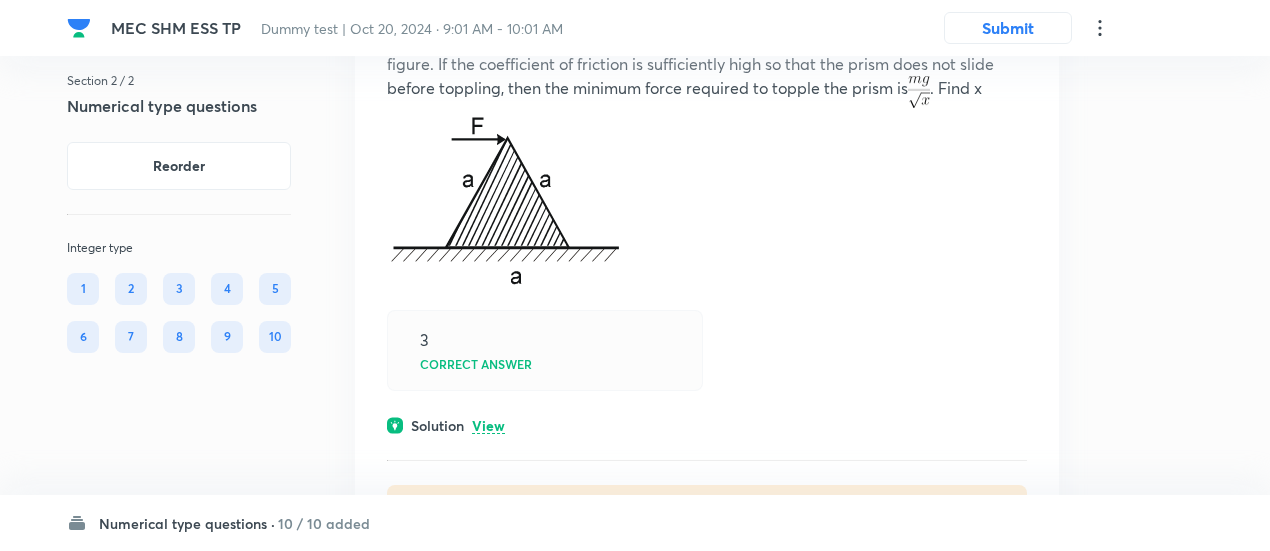 scroll, scrollTop: 1813, scrollLeft: 0, axis: vertical 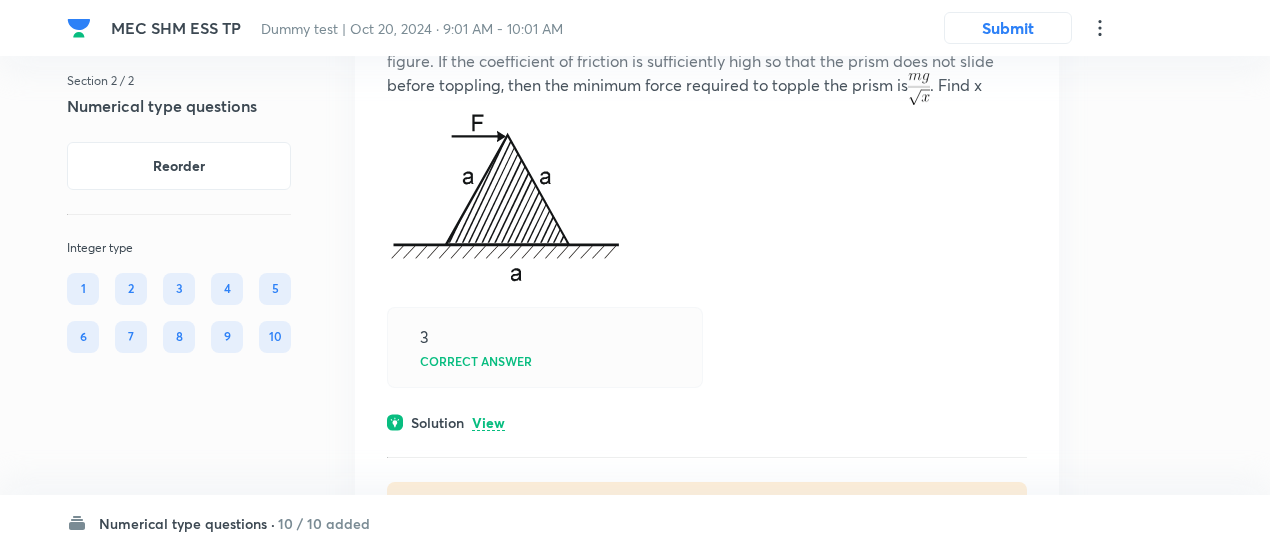 click on "View" at bounding box center (488, 423) 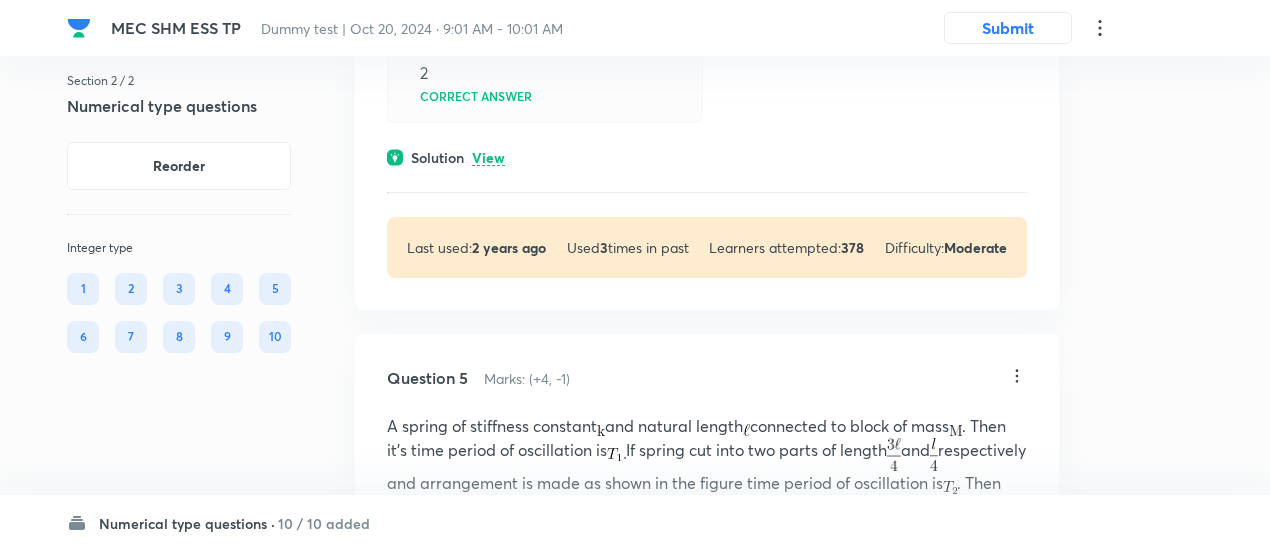 scroll, scrollTop: 3003, scrollLeft: 0, axis: vertical 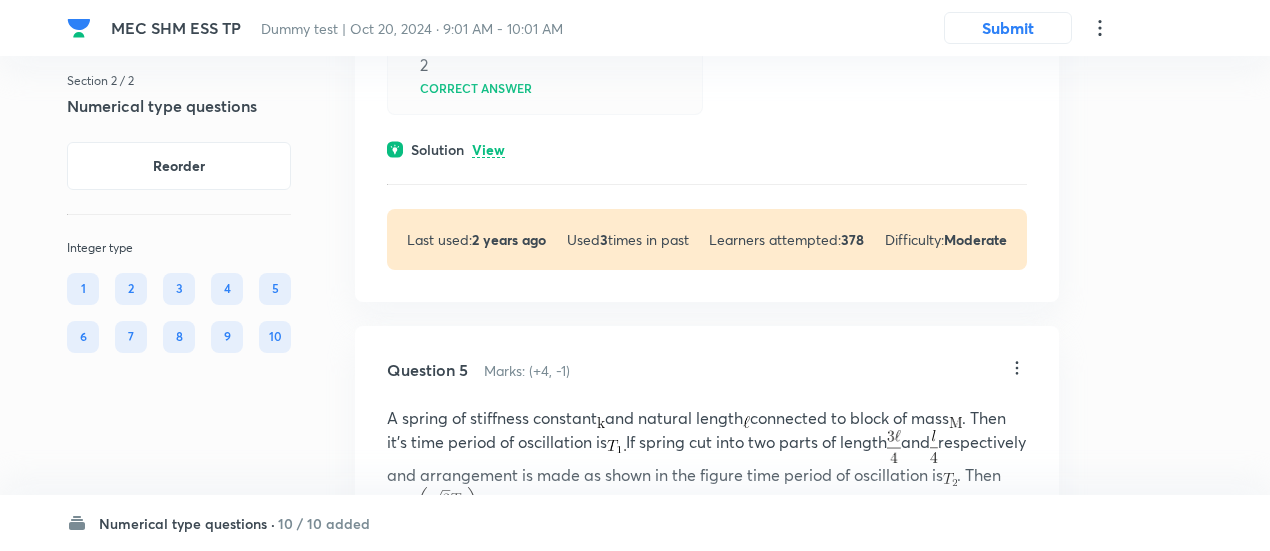 click on "Question 4 Marks: (+4, -1) (This question has integer answer, mark your answer to the nearest integer) A sphere of mass   in motion hits directly another sphere of mass   at rest and sticks to it. The total kinetic energy after collision is   of their total kinetic energy before collision then ratio   will be. 2 Correct answer Solution View Last used:  2 years ago Used  3  times in past Learners attempted:  378 Difficulty: Moderate" at bounding box center [707, 64] 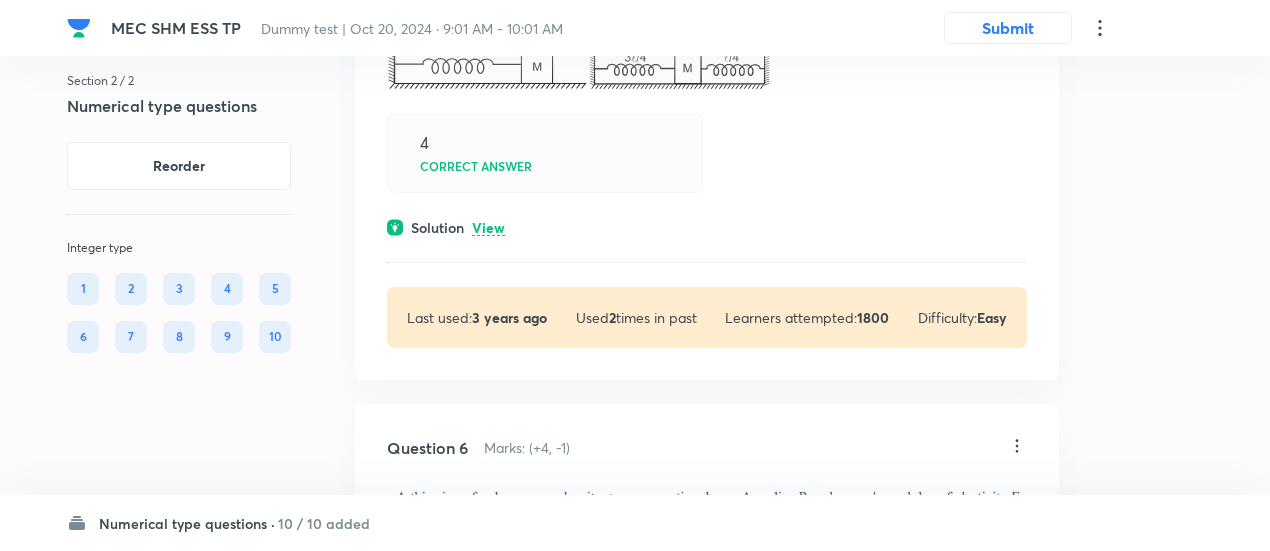 scroll, scrollTop: 3820, scrollLeft: 0, axis: vertical 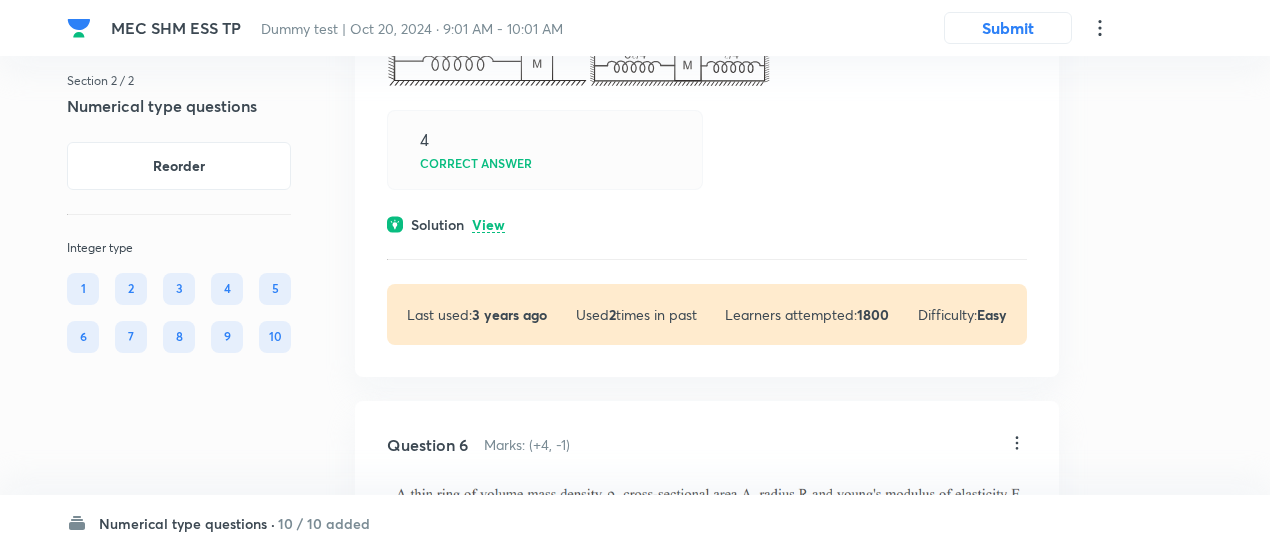 click on "View" at bounding box center (488, 225) 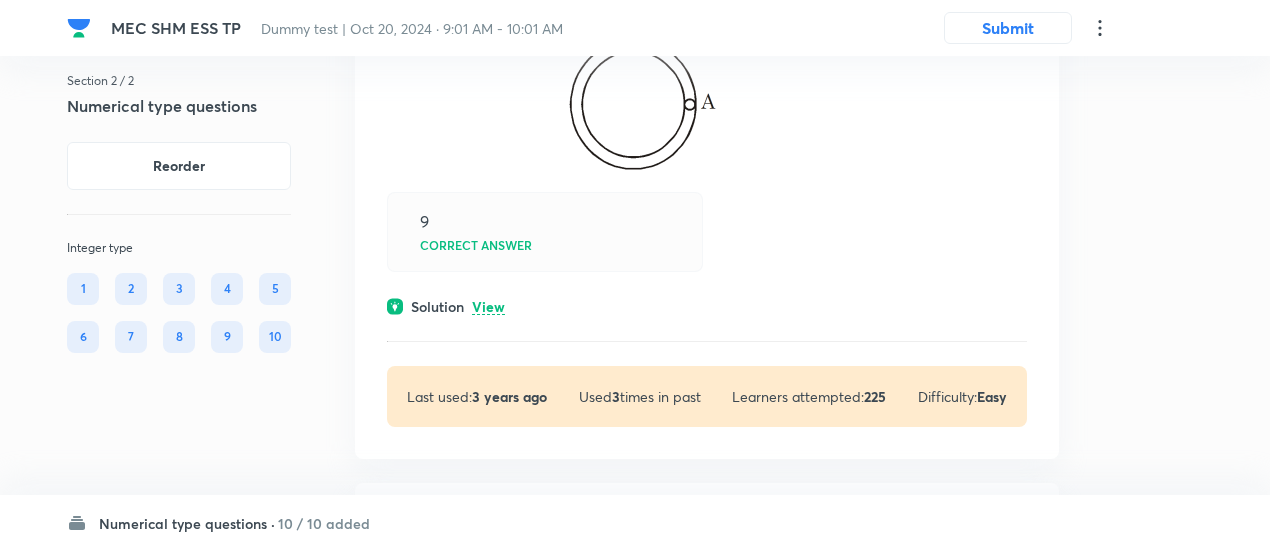 scroll, scrollTop: 4576, scrollLeft: 0, axis: vertical 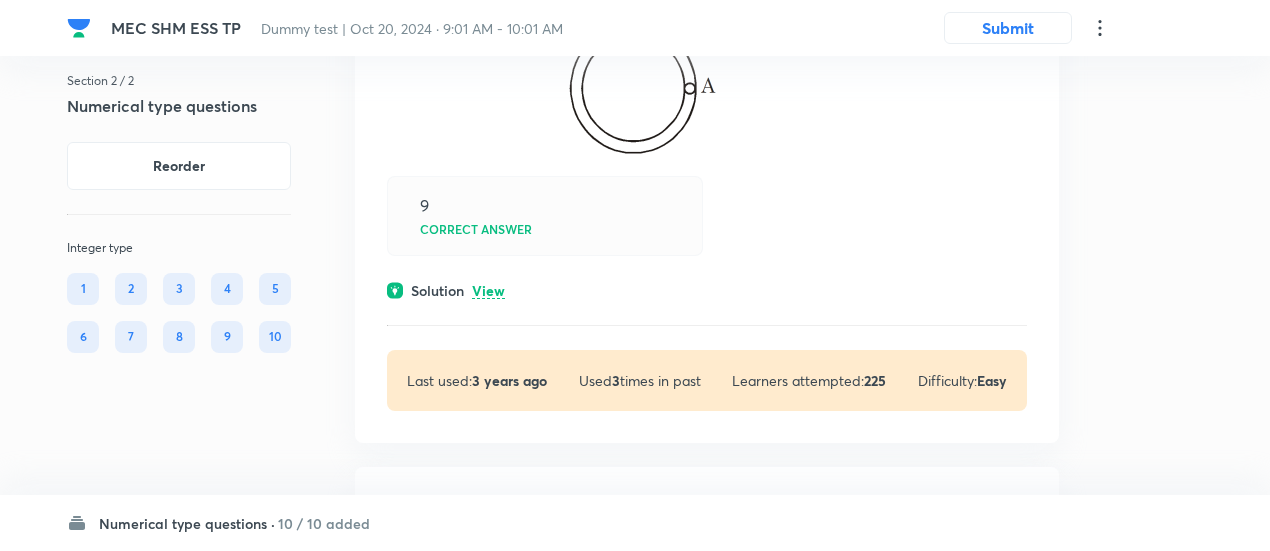 click on "View" at bounding box center (488, 291) 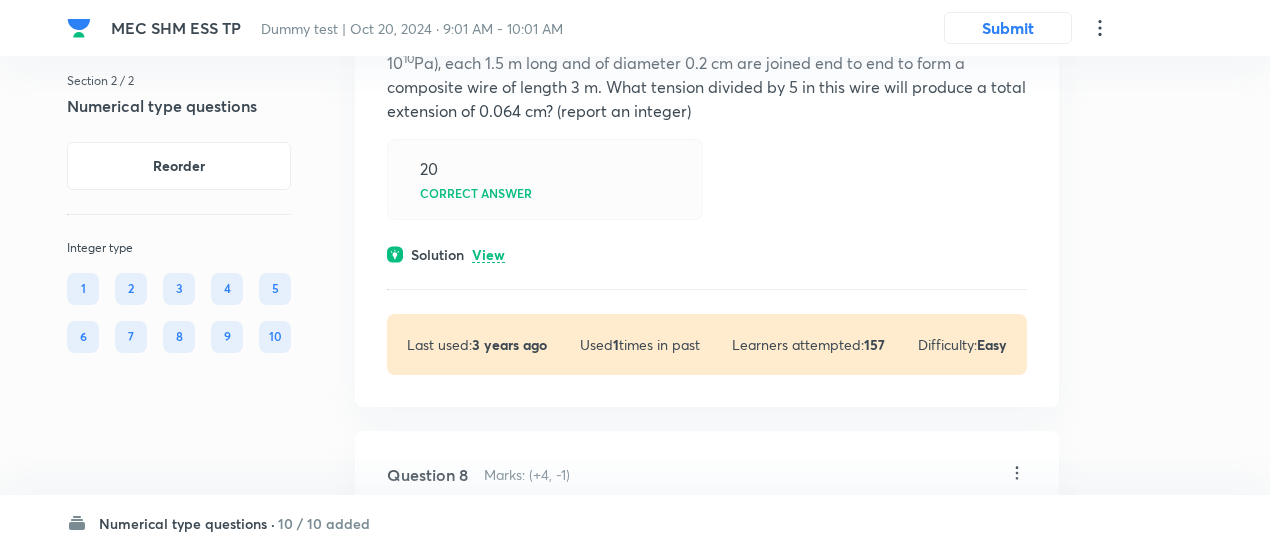 scroll, scrollTop: 5726, scrollLeft: 0, axis: vertical 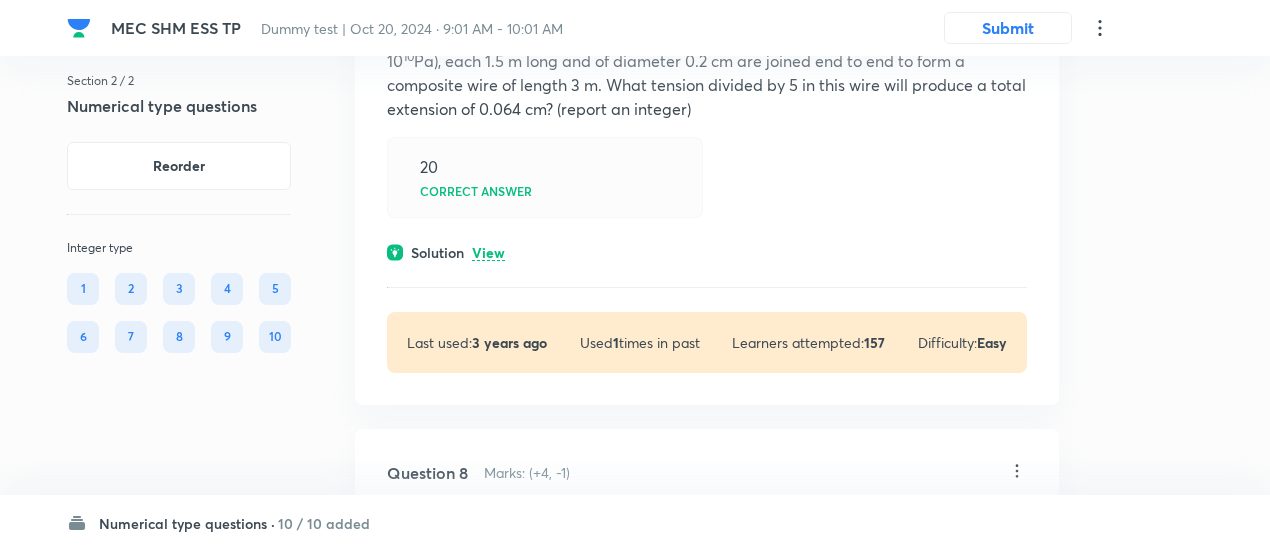 click on "View" at bounding box center [488, 253] 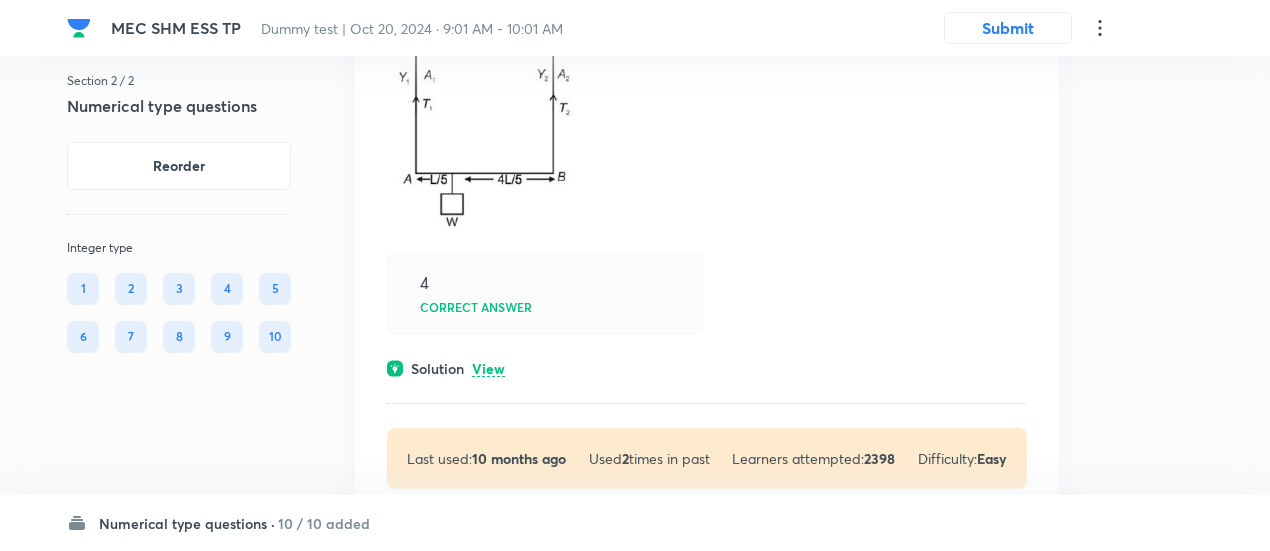 scroll, scrollTop: 6779, scrollLeft: 0, axis: vertical 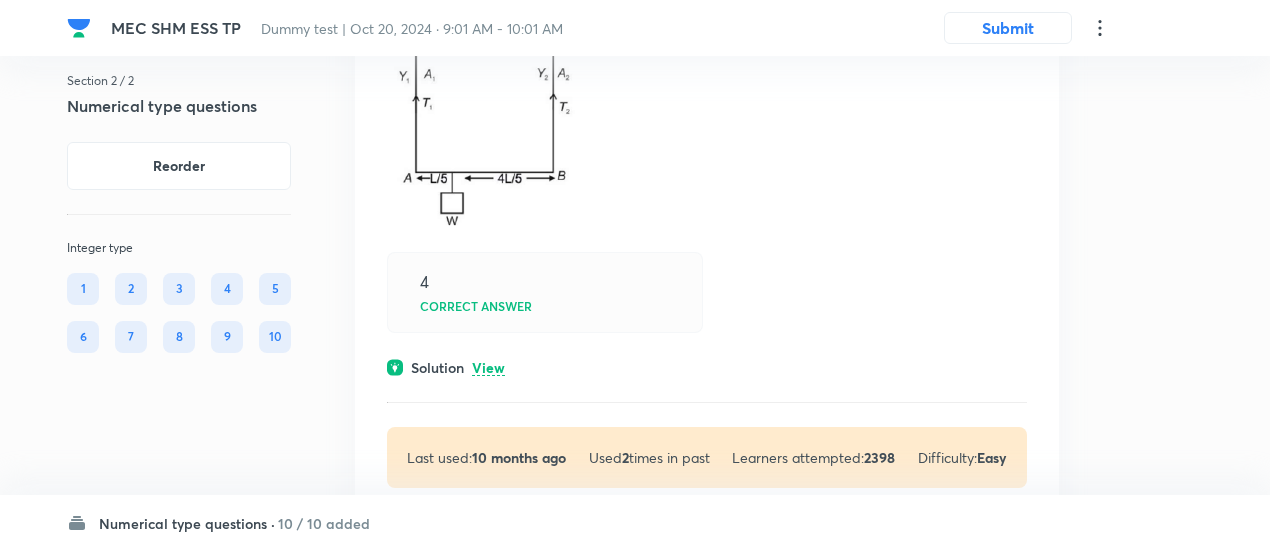 click on "View" at bounding box center [488, 368] 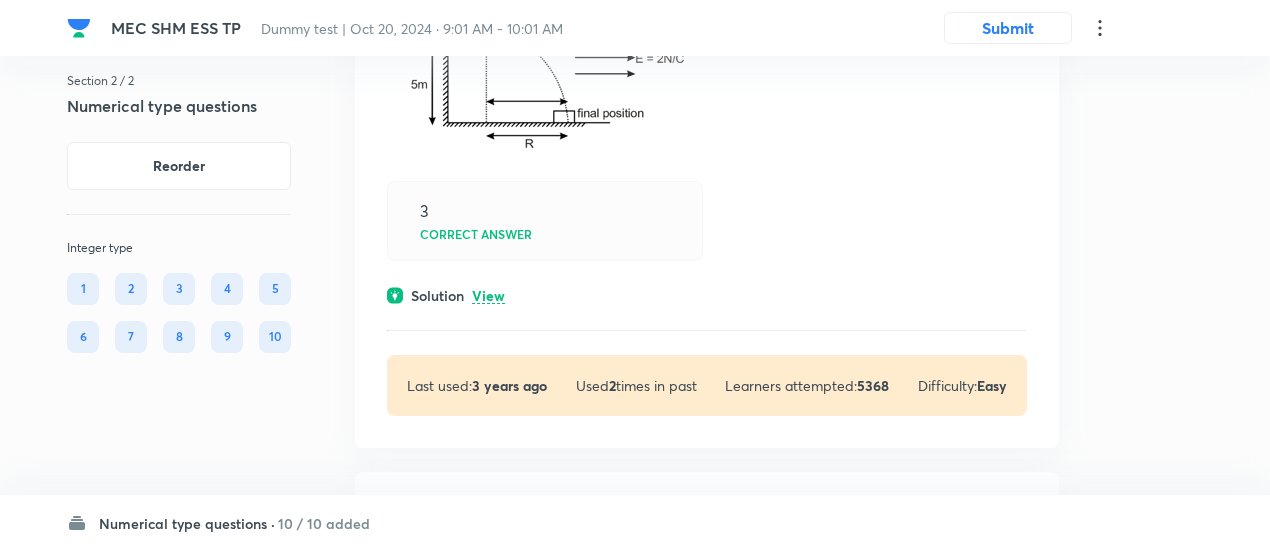 scroll, scrollTop: 7667, scrollLeft: 0, axis: vertical 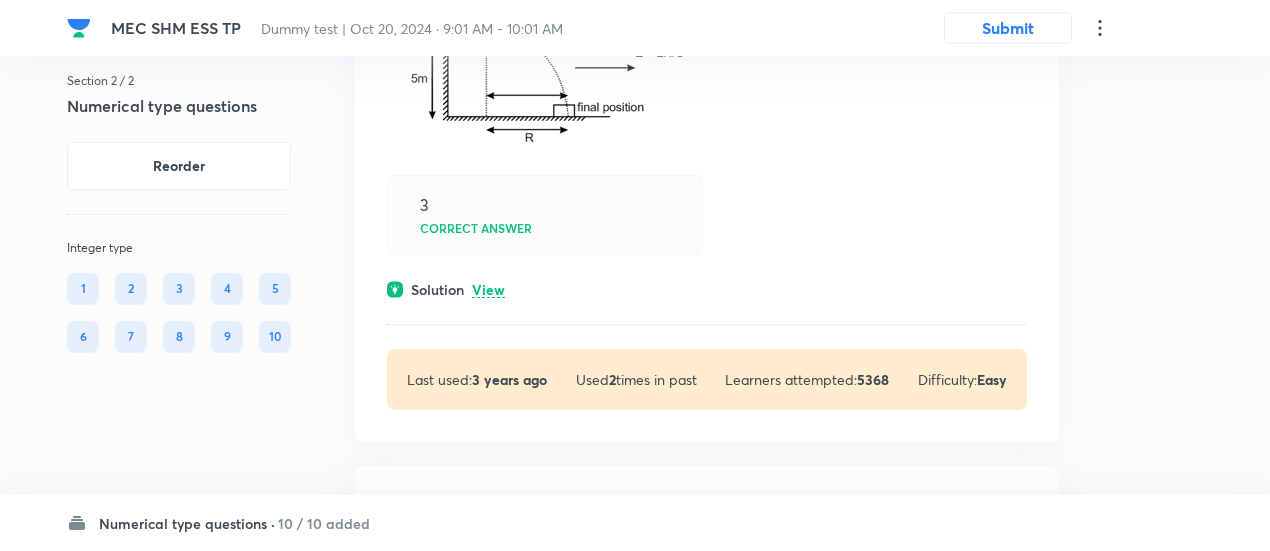 click on "View" at bounding box center [488, 290] 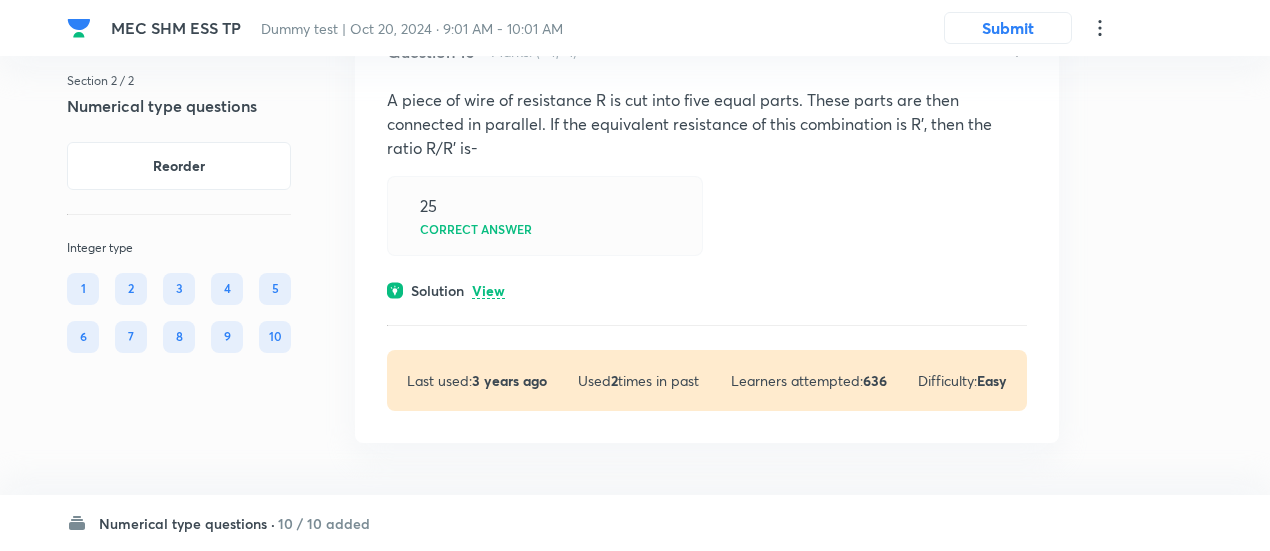 scroll, scrollTop: 8612, scrollLeft: 0, axis: vertical 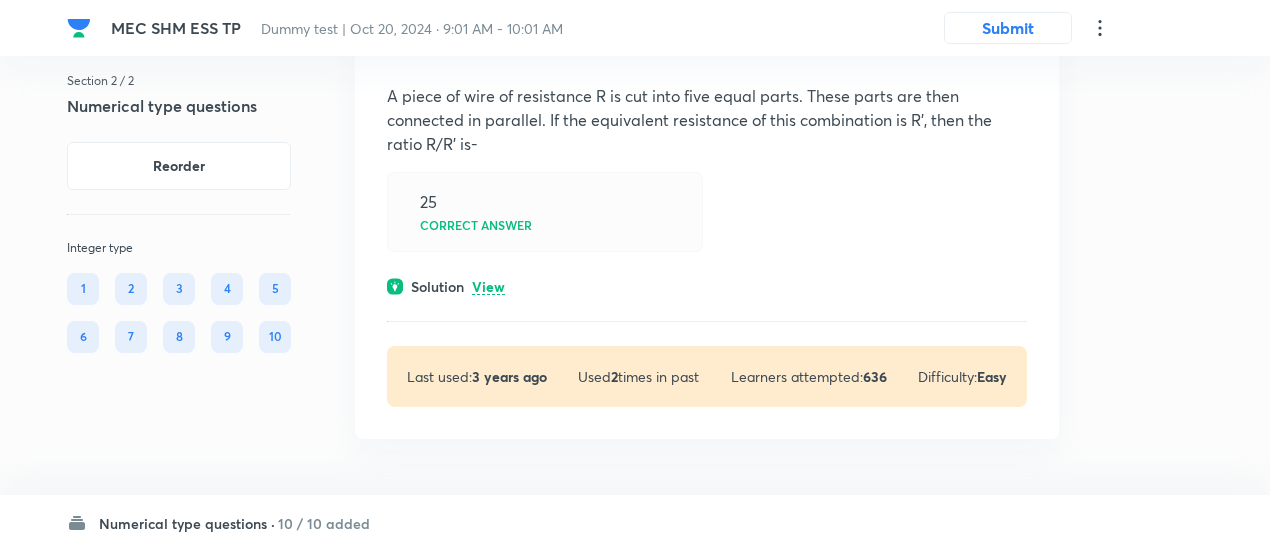click on "View" at bounding box center [488, 287] 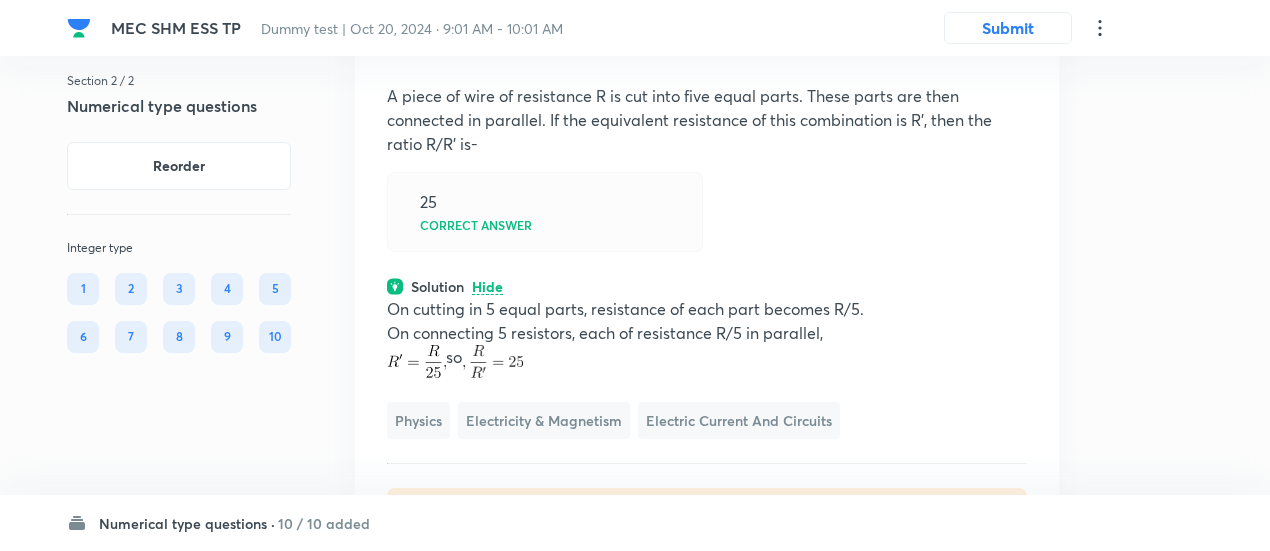 scroll, scrollTop: 8754, scrollLeft: 0, axis: vertical 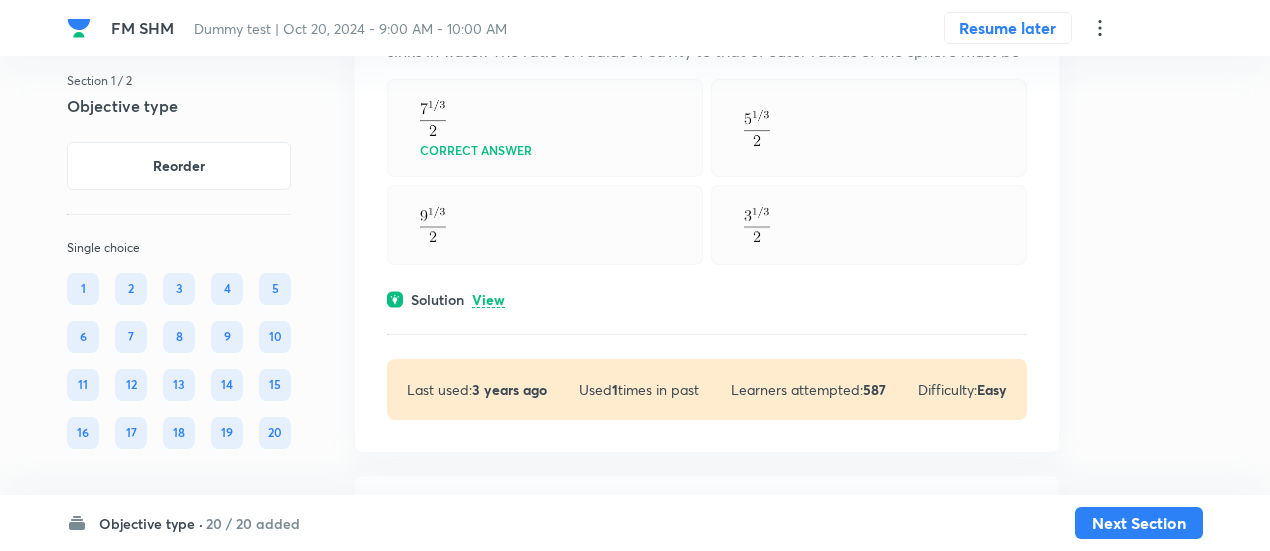 click on "View" at bounding box center (488, 300) 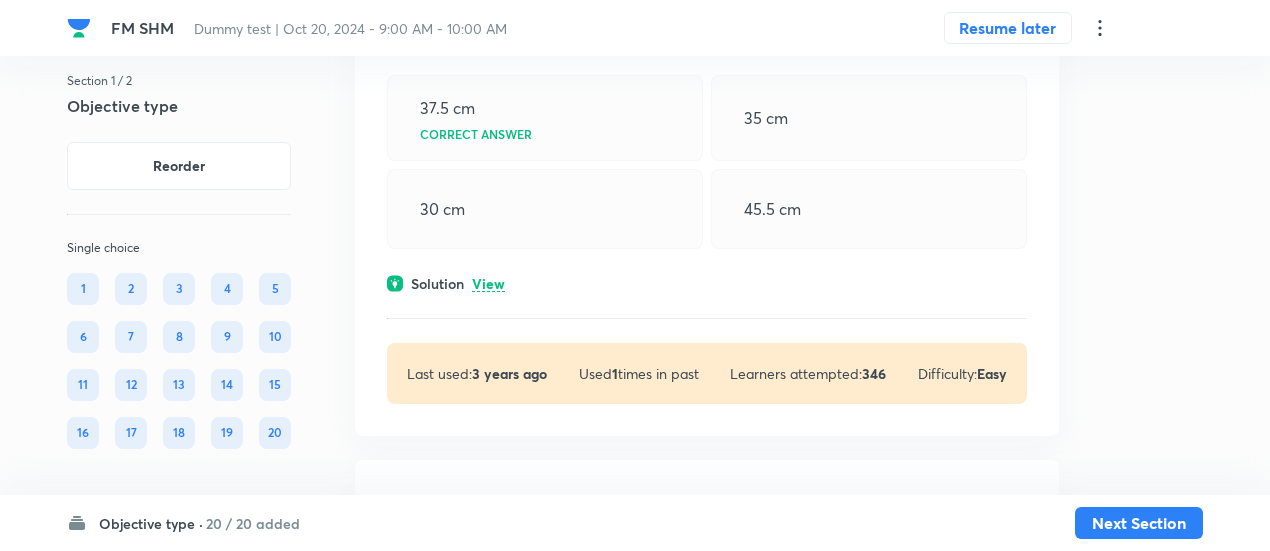 scroll, scrollTop: 1165, scrollLeft: 0, axis: vertical 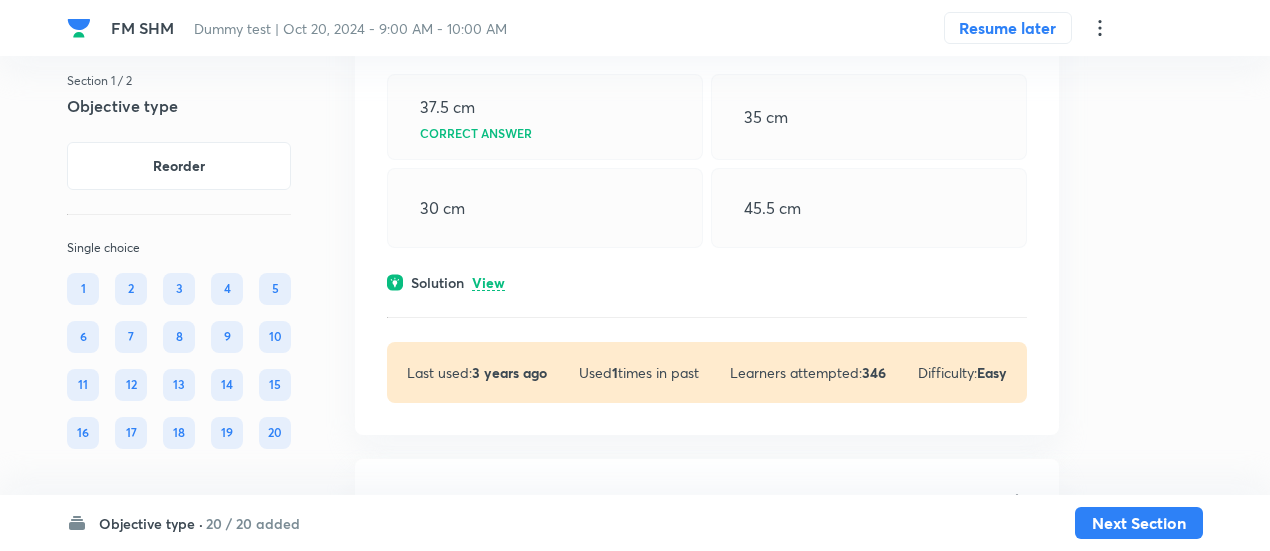 click on "View" at bounding box center [488, 283] 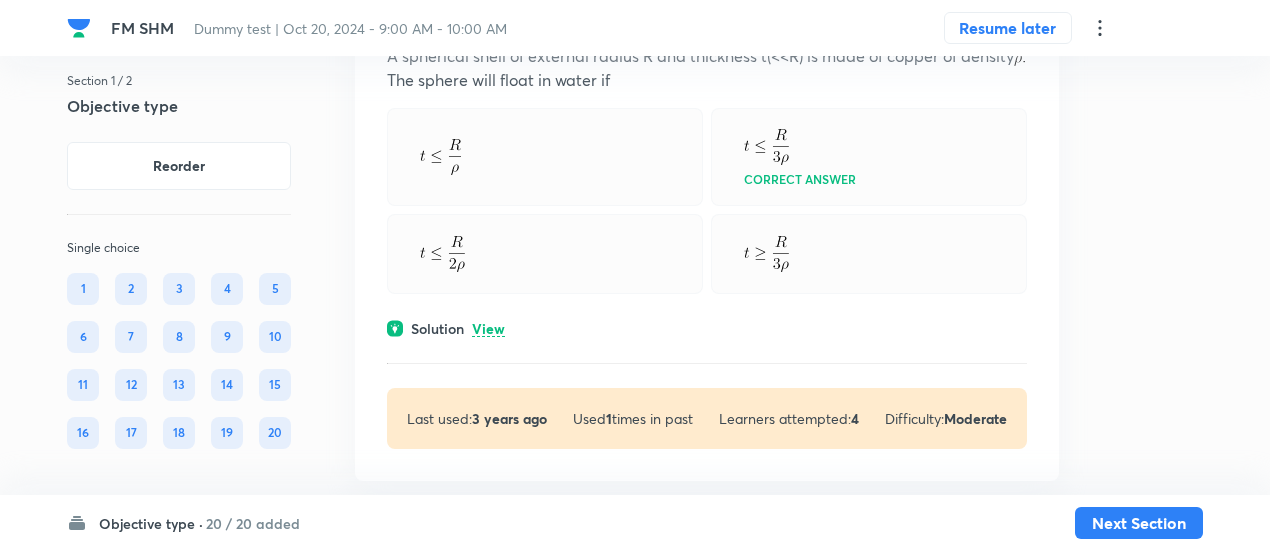 scroll, scrollTop: 3033, scrollLeft: 0, axis: vertical 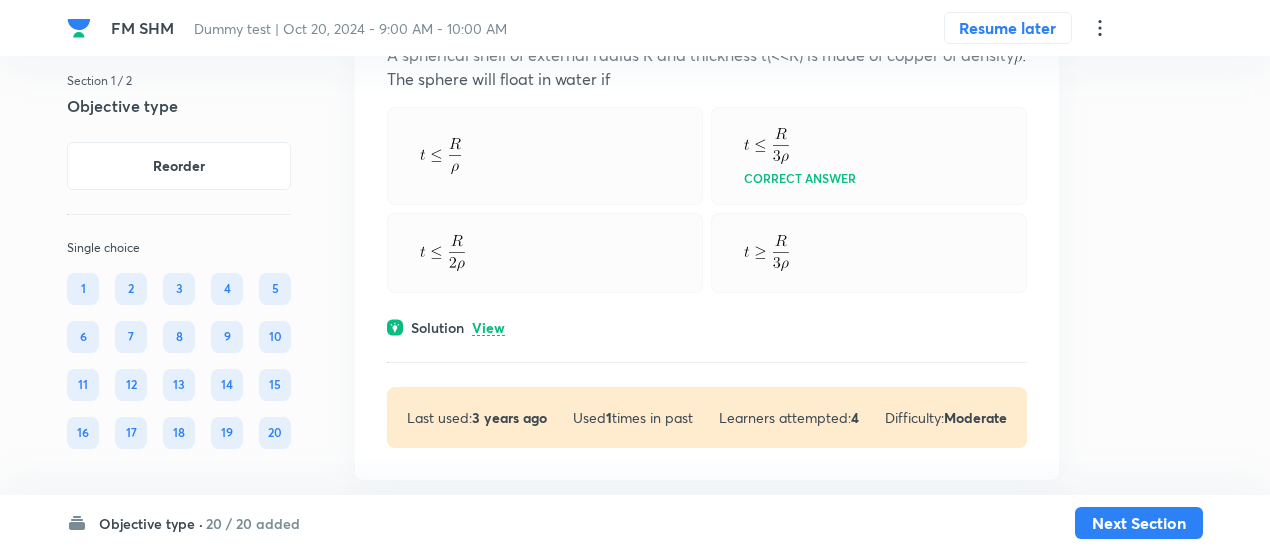 click on "View" at bounding box center (488, 328) 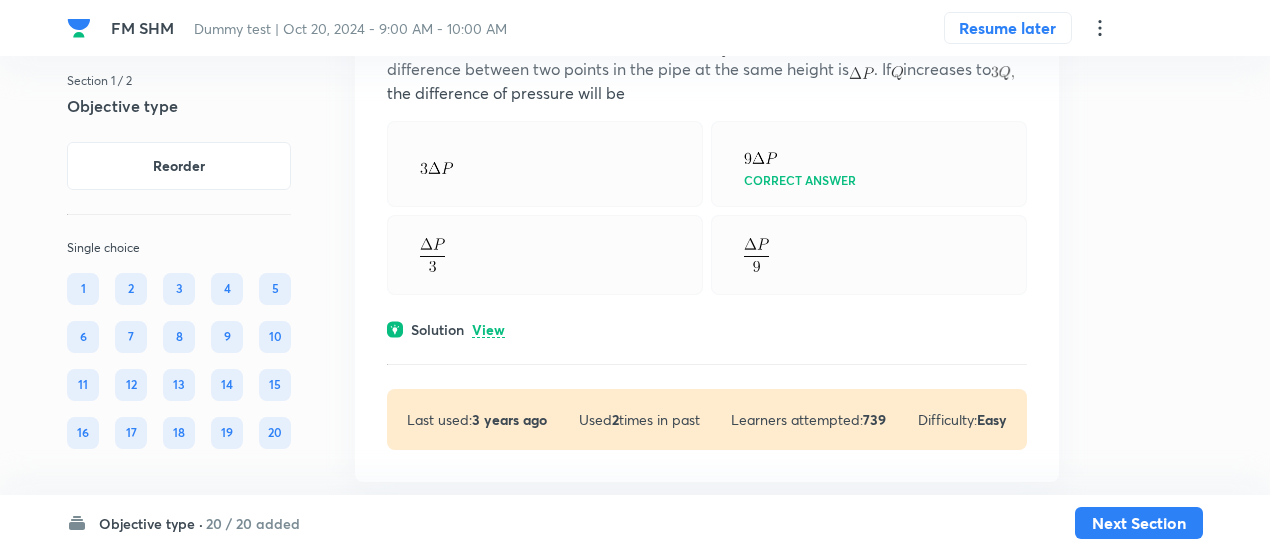 scroll, scrollTop: 4024, scrollLeft: 0, axis: vertical 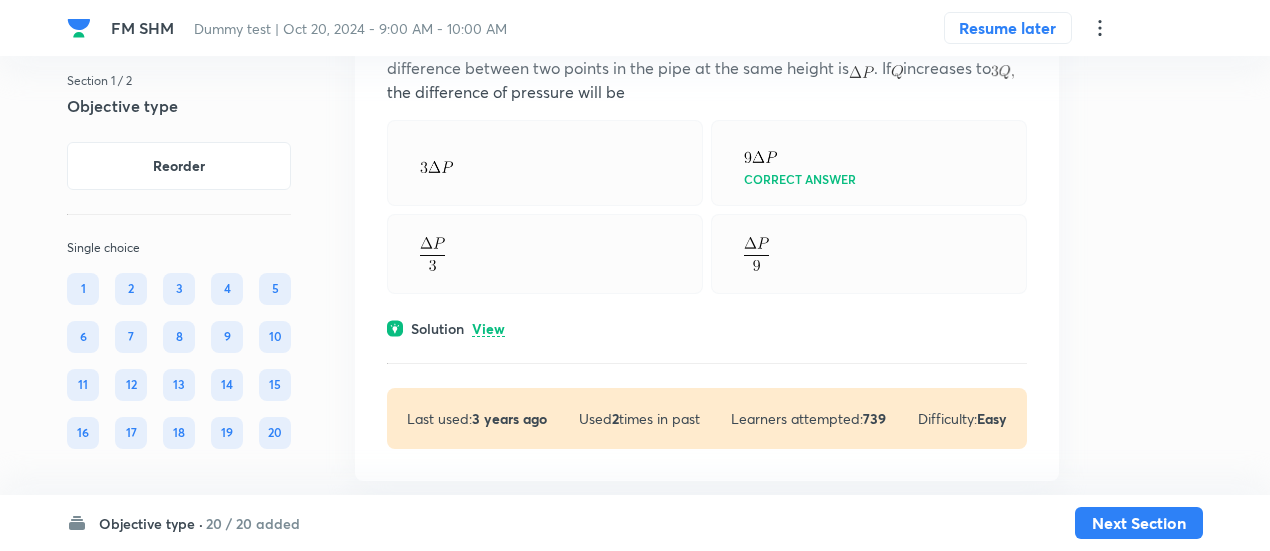 click on "Solution View" at bounding box center (707, 328) 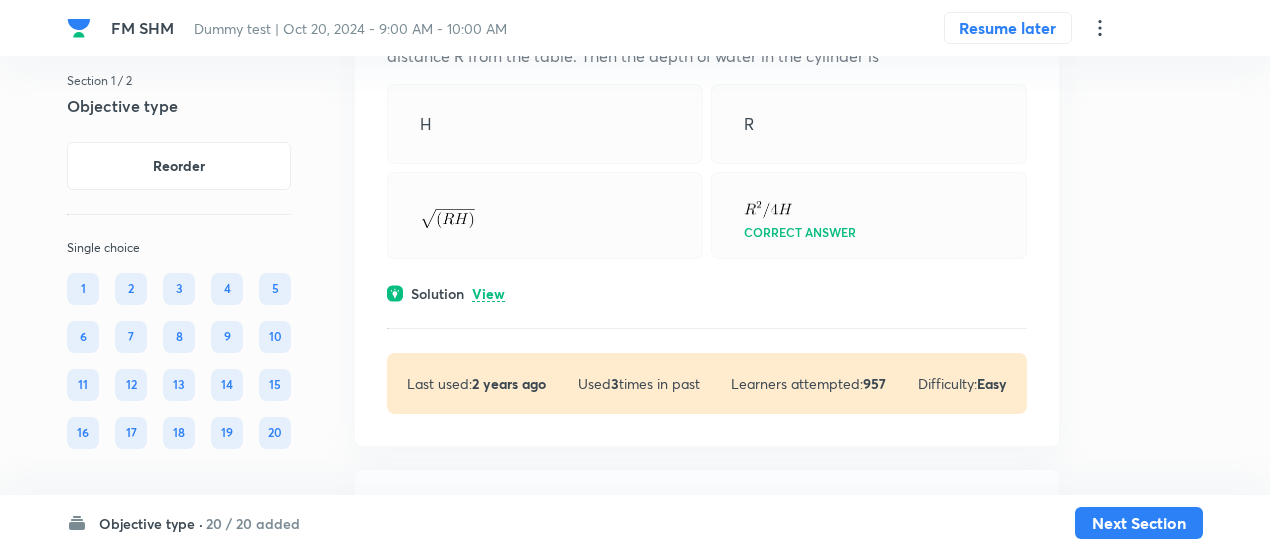 scroll, scrollTop: 5443, scrollLeft: 0, axis: vertical 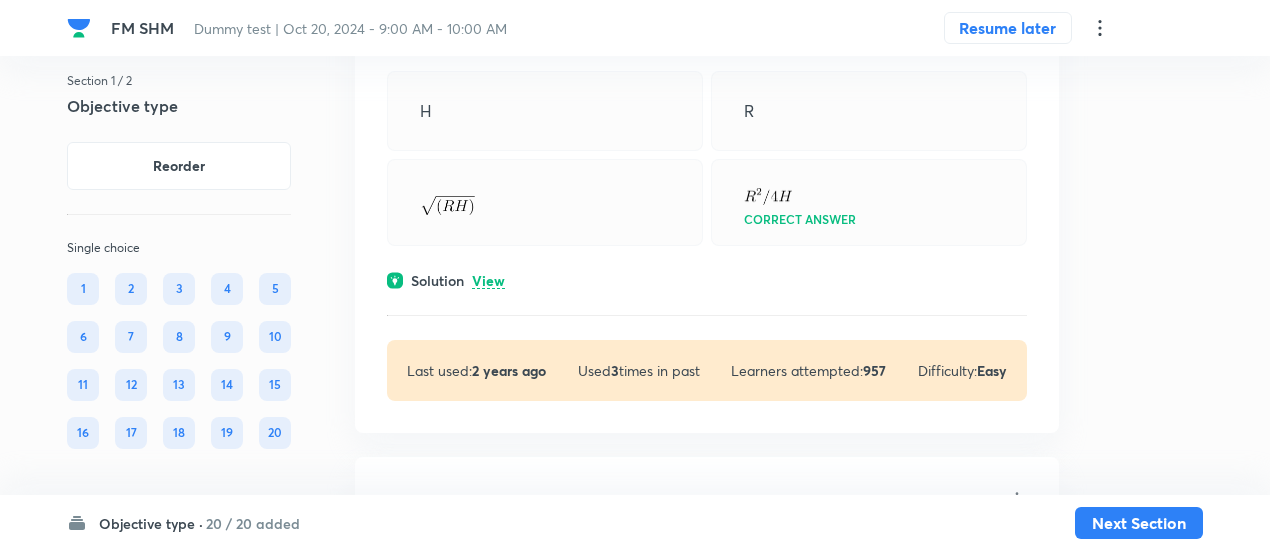 click on "View" at bounding box center (488, 281) 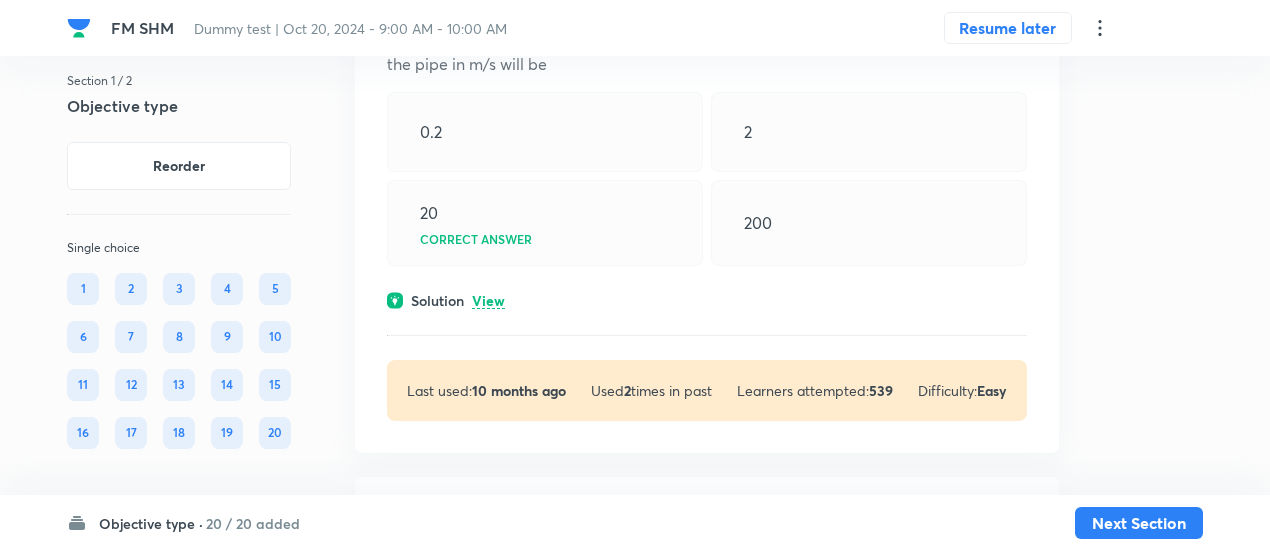 scroll, scrollTop: 6209, scrollLeft: 0, axis: vertical 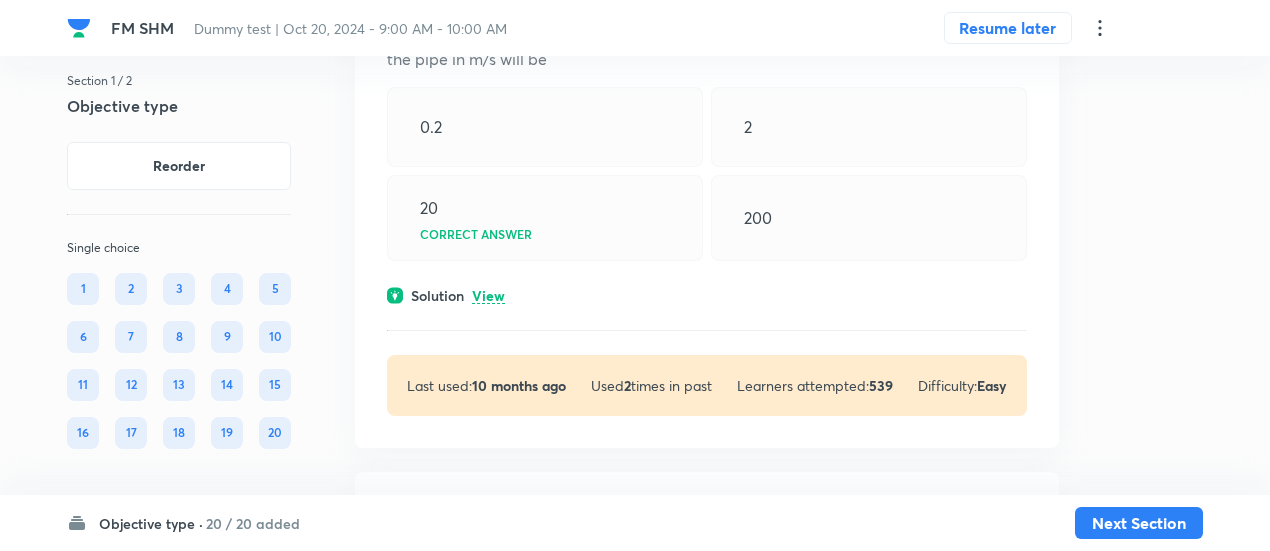 click on "View" at bounding box center (488, 296) 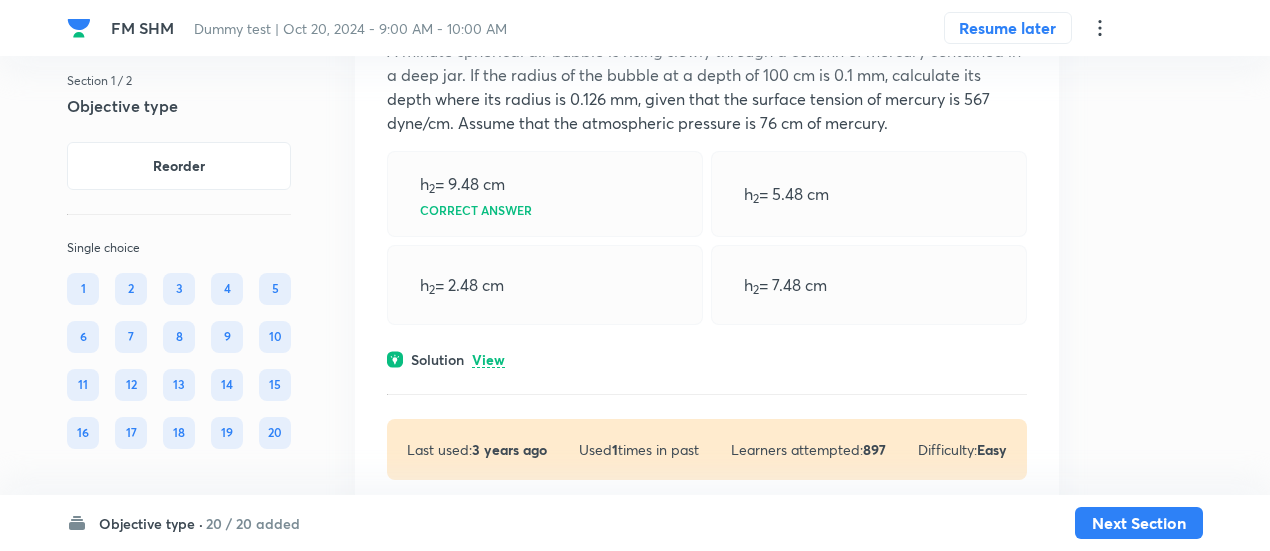 scroll, scrollTop: 6927, scrollLeft: 0, axis: vertical 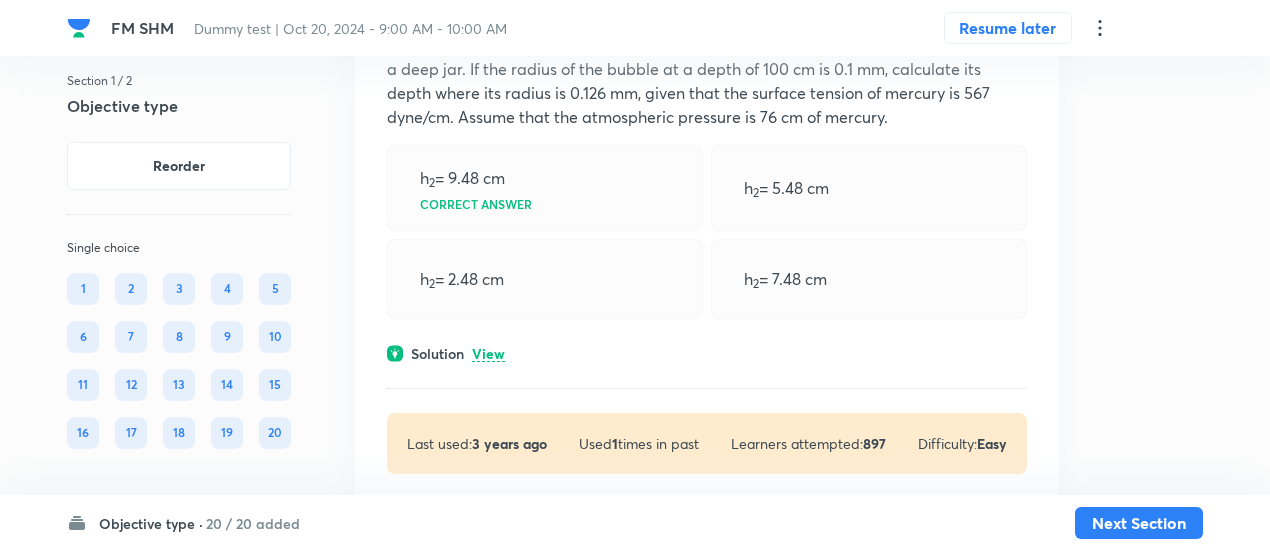 click on "View" at bounding box center (488, 354) 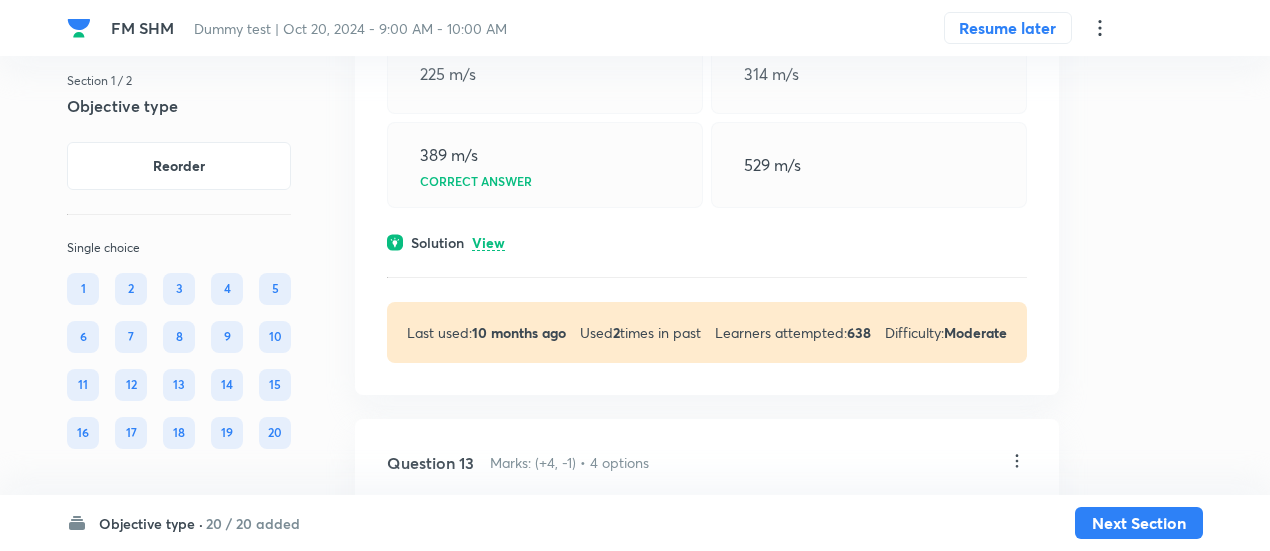 scroll, scrollTop: 9314, scrollLeft: 0, axis: vertical 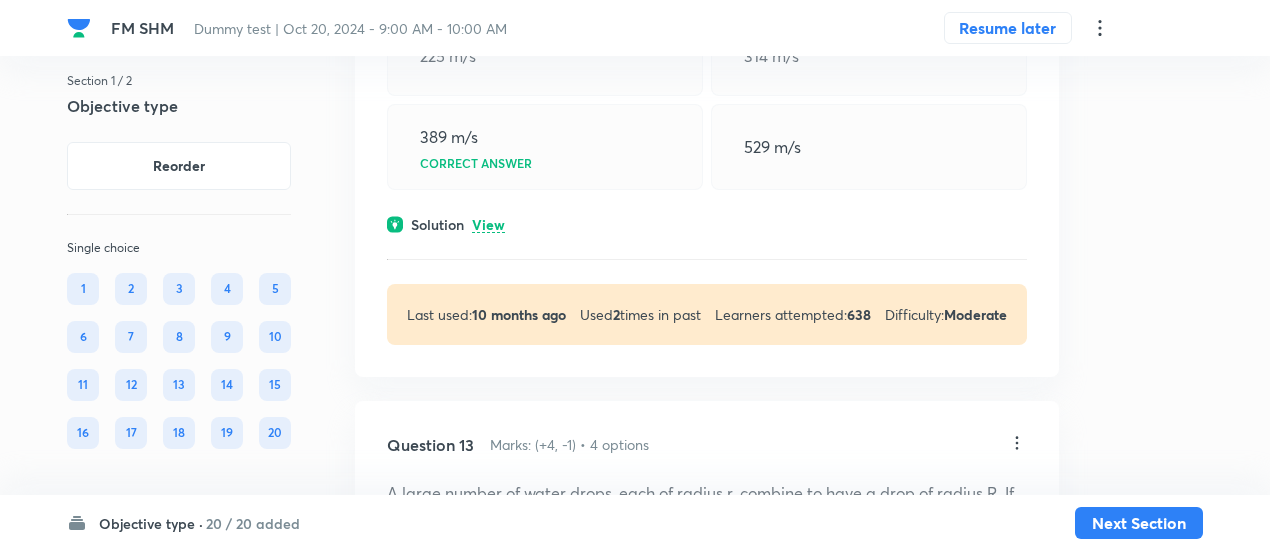 click on "Solution View" at bounding box center [707, 224] 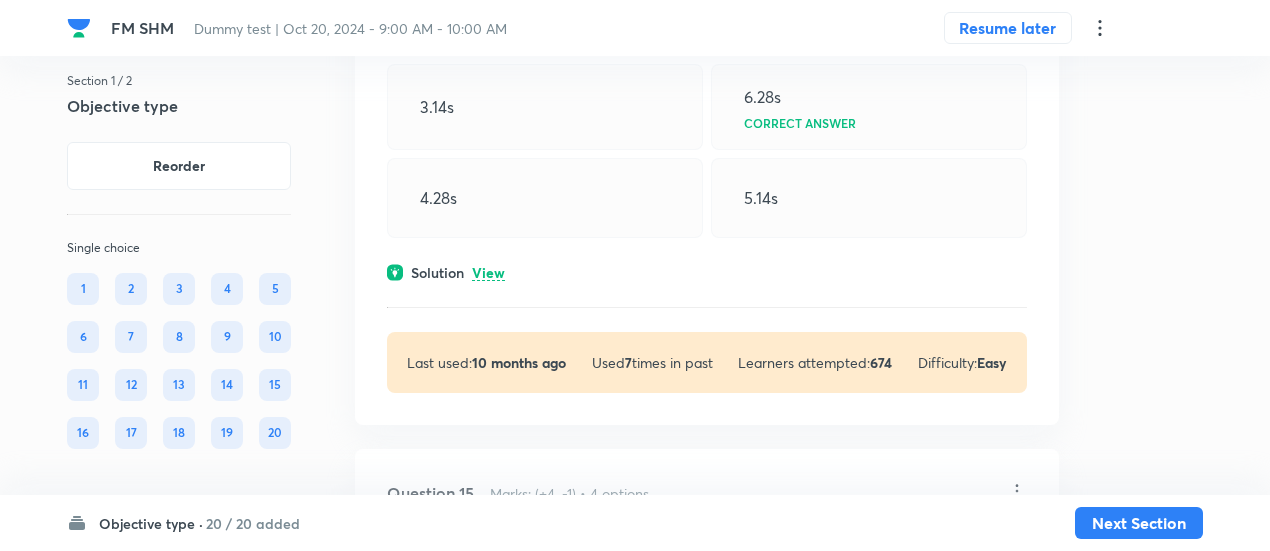 scroll, scrollTop: 10740, scrollLeft: 0, axis: vertical 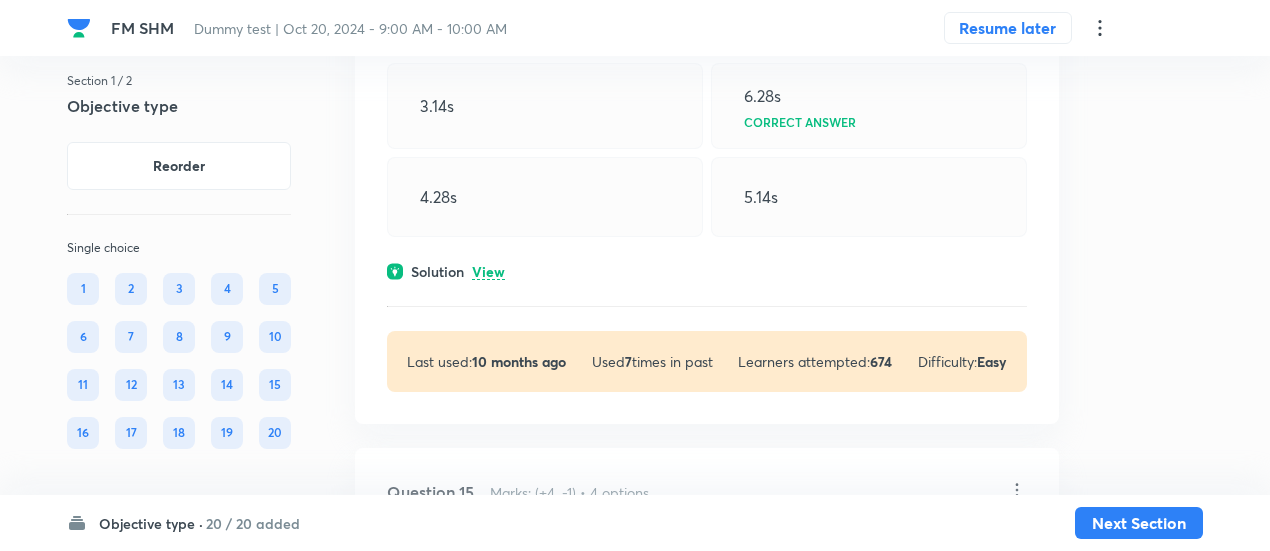 click on "View" at bounding box center [488, 272] 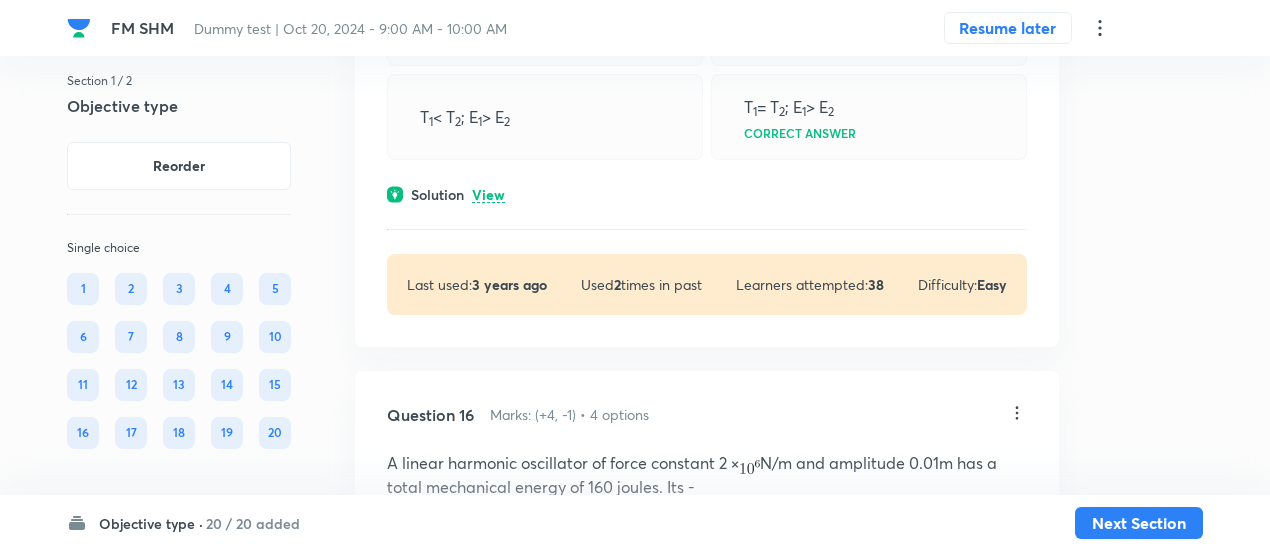 scroll, scrollTop: 12153, scrollLeft: 0, axis: vertical 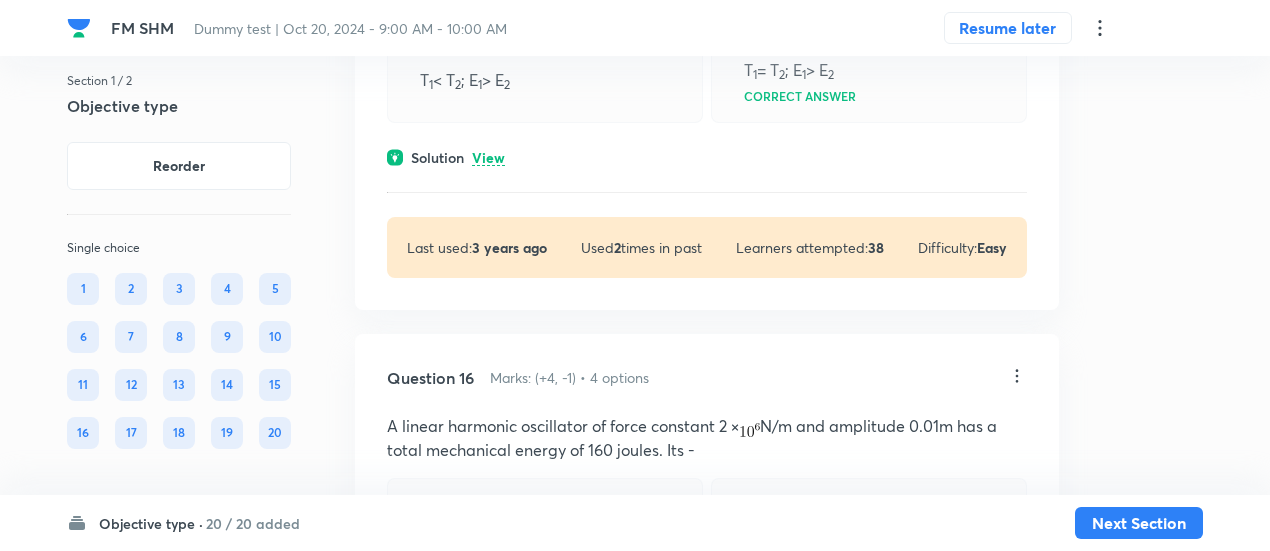 click on "View" at bounding box center [488, 158] 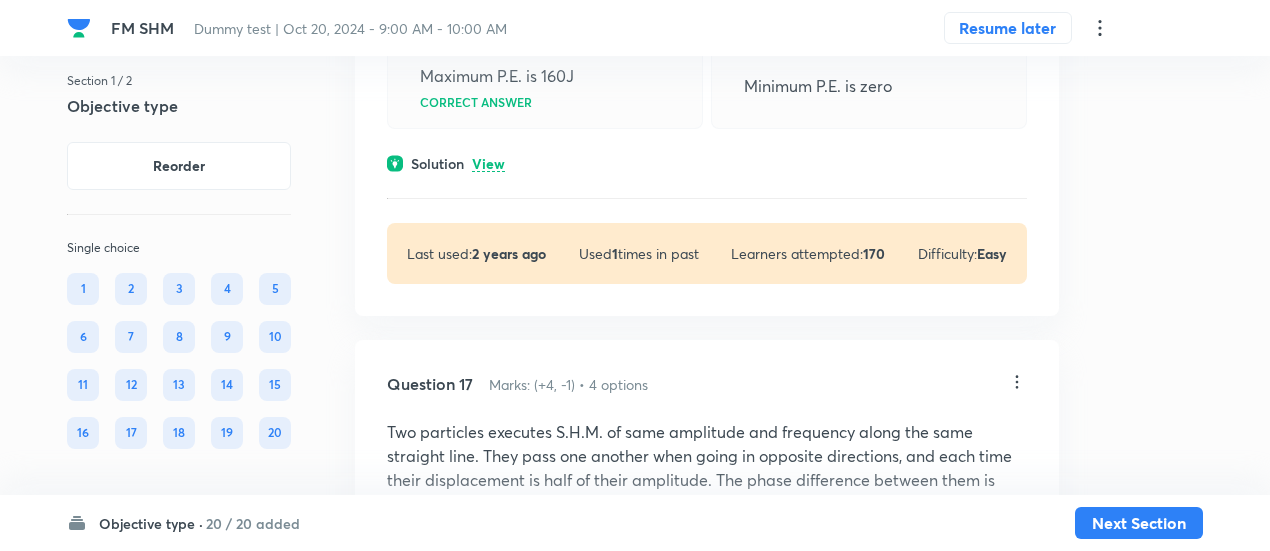 scroll, scrollTop: 12945, scrollLeft: 0, axis: vertical 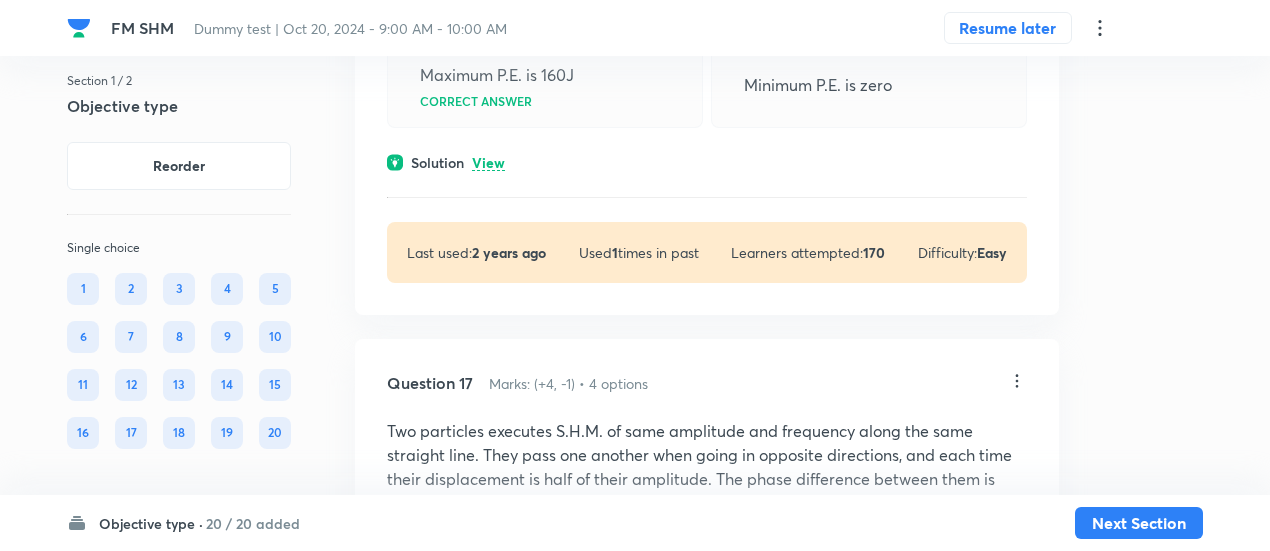 click on "View" at bounding box center (488, 163) 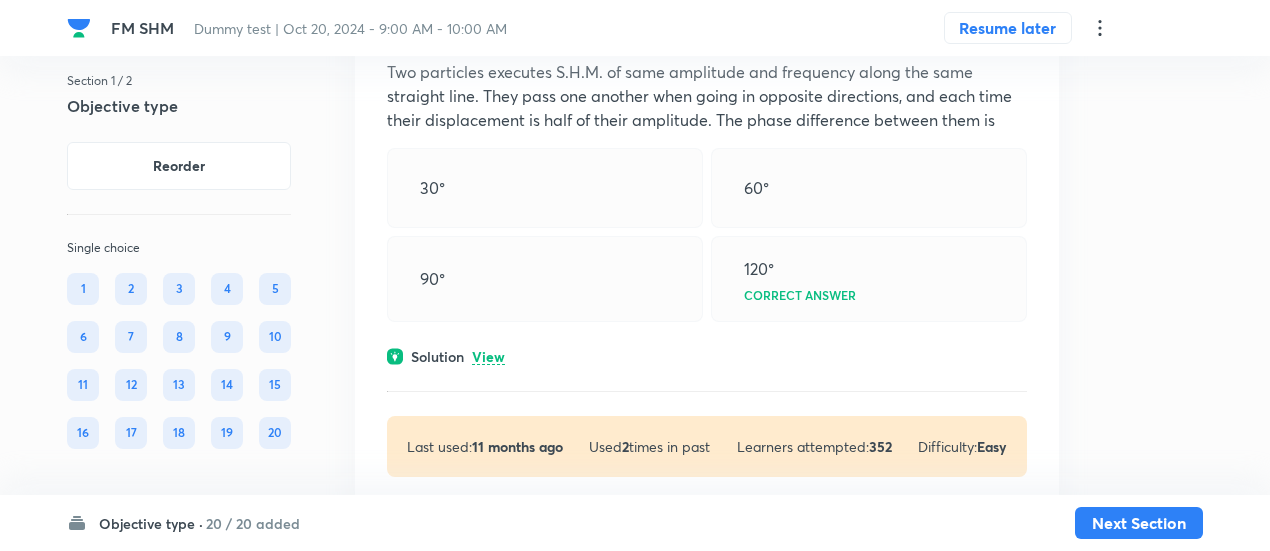 scroll, scrollTop: 13507, scrollLeft: 0, axis: vertical 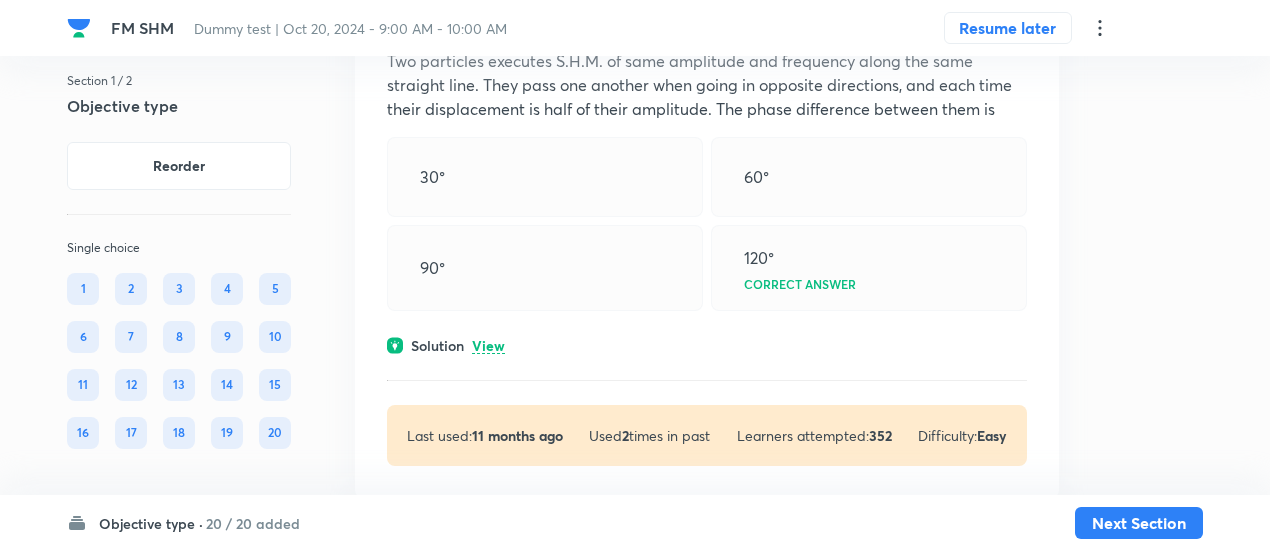 click on "View" at bounding box center [488, 346] 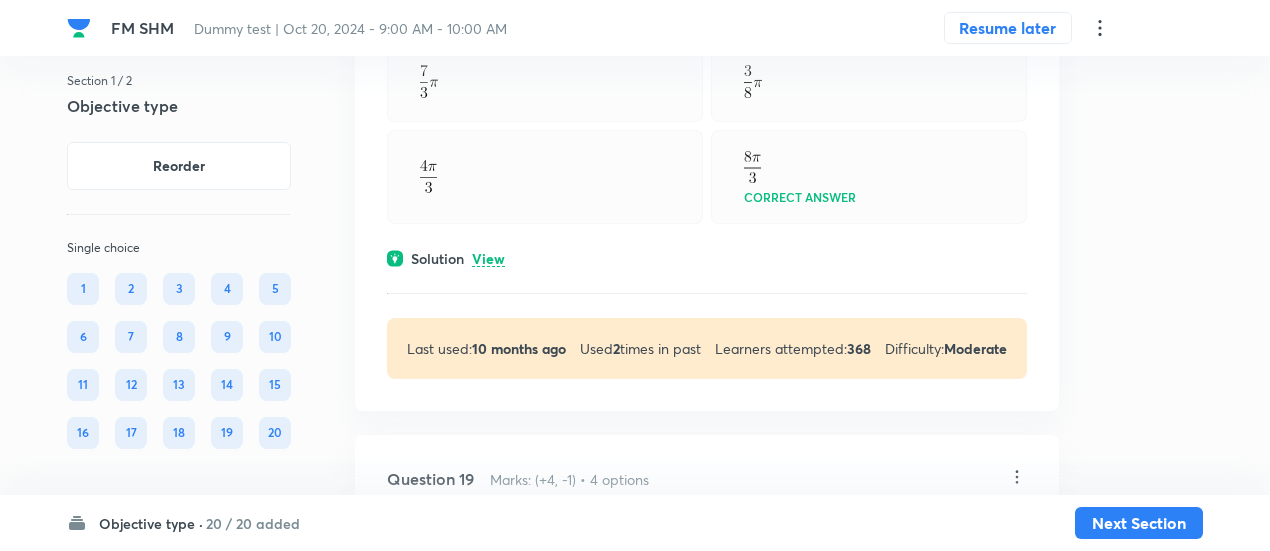 scroll, scrollTop: 14418, scrollLeft: 0, axis: vertical 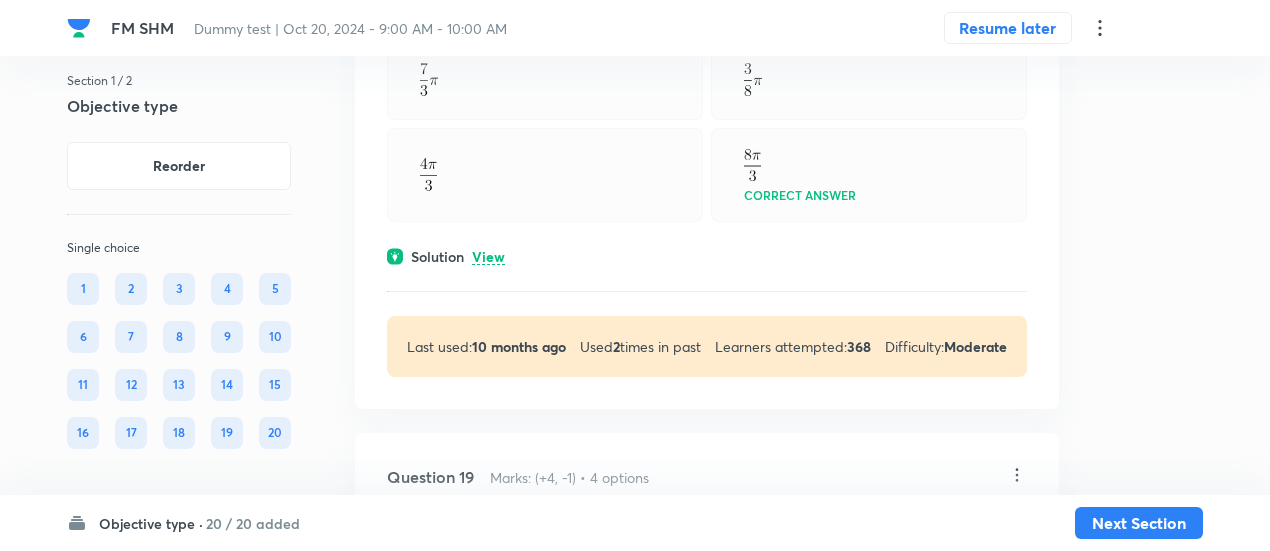 click on "View" at bounding box center (488, 257) 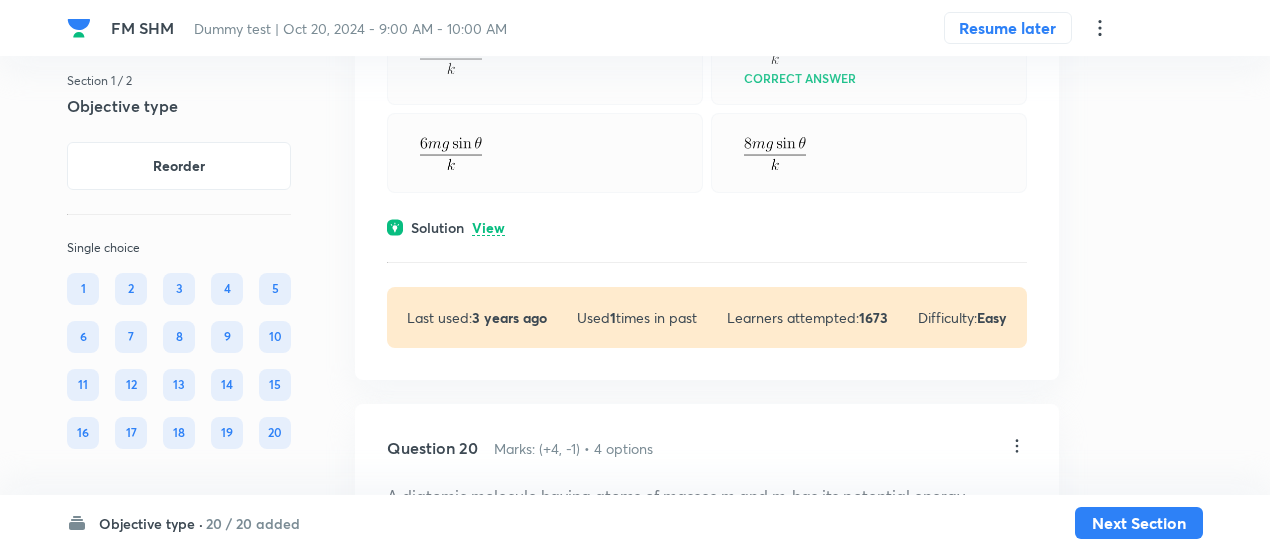 scroll, scrollTop: 15490, scrollLeft: 0, axis: vertical 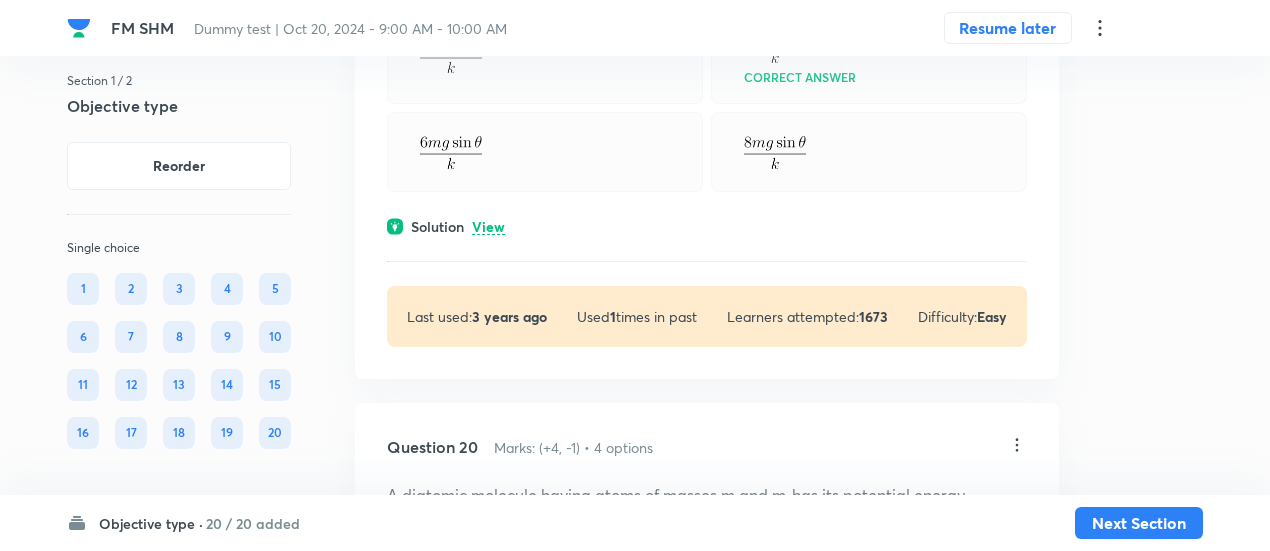 click on "View" at bounding box center [488, 227] 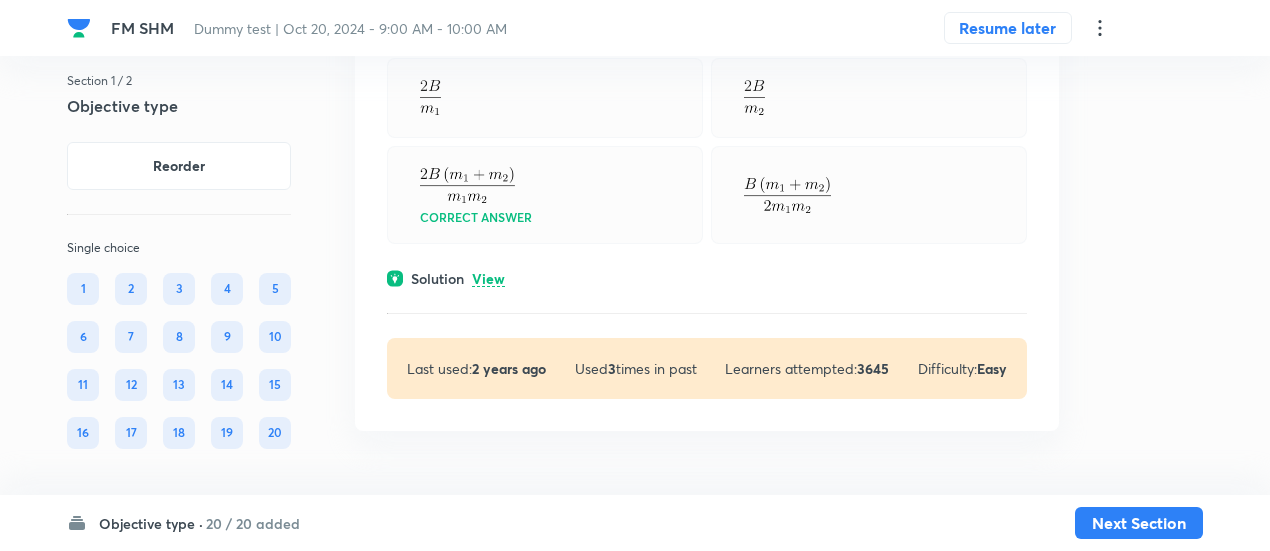 scroll, scrollTop: 16353, scrollLeft: 0, axis: vertical 